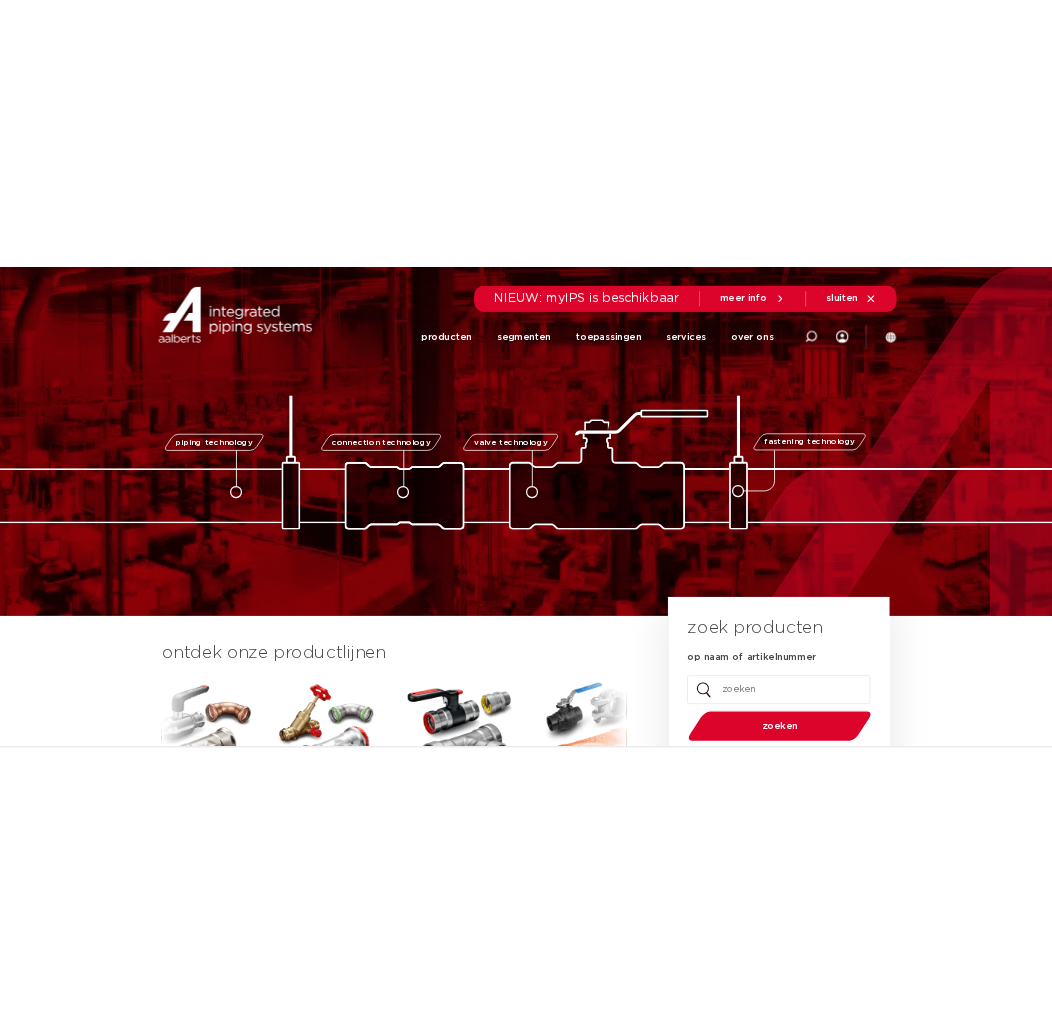 scroll, scrollTop: 0, scrollLeft: 0, axis: both 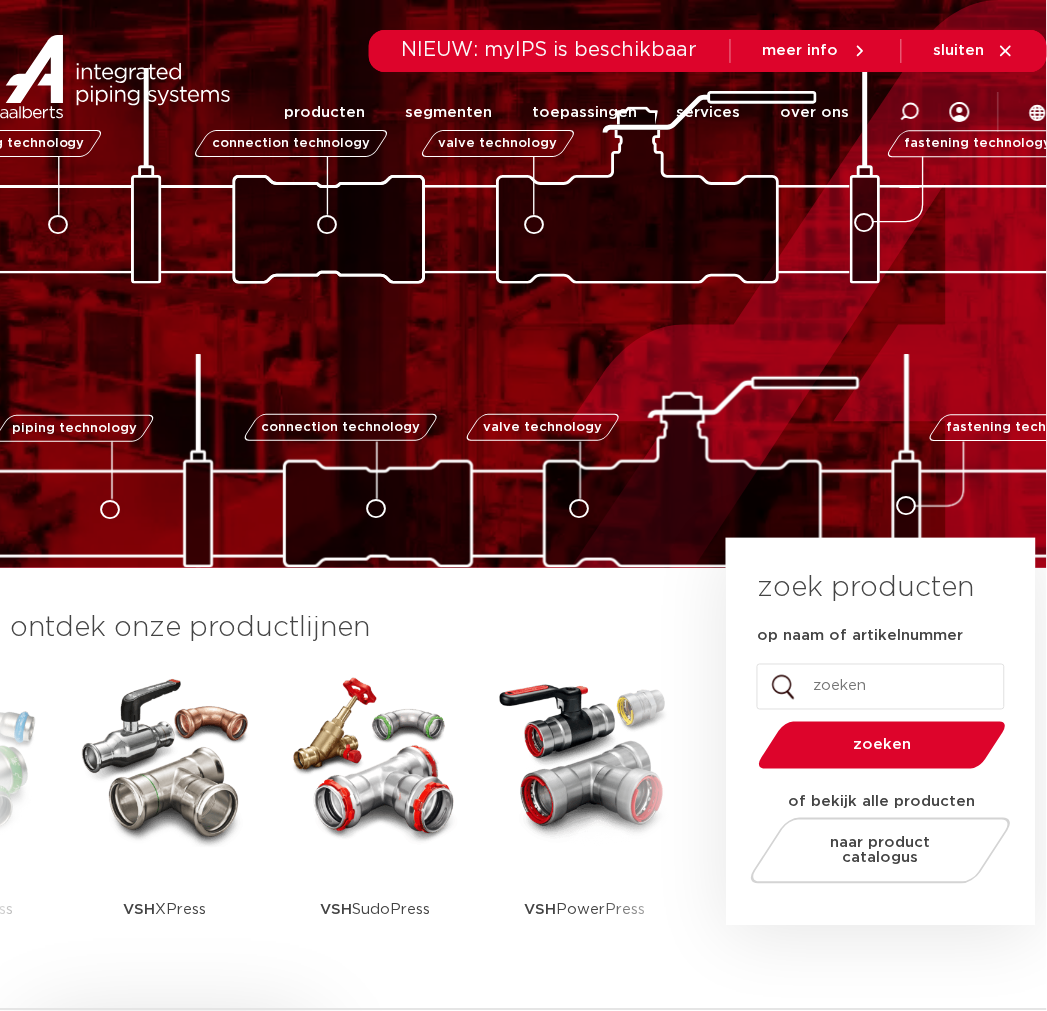 click 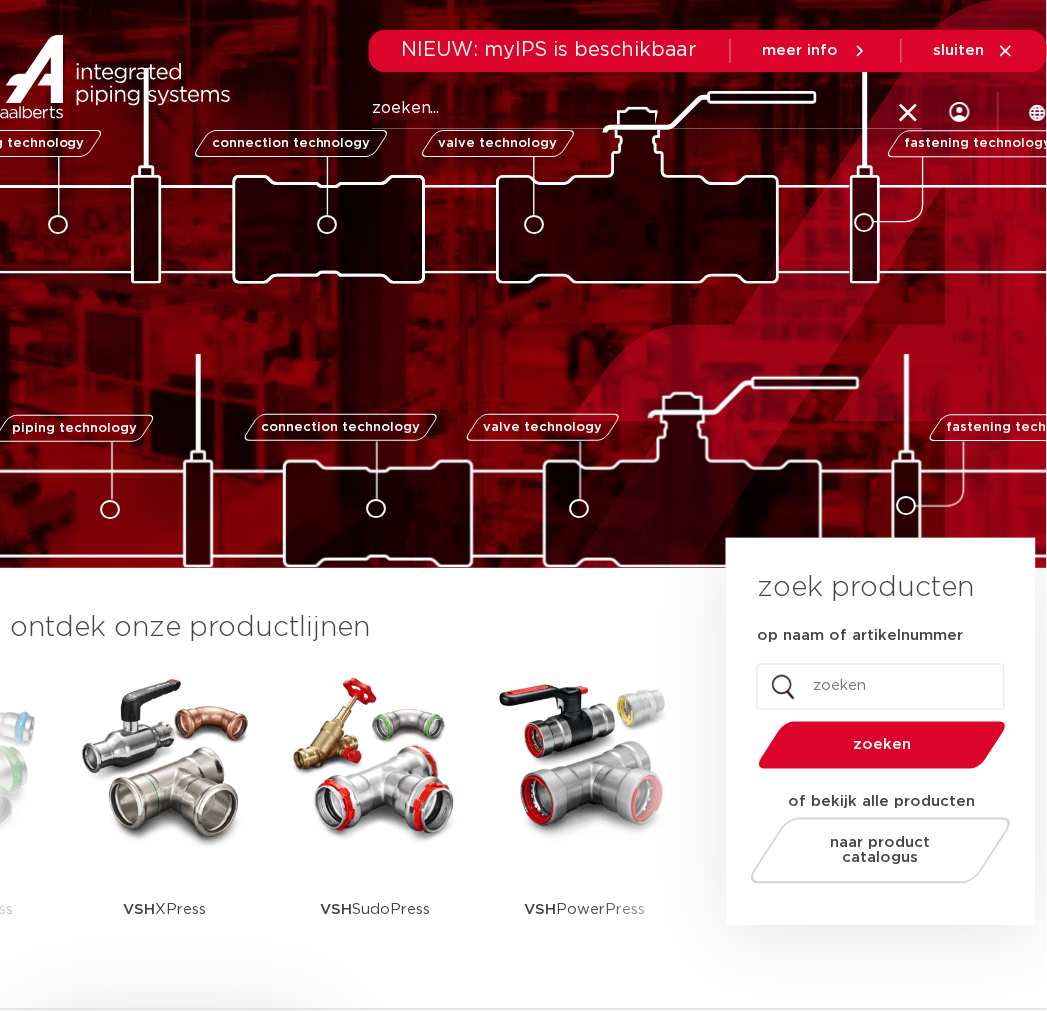 paste on "6191493" 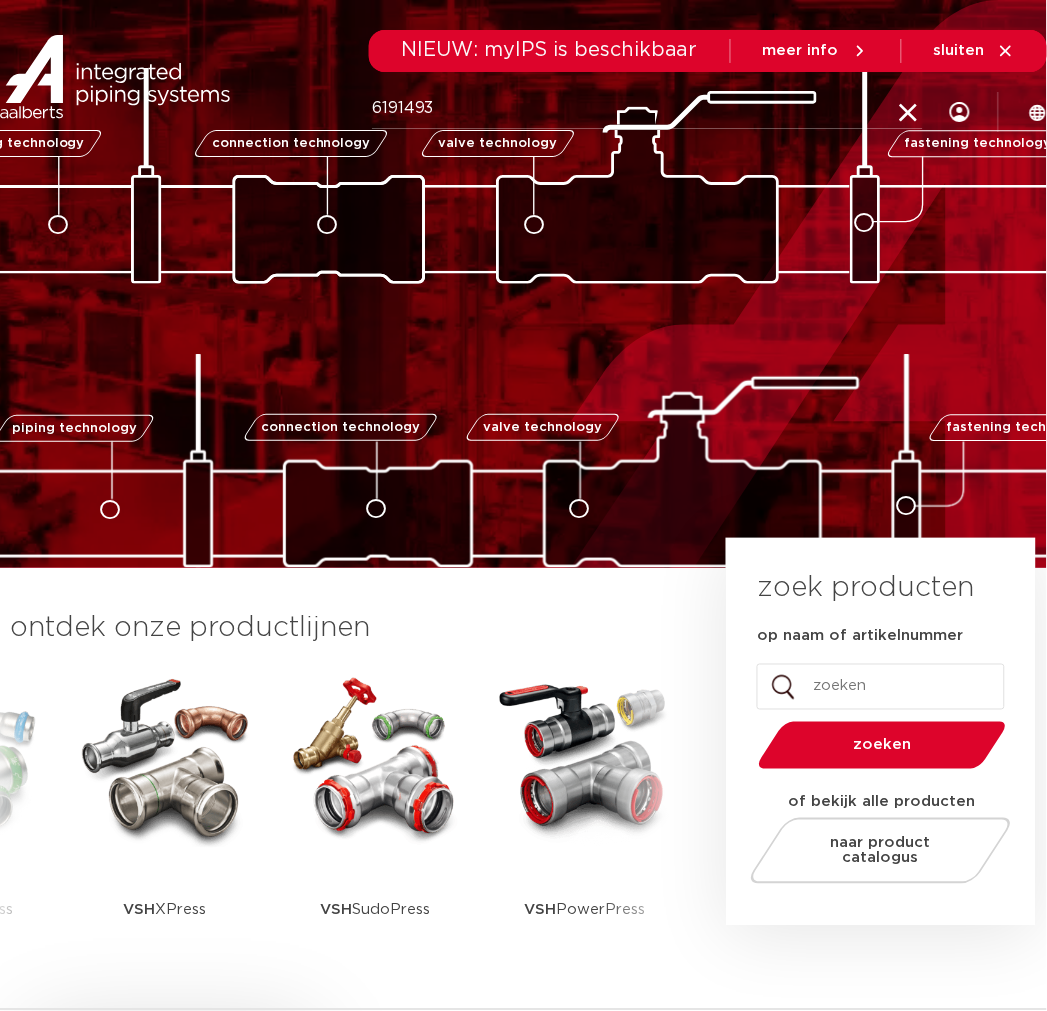 type on "6191493" 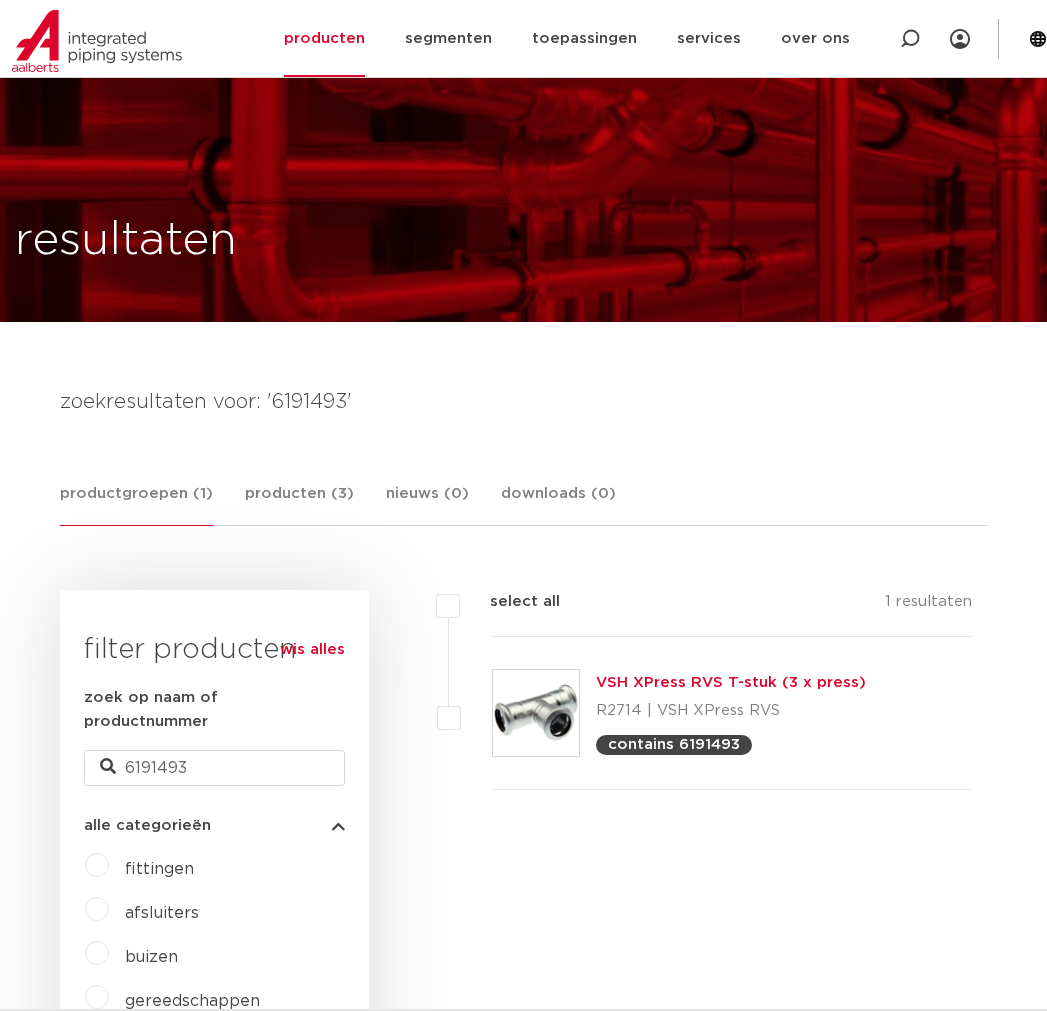 scroll, scrollTop: 111, scrollLeft: 0, axis: vertical 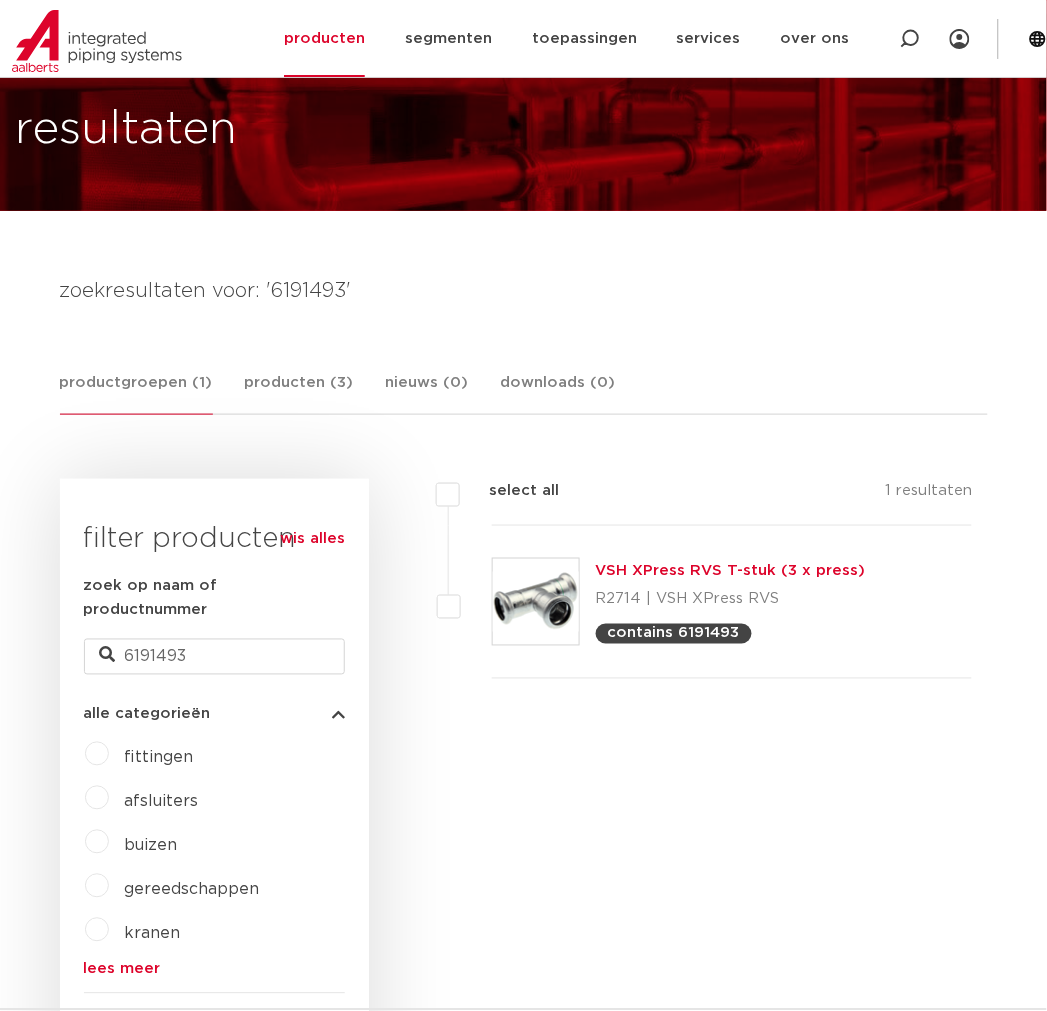 click on "productgroepen (1)
producten (3)
nieuws (0)
downloads (0)" at bounding box center (524, 393) 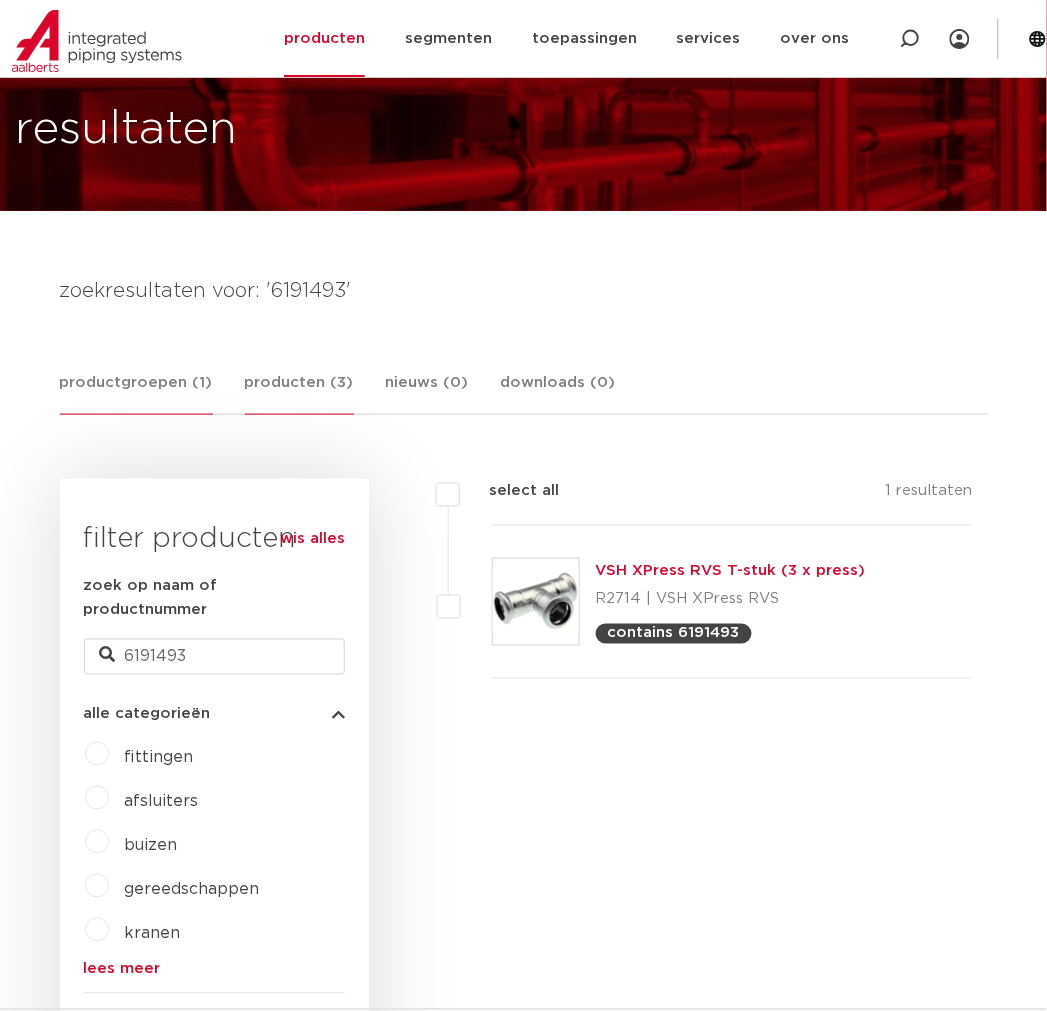 click on "producten (3)" at bounding box center (299, 393) 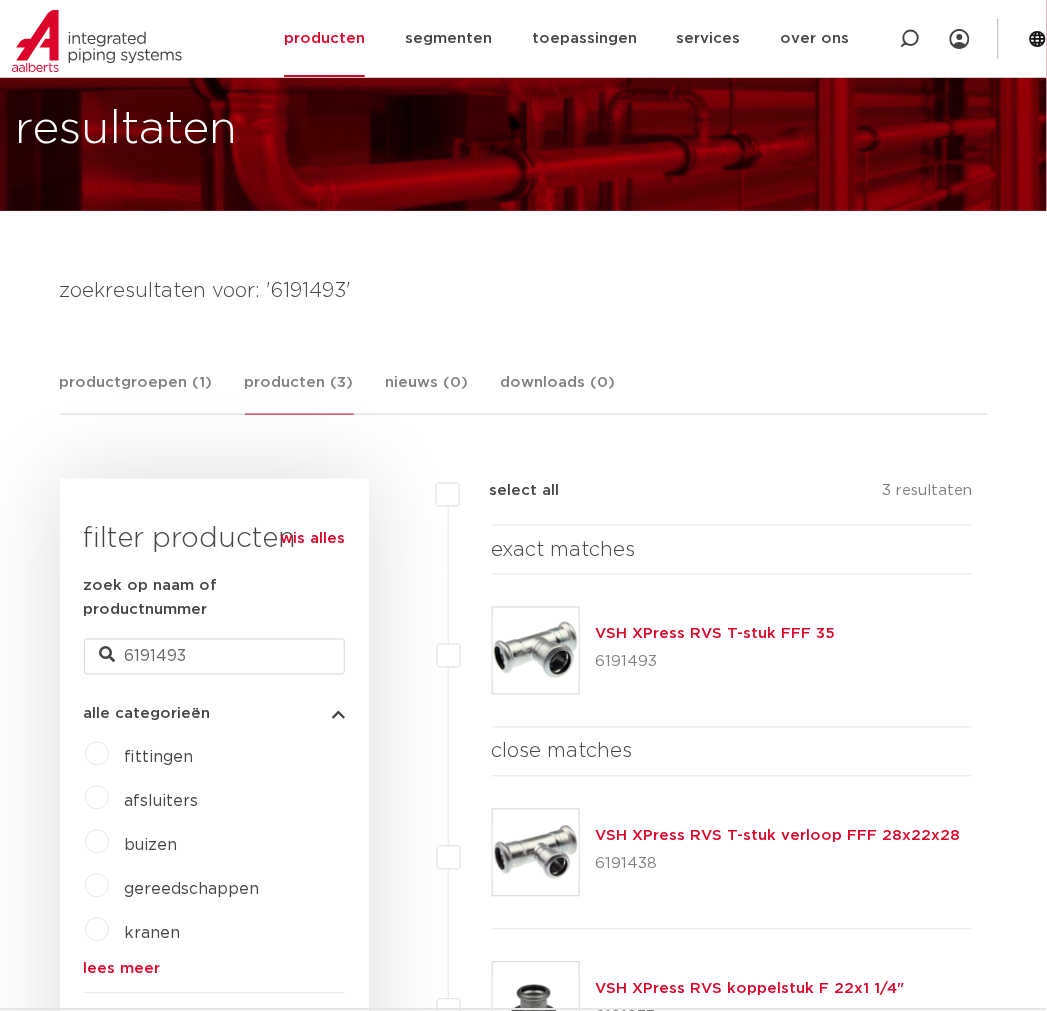 drag, startPoint x: 903, startPoint y: 611, endPoint x: 594, endPoint y: 613, distance: 309.00647 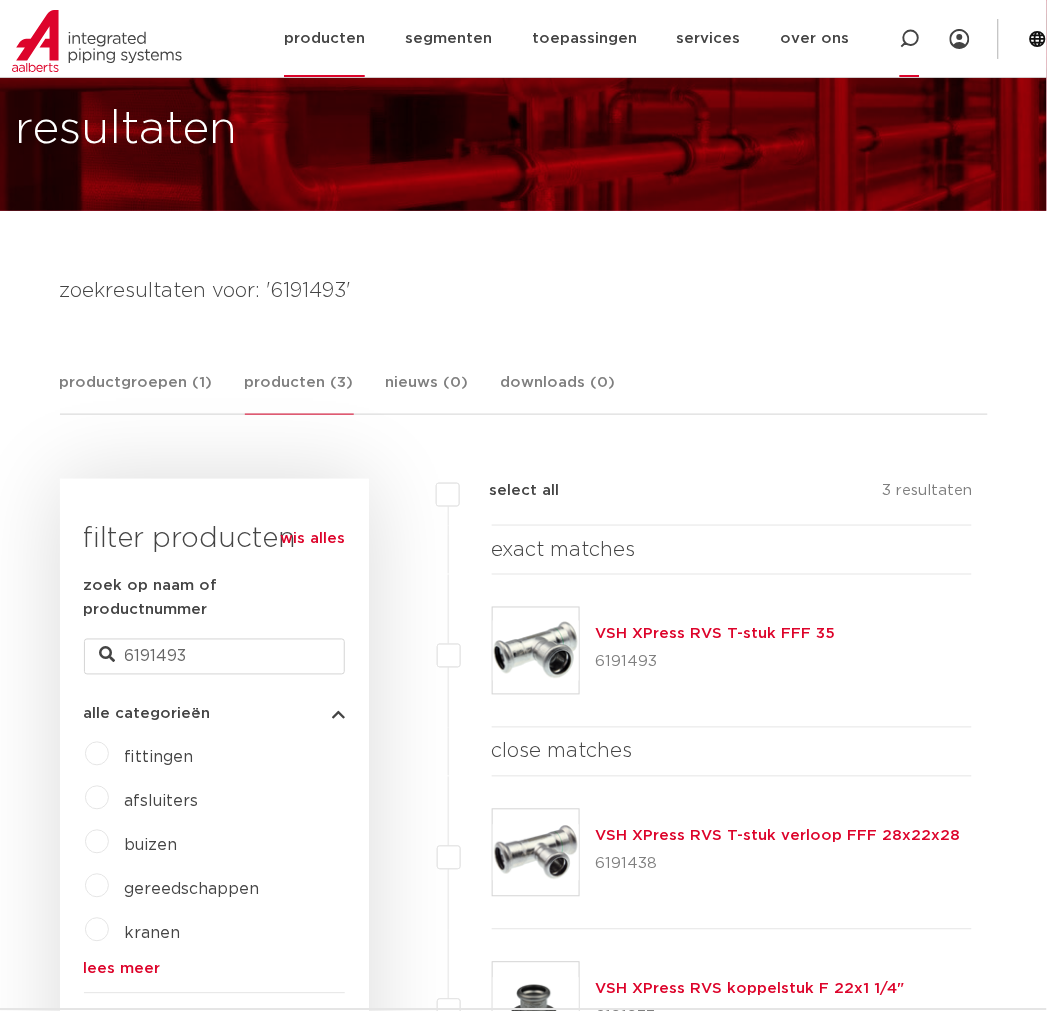 click 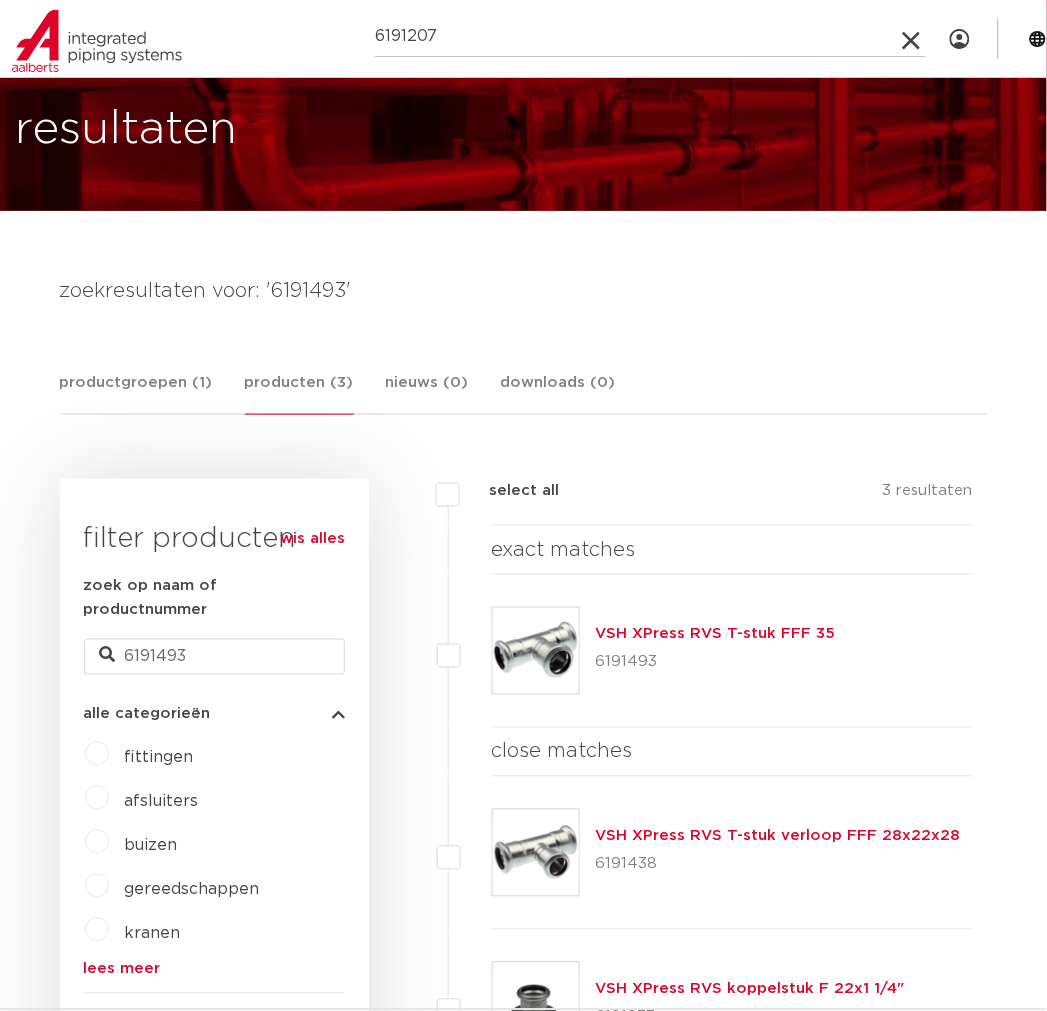 type on "6191207" 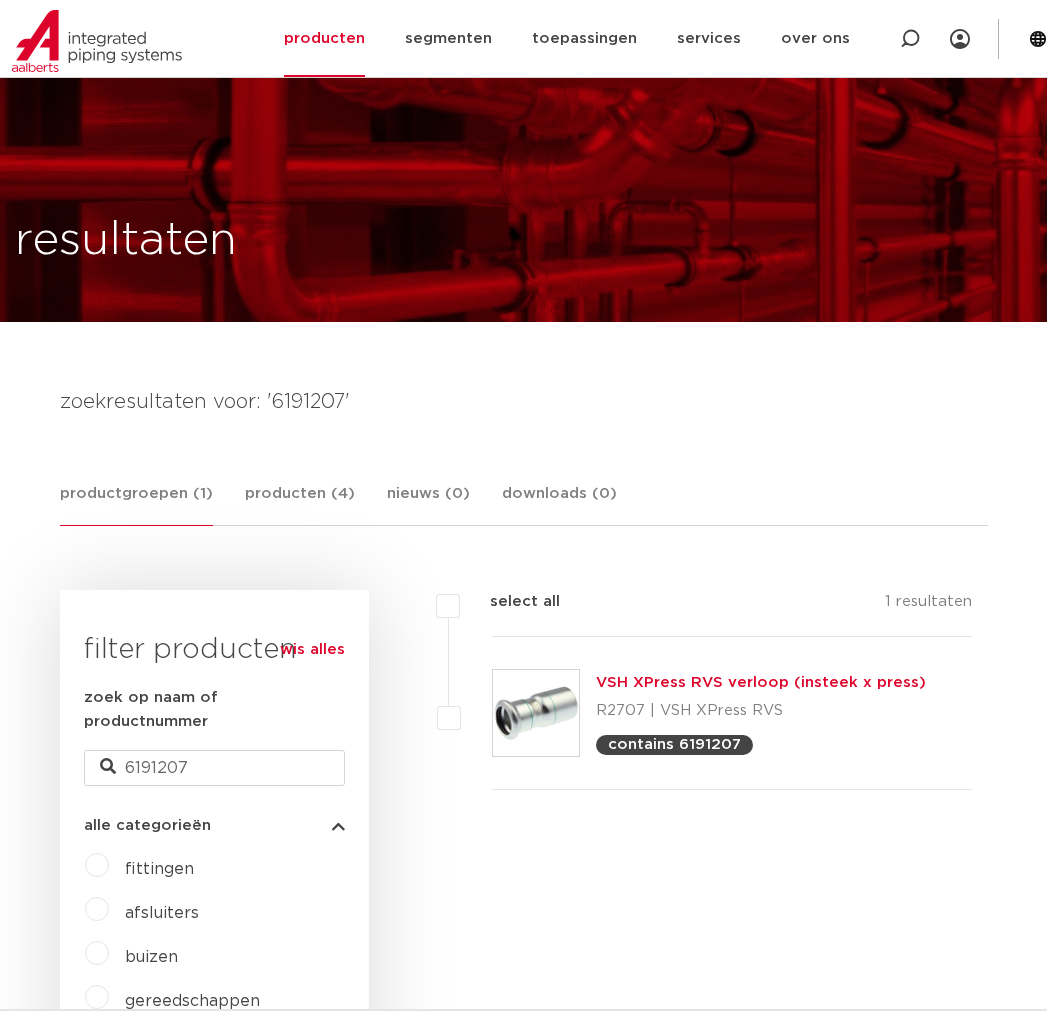 scroll, scrollTop: 111, scrollLeft: 0, axis: vertical 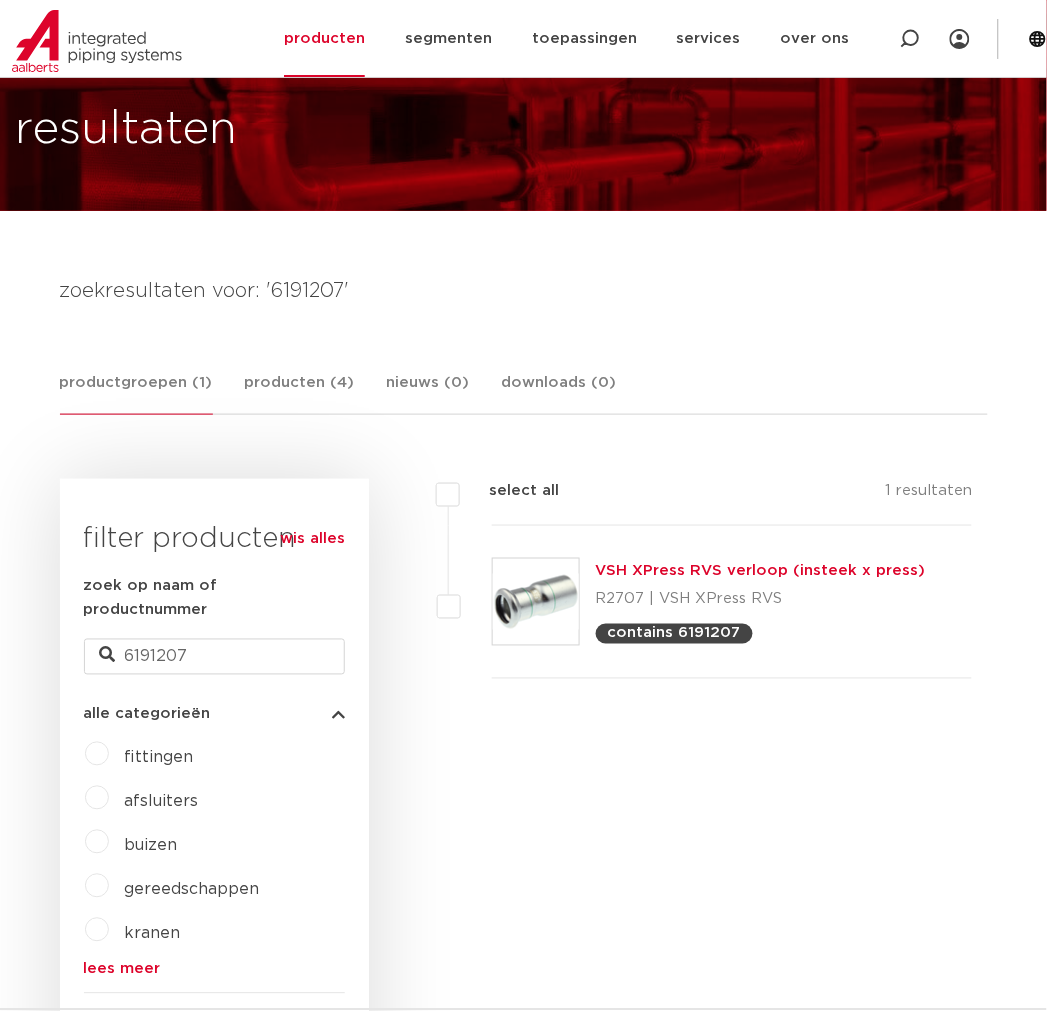 click on "zoekresultaten voor: '6191207'
productgroepen (1)
producten (4)
nieuws (0)
downloads (0)
productgroepen (1)
producten (4)
nieuws (0)
downloads (0)
wis alles
filter producten
6191207" at bounding box center [524, 1146] 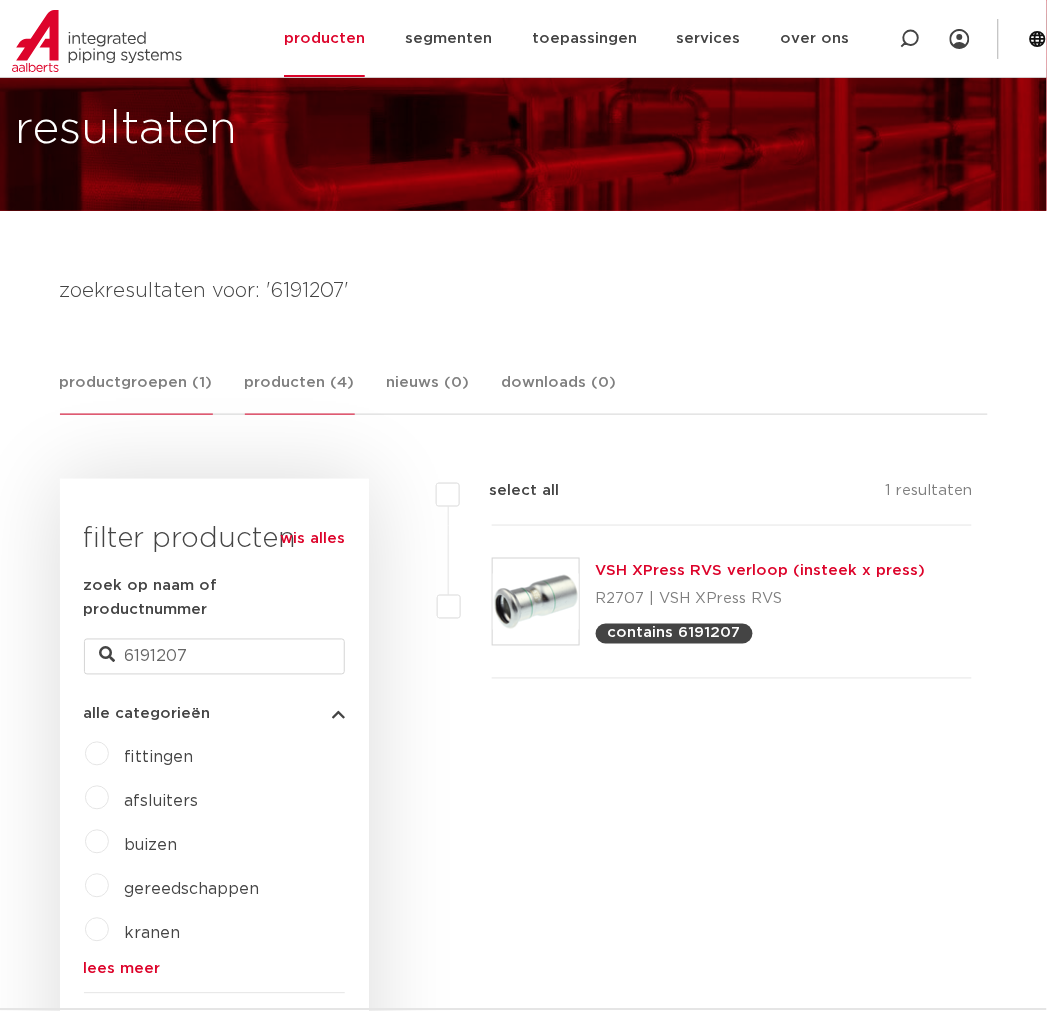 click on "producten (4)" at bounding box center [300, 393] 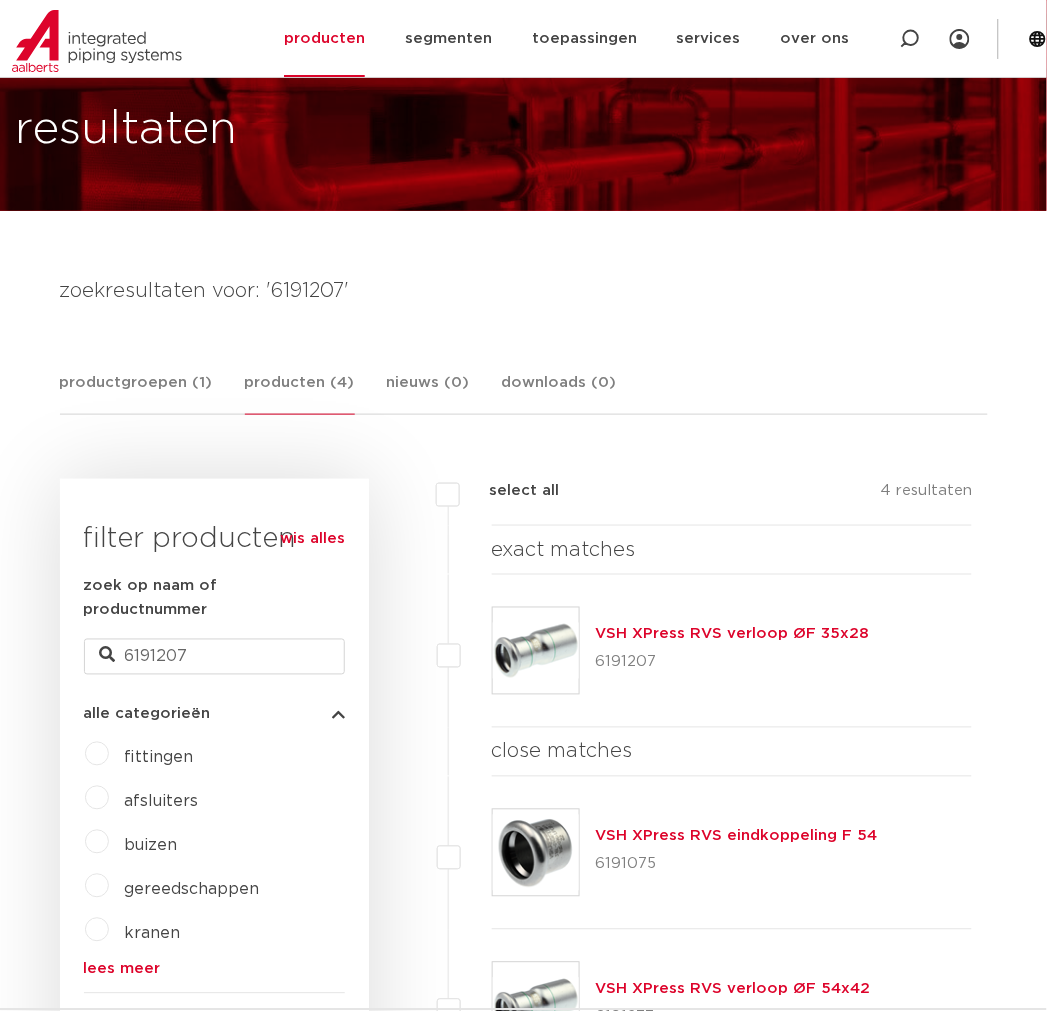 drag, startPoint x: 822, startPoint y: 613, endPoint x: 590, endPoint y: 602, distance: 232.26064 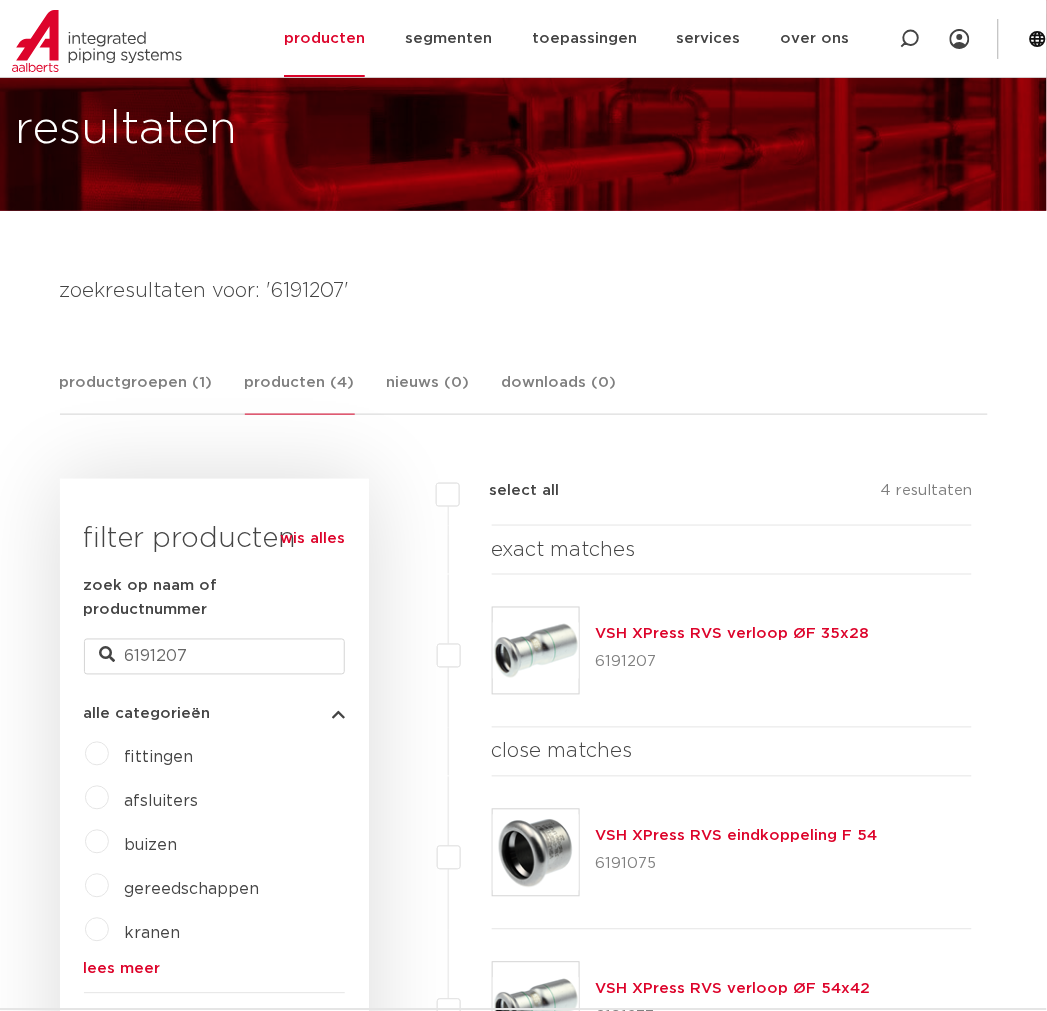 drag, startPoint x: 900, startPoint y: 631, endPoint x: 600, endPoint y: 615, distance: 300.42636 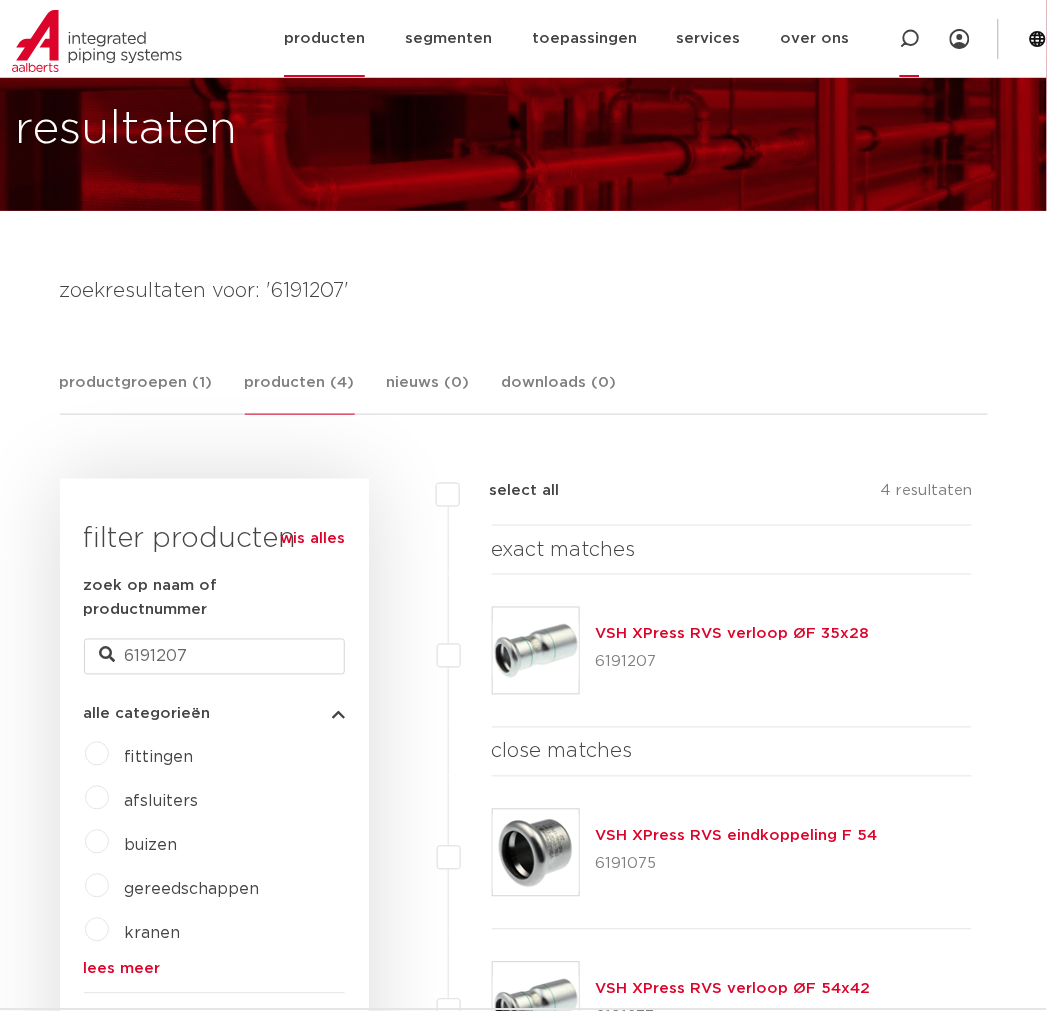 click 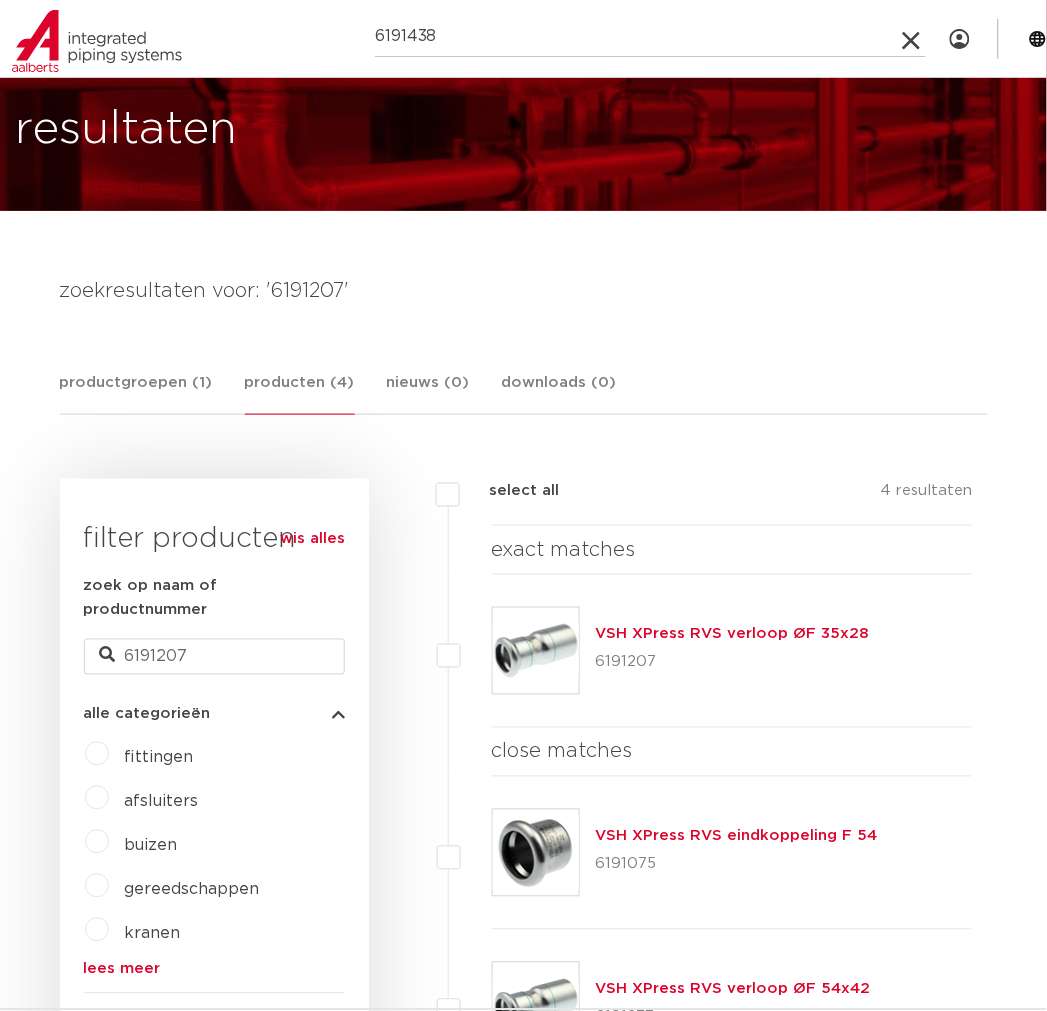type on "6191438" 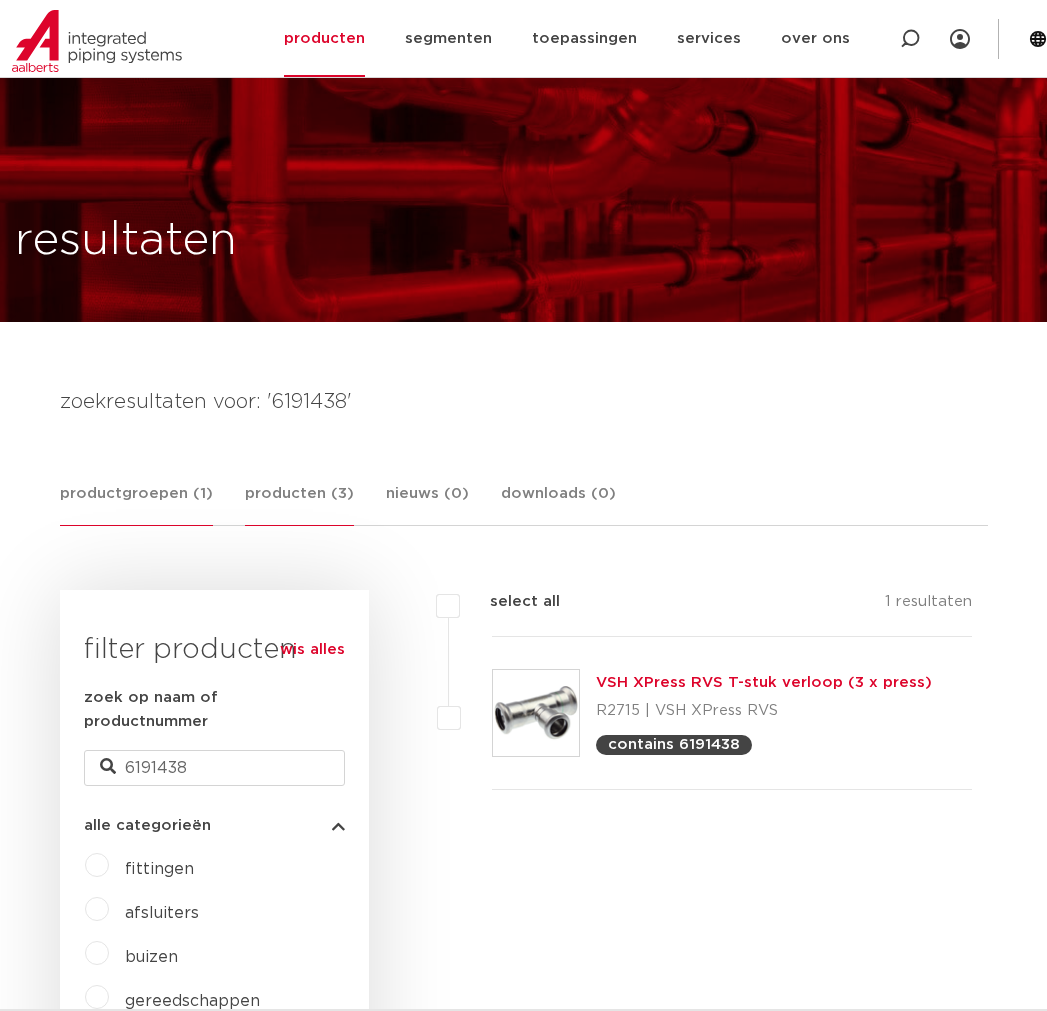 scroll, scrollTop: 111, scrollLeft: 0, axis: vertical 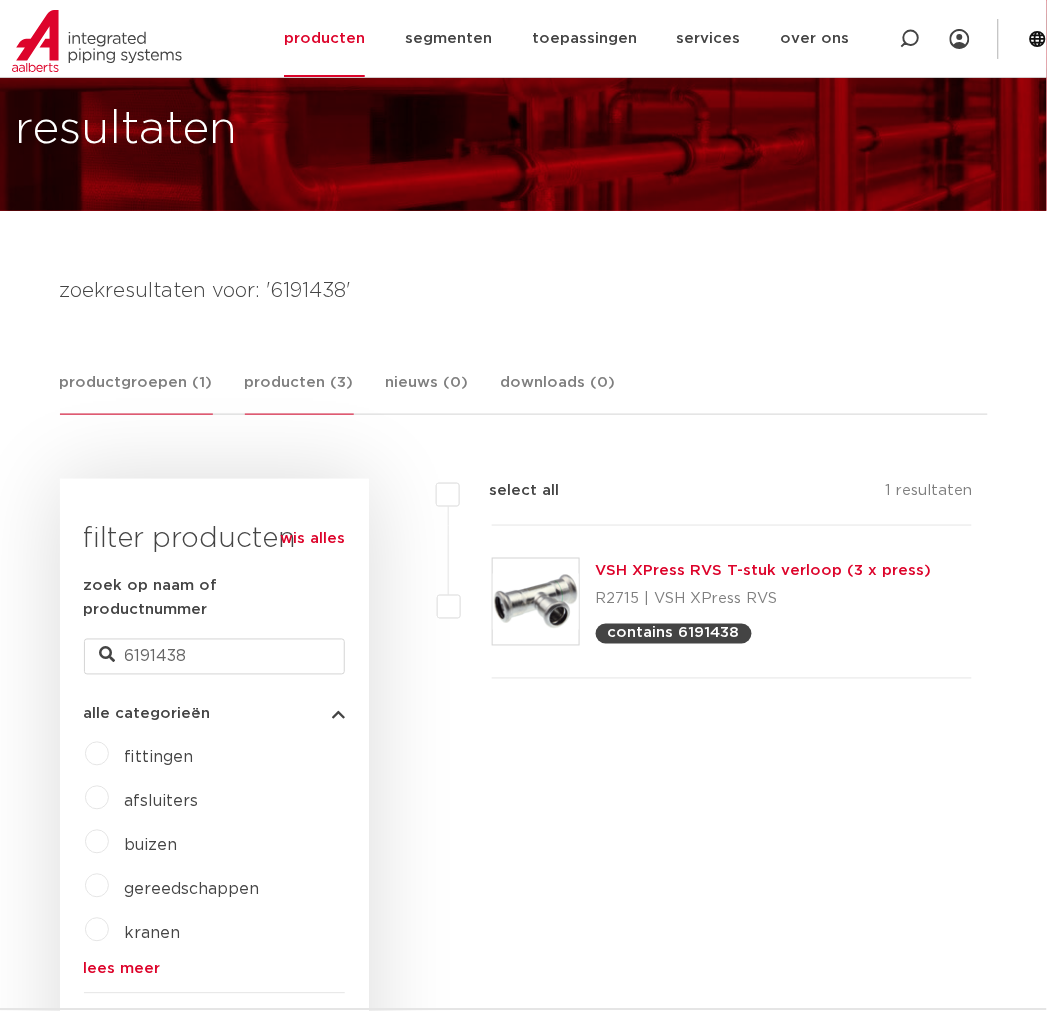 click on "producten (3)" at bounding box center [299, 393] 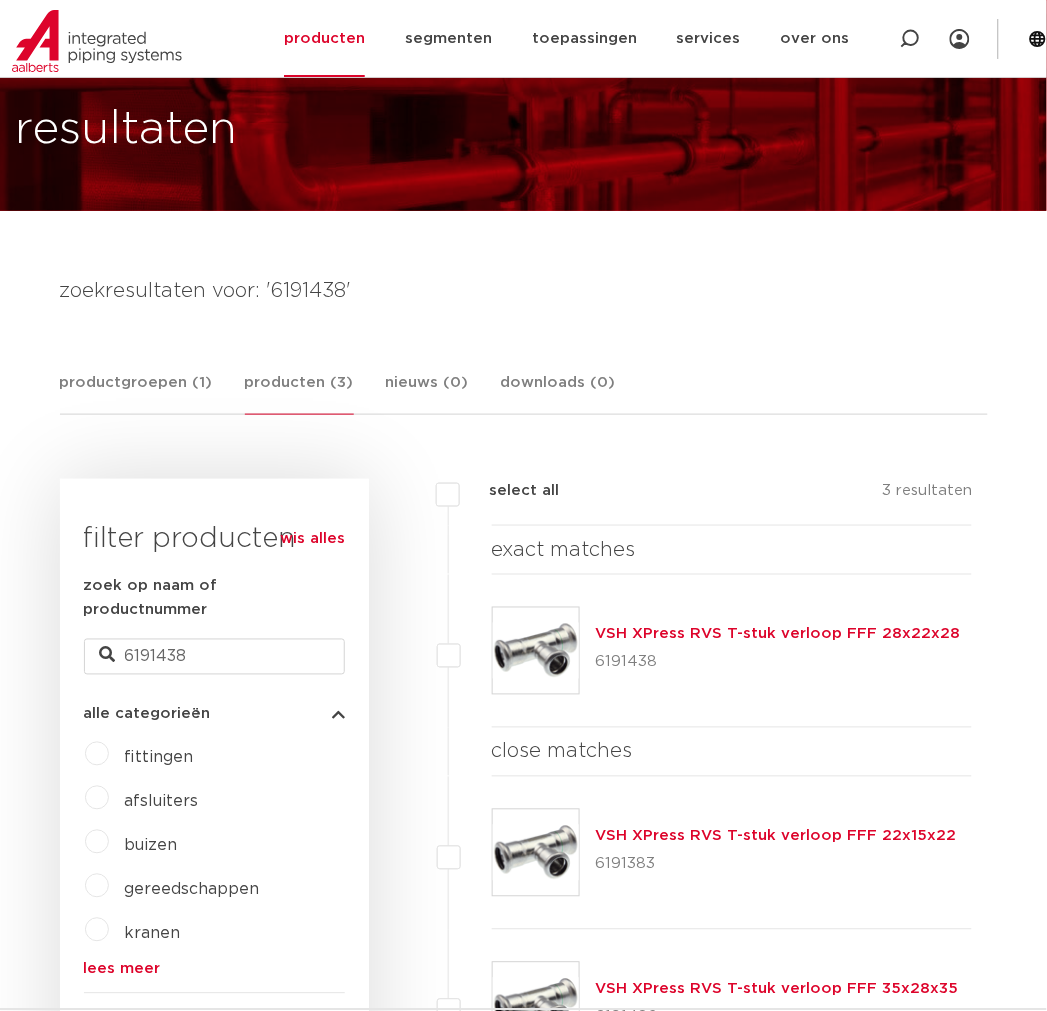 drag, startPoint x: 977, startPoint y: 634, endPoint x: 587, endPoint y: 612, distance: 390.62003 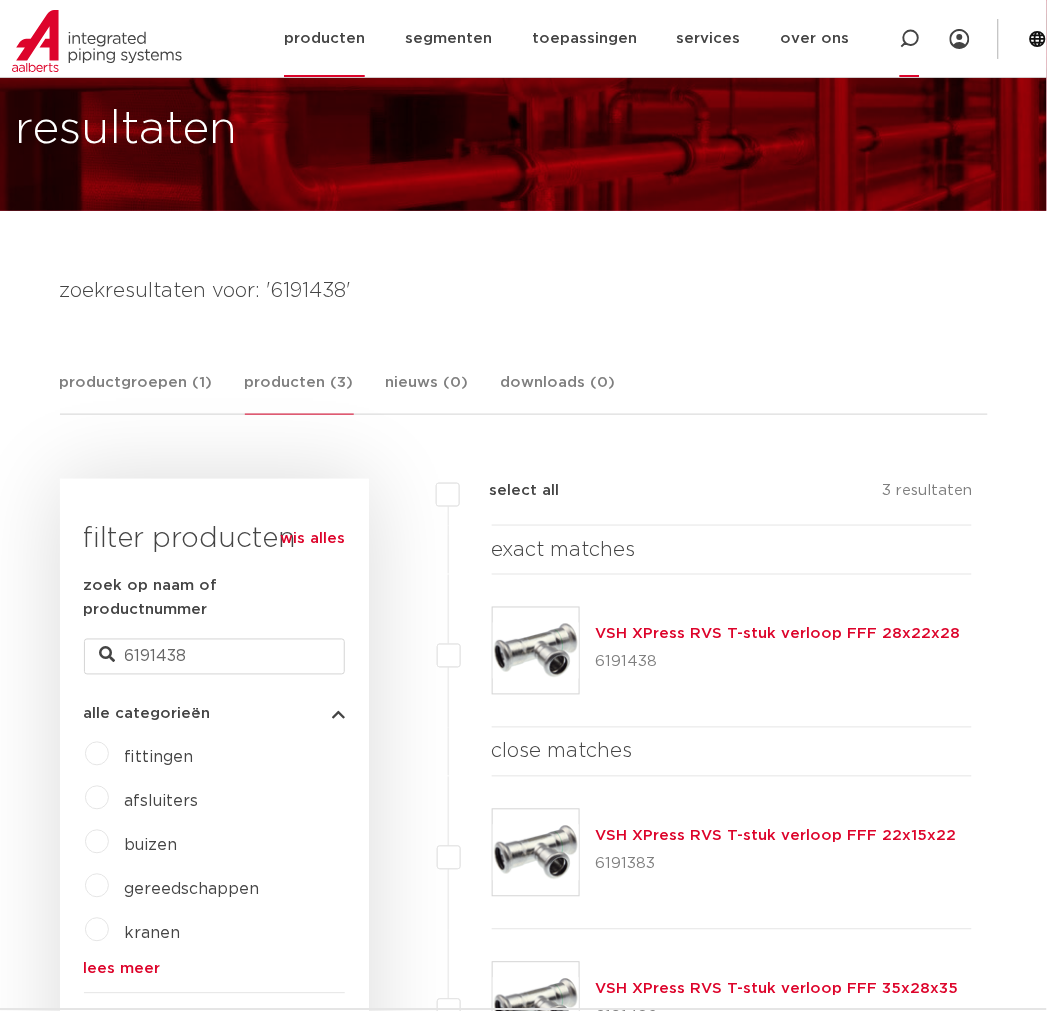 click 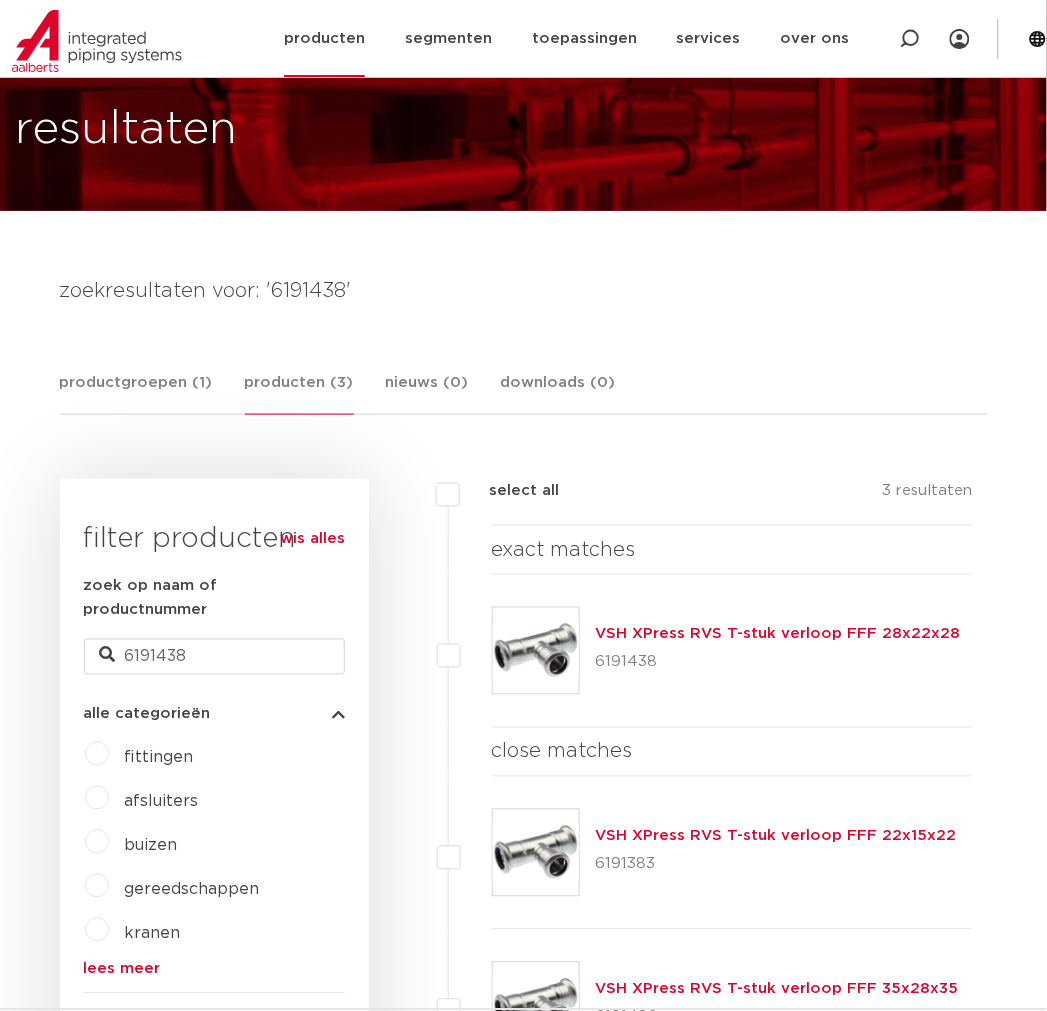 paste on "6191174" 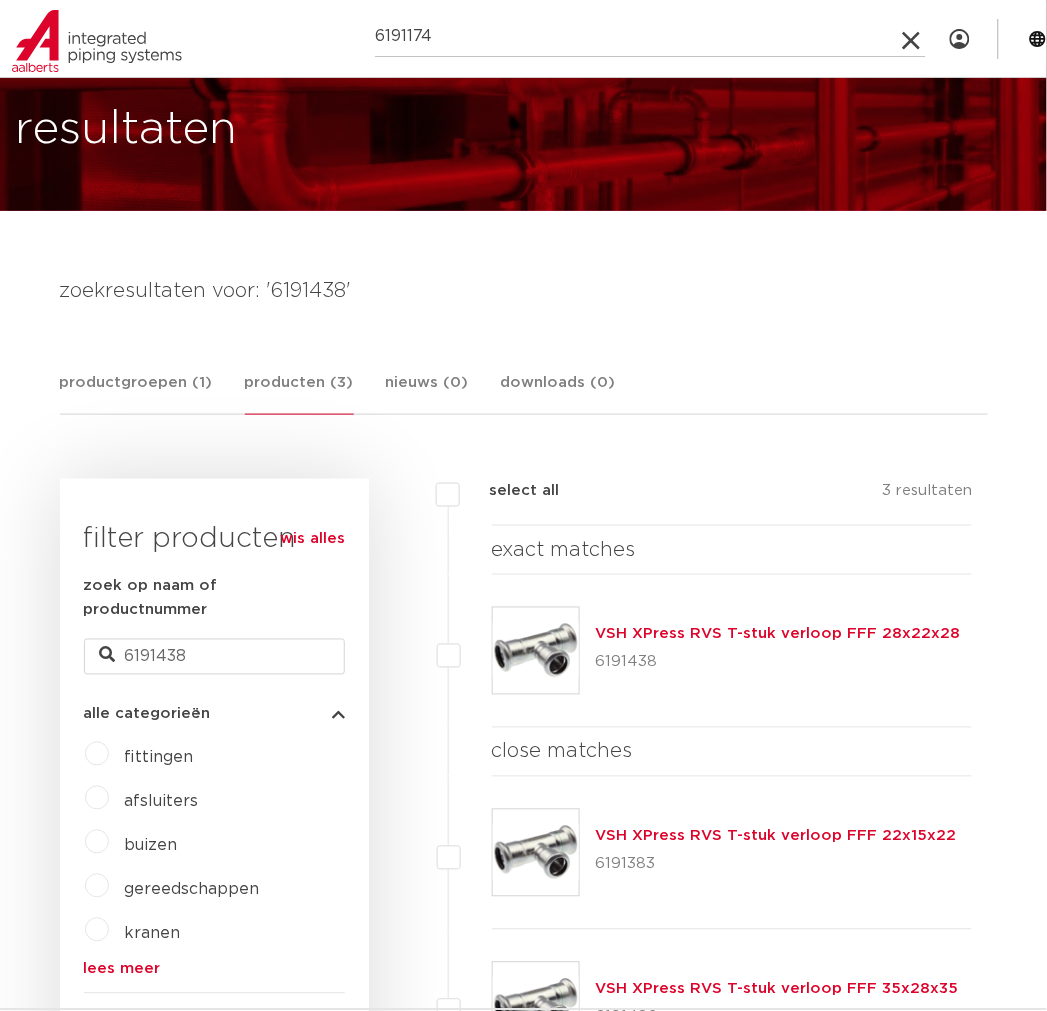 type on "6191174" 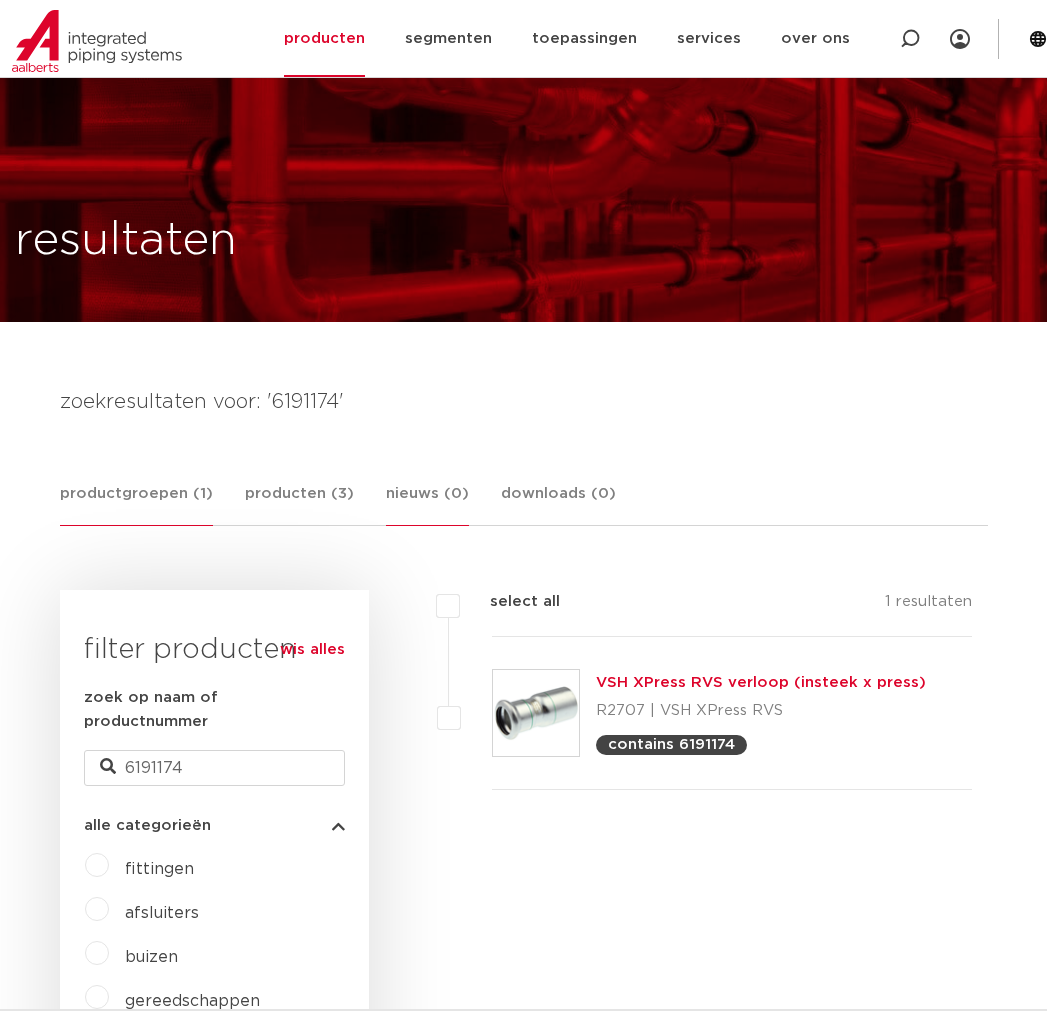 scroll, scrollTop: 111, scrollLeft: 0, axis: vertical 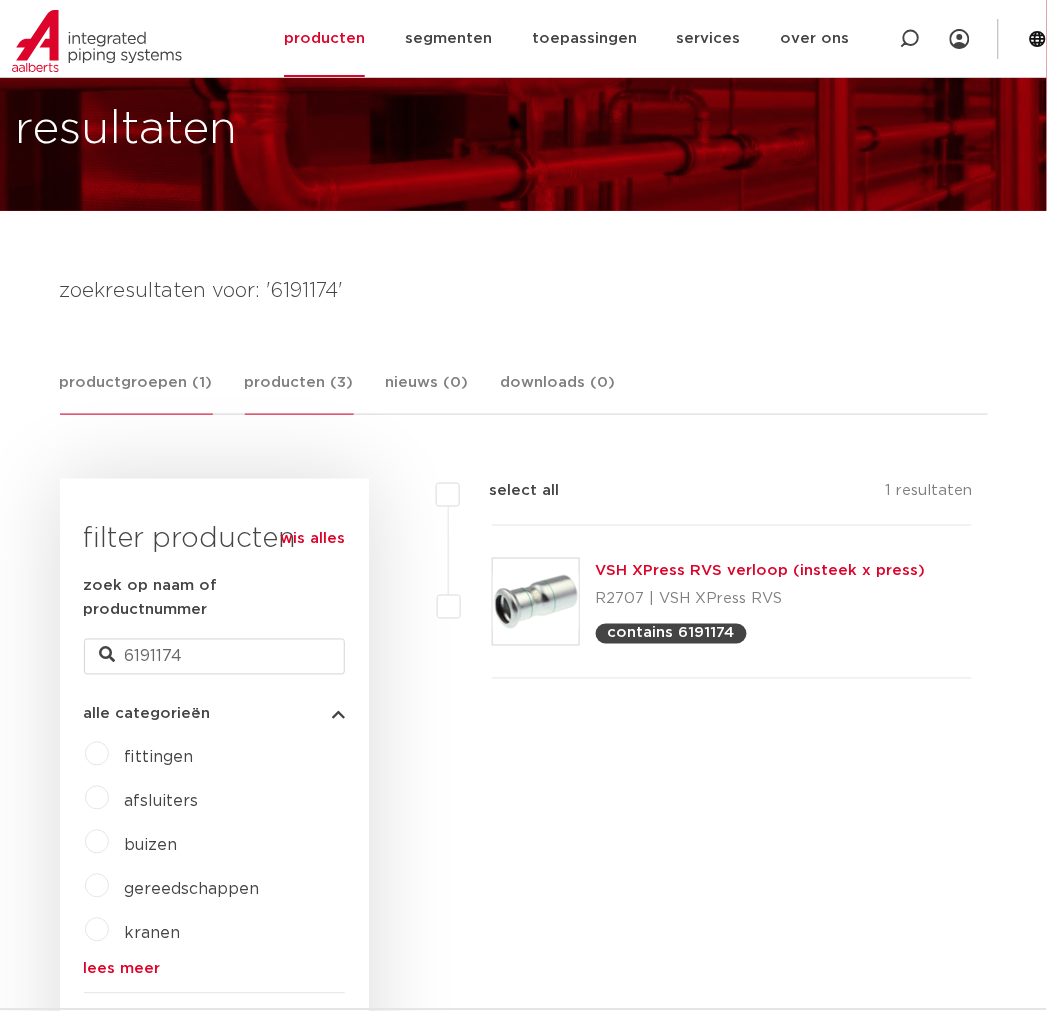 click on "producten (3)" at bounding box center (299, 393) 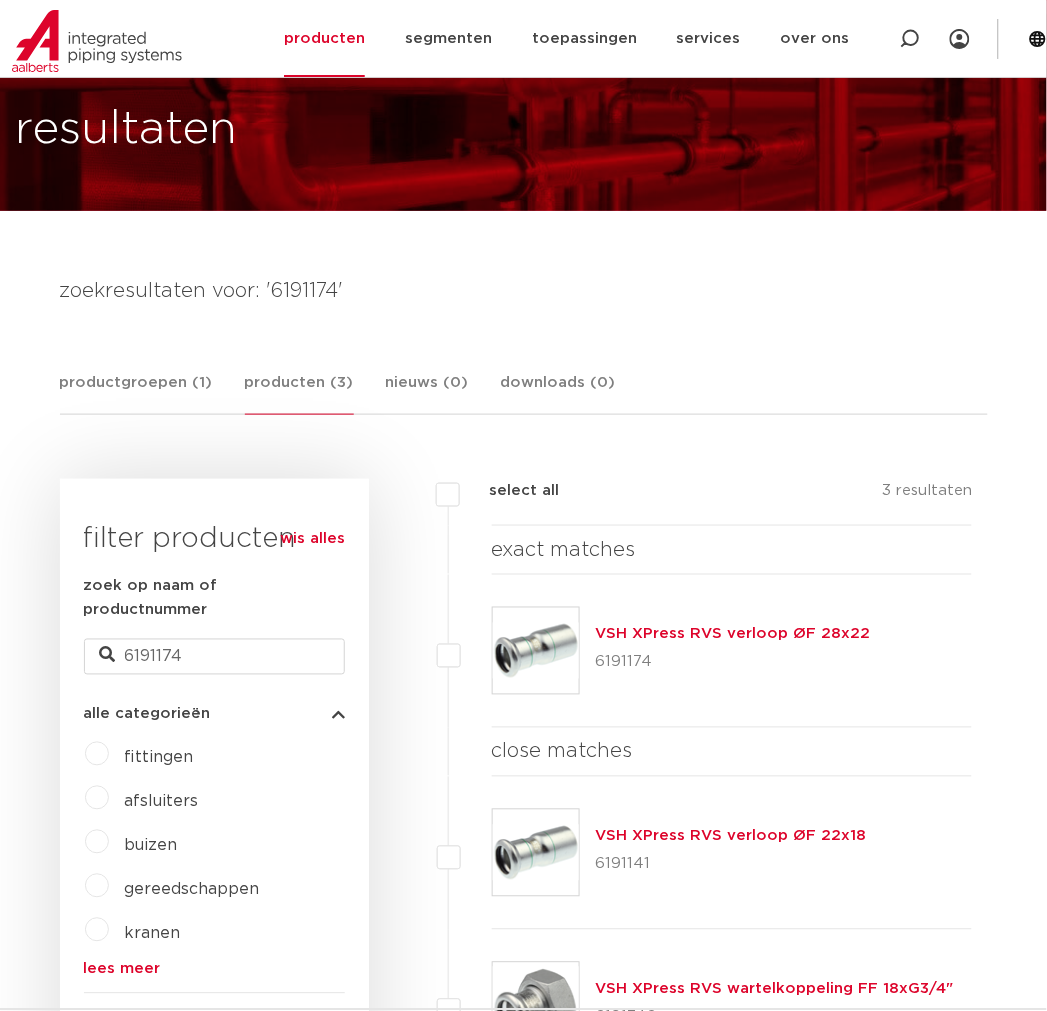 drag, startPoint x: 902, startPoint y: 617, endPoint x: 553, endPoint y: 631, distance: 349.2807 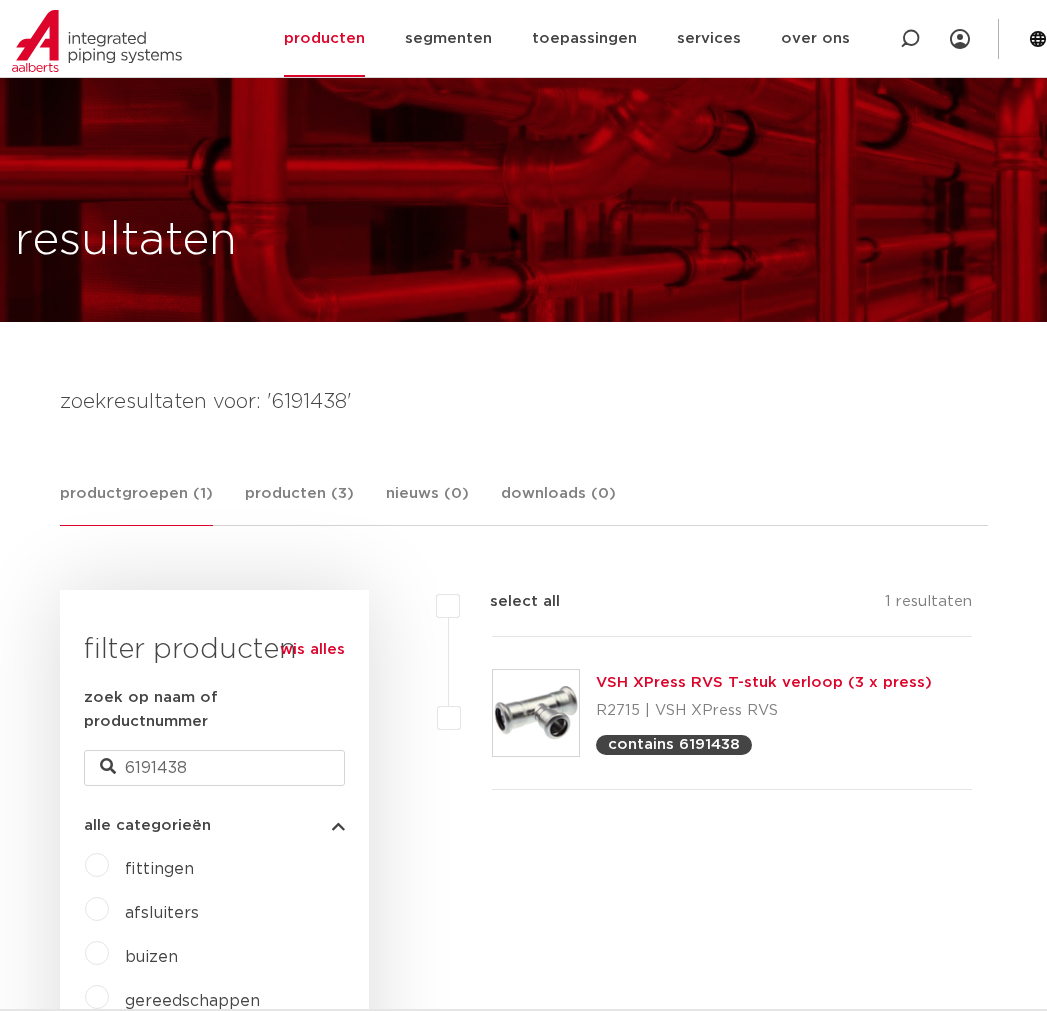 scroll, scrollTop: 111, scrollLeft: 0, axis: vertical 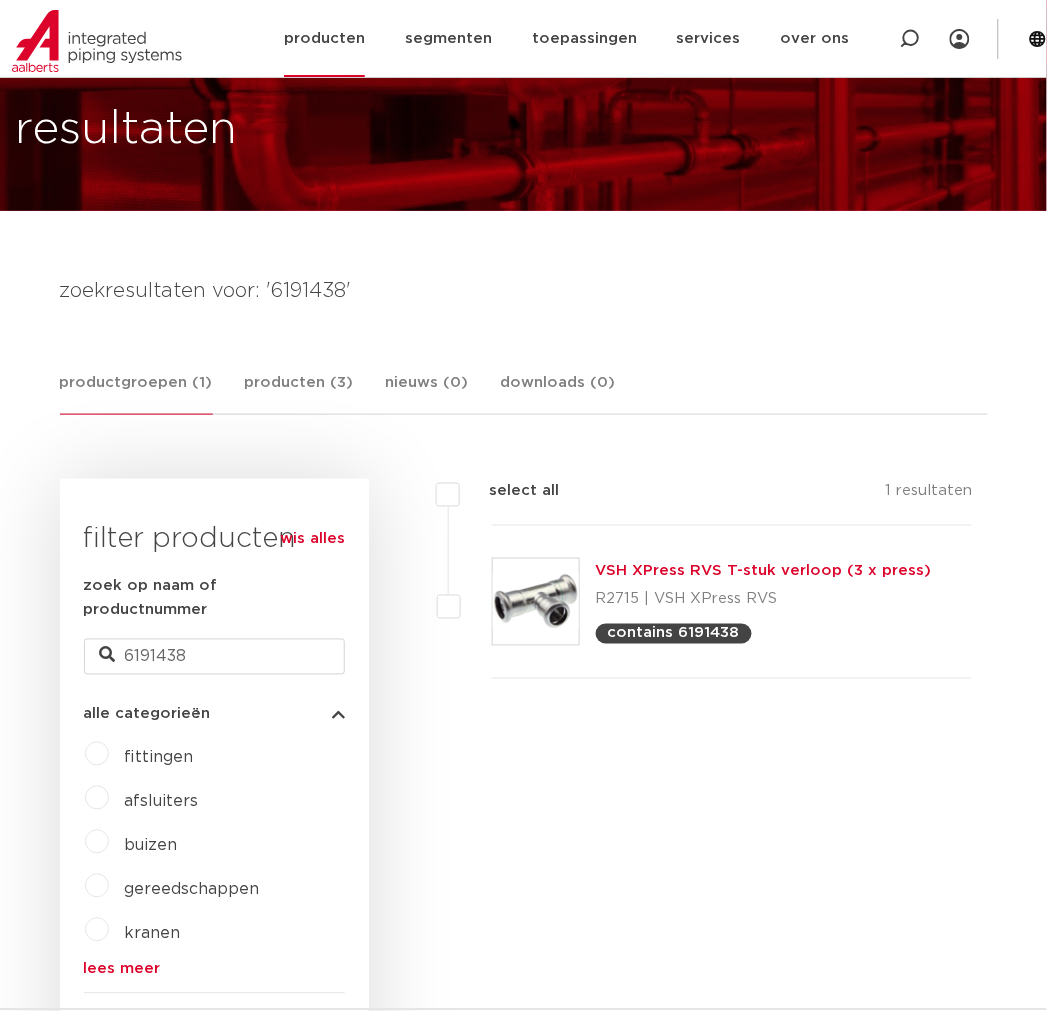 click on "producten" 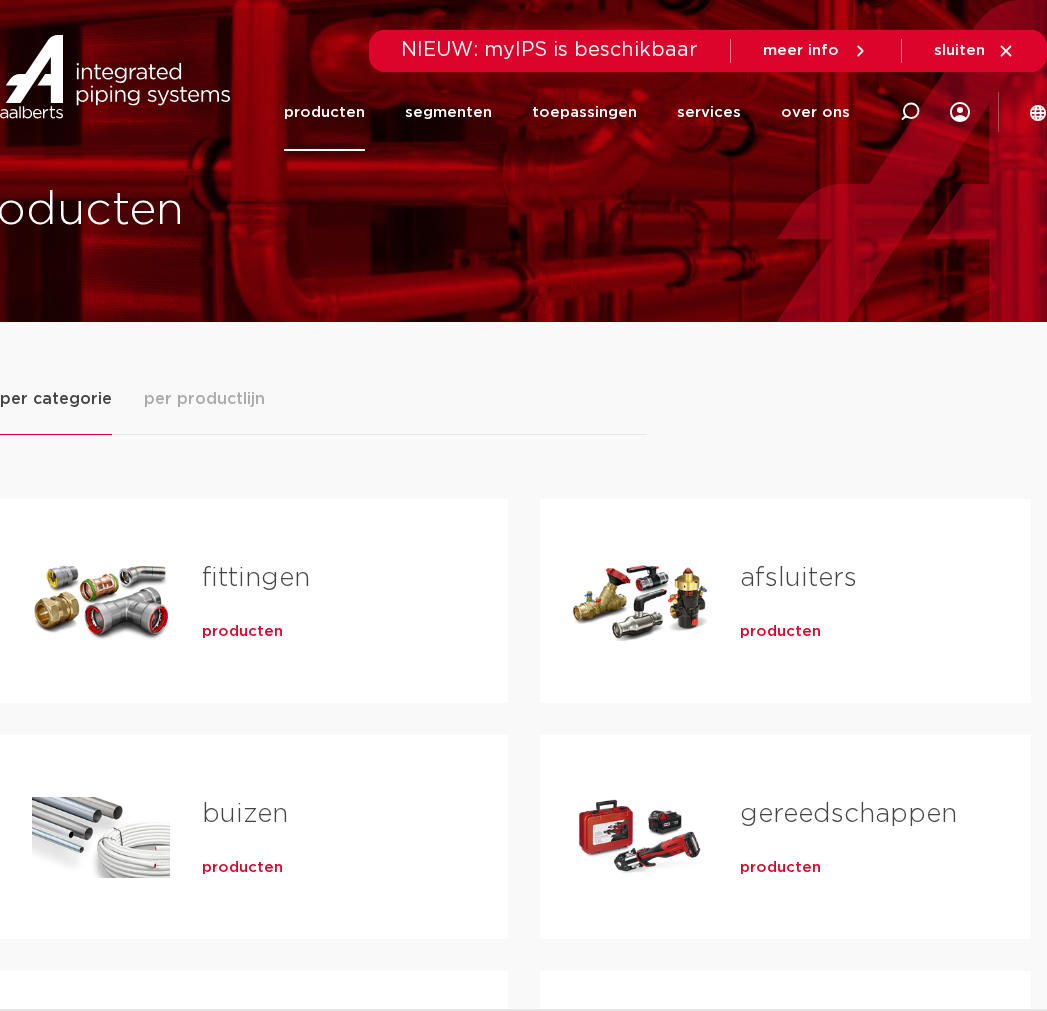 scroll, scrollTop: 0, scrollLeft: 0, axis: both 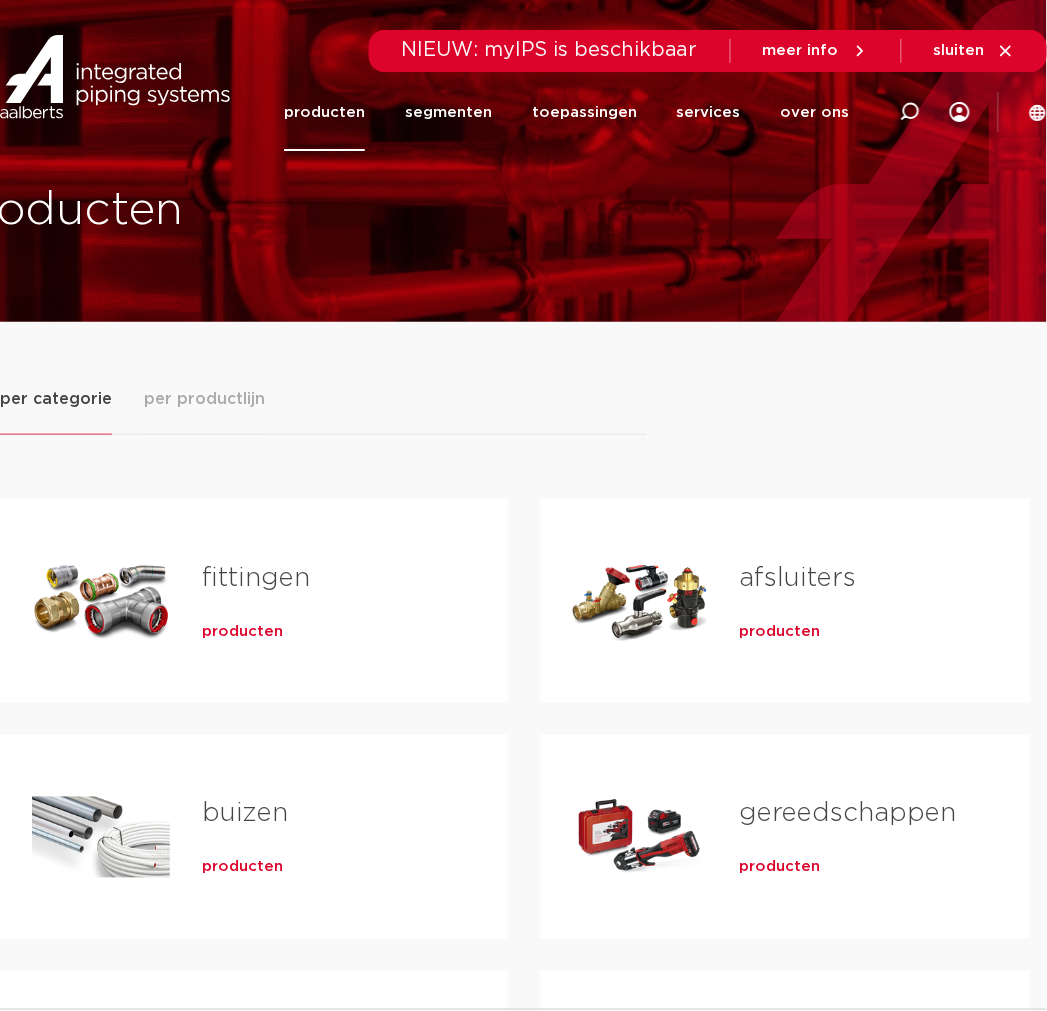click on "producten" at bounding box center (242, 632) 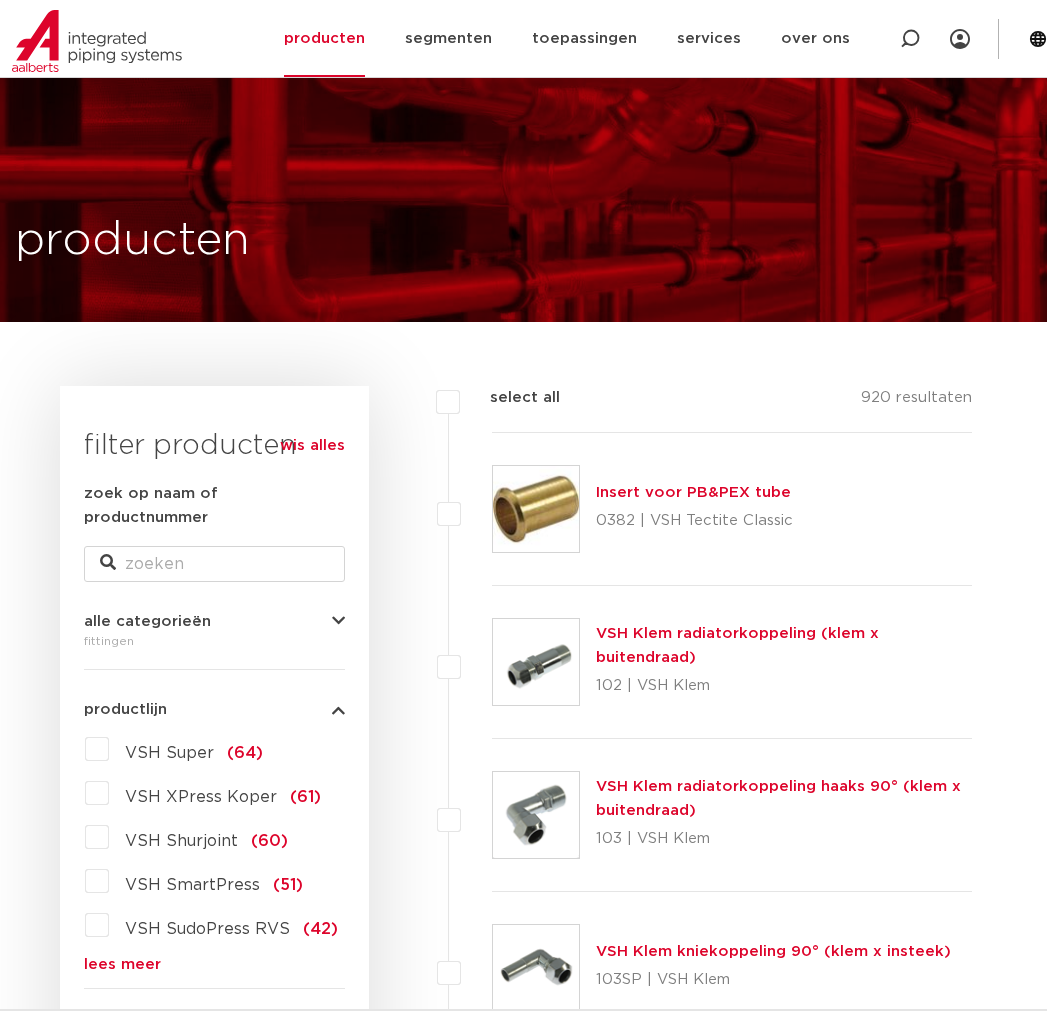 scroll, scrollTop: 111, scrollLeft: 0, axis: vertical 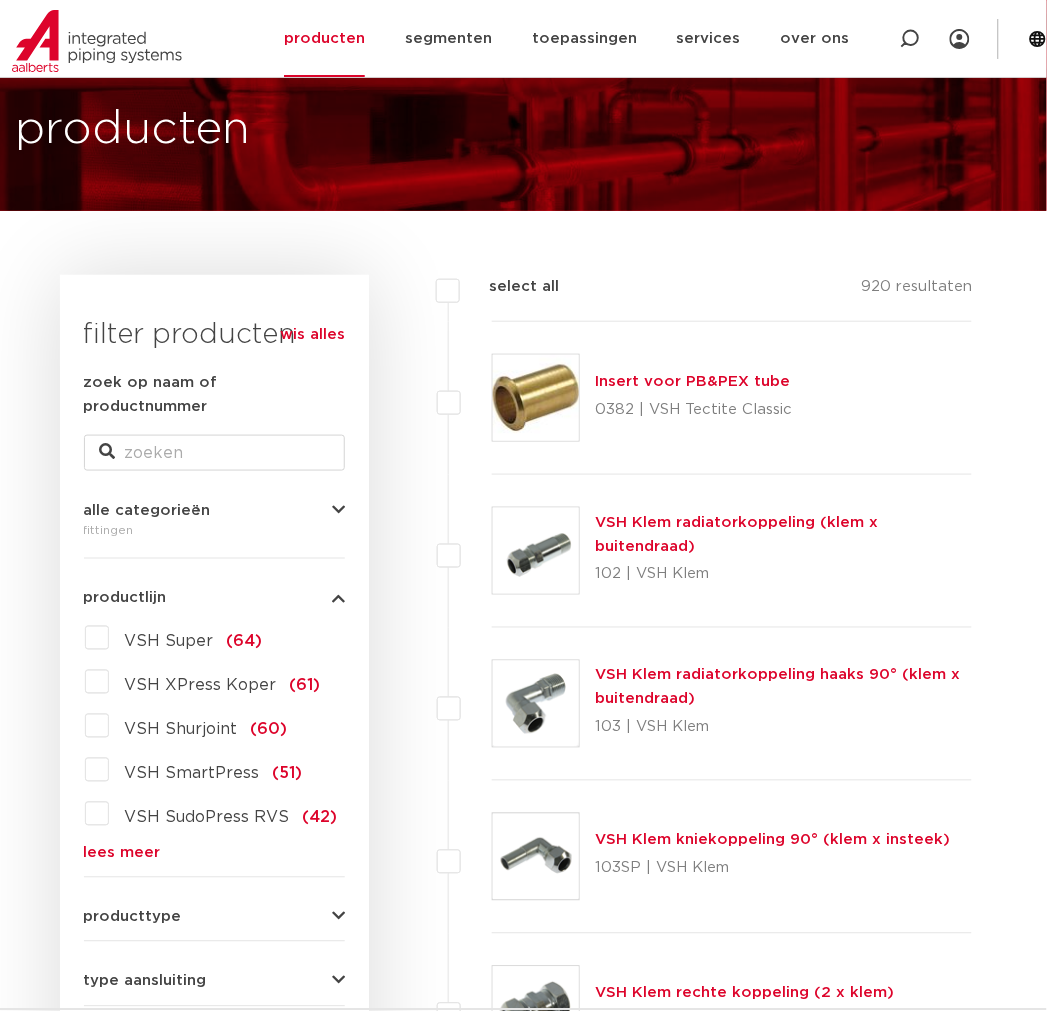 click on "lees meer" at bounding box center (214, 853) 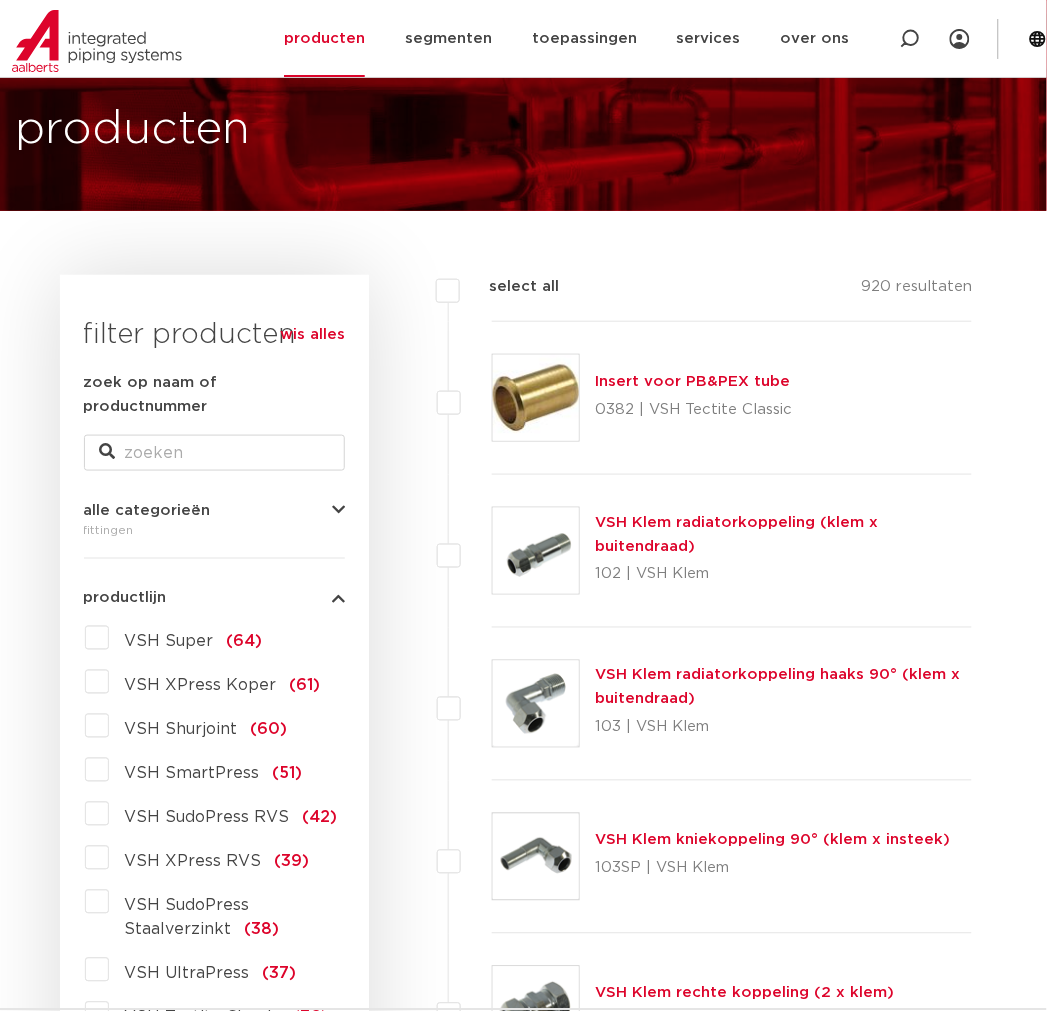 click on "VSH XPress RVS" at bounding box center (193, 862) 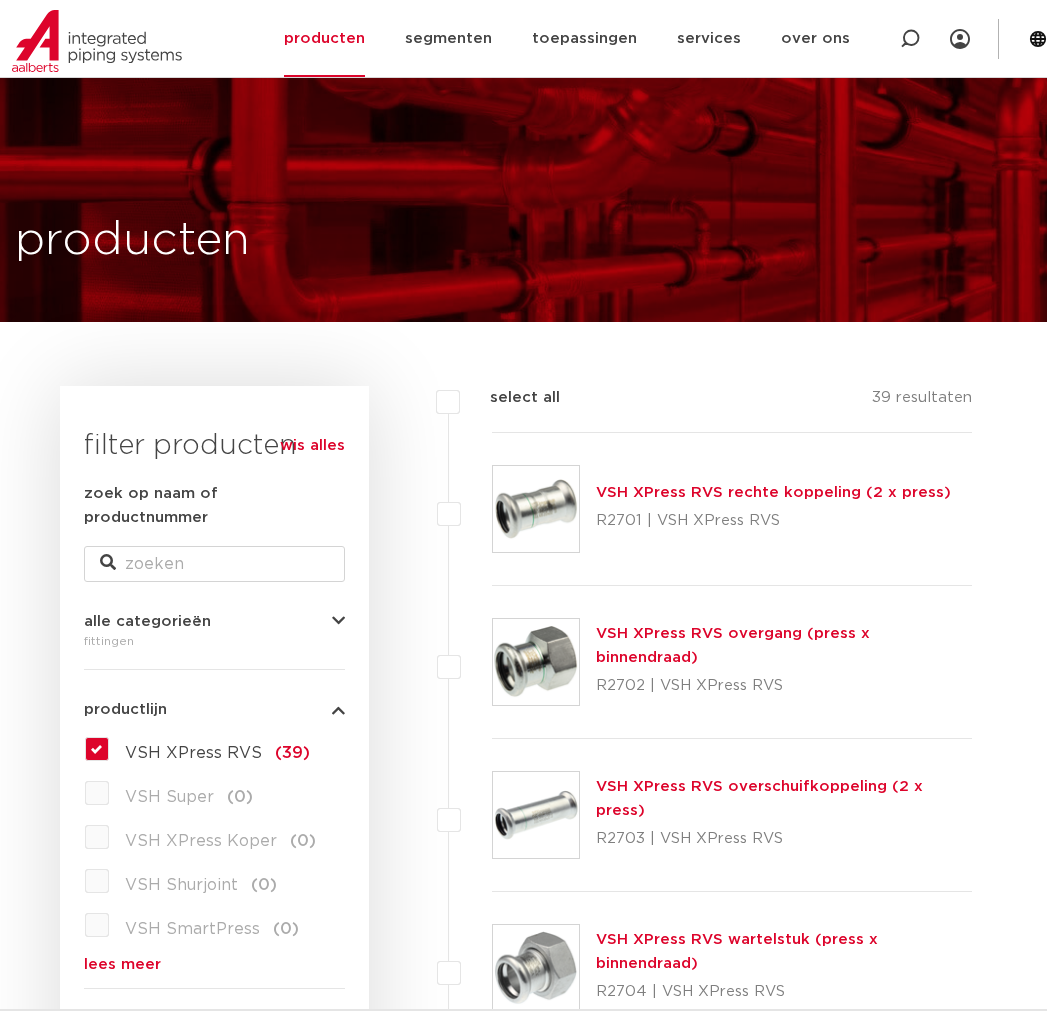 scroll, scrollTop: 111, scrollLeft: 0, axis: vertical 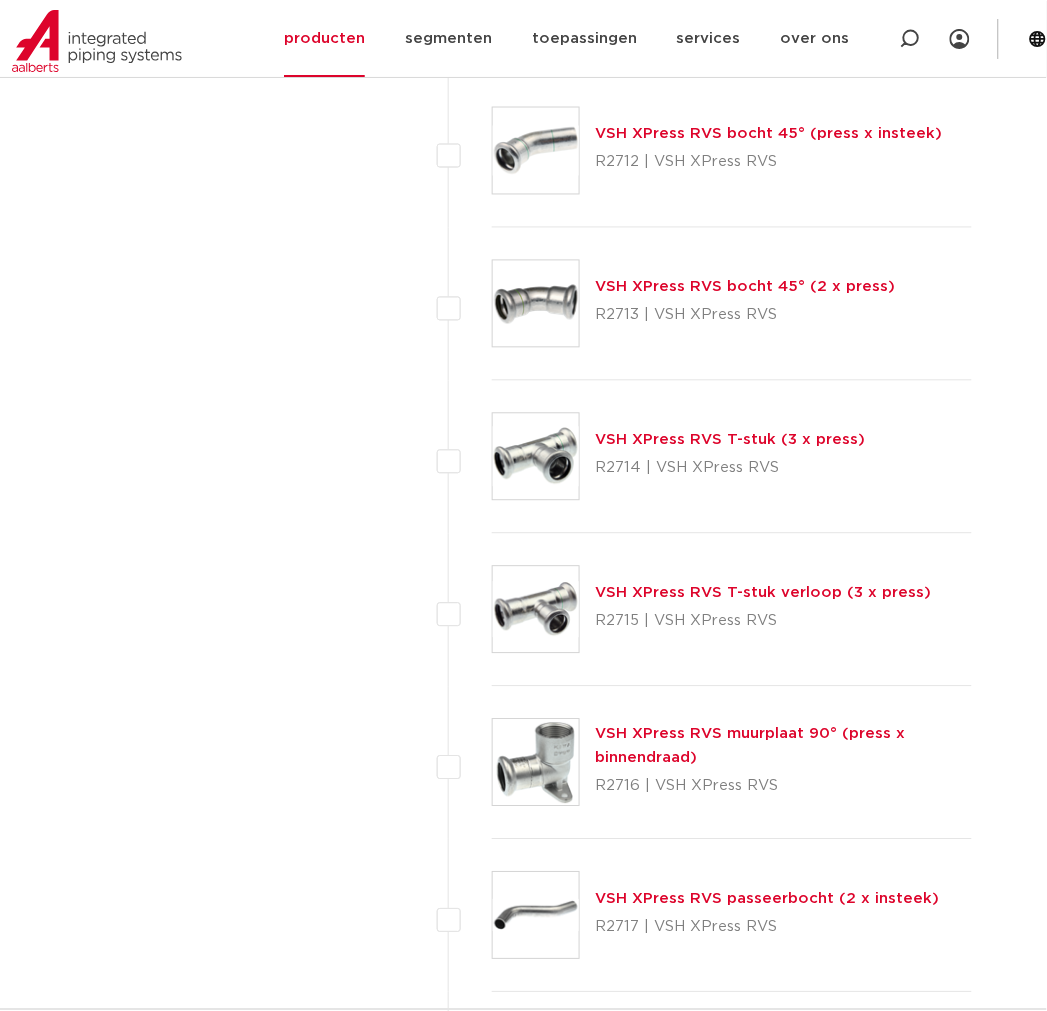 click at bounding box center [536, 610] 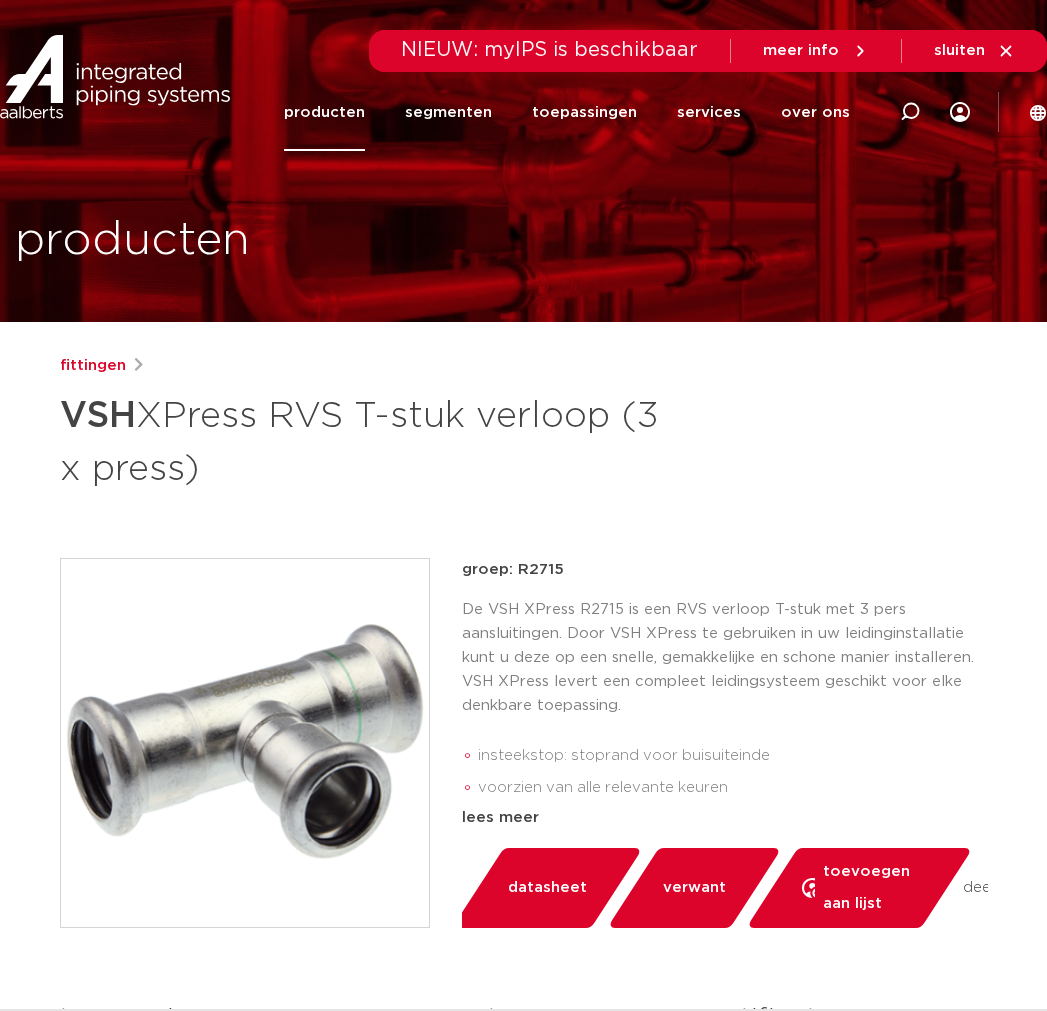scroll, scrollTop: 0, scrollLeft: 0, axis: both 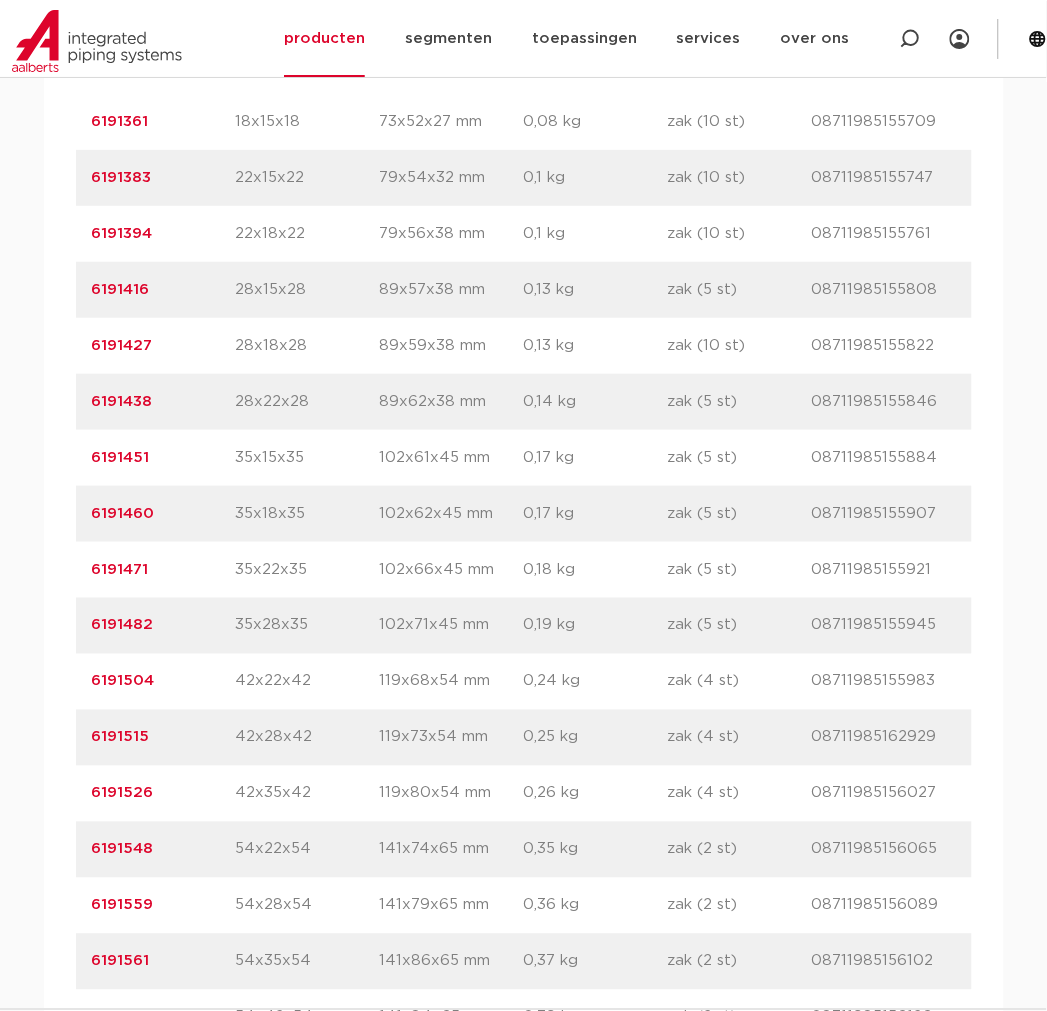 drag, startPoint x: 196, startPoint y: 515, endPoint x: 294, endPoint y: 528, distance: 98.85848 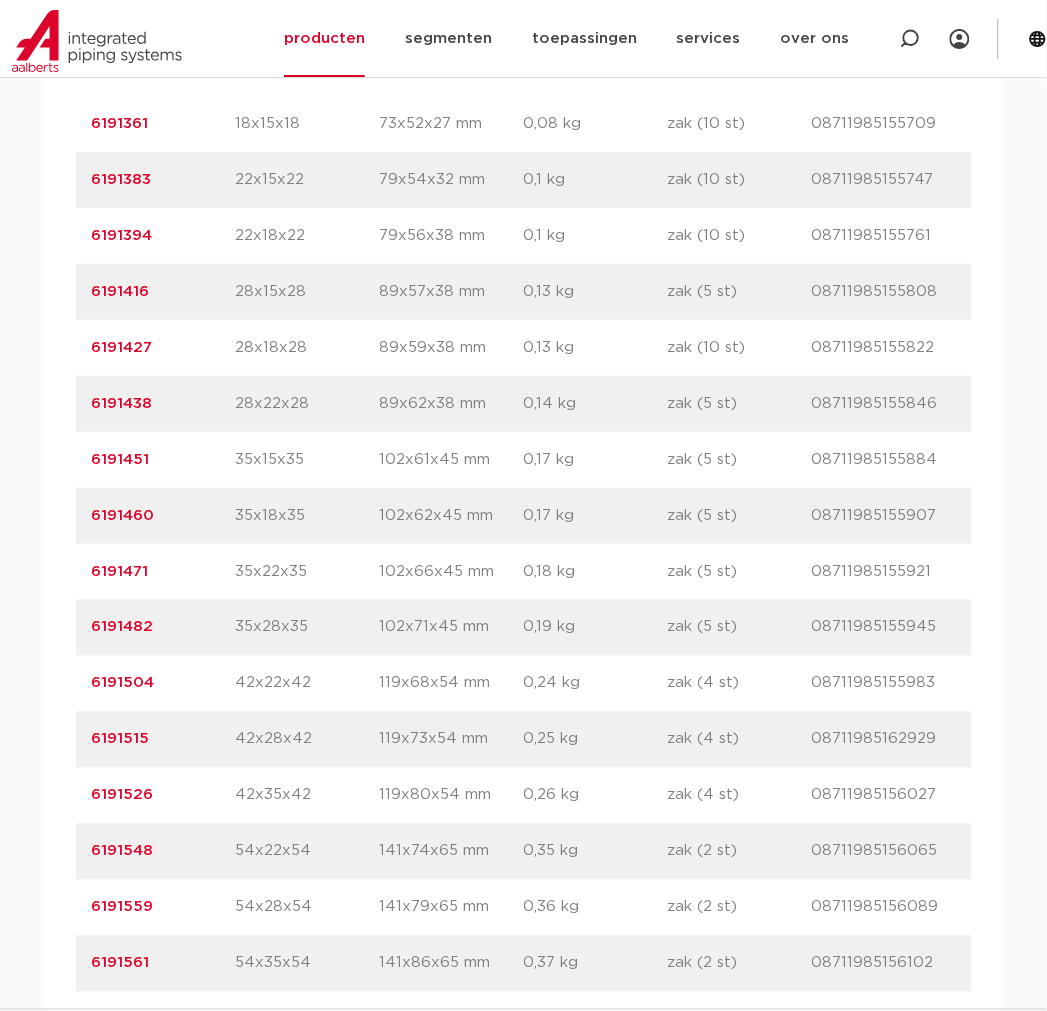 scroll, scrollTop: 1666, scrollLeft: 0, axis: vertical 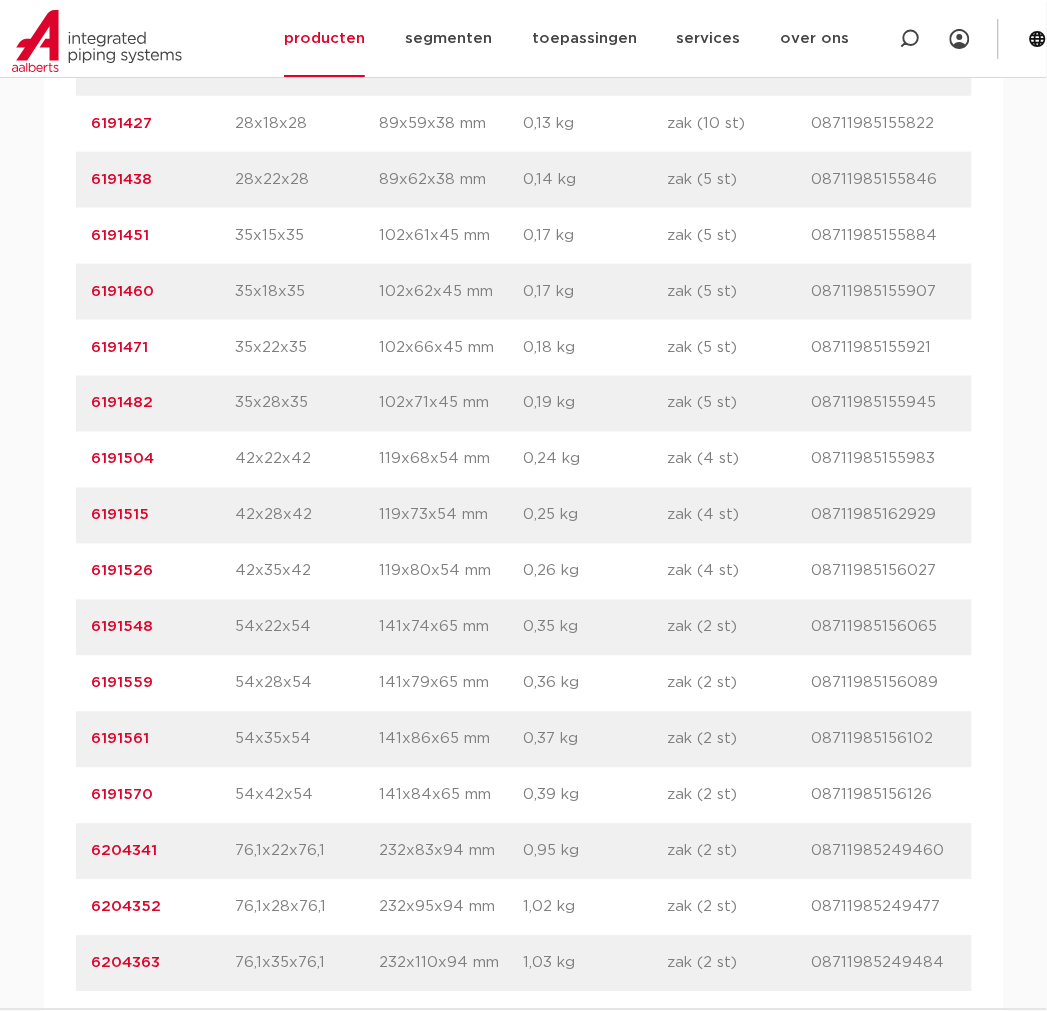 click on "6191471" at bounding box center (120, 347) 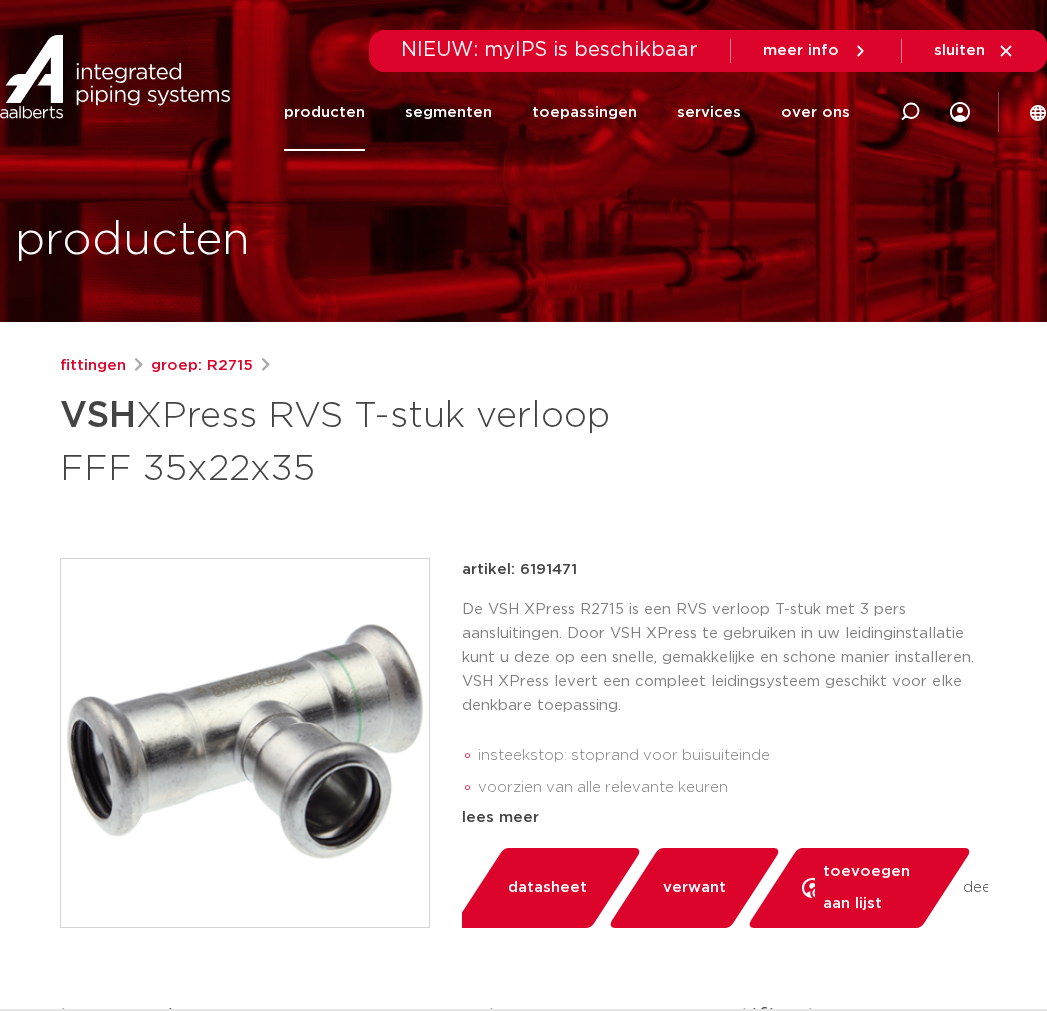 scroll, scrollTop: 0, scrollLeft: 0, axis: both 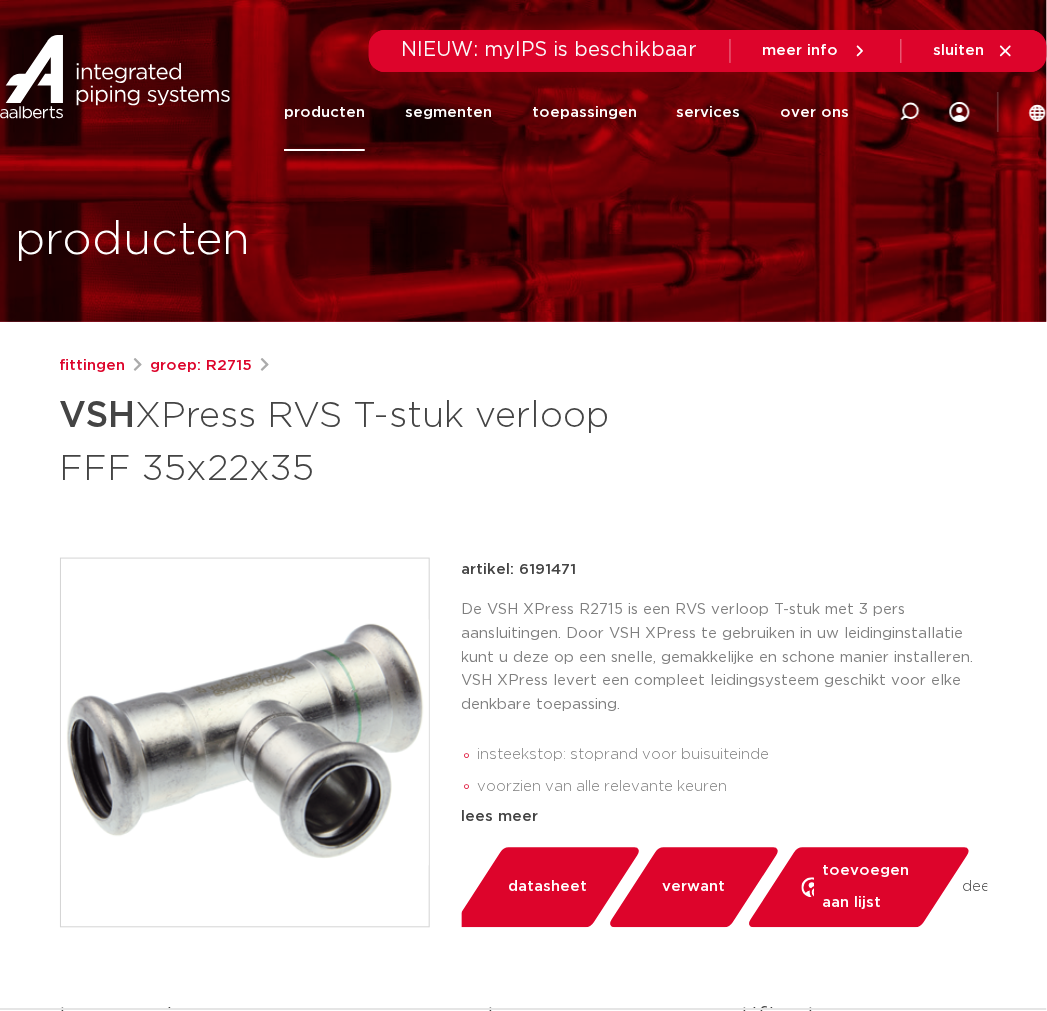 drag, startPoint x: 354, startPoint y: 472, endPoint x: 55, endPoint y: 416, distance: 304.19894 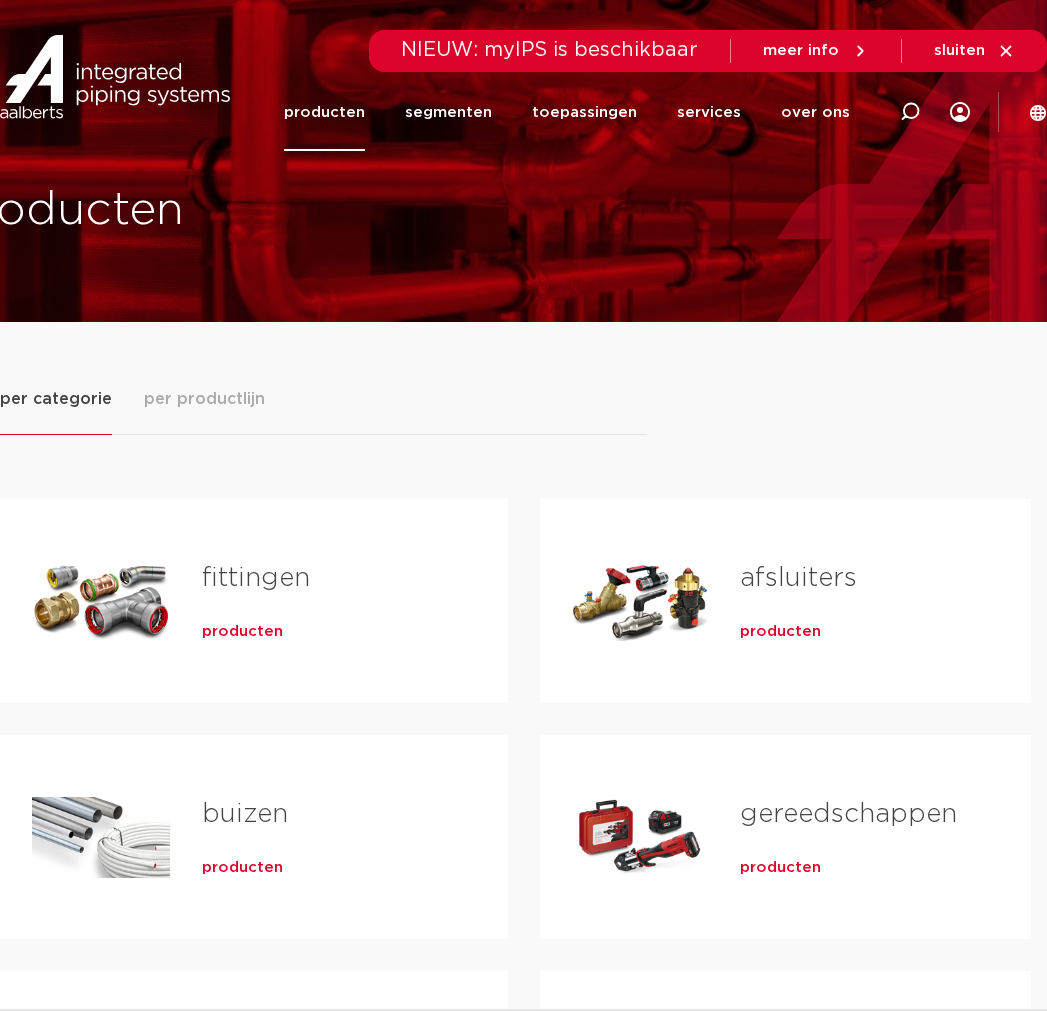 scroll, scrollTop: 0, scrollLeft: 0, axis: both 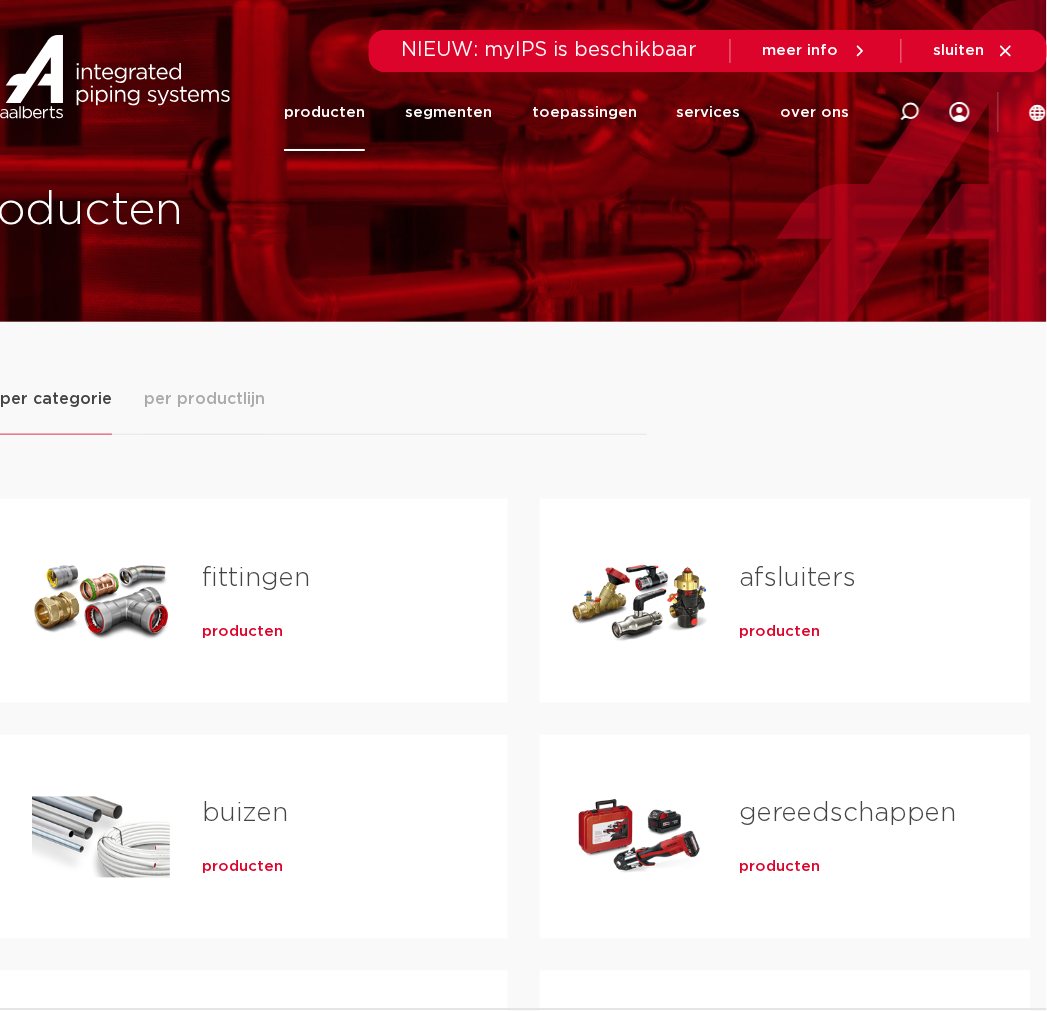click on "producten" at bounding box center [323, 628] 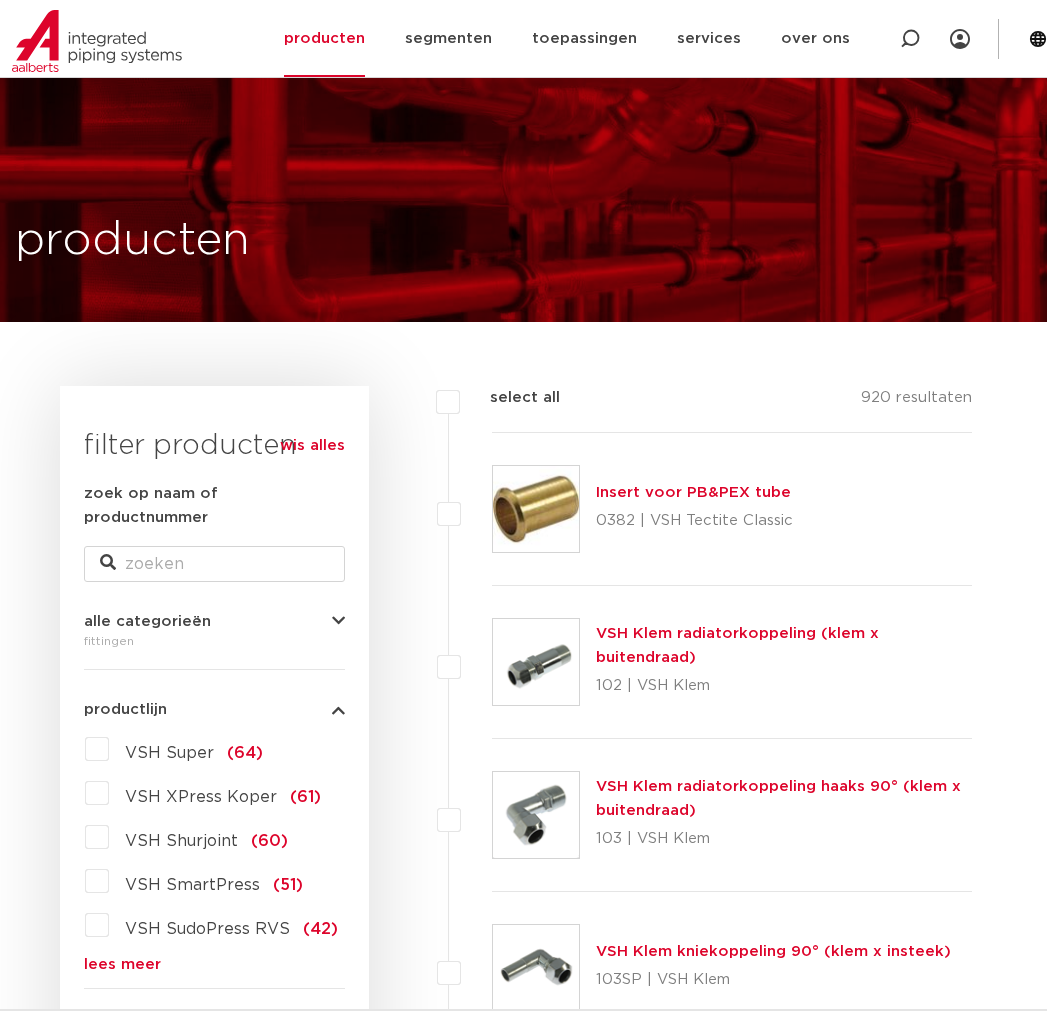 scroll, scrollTop: 1281, scrollLeft: 0, axis: vertical 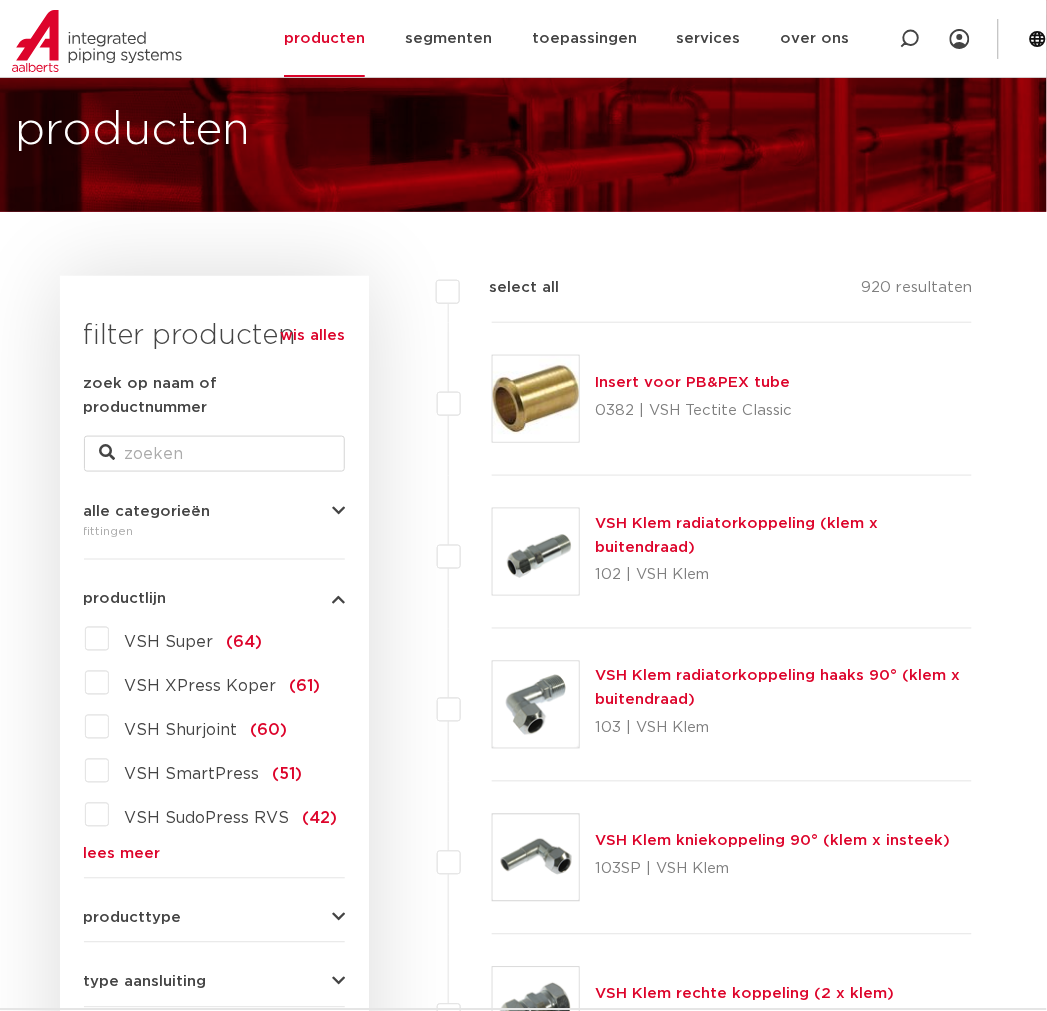 click on "zoek op naam of productnummer
alle categorieën
[GEOGRAPHIC_DATA]
[GEOGRAPHIC_DATA]
afsluiters
buizen
gereedschappen
kranen" at bounding box center (214, 850) 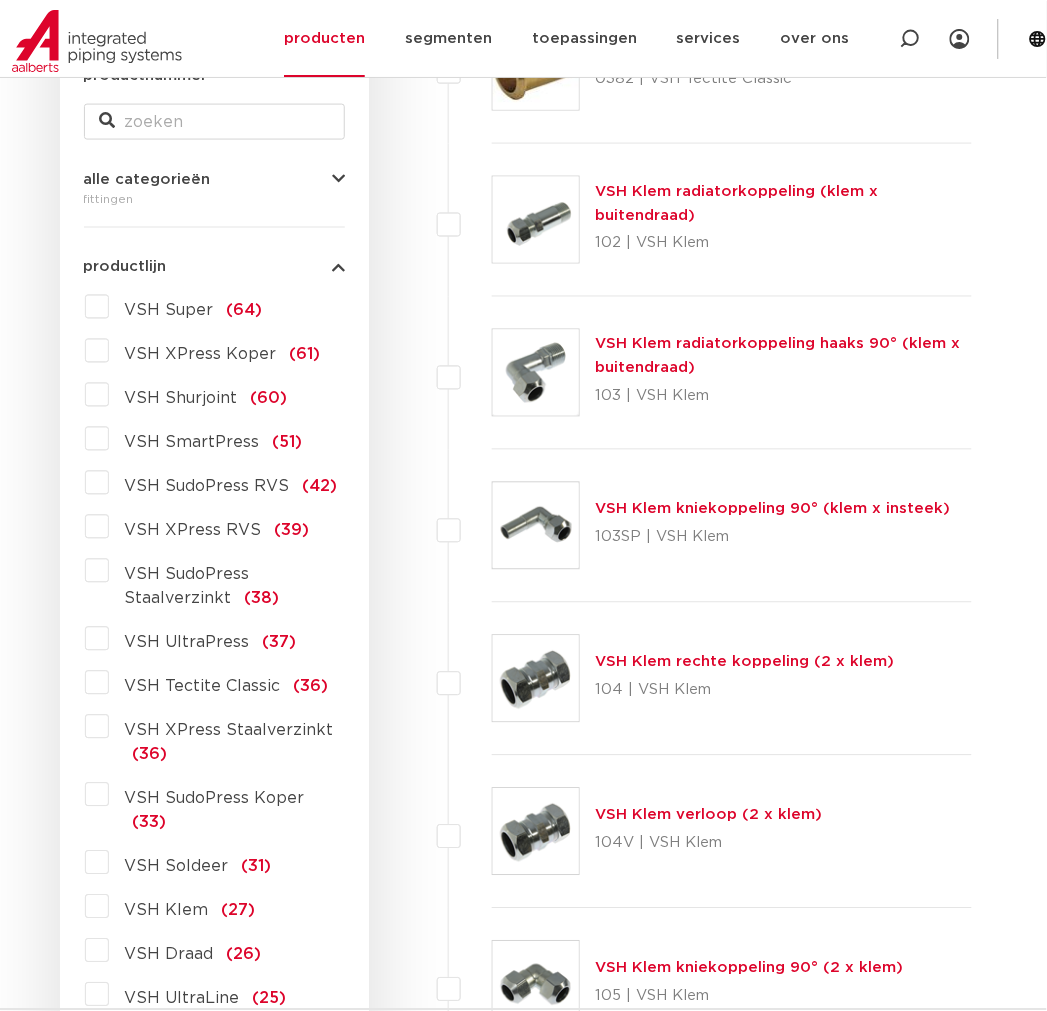 scroll, scrollTop: 443, scrollLeft: 0, axis: vertical 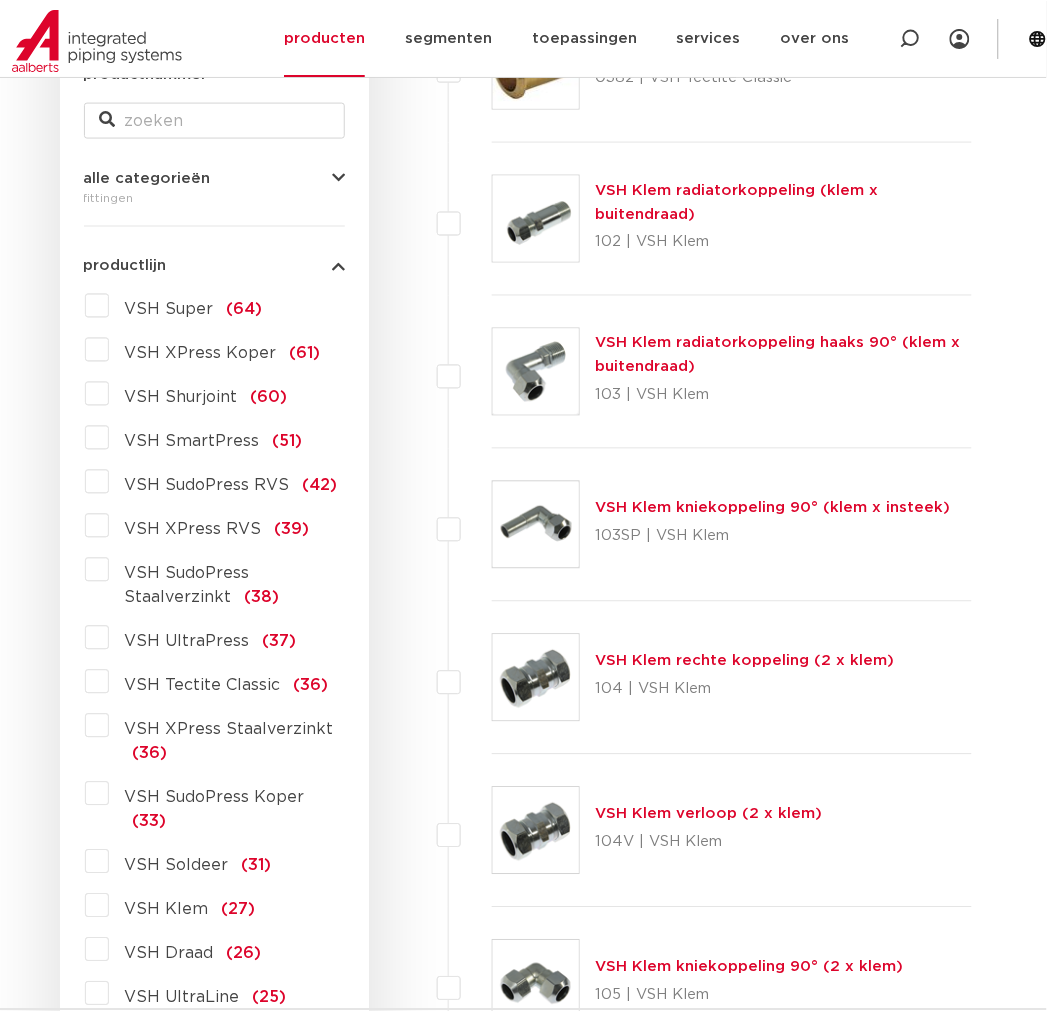click on "VSH UltraPress" at bounding box center [187, 642] 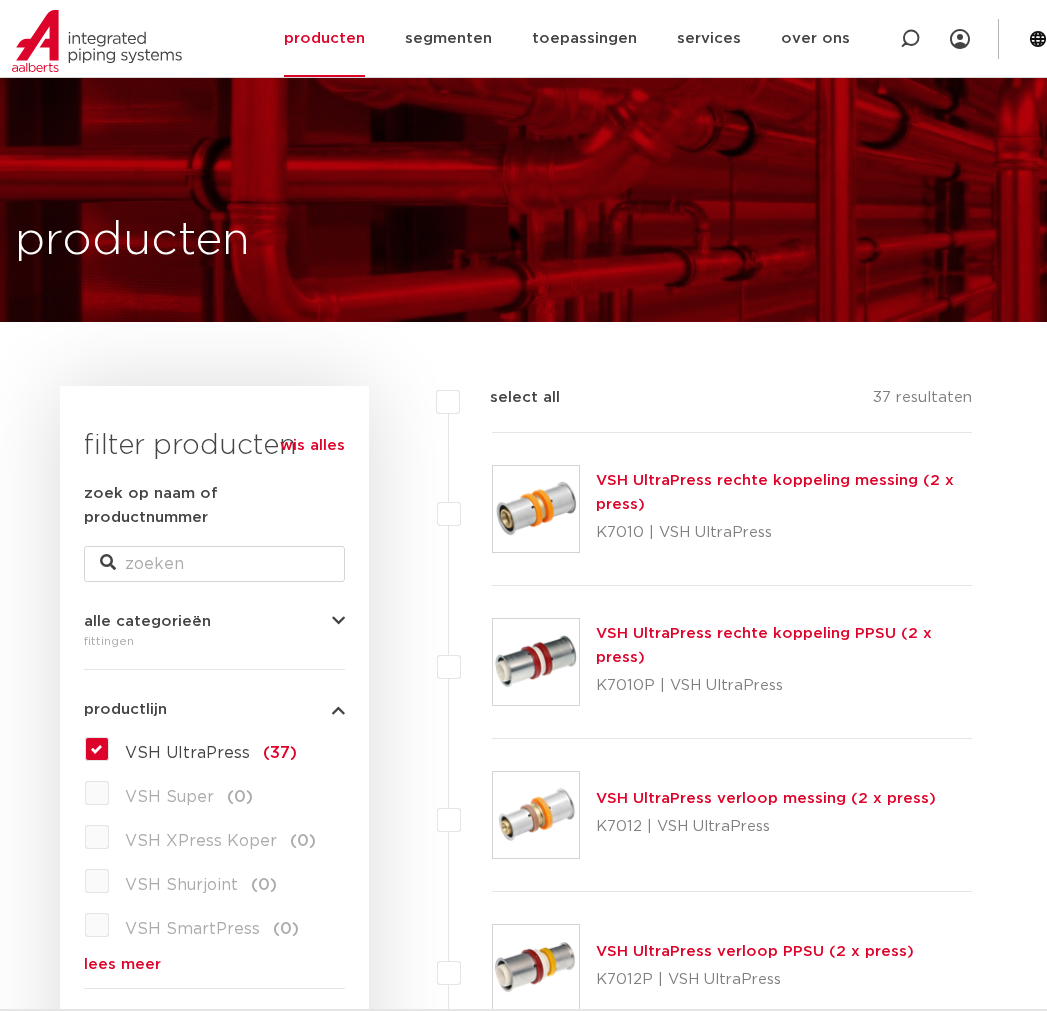 scroll, scrollTop: 443, scrollLeft: 0, axis: vertical 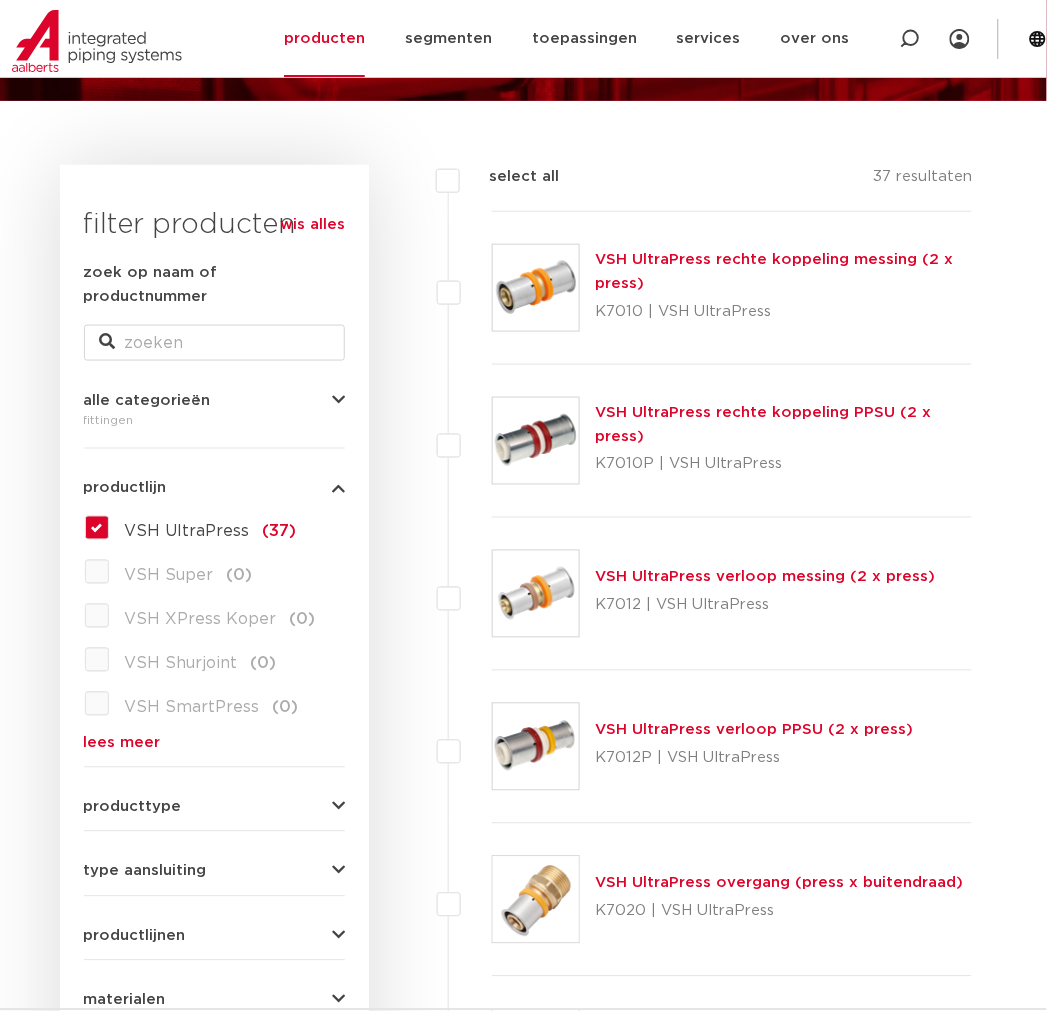 click on "VSH UltraPress rechte koppeling PPSU (2 x press)
K7010P
| VSH UltraPress" at bounding box center [732, 441] 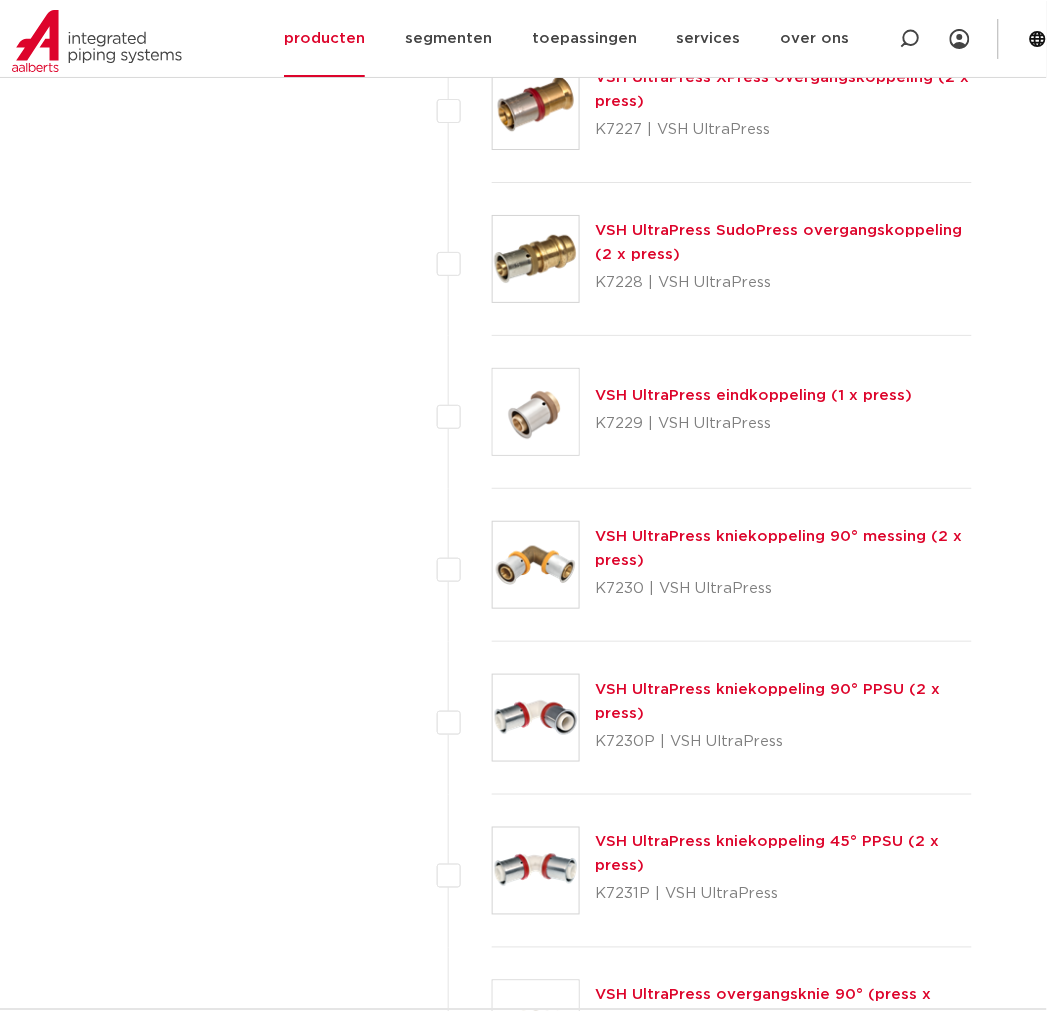 scroll, scrollTop: 2998, scrollLeft: 0, axis: vertical 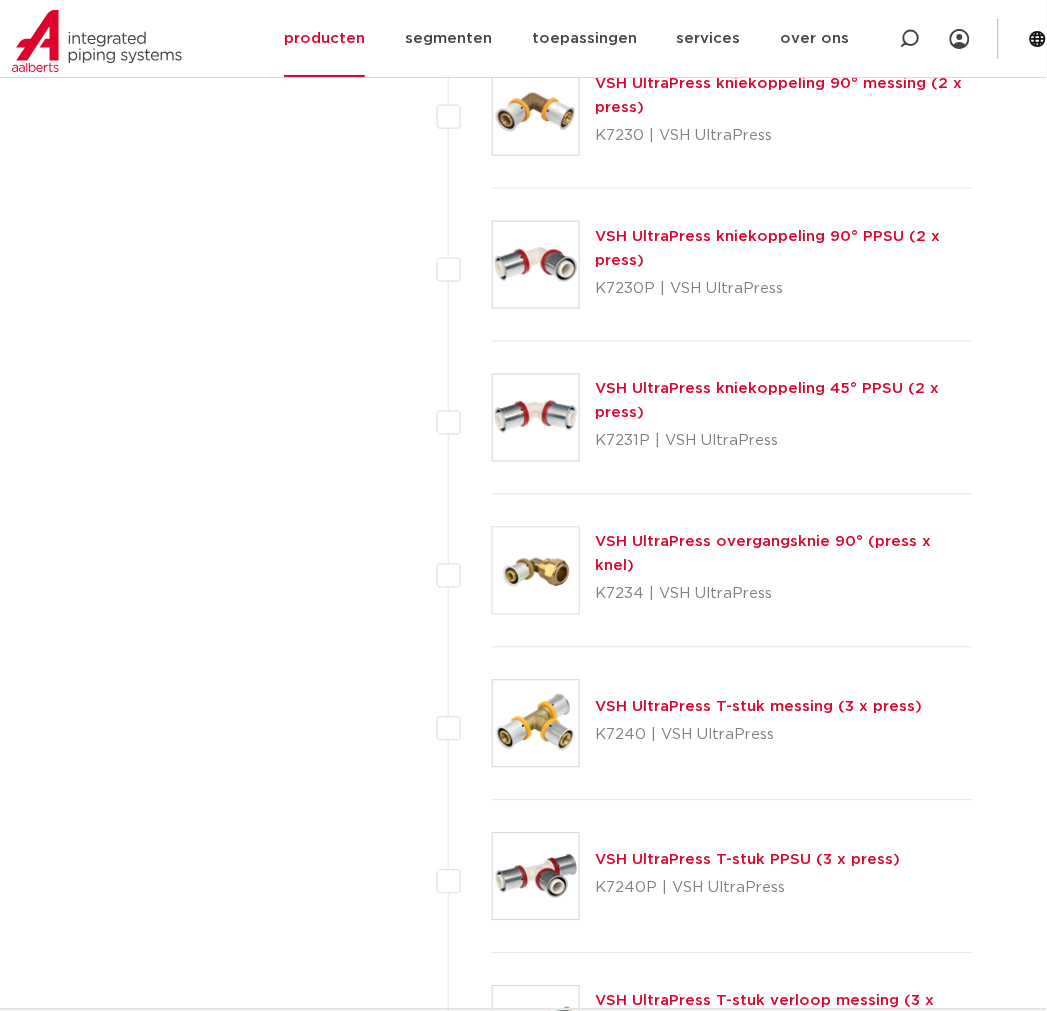 click at bounding box center (536, 265) 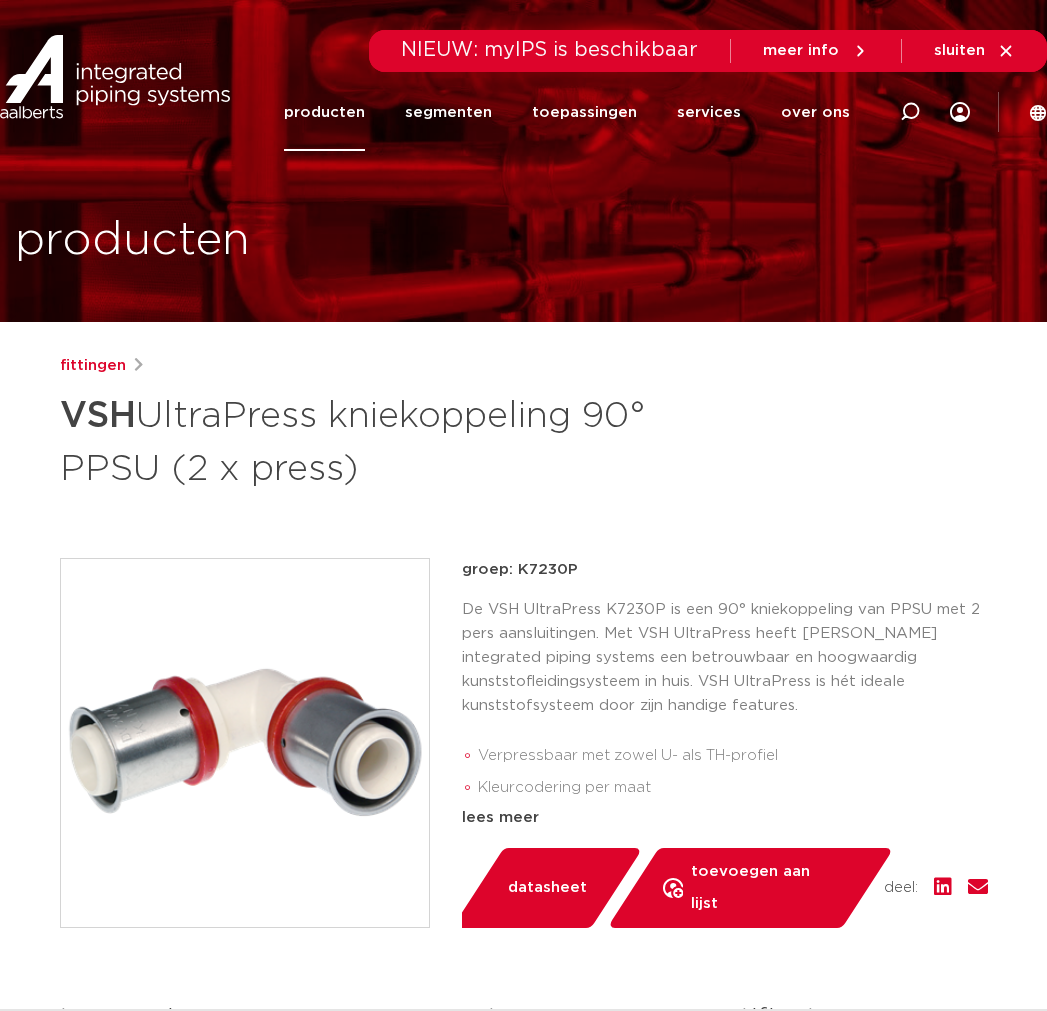 scroll, scrollTop: 666, scrollLeft: 0, axis: vertical 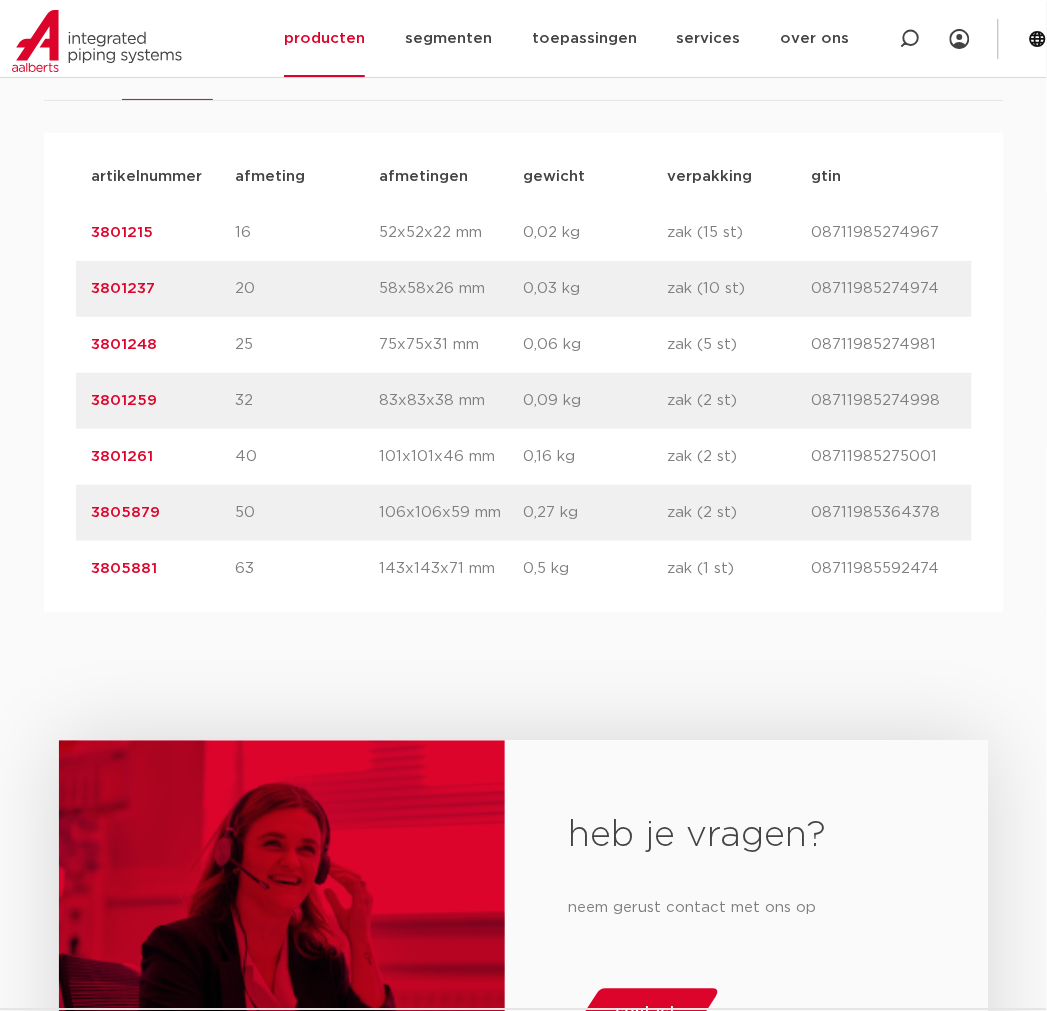 drag, startPoint x: 244, startPoint y: 474, endPoint x: 162, endPoint y: 474, distance: 82 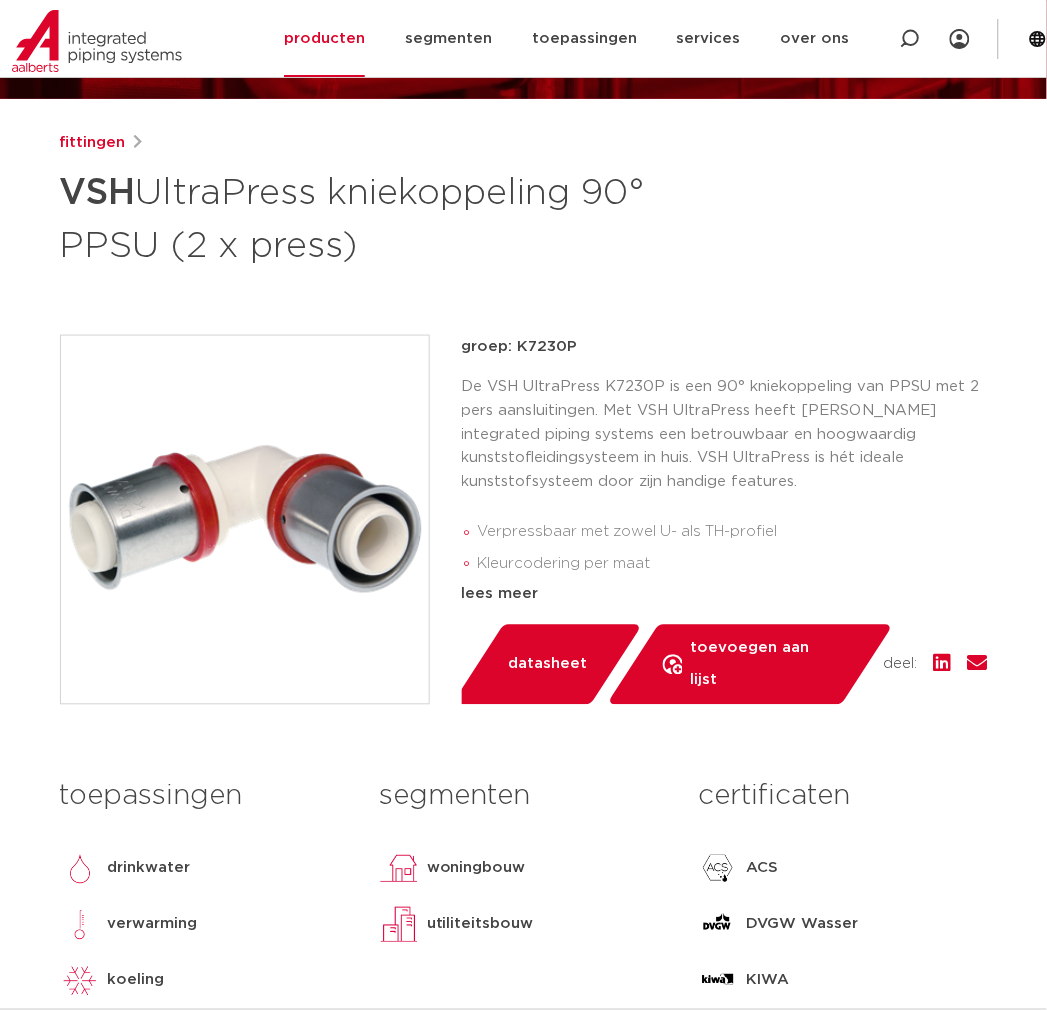 scroll, scrollTop: 222, scrollLeft: 0, axis: vertical 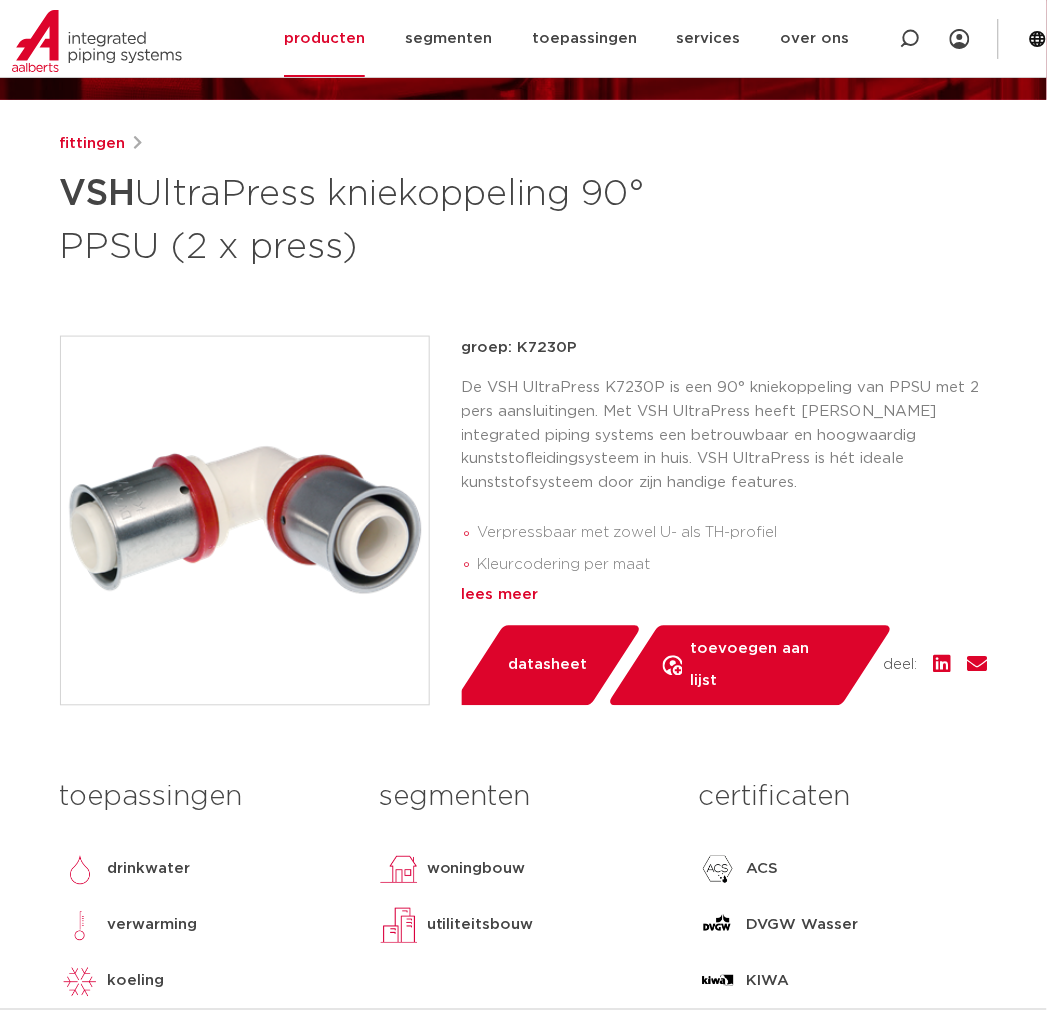 click on "lees meer" at bounding box center (725, 596) 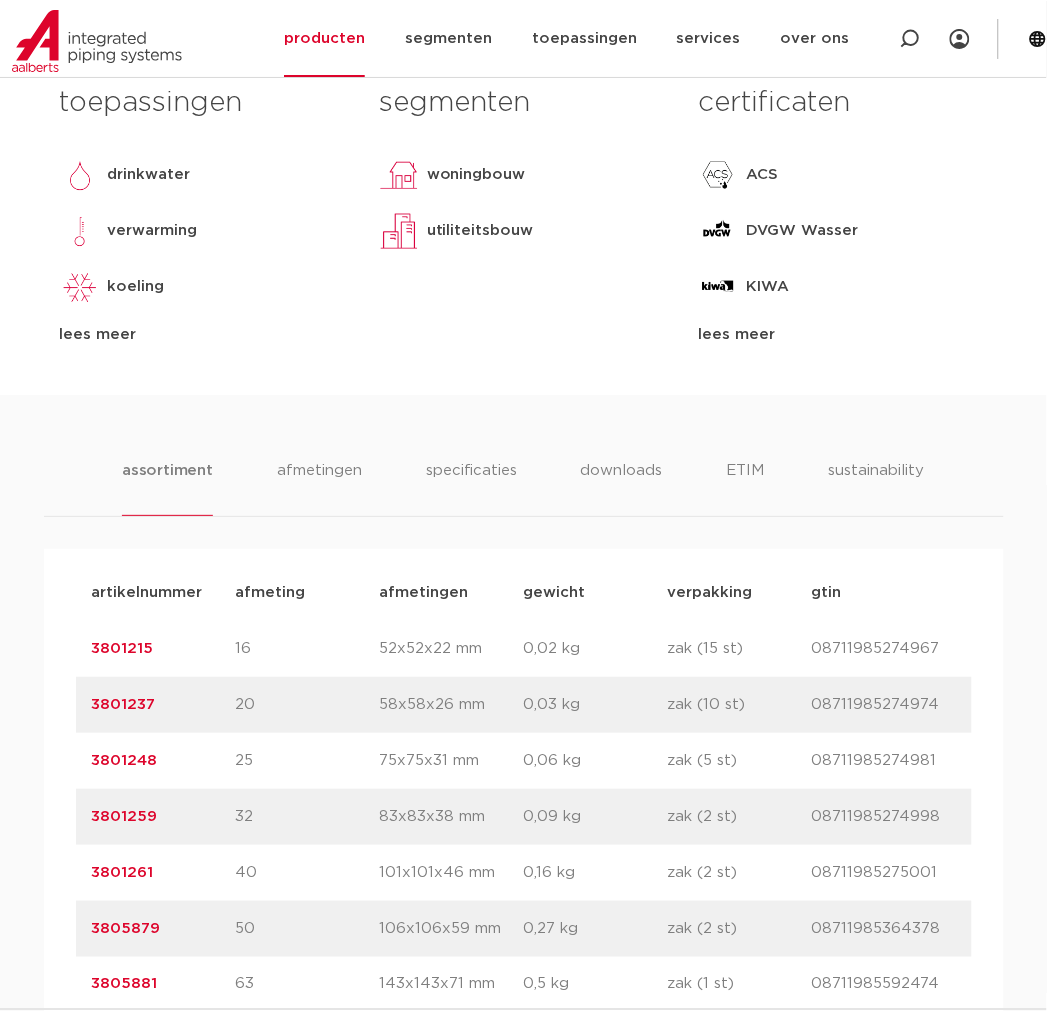 scroll, scrollTop: 1111, scrollLeft: 0, axis: vertical 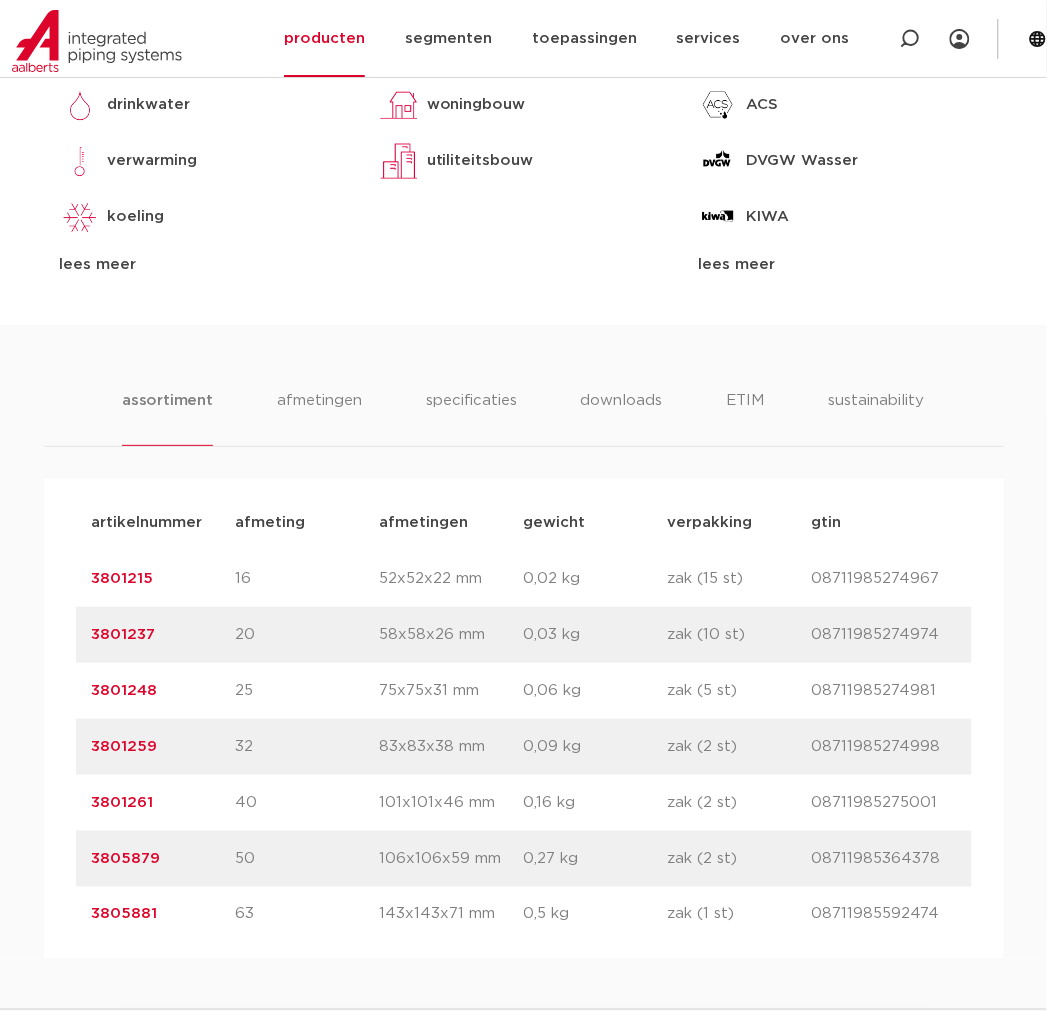 click on "3801248" at bounding box center [164, 691] 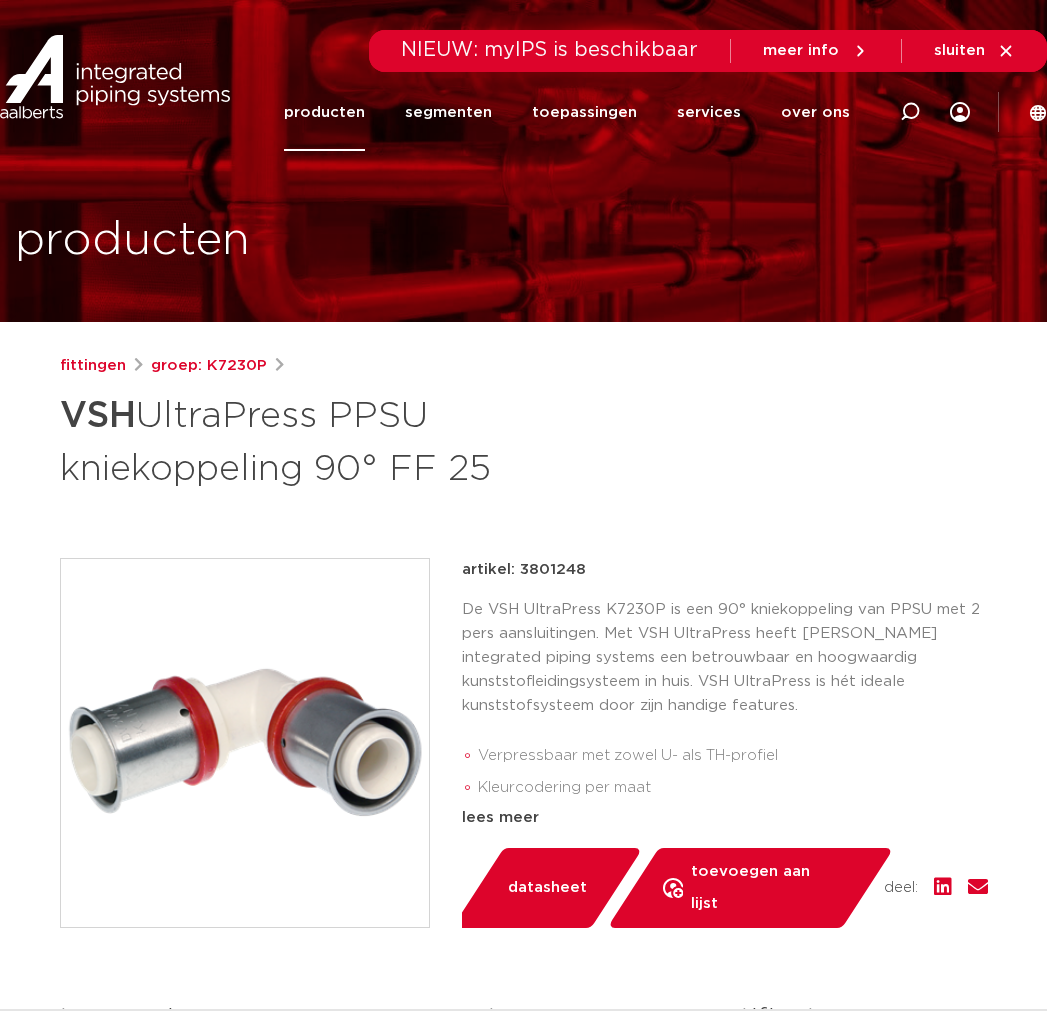 scroll, scrollTop: 0, scrollLeft: 0, axis: both 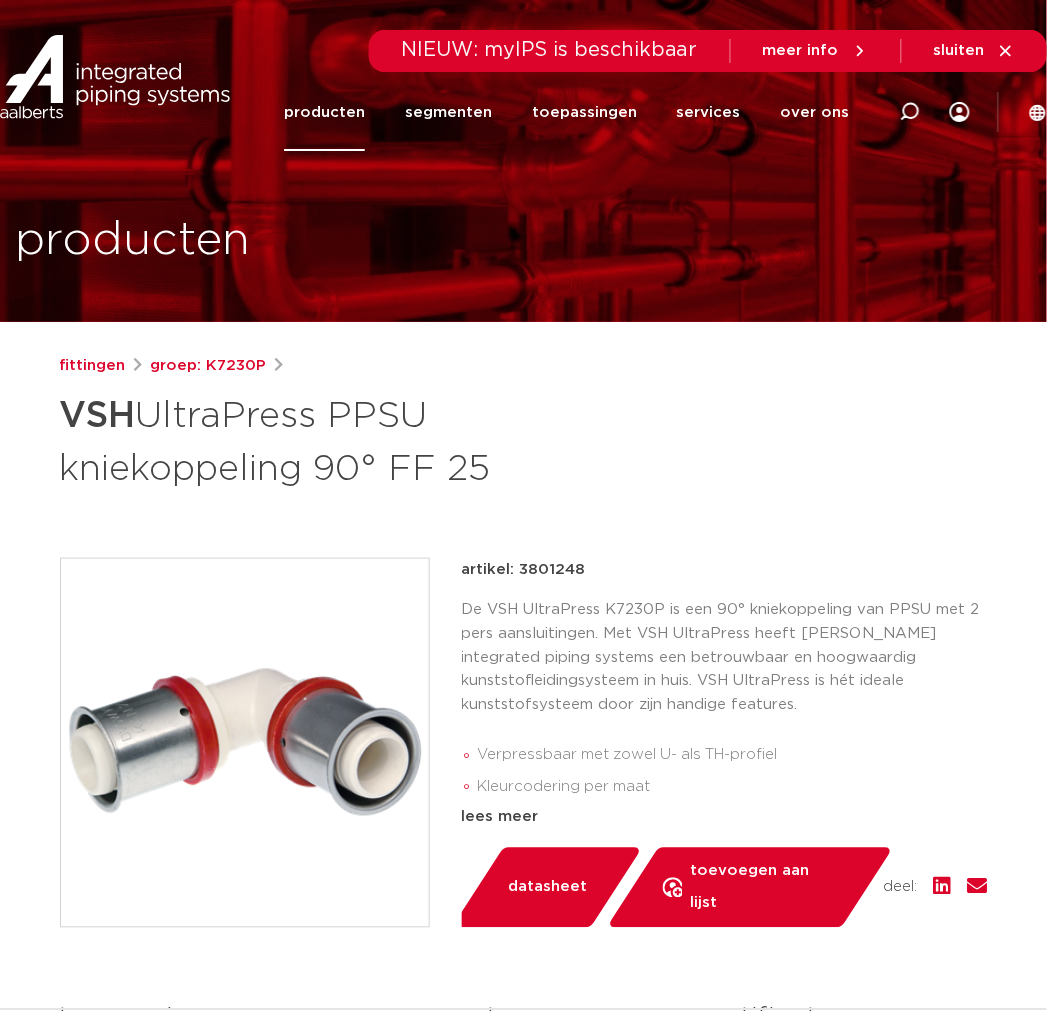 drag, startPoint x: 577, startPoint y: 488, endPoint x: 88, endPoint y: 400, distance: 496.8551 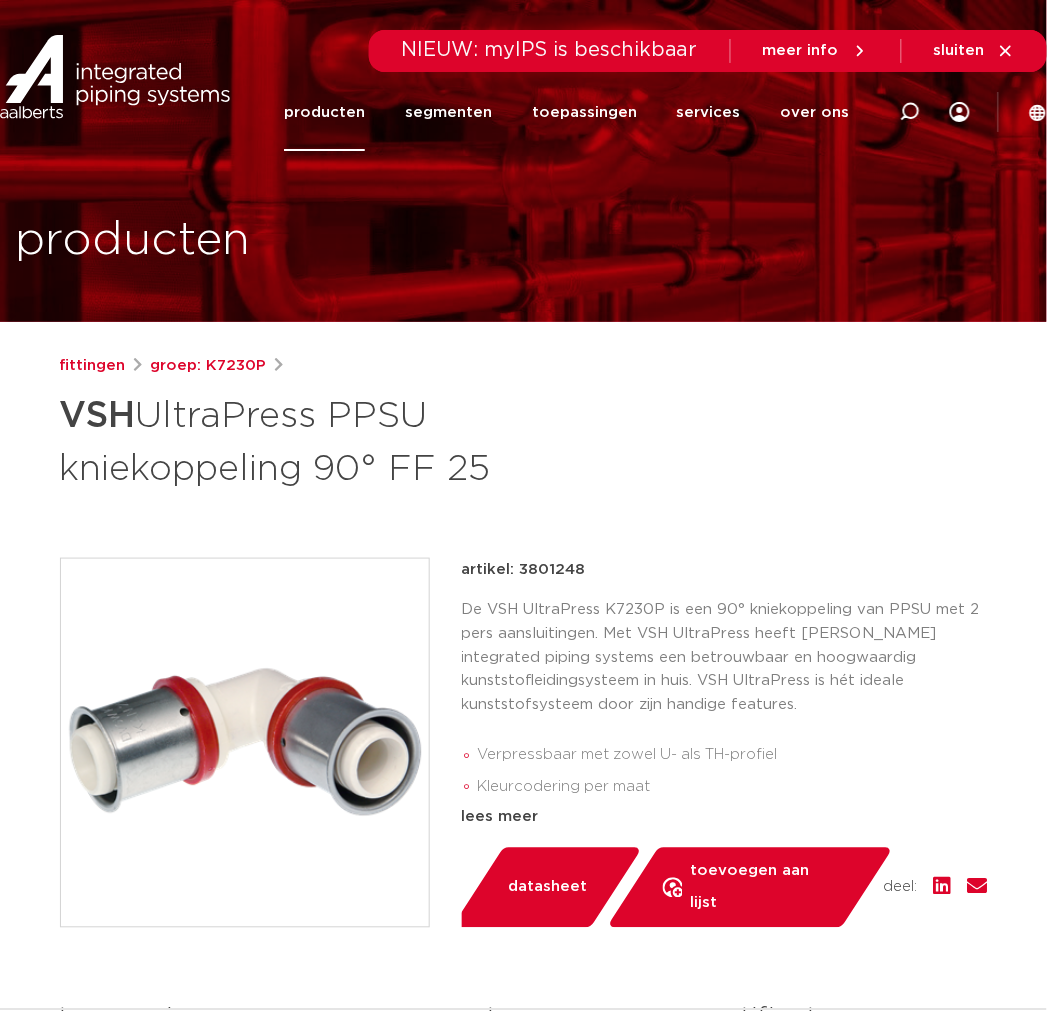 click on "De VSH UltraPress K7230P is een 90° kniekoppeling van PPSU met 2 pers aansluitingen. Met VSH UltraPress heeft [PERSON_NAME] integrated piping systems een betrouwbaar en hoogwaardig kunststofleidingsysteem in huis. VSH UltraPress is hét ideale kunststofsysteem door zijn handige features." at bounding box center (725, 658) 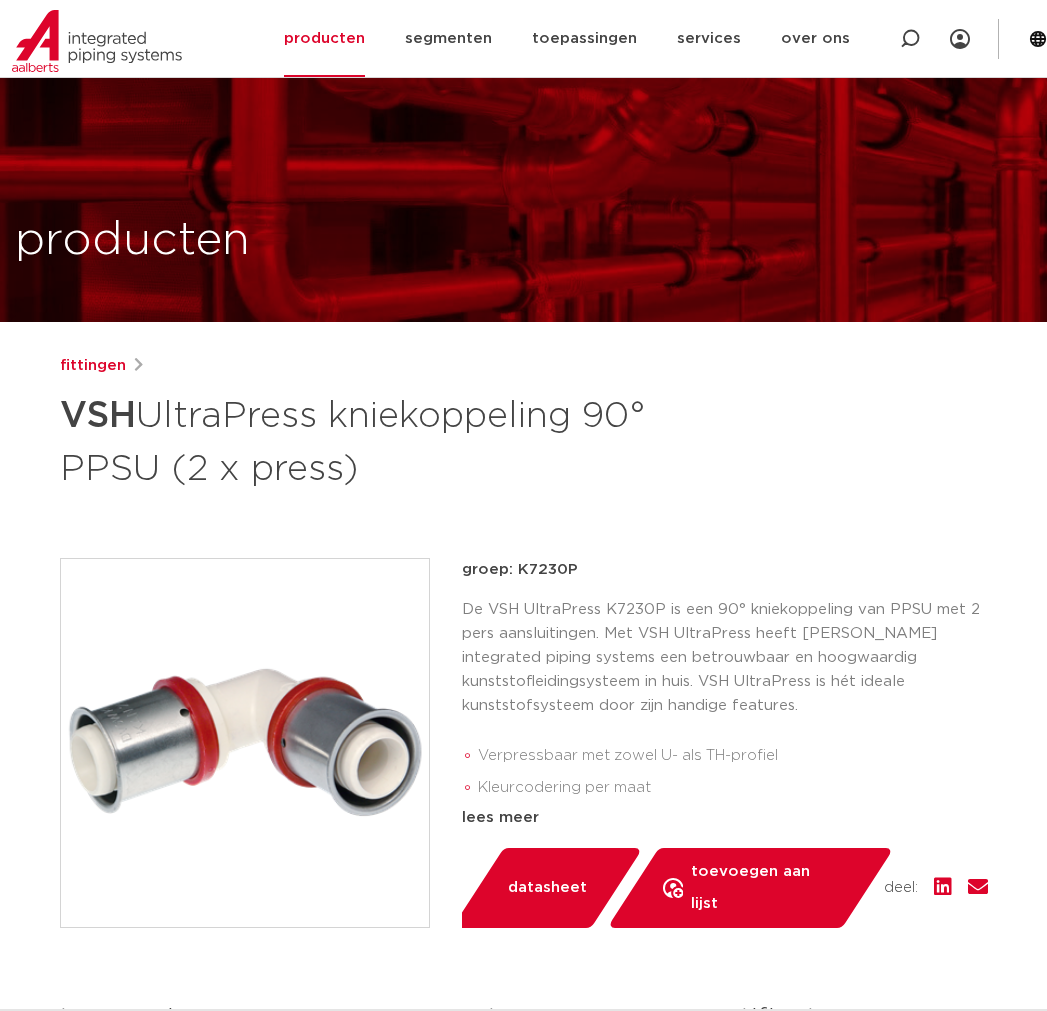 scroll, scrollTop: 1207, scrollLeft: 0, axis: vertical 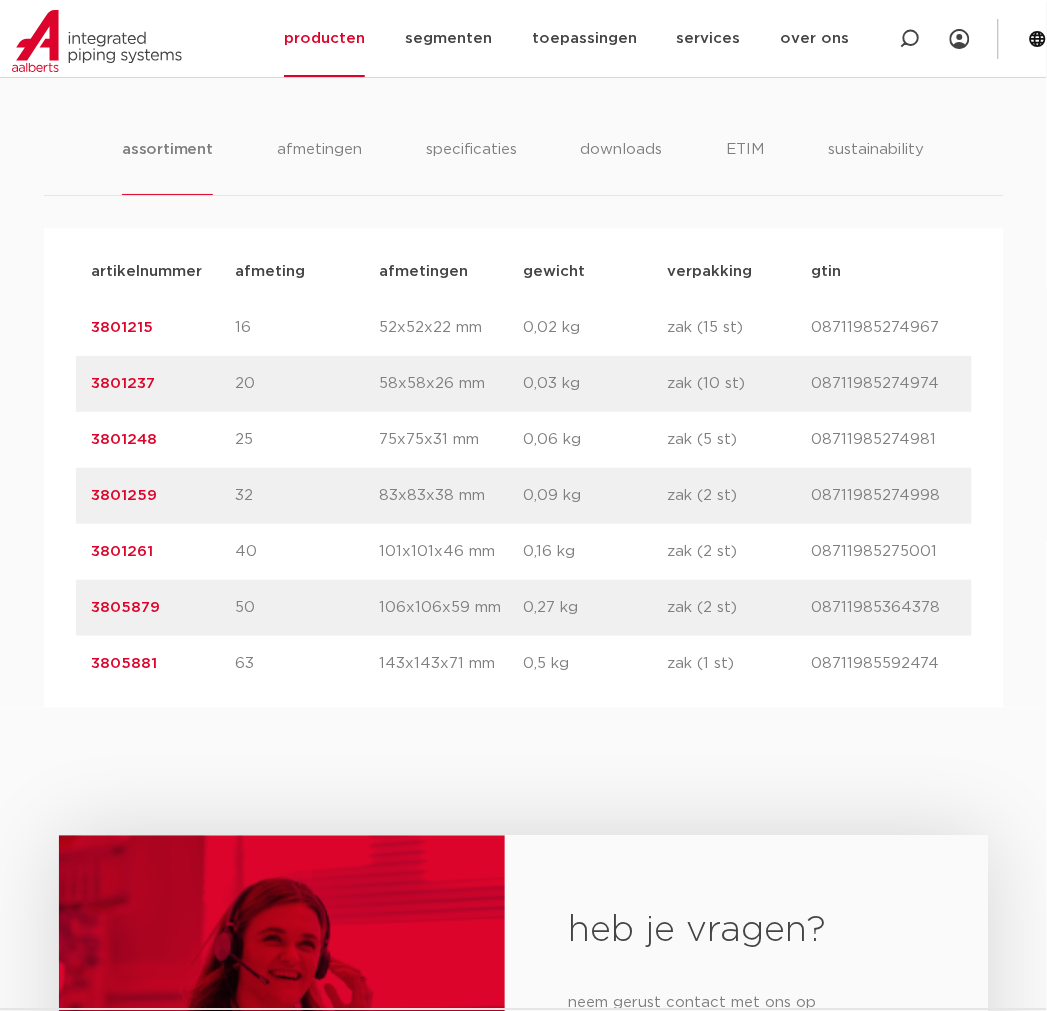 click on "3801261" at bounding box center (123, 551) 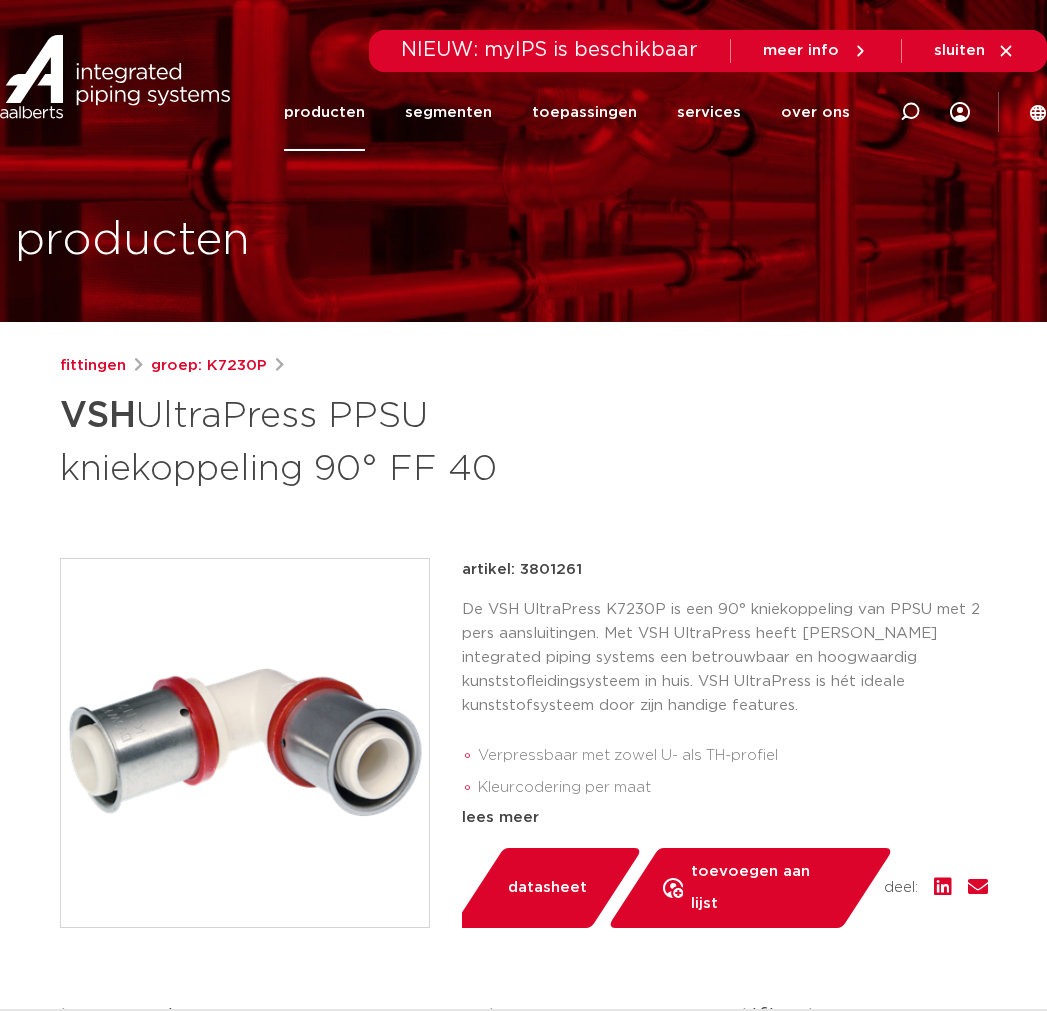 scroll, scrollTop: 0, scrollLeft: 0, axis: both 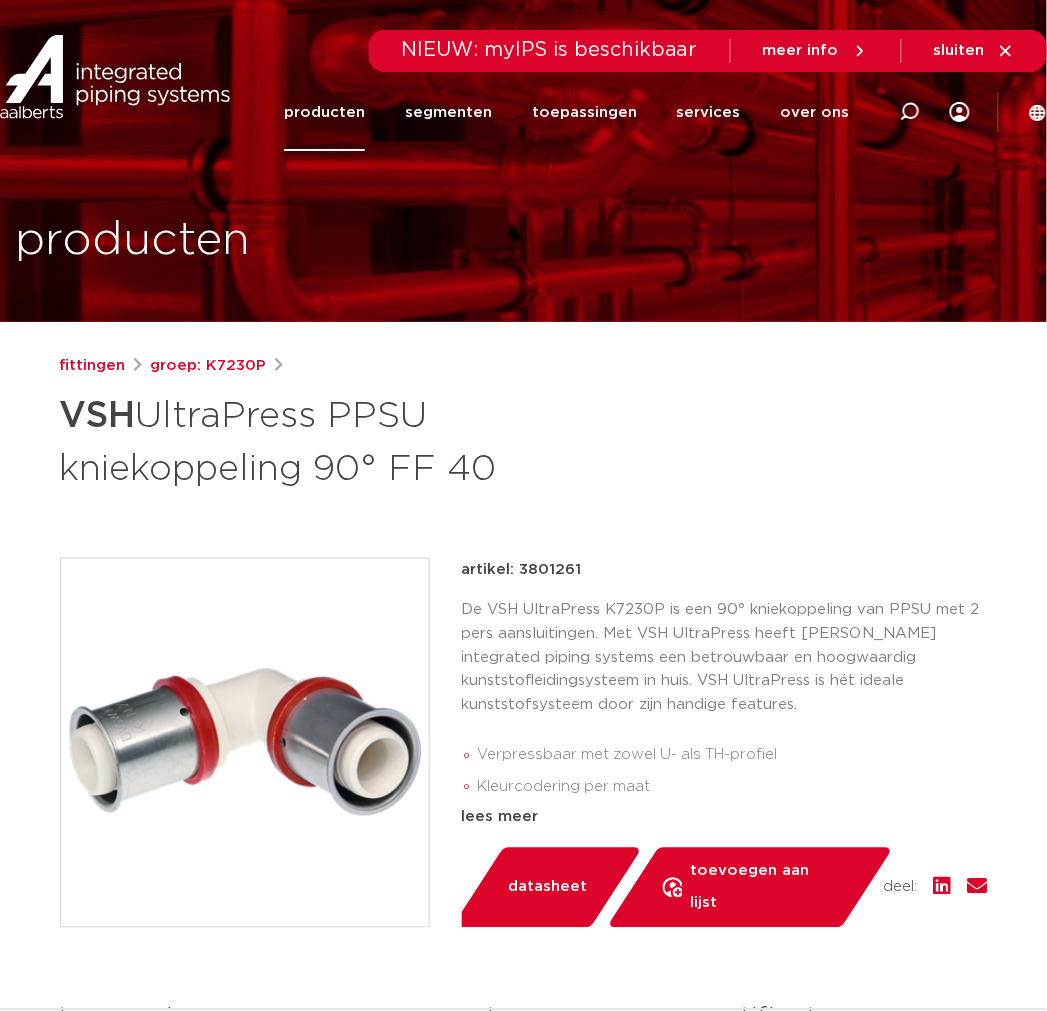 drag, startPoint x: 514, startPoint y: 474, endPoint x: -2, endPoint y: 391, distance: 522.63275 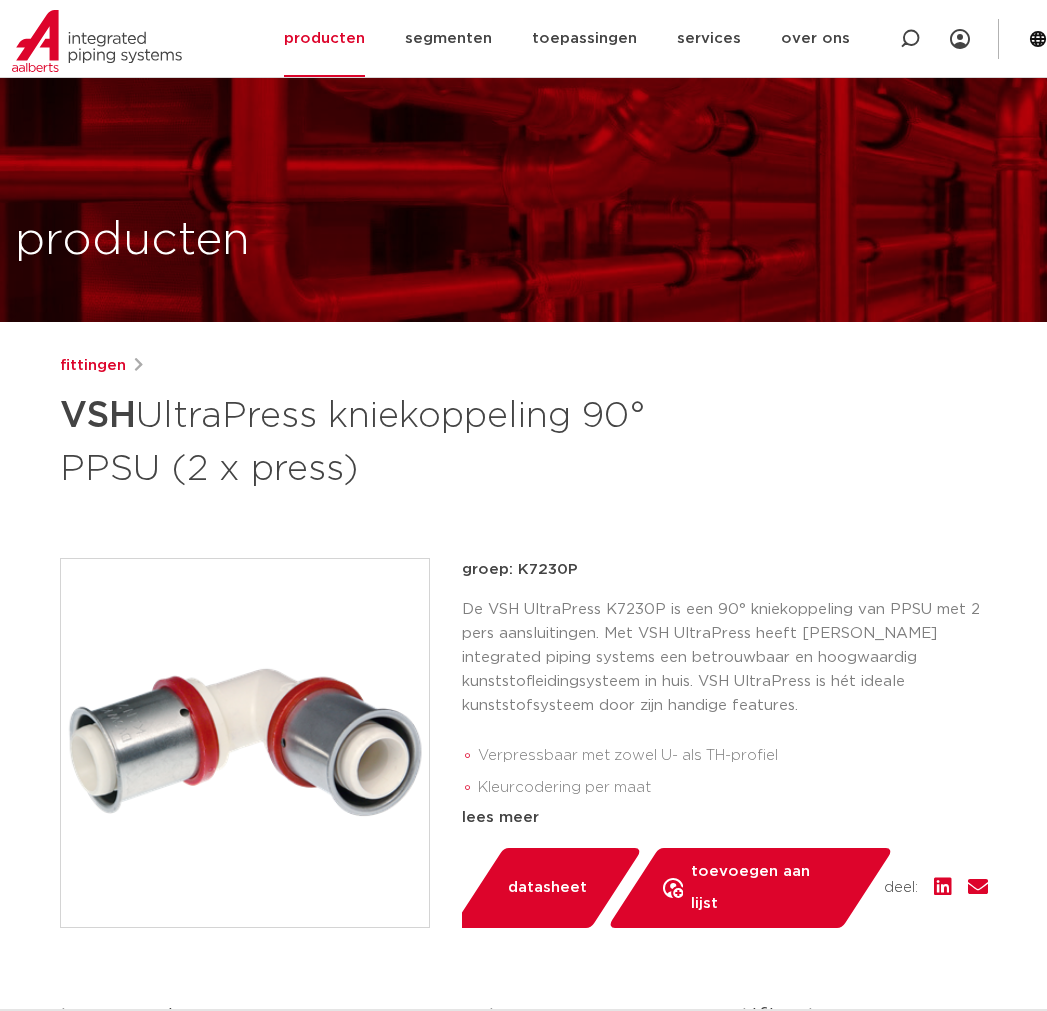 scroll, scrollTop: 1238, scrollLeft: 0, axis: vertical 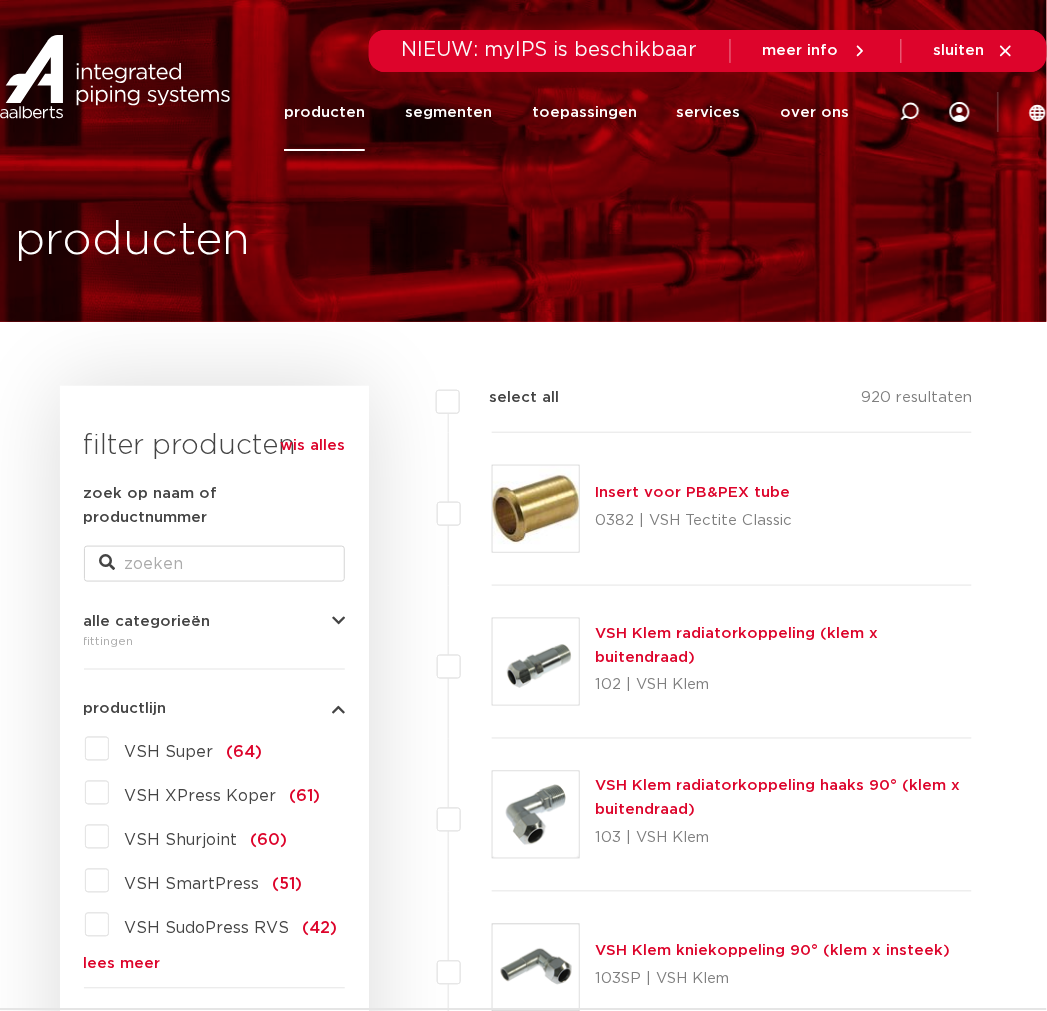 drag, startPoint x: 57, startPoint y: 513, endPoint x: 278, endPoint y: 34, distance: 527.5244 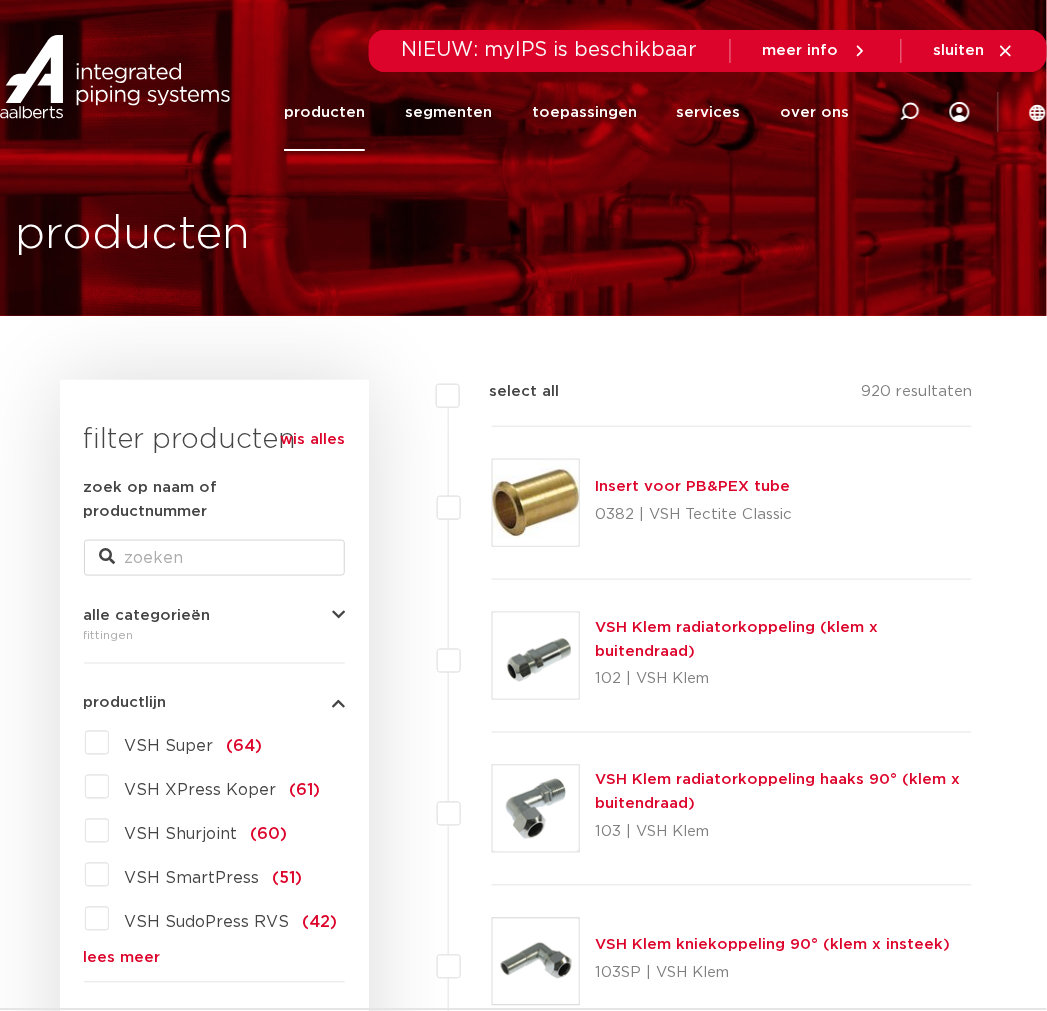 scroll, scrollTop: 333, scrollLeft: 0, axis: vertical 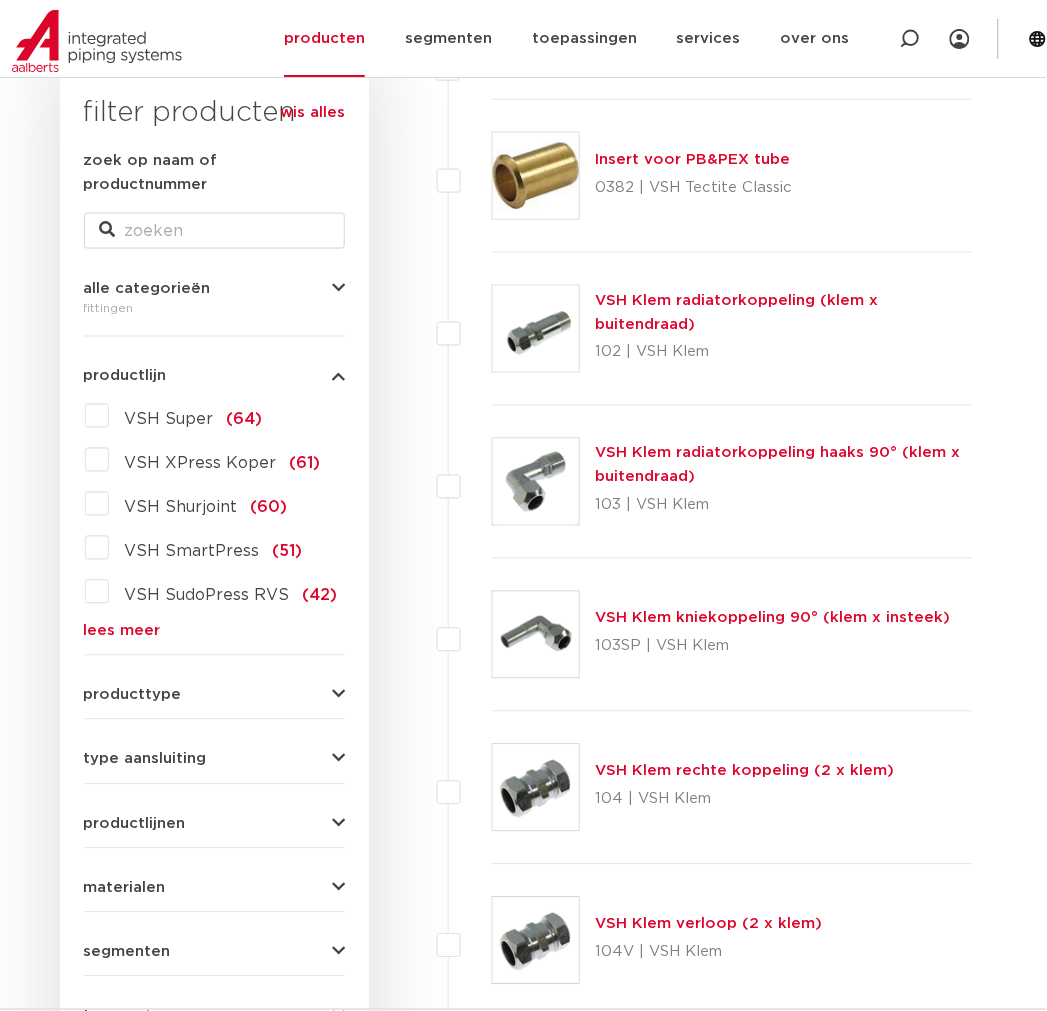 click on "lees meer" at bounding box center [214, 631] 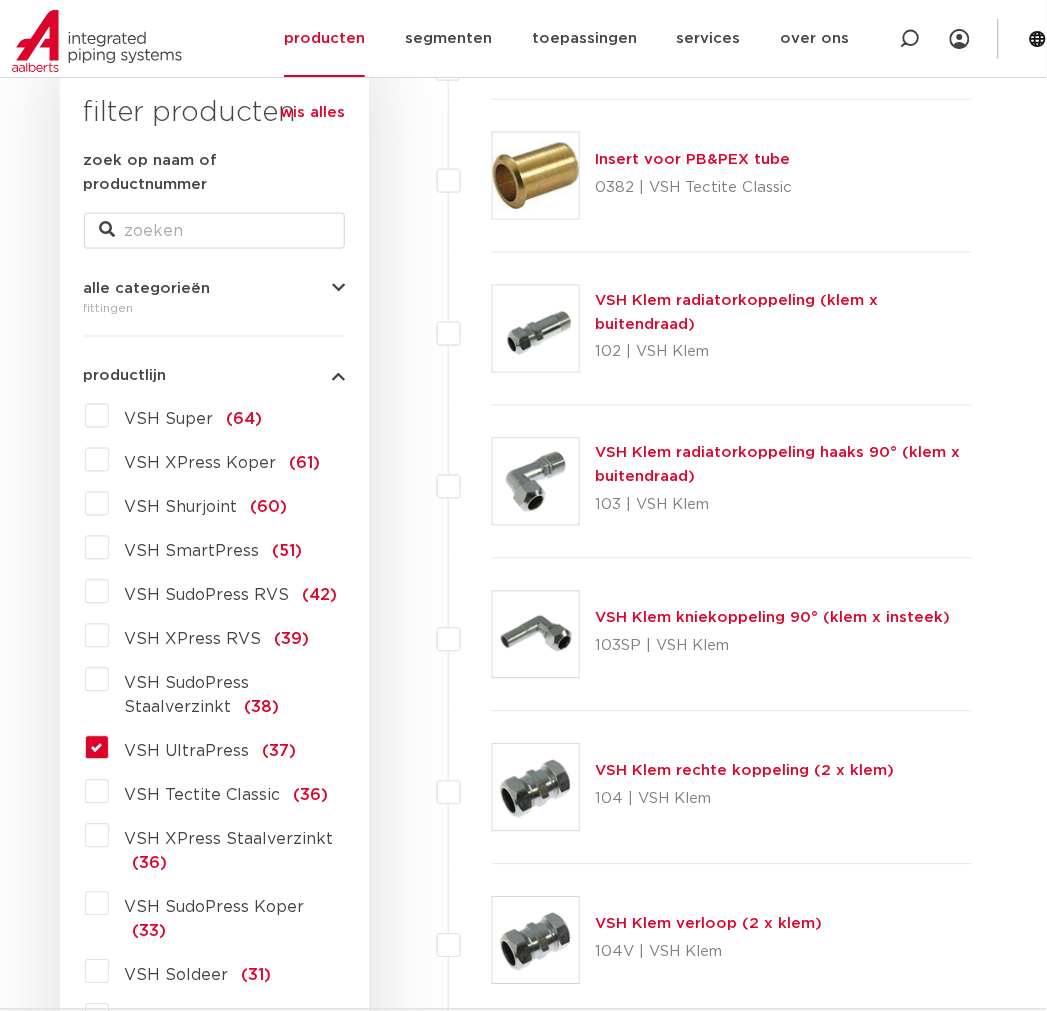 click on "VSH UltraPress" at bounding box center (187, 752) 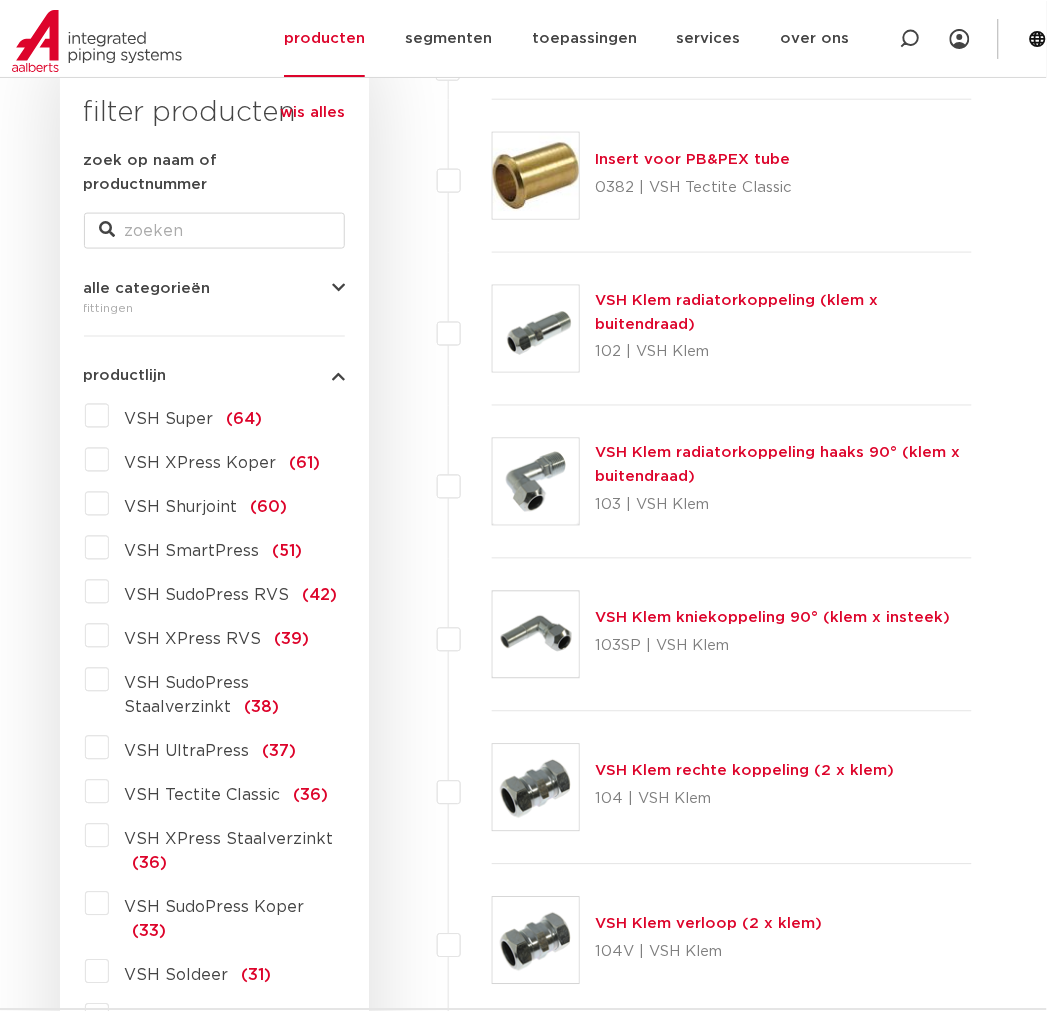 click on "VSH UltraPress" at bounding box center [187, 752] 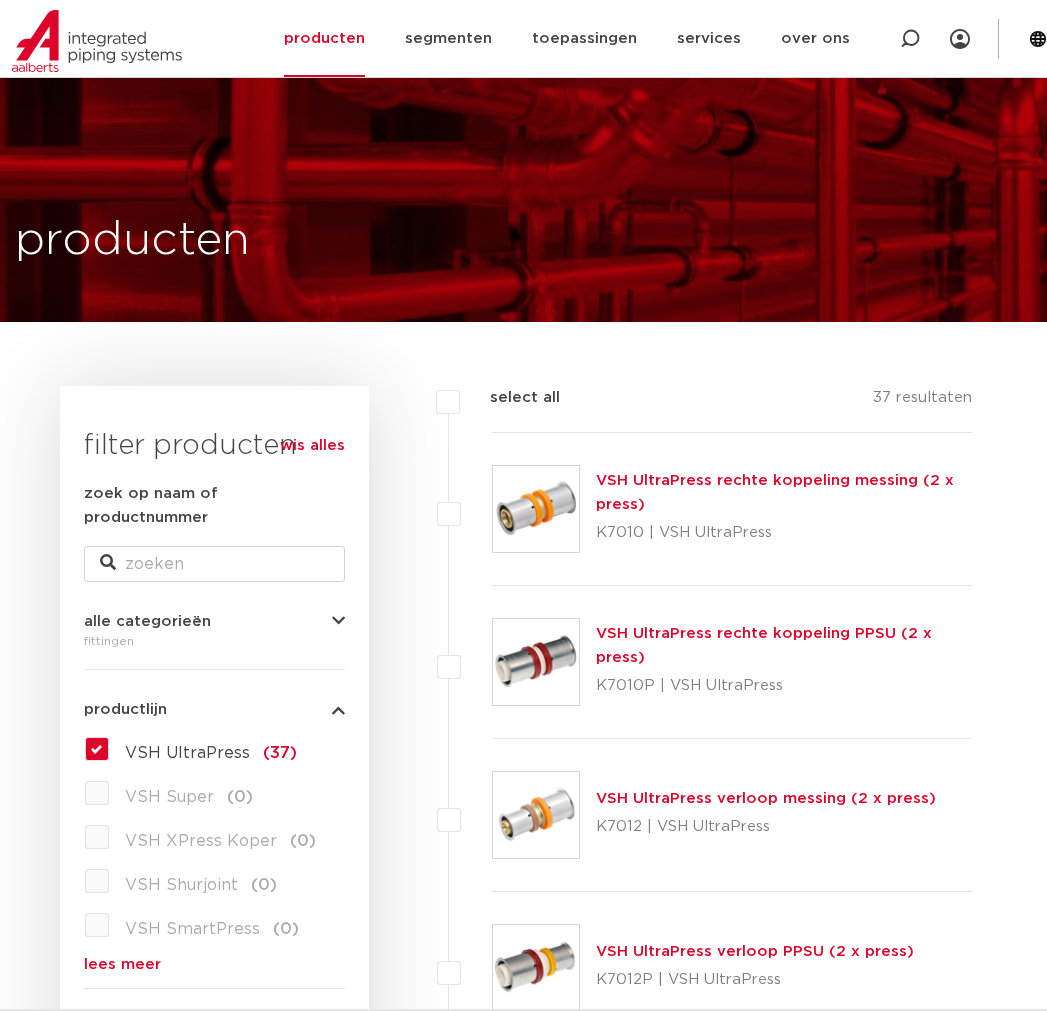 scroll, scrollTop: 333, scrollLeft: 0, axis: vertical 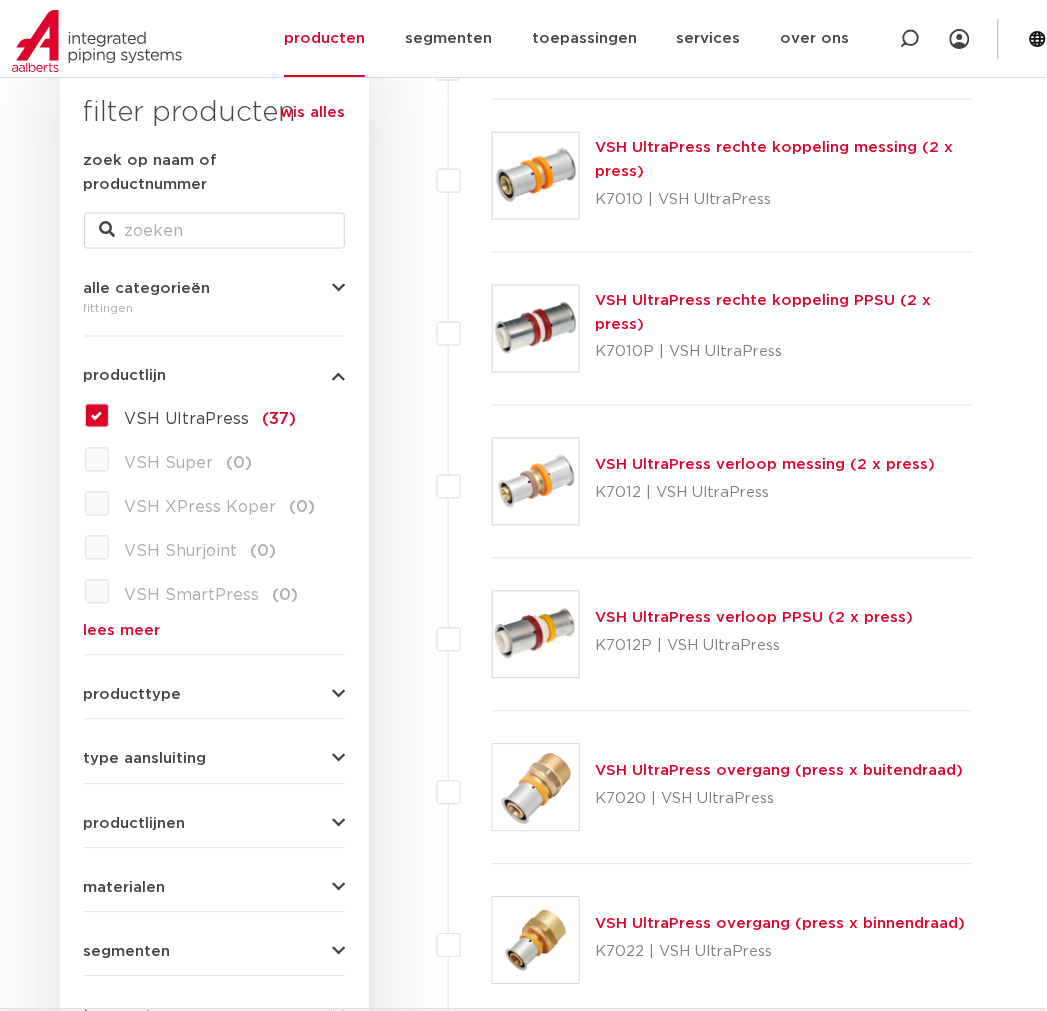 click at bounding box center (536, 329) 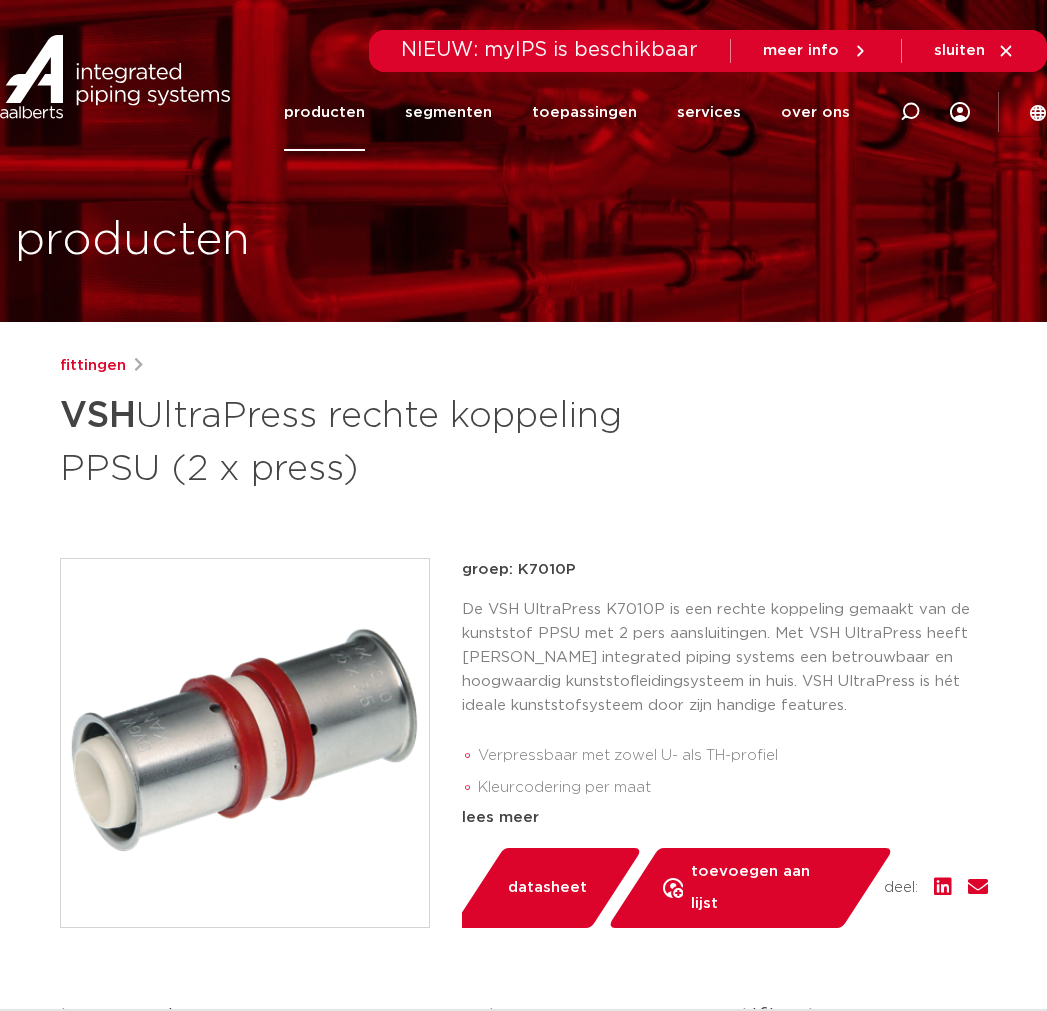 scroll, scrollTop: 444, scrollLeft: 0, axis: vertical 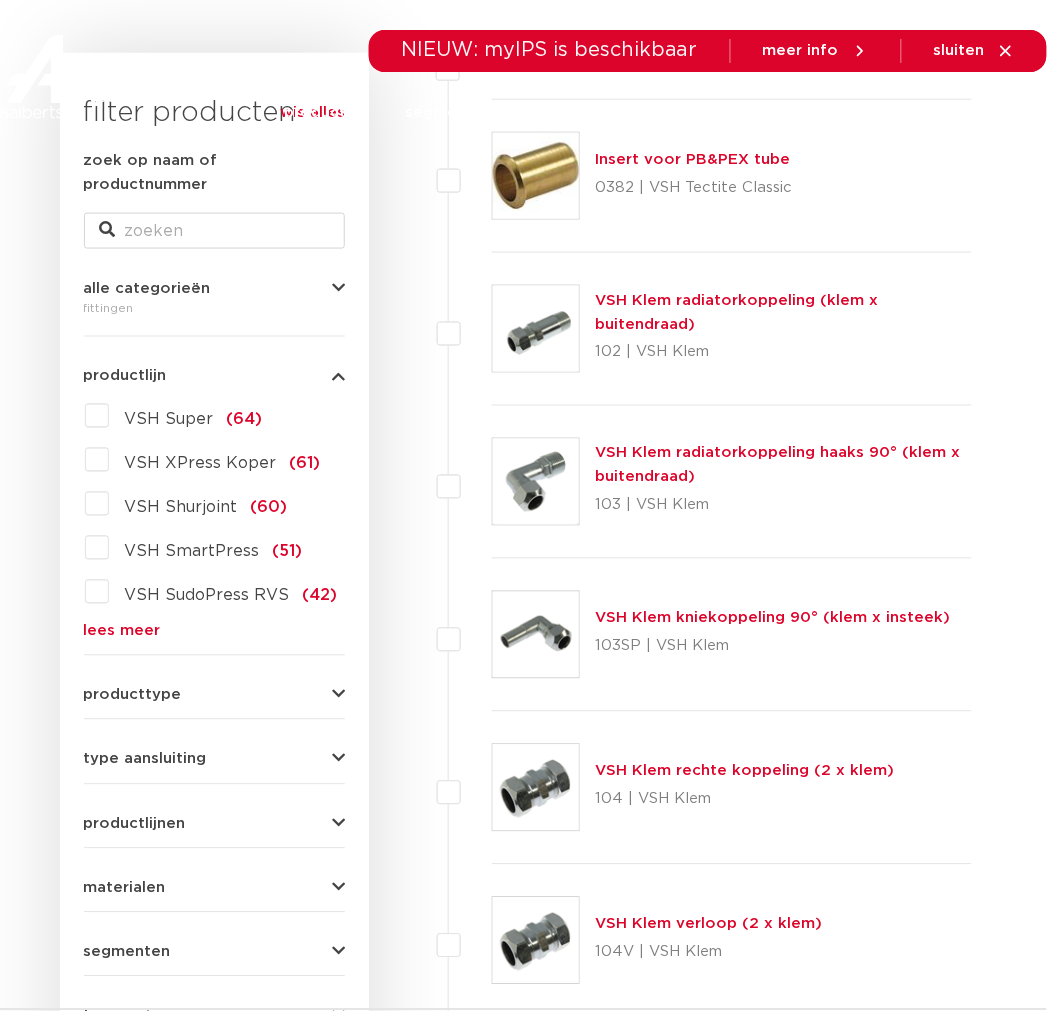 click on "VSH Super
(64)
VSH XPress Koper
(61)
VSH Shurjoint
(60)
VSH SmartPress
(51)
VSH SudoPress RVS
(42)
VSH XPress RVS
(39)
VSH SudoPress Staalverzinkt
(38)
VSH UltraPress
(37)
VSH Tectite Classic
(36)
VSH XPress Staalverzinkt
(36)
(33)" at bounding box center (214, 519) 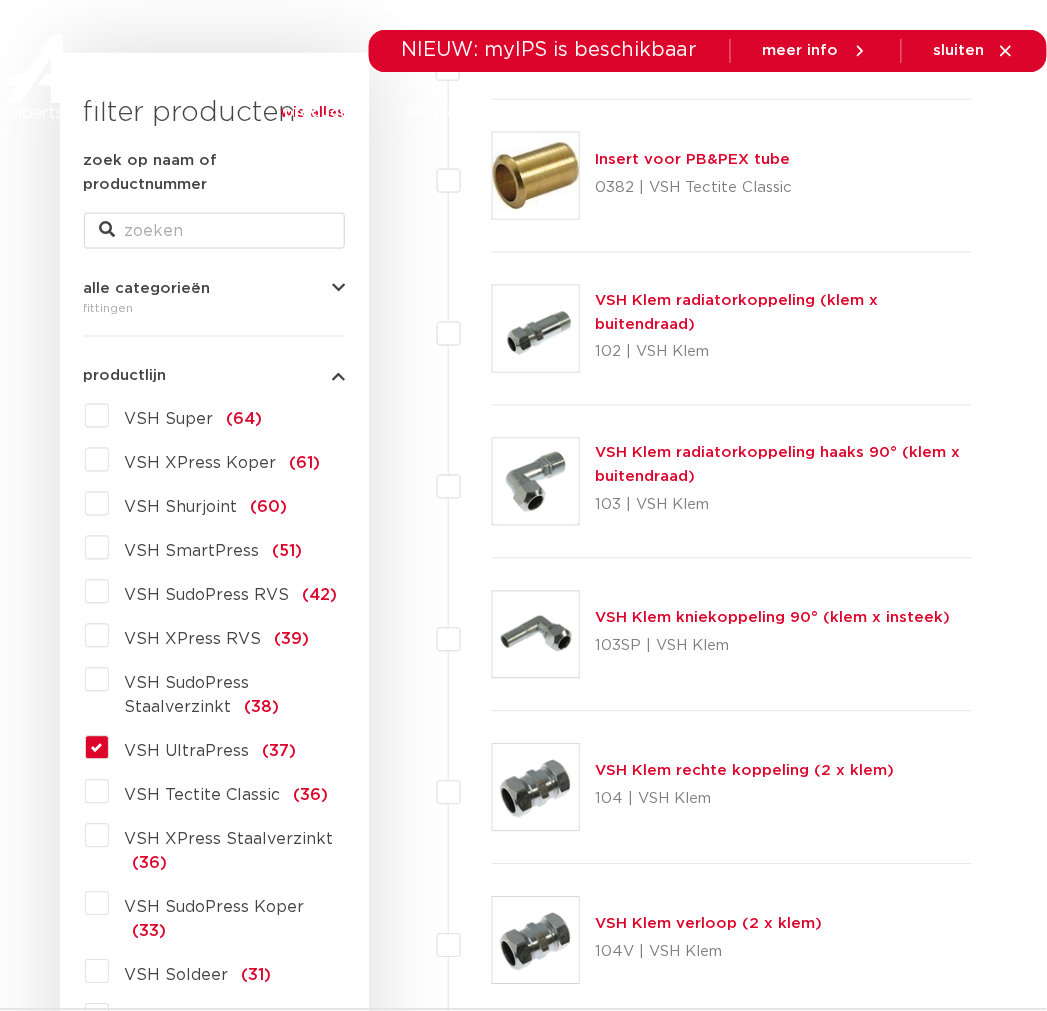 click on "VSH UltraPress
(37)" at bounding box center (203, 748) 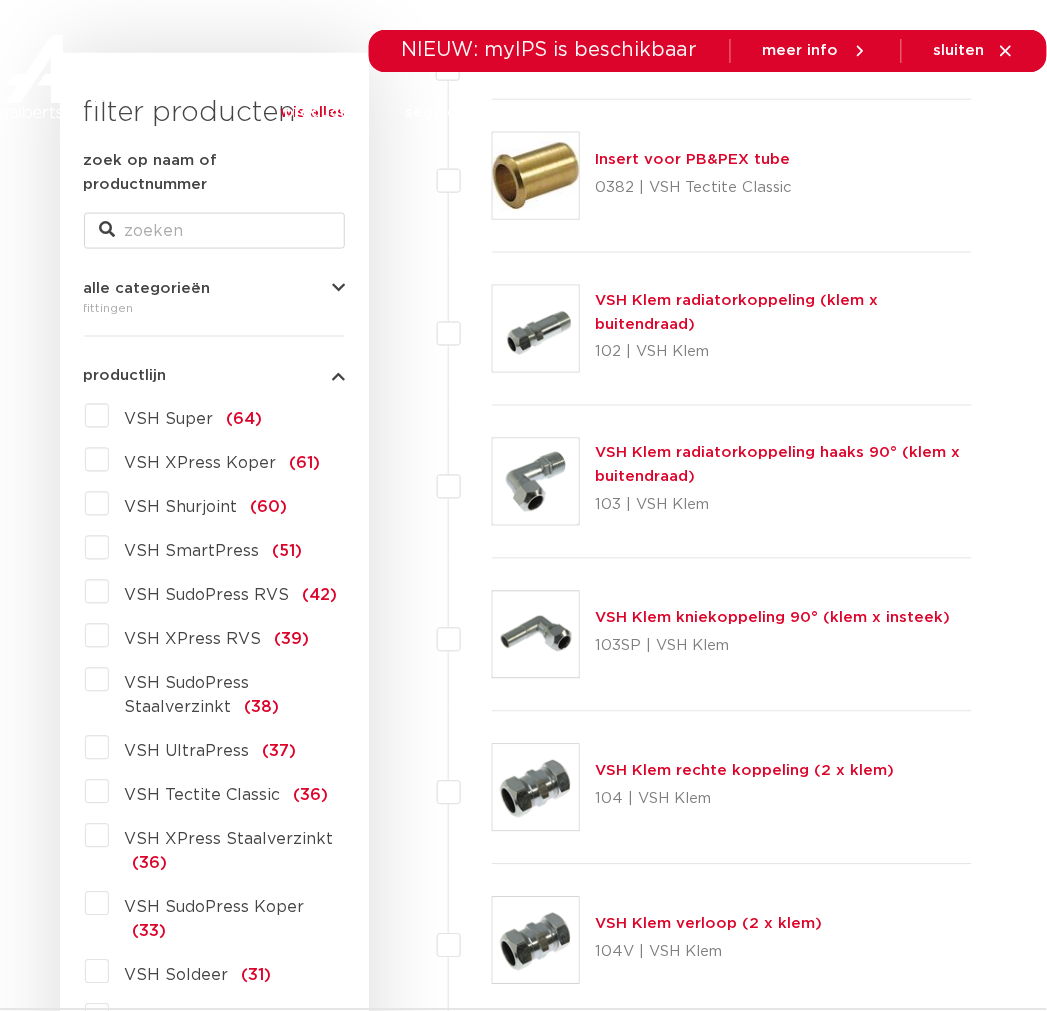 click on "VSH UltraPress" at bounding box center (187, 752) 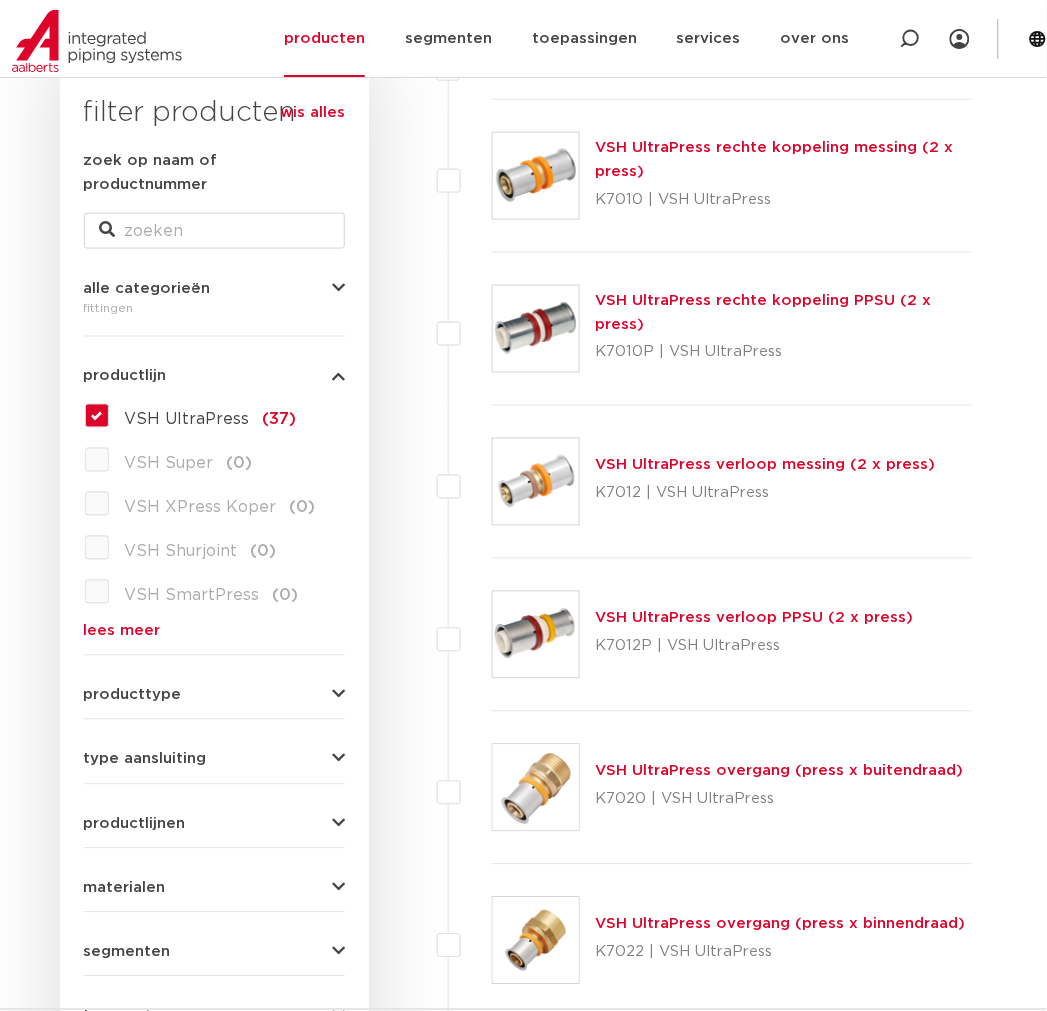 scroll, scrollTop: 0, scrollLeft: 0, axis: both 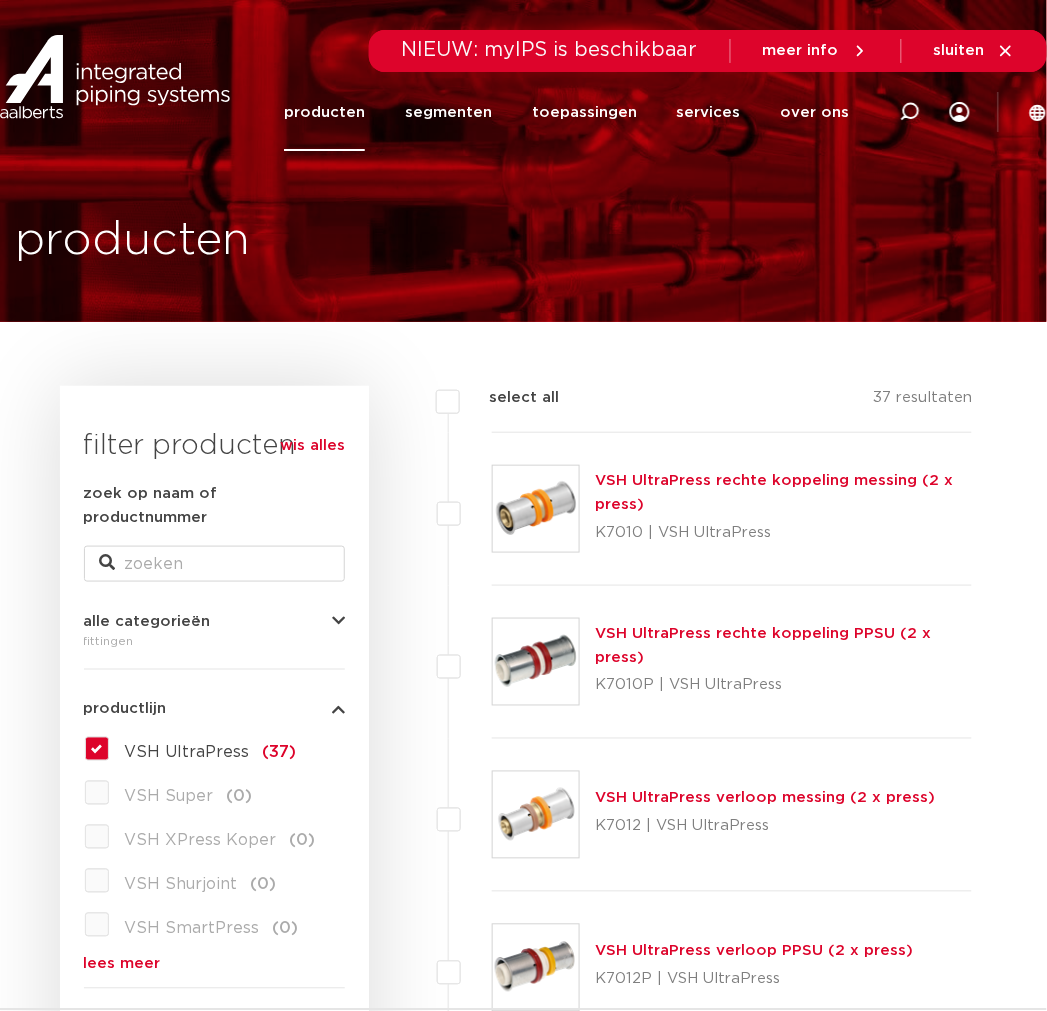 click at bounding box center (536, 509) 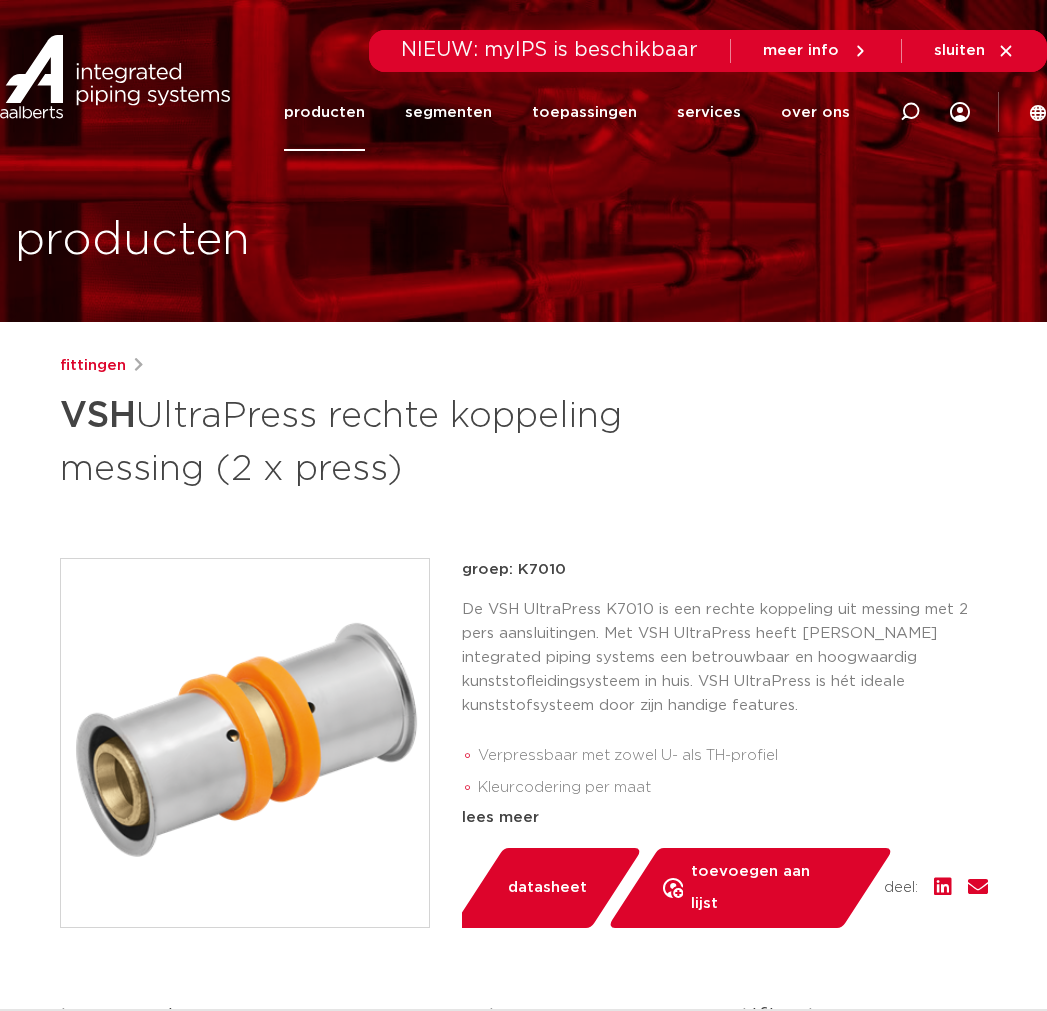 scroll, scrollTop: 244, scrollLeft: 0, axis: vertical 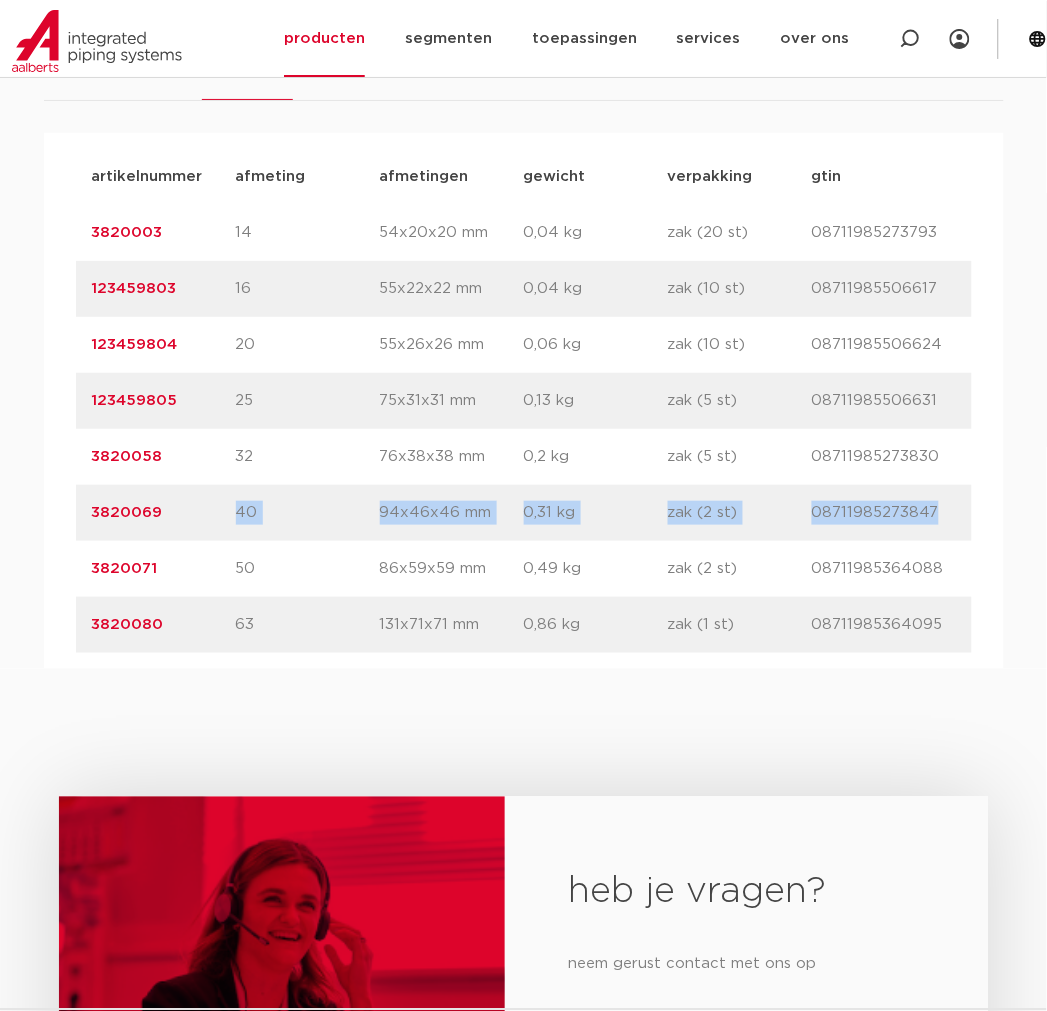 drag, startPoint x: 127, startPoint y: 525, endPoint x: -2, endPoint y: 553, distance: 132.00378 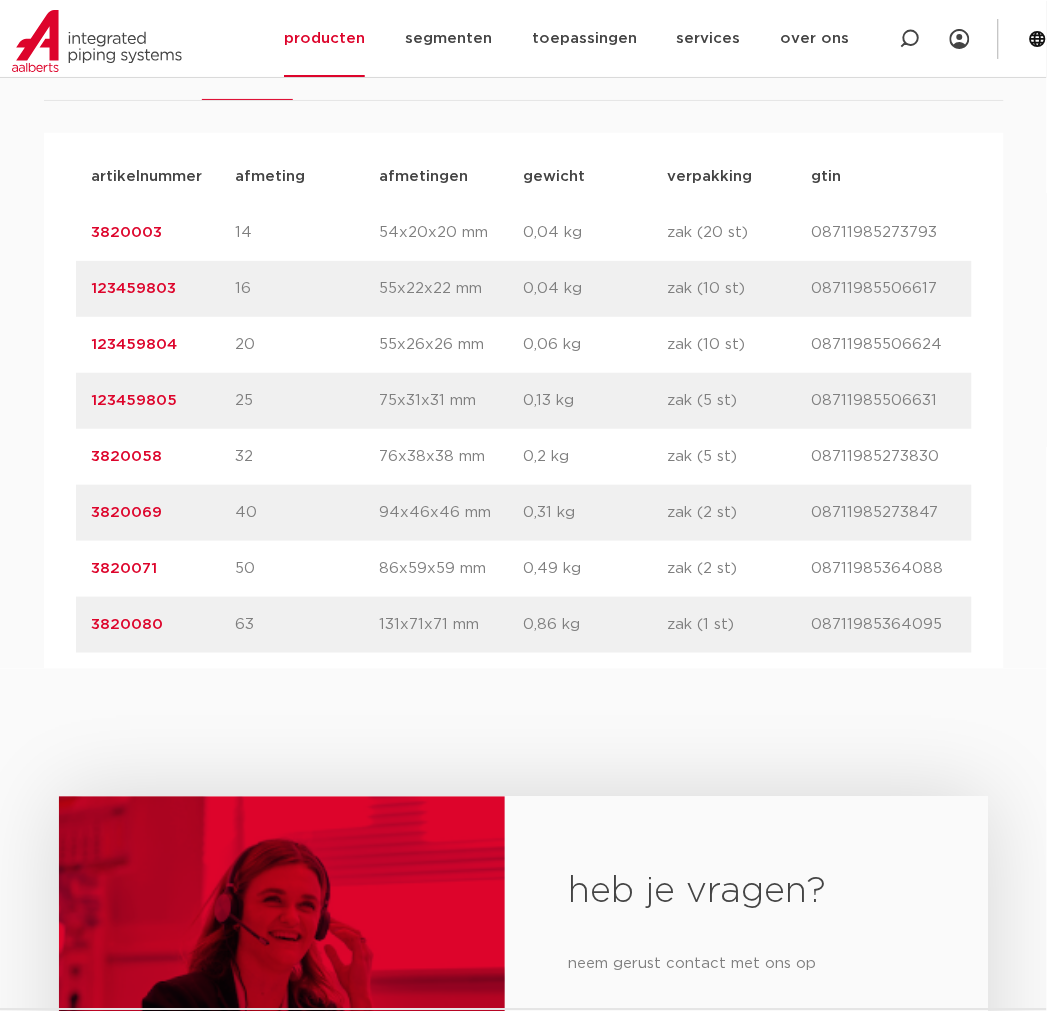drag, startPoint x: 188, startPoint y: 505, endPoint x: 68, endPoint y: 520, distance: 120.93387 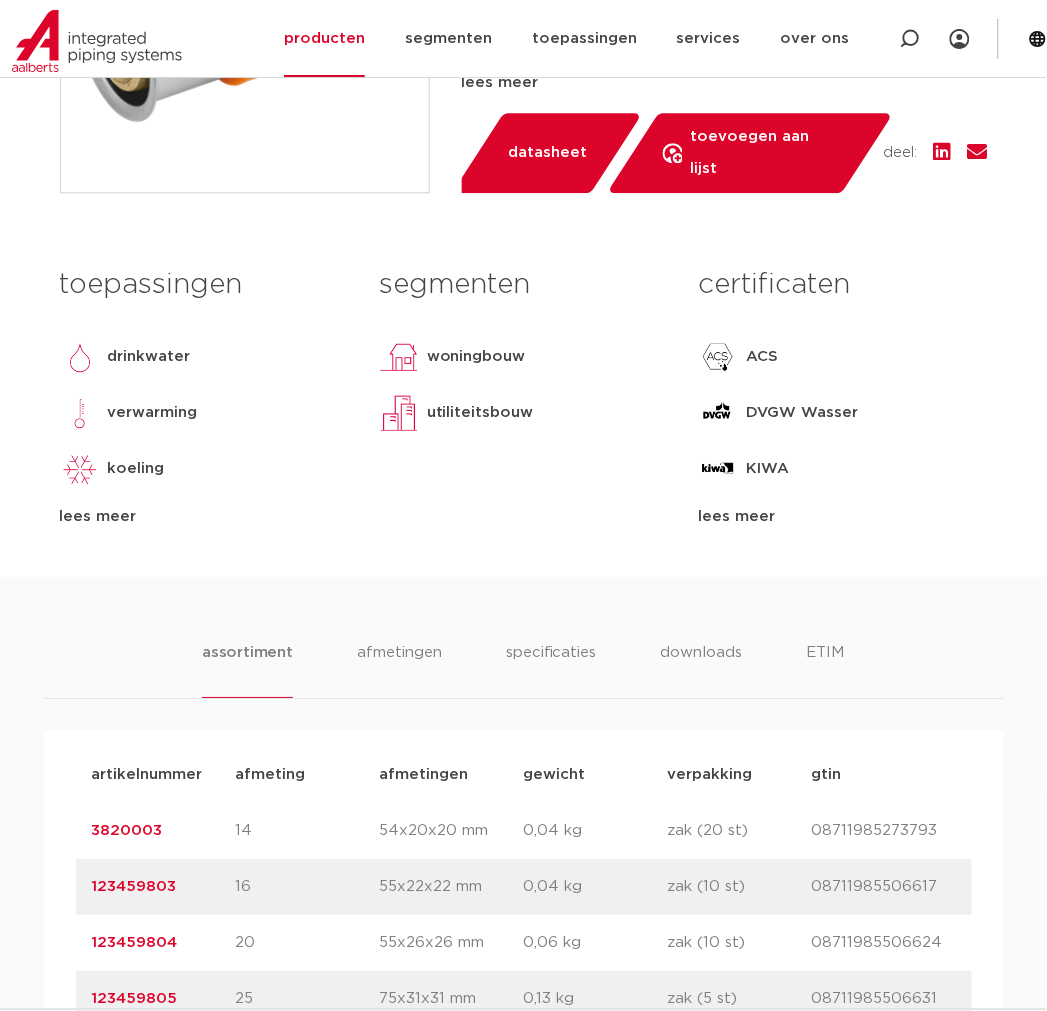 scroll, scrollTop: 1111, scrollLeft: 0, axis: vertical 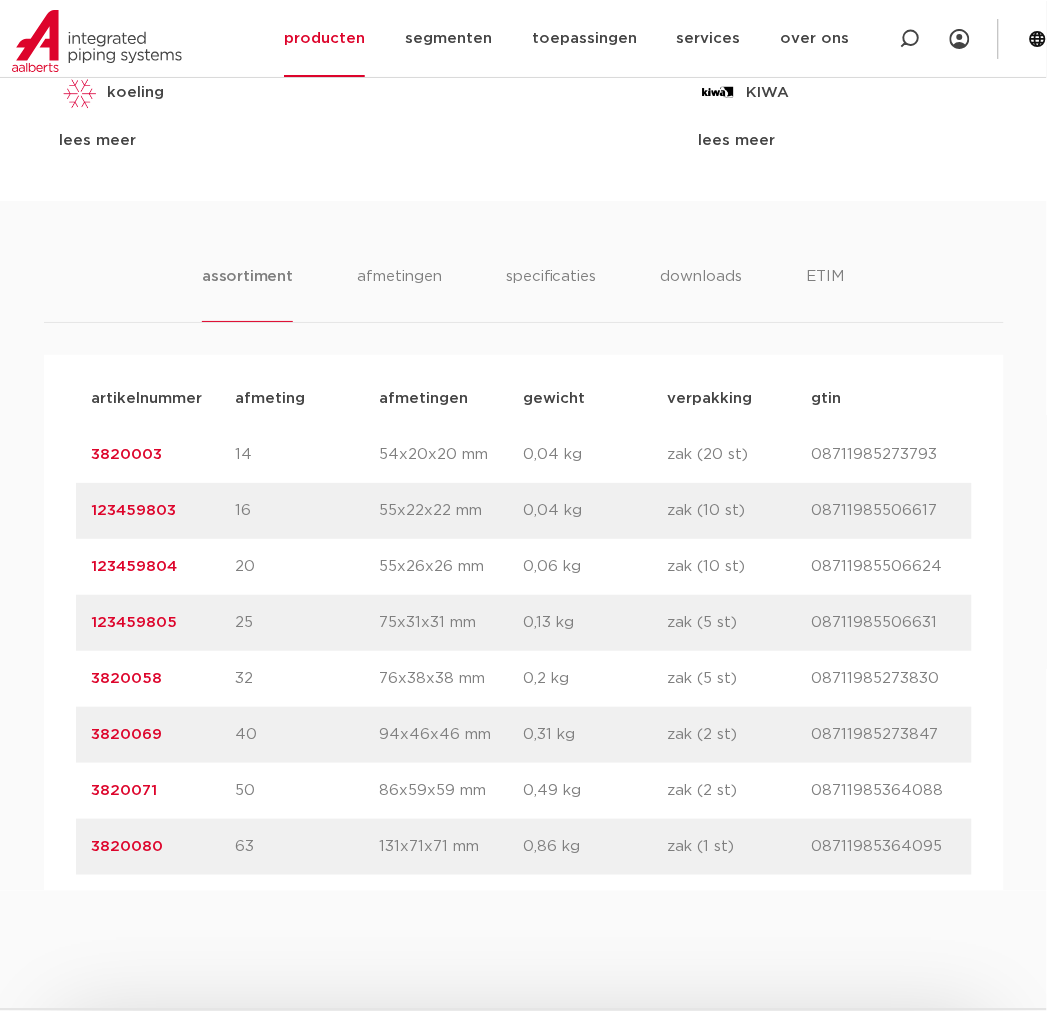 click on "3820069" at bounding box center (127, 734) 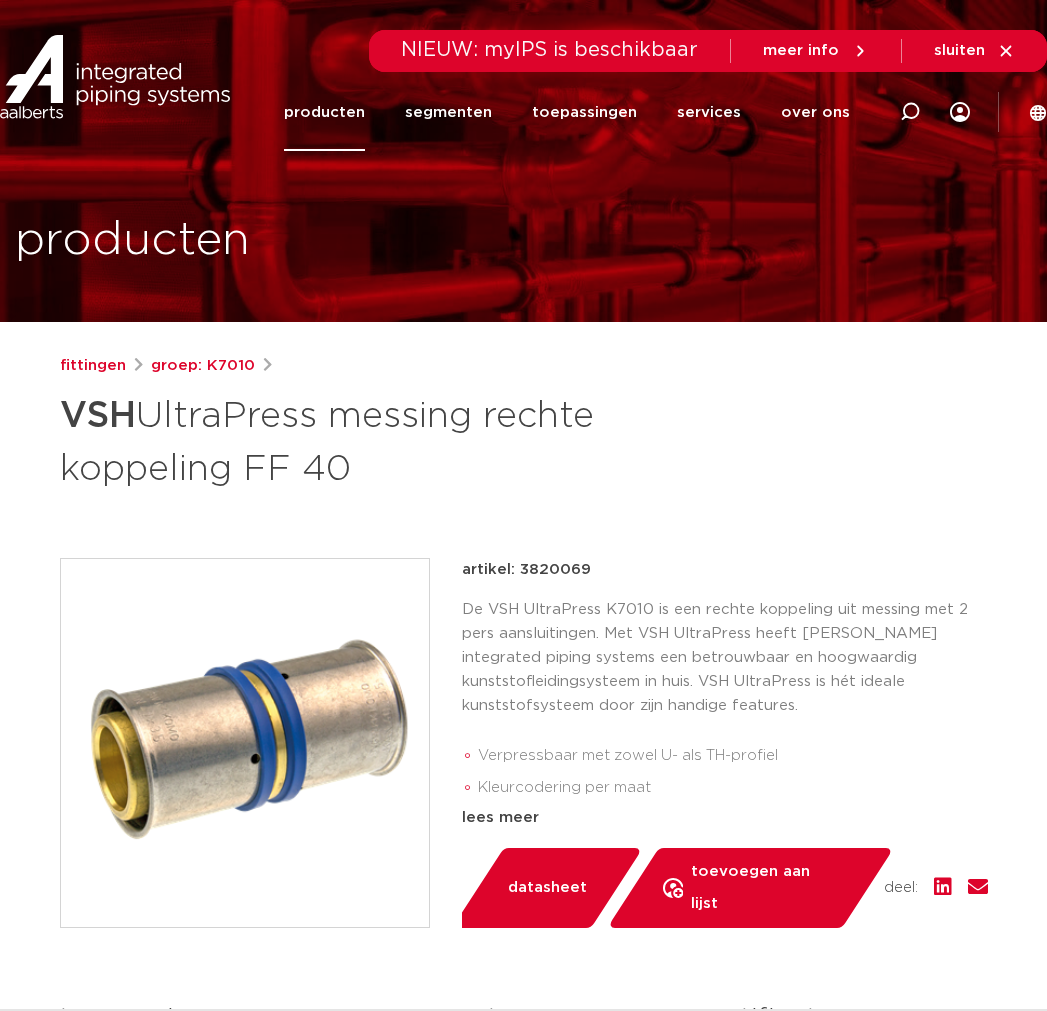 scroll, scrollTop: 0, scrollLeft: 0, axis: both 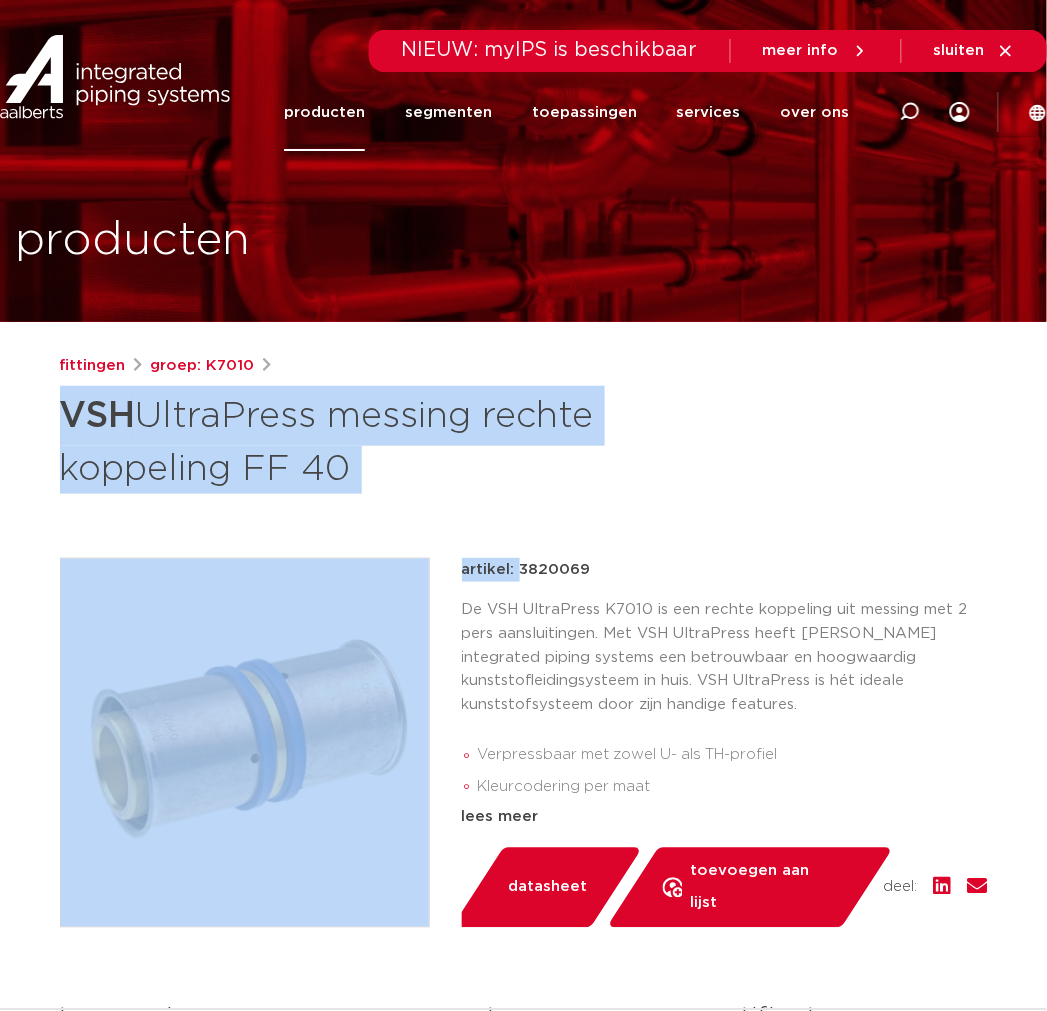 drag, startPoint x: 210, startPoint y: 432, endPoint x: 238, endPoint y: 398, distance: 44.04543 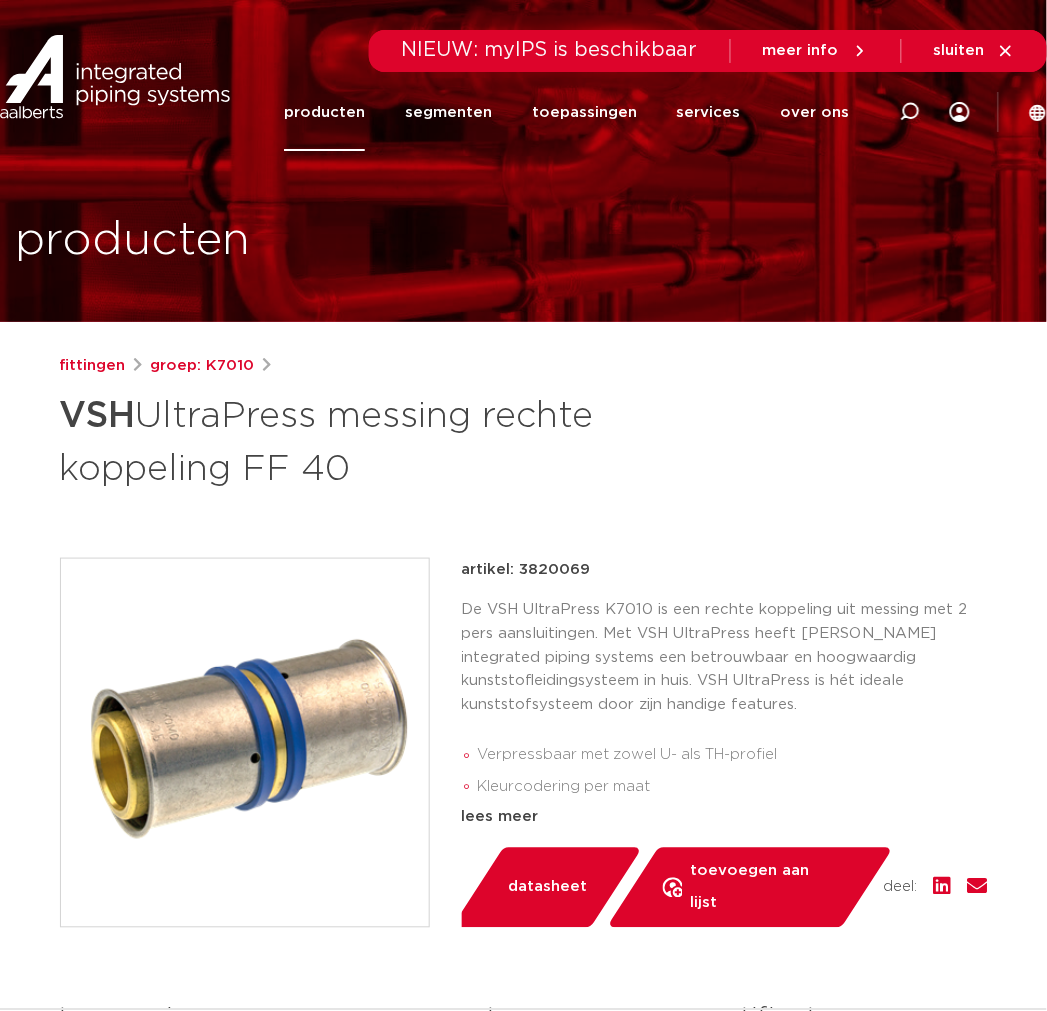 drag, startPoint x: 364, startPoint y: 468, endPoint x: 57, endPoint y: 433, distance: 308.98868 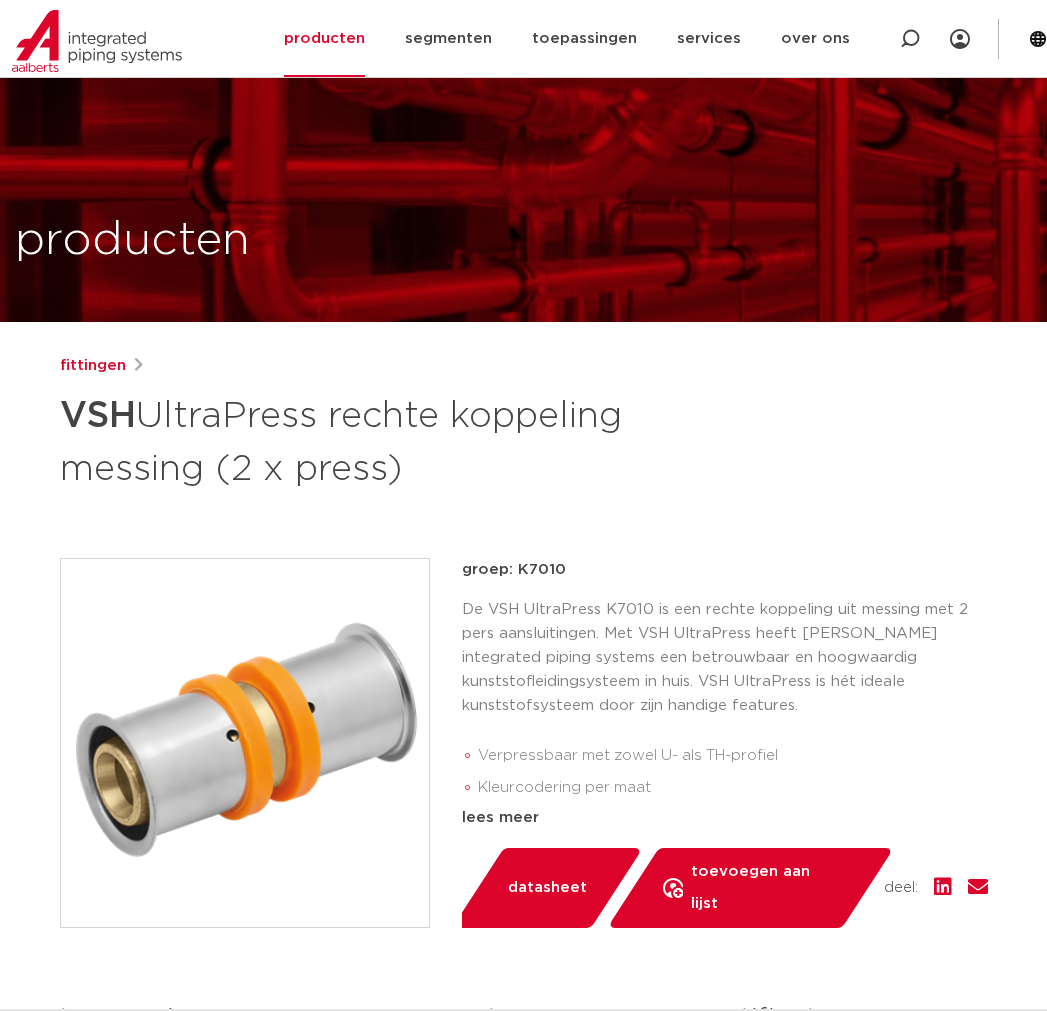 scroll, scrollTop: 1111, scrollLeft: 0, axis: vertical 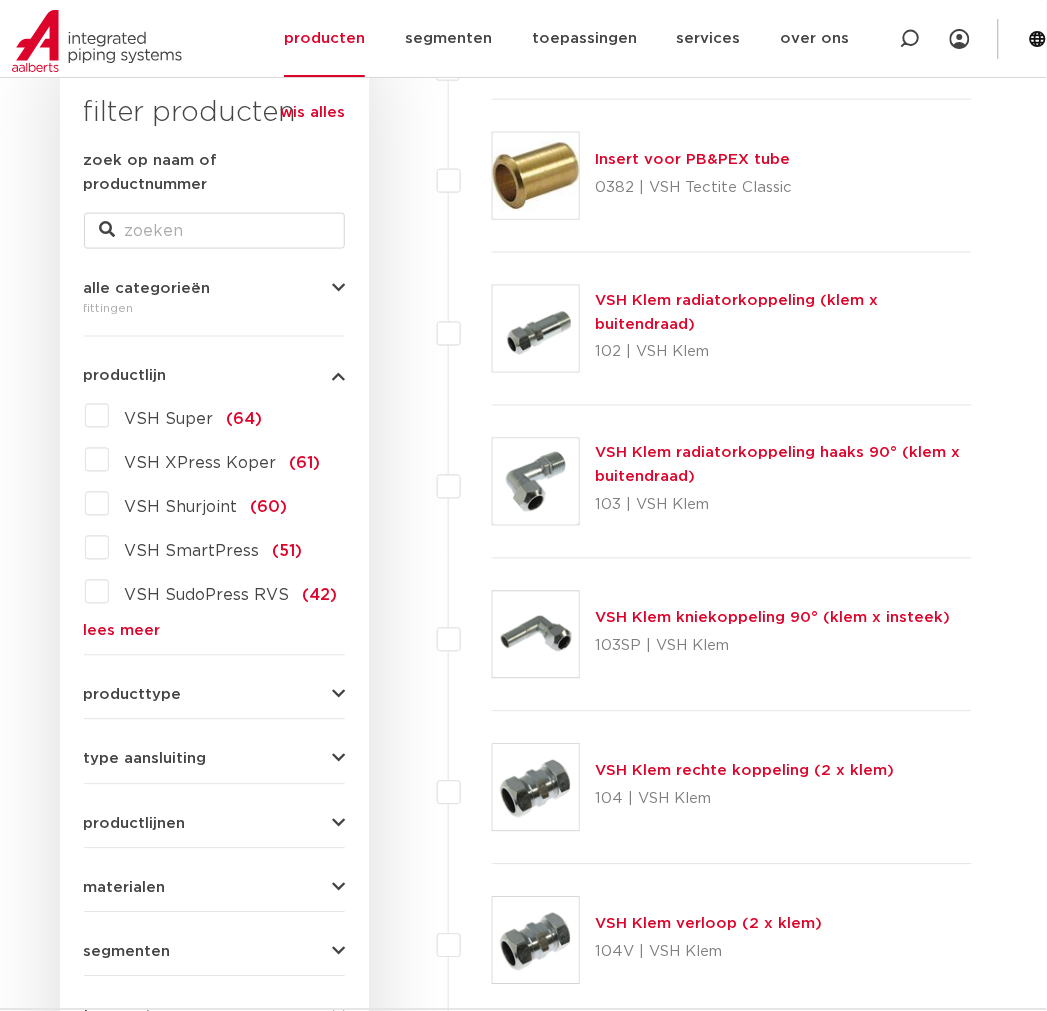 click on "lees meer" at bounding box center [214, 631] 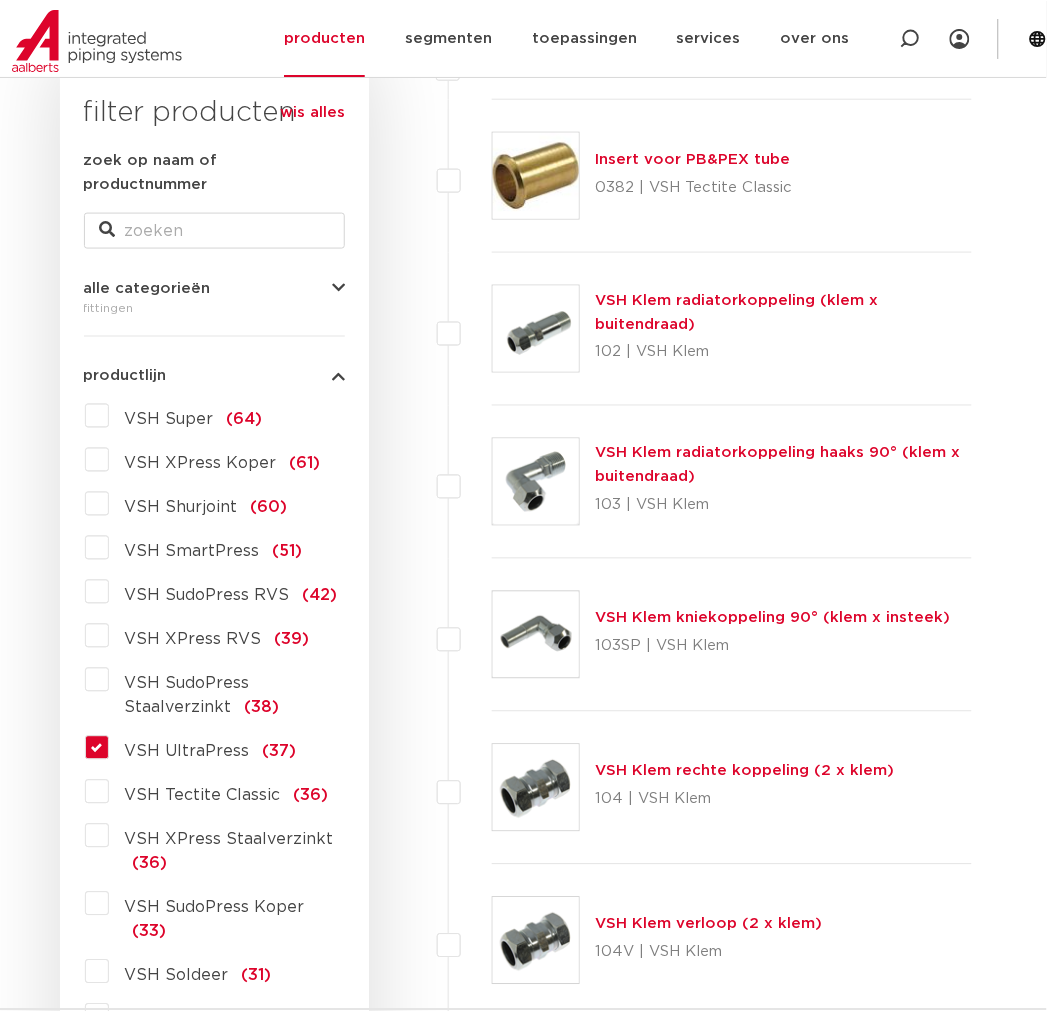 click on "VSH UltraPress" at bounding box center (187, 752) 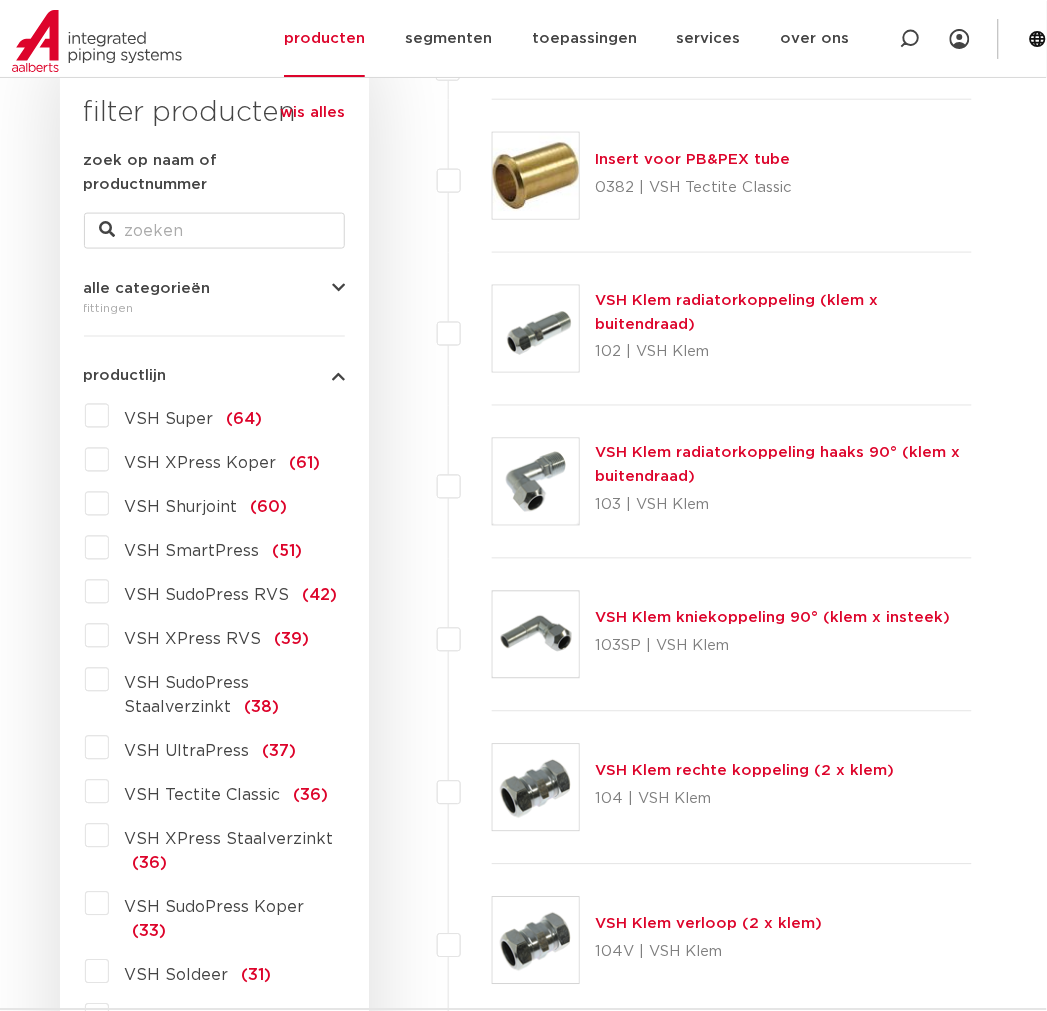 click on "VSH UltraPress" at bounding box center (187, 752) 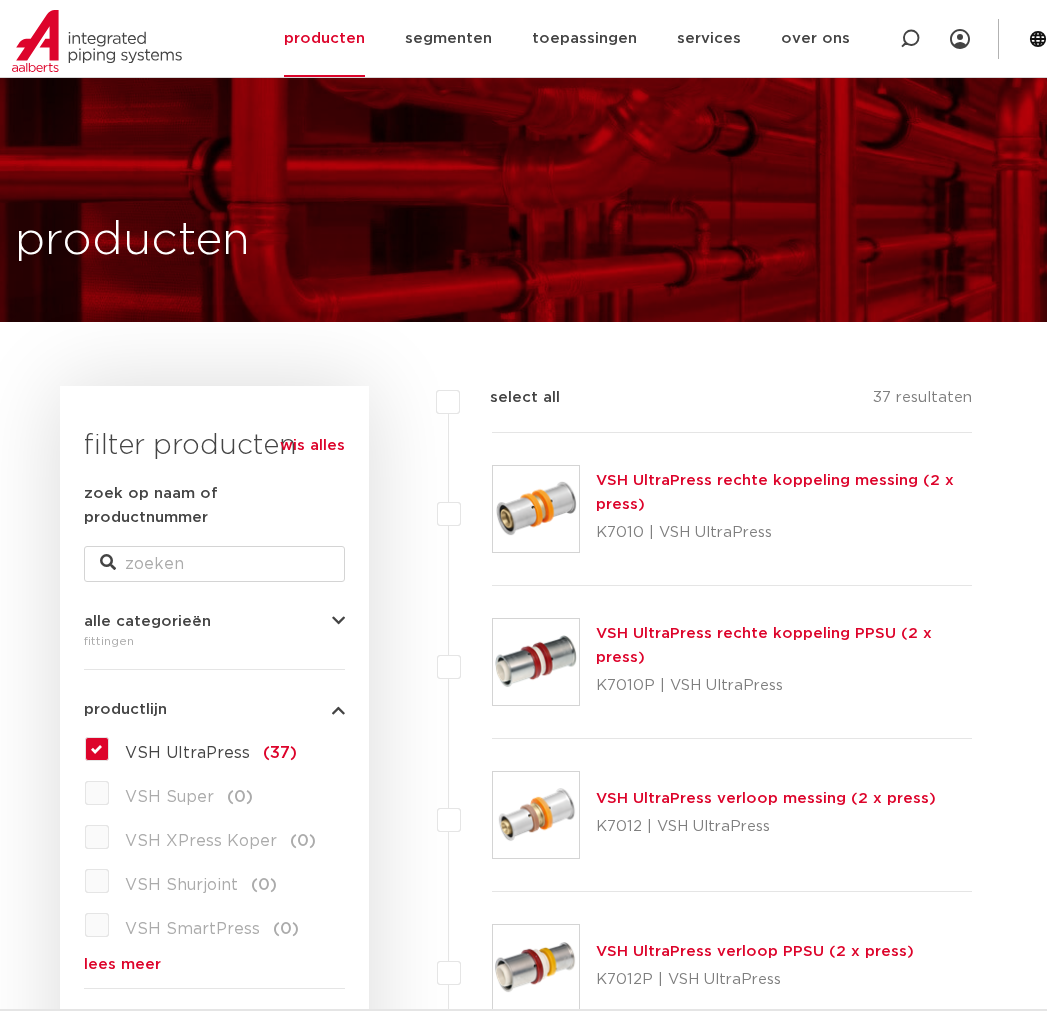 scroll, scrollTop: 333, scrollLeft: 0, axis: vertical 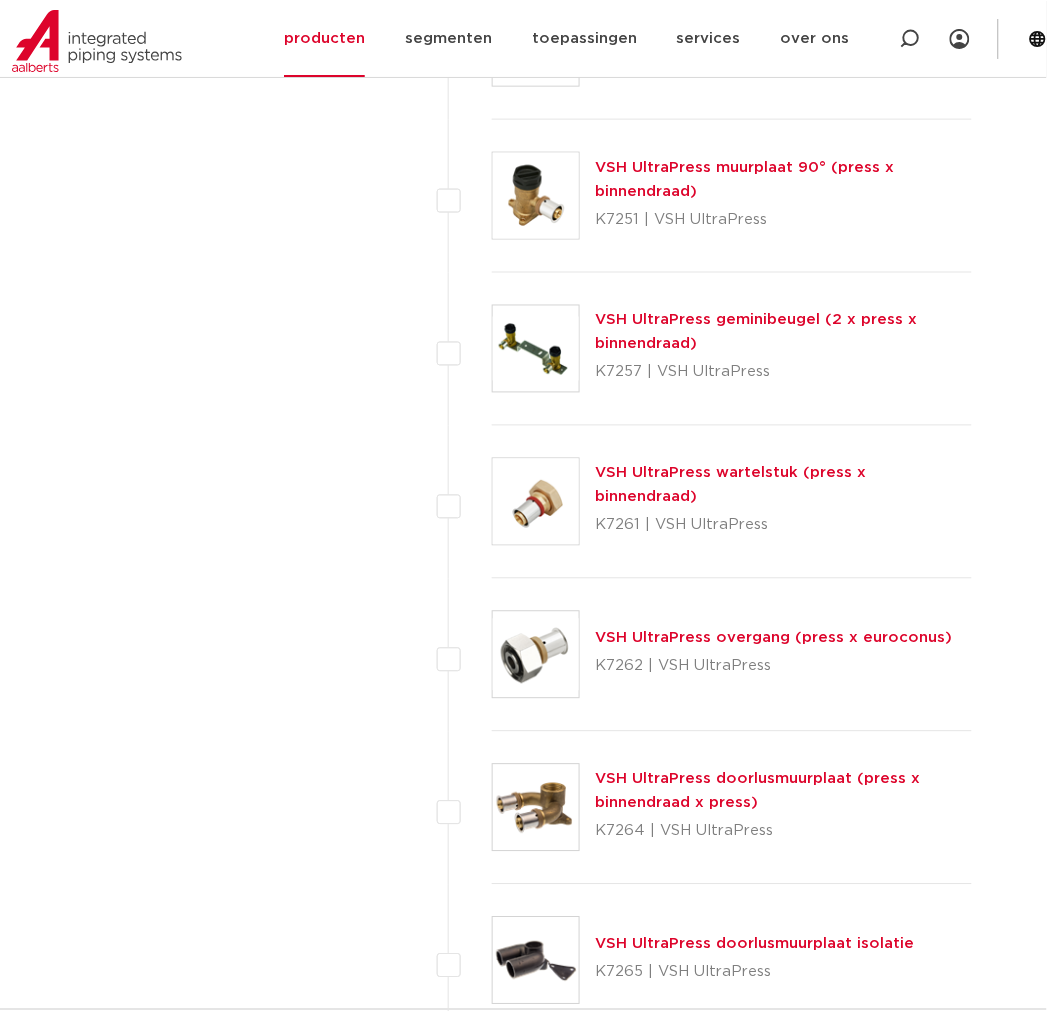 click at bounding box center (536, 502) 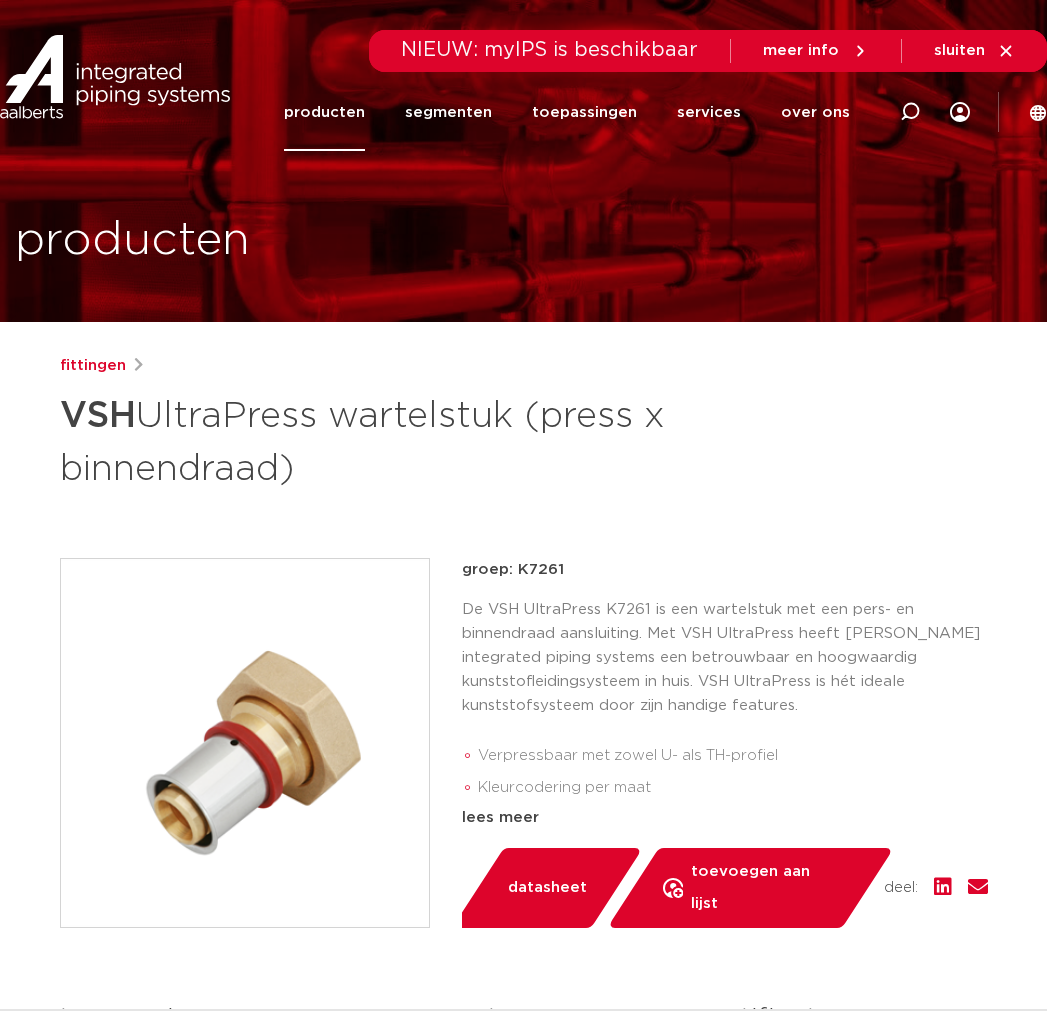scroll, scrollTop: 40, scrollLeft: 0, axis: vertical 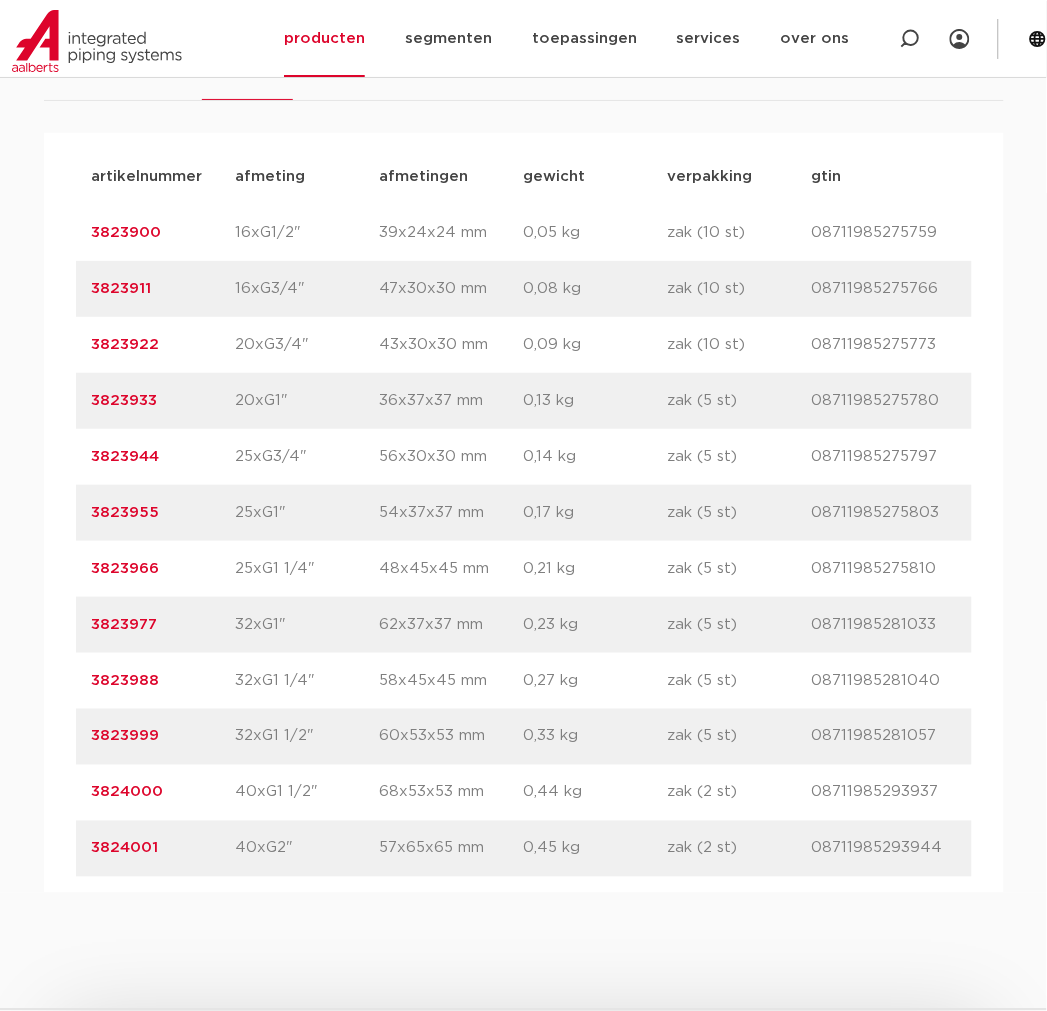 click on "40xG2"" at bounding box center [308, 849] 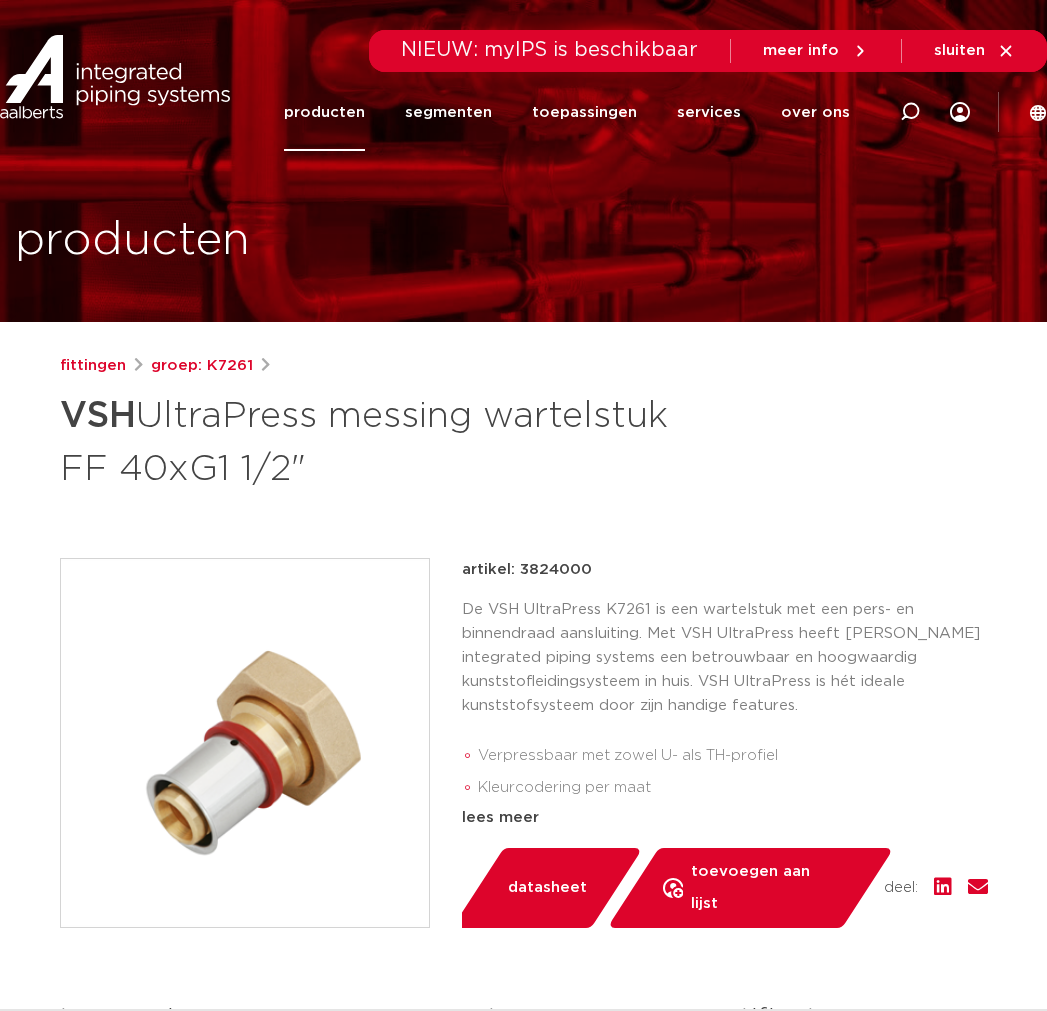 scroll, scrollTop: 0, scrollLeft: 0, axis: both 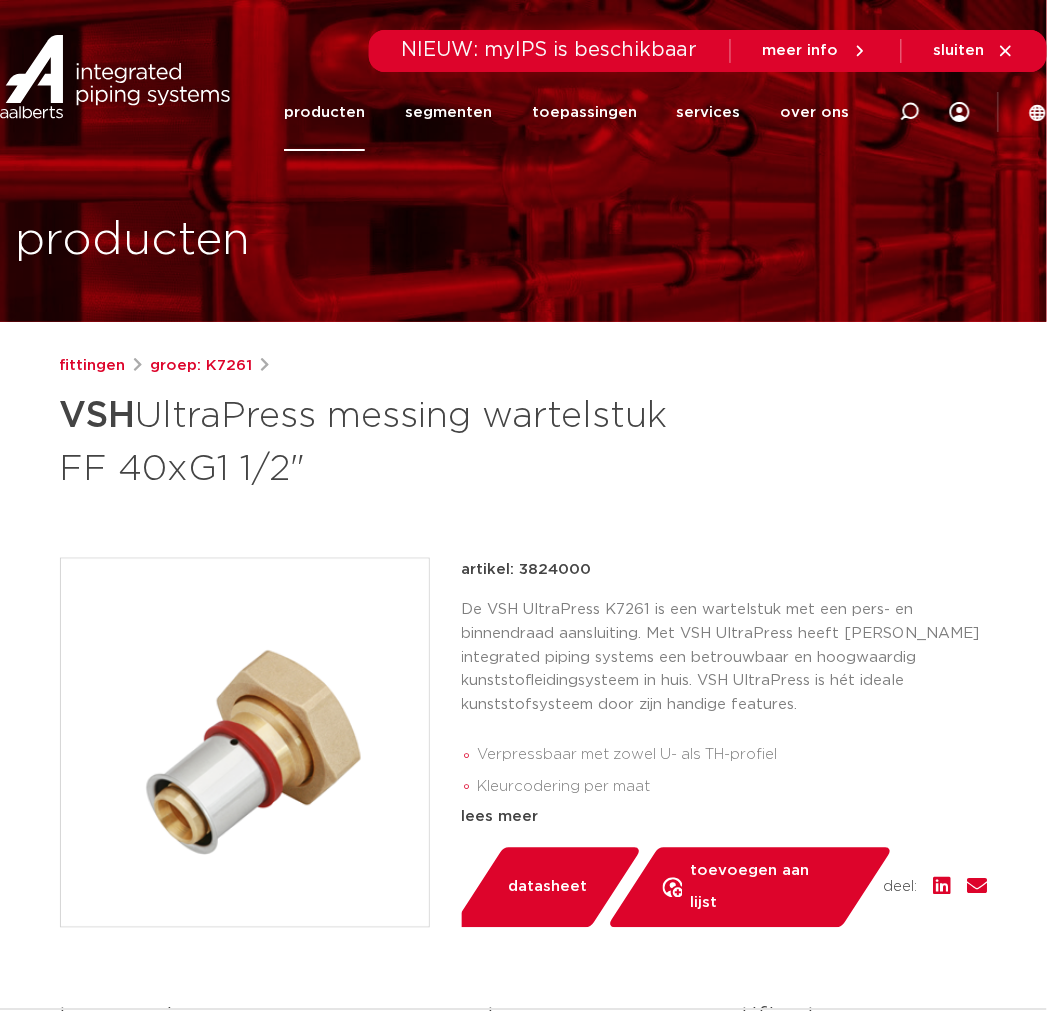drag, startPoint x: 643, startPoint y: 504, endPoint x: 11, endPoint y: 470, distance: 632.9139 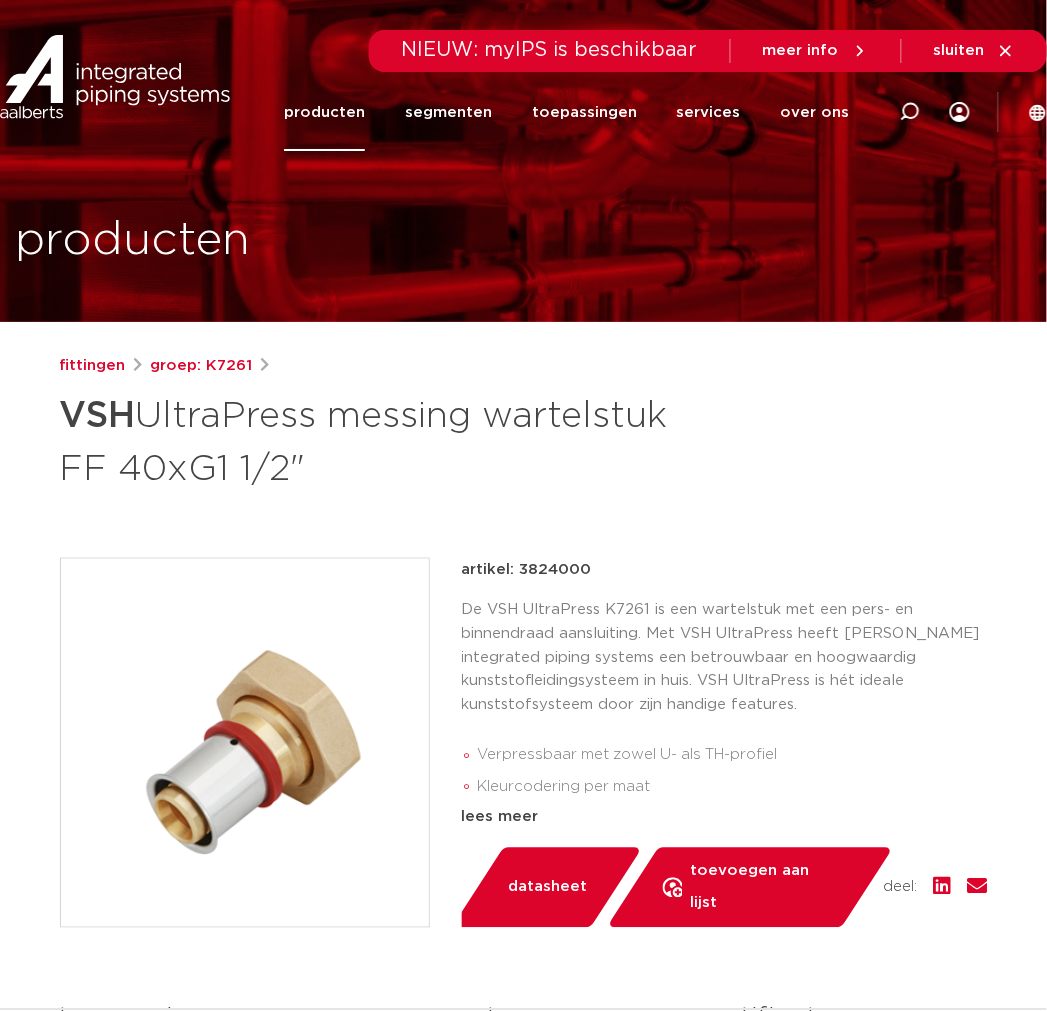 click on "fittingen
groep: K7261
VSH  UltraPress messing wartelstuk FF 40xG1 1/2"" at bounding box center (524, 833) 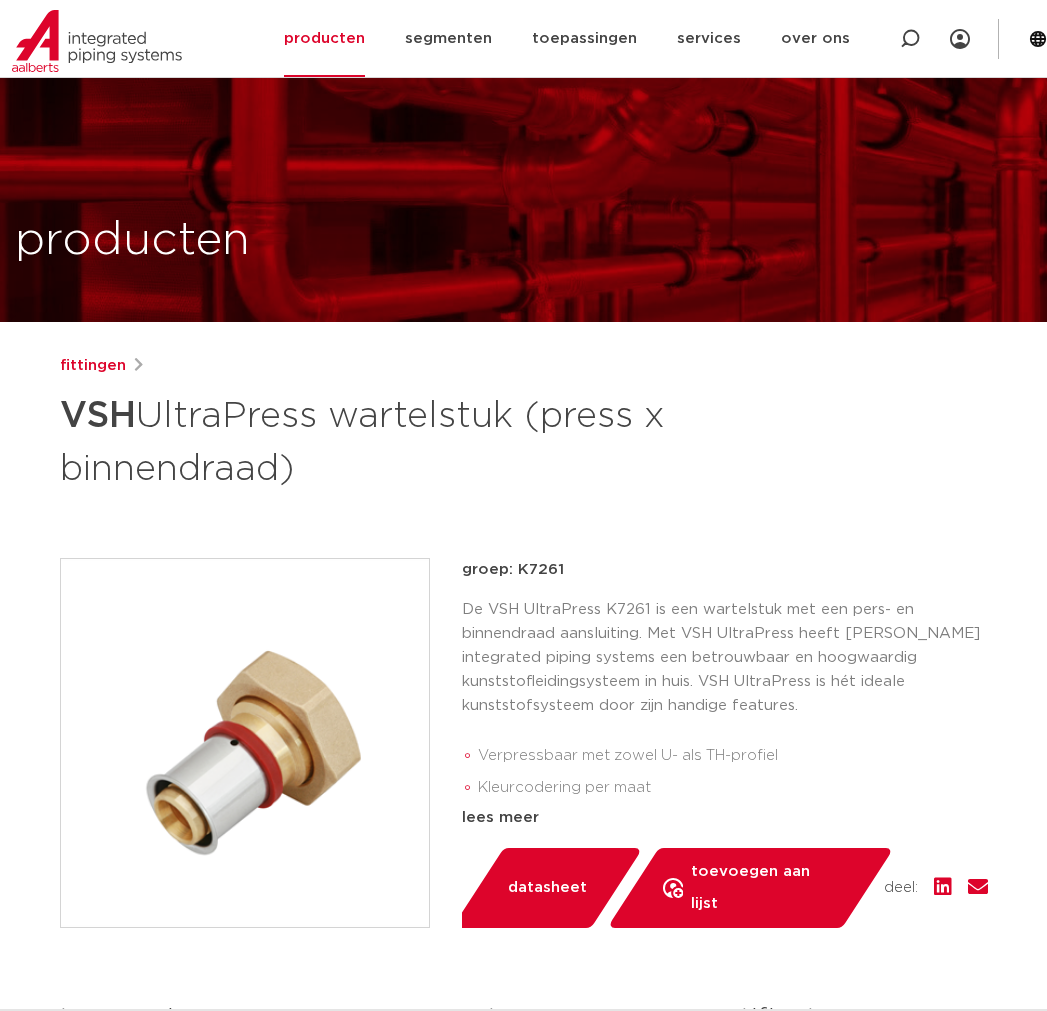 scroll, scrollTop: 1333, scrollLeft: 0, axis: vertical 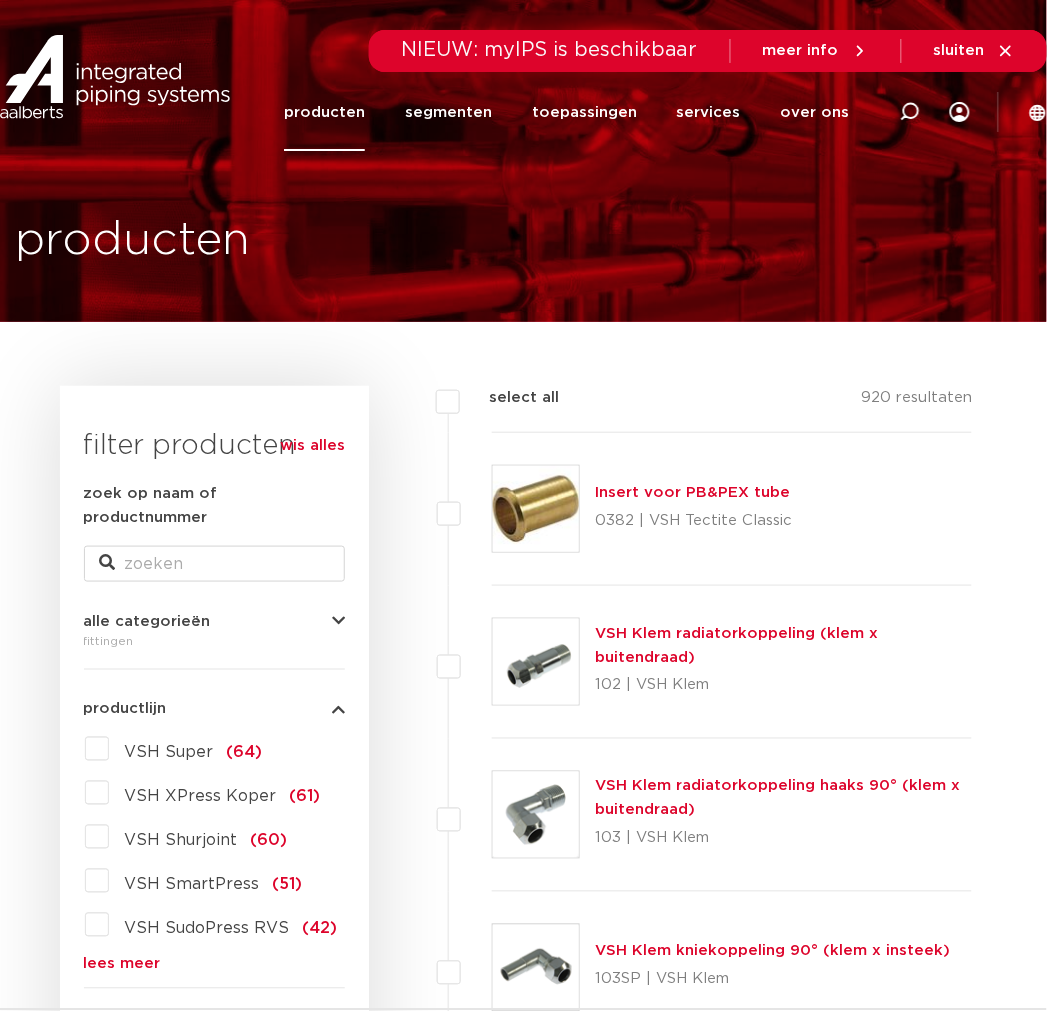 drag, startPoint x: 233, startPoint y: 735, endPoint x: 270, endPoint y: 264, distance: 472.45105 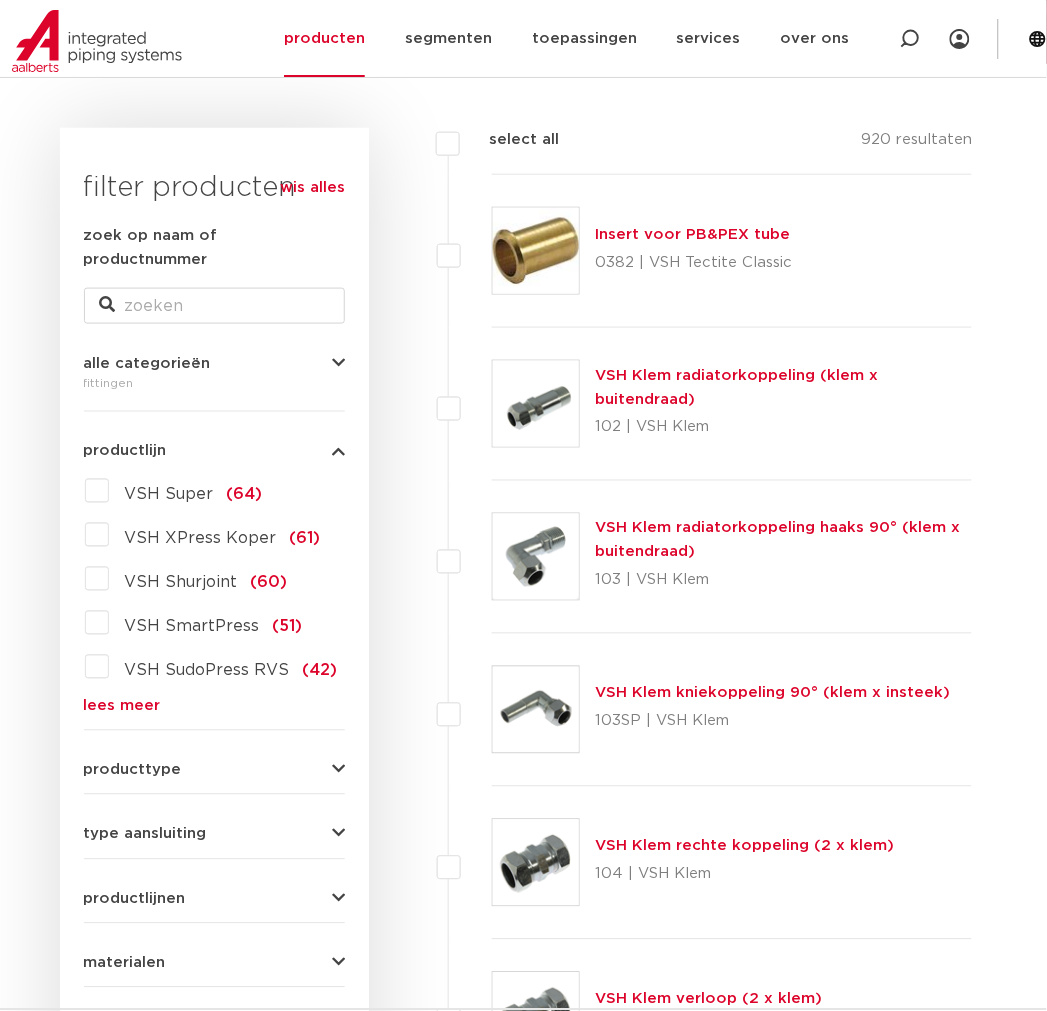 scroll, scrollTop: 444, scrollLeft: 0, axis: vertical 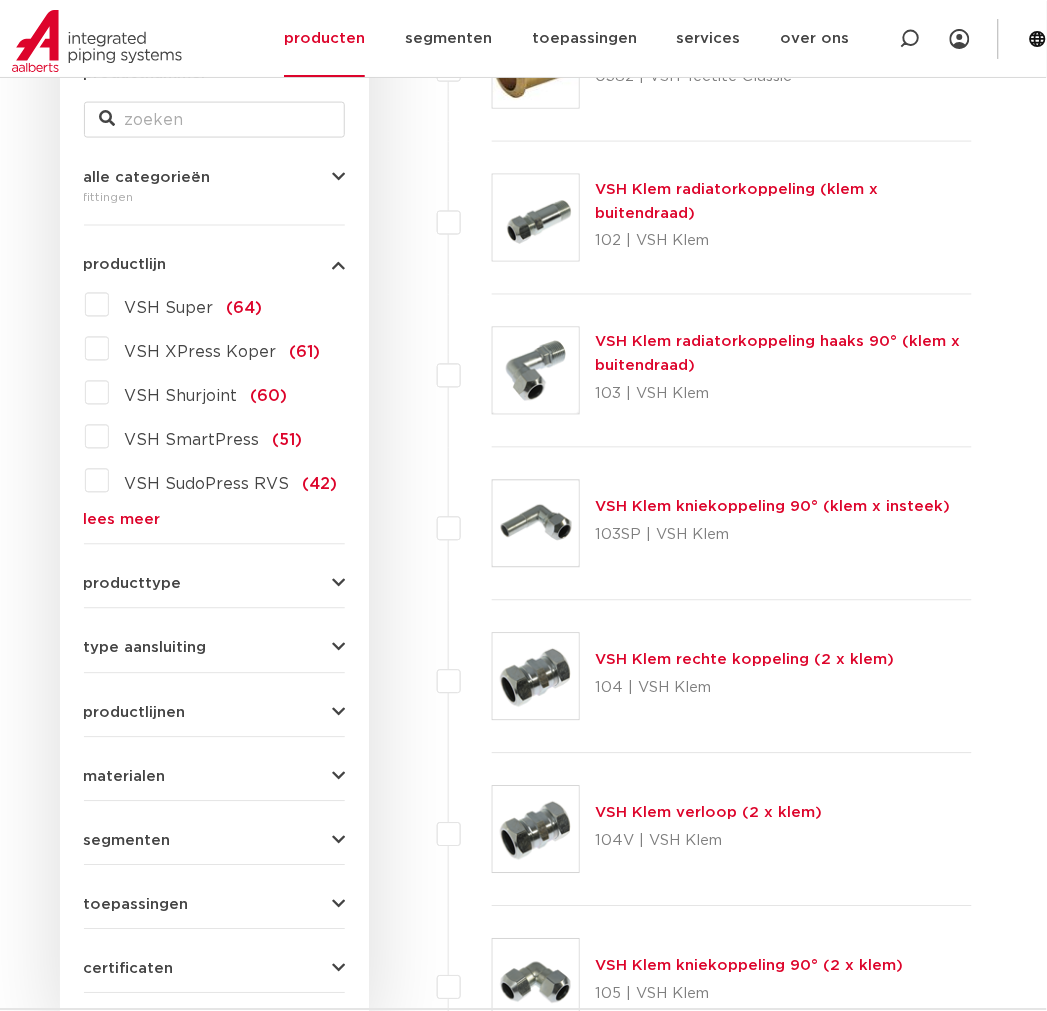 click on "zoek op naam of productnummer
alle categorieën
fittingen
fittingen
afsluiters
buizen
gereedschappen
kranen" at bounding box center (214, 516) 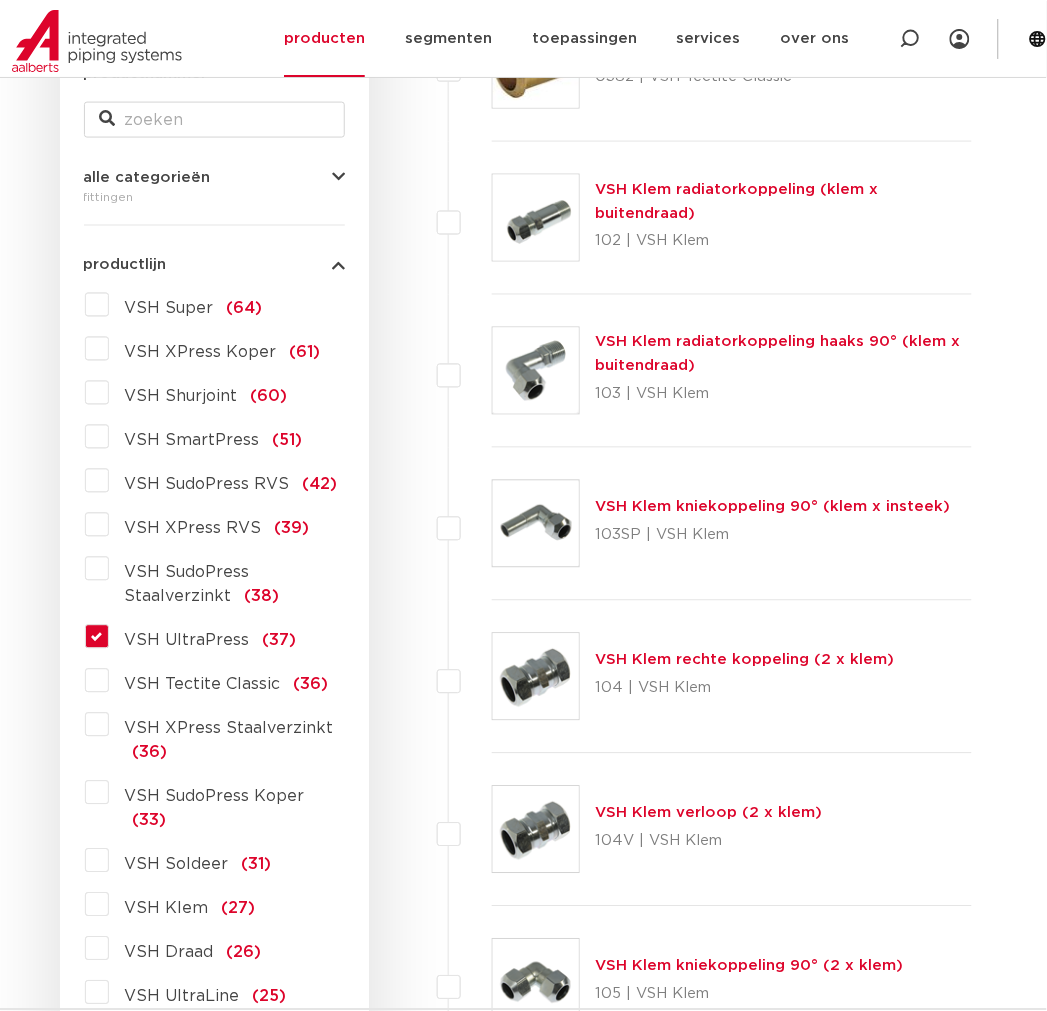 drag, startPoint x: 272, startPoint y: 600, endPoint x: 252, endPoint y: 602, distance: 20.09975 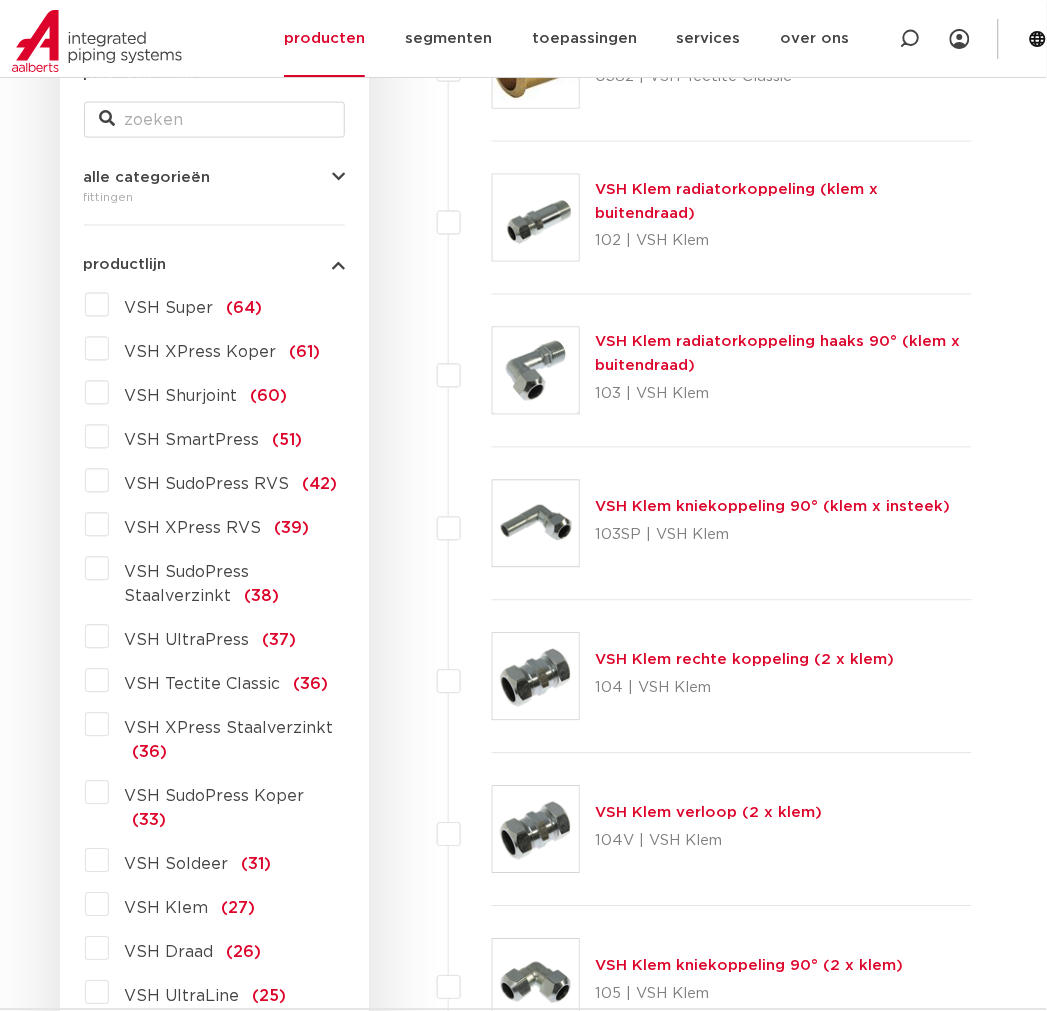 click on "VSH UltraPress
(37)" at bounding box center [203, 637] 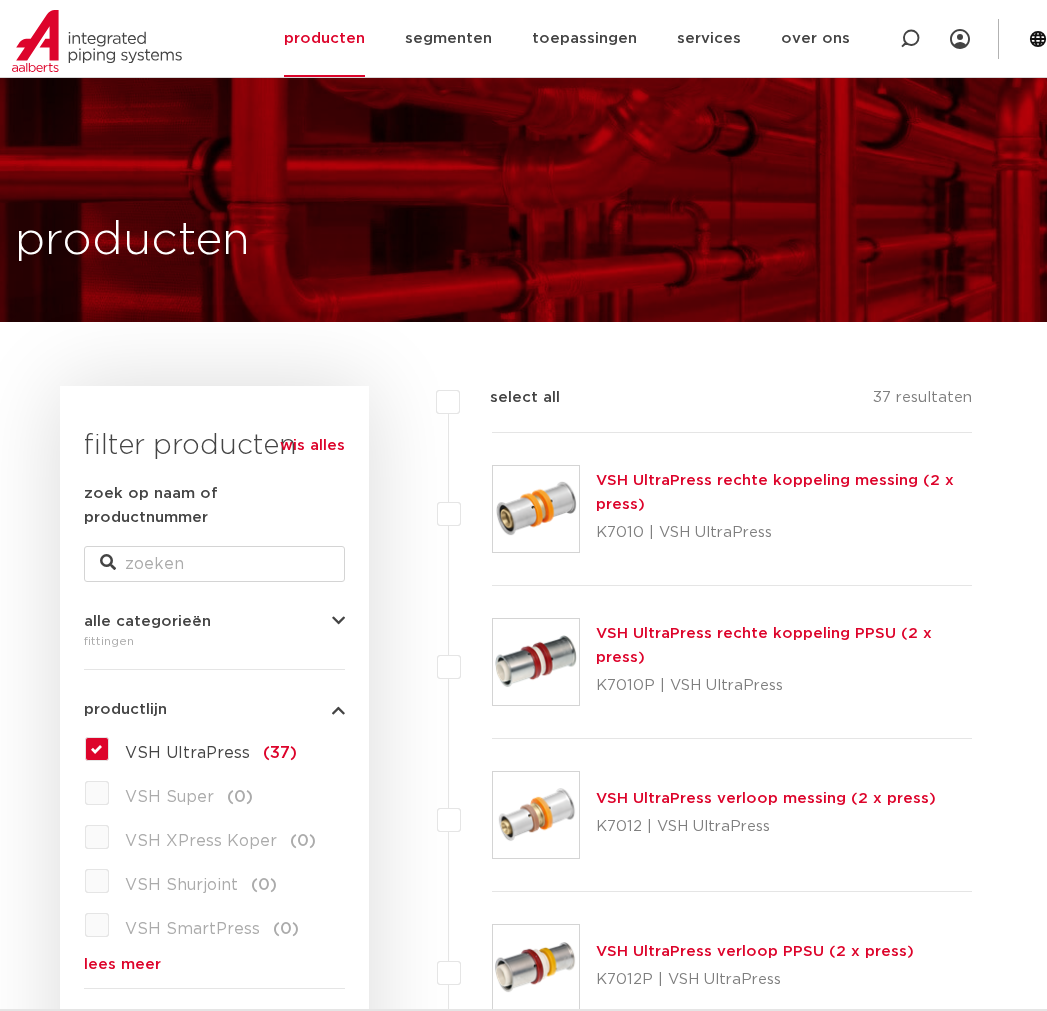 scroll, scrollTop: 407, scrollLeft: 0, axis: vertical 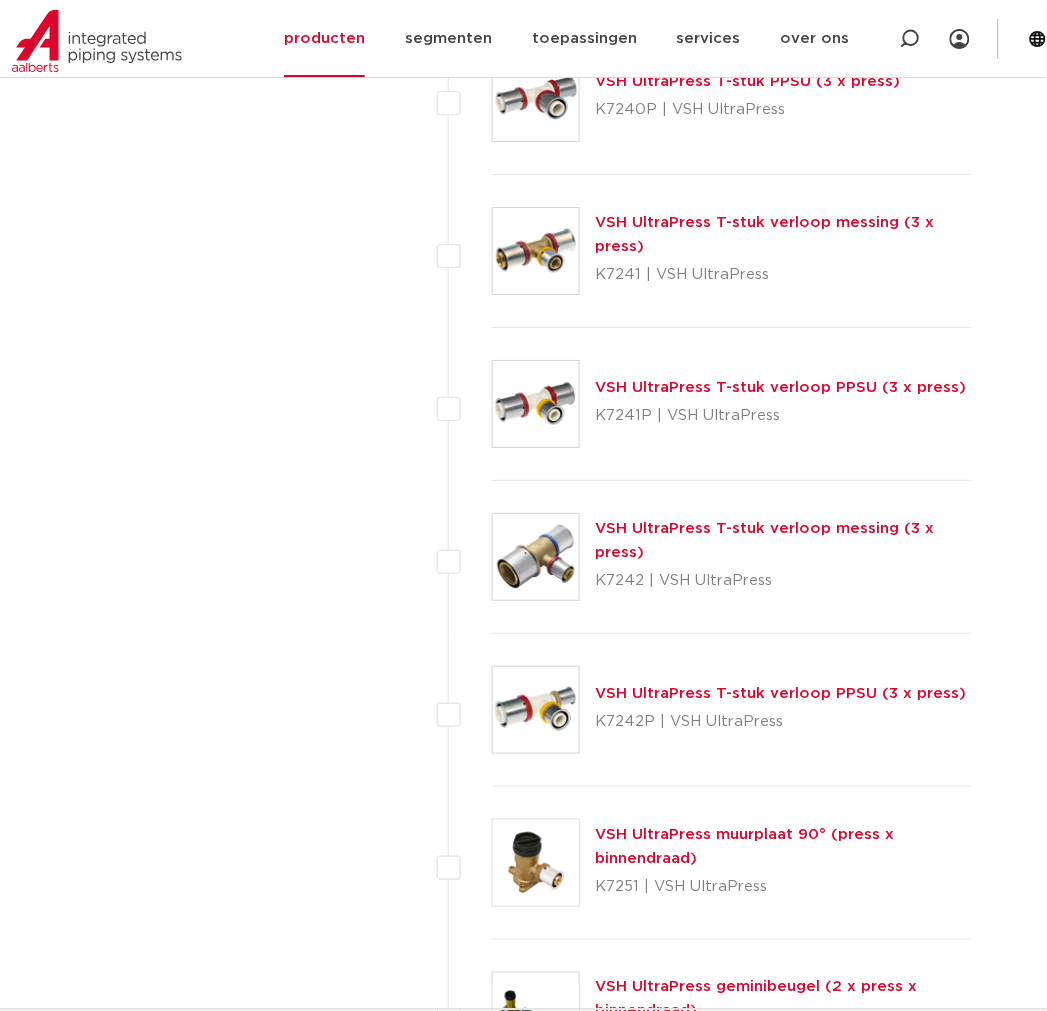click at bounding box center (536, 557) 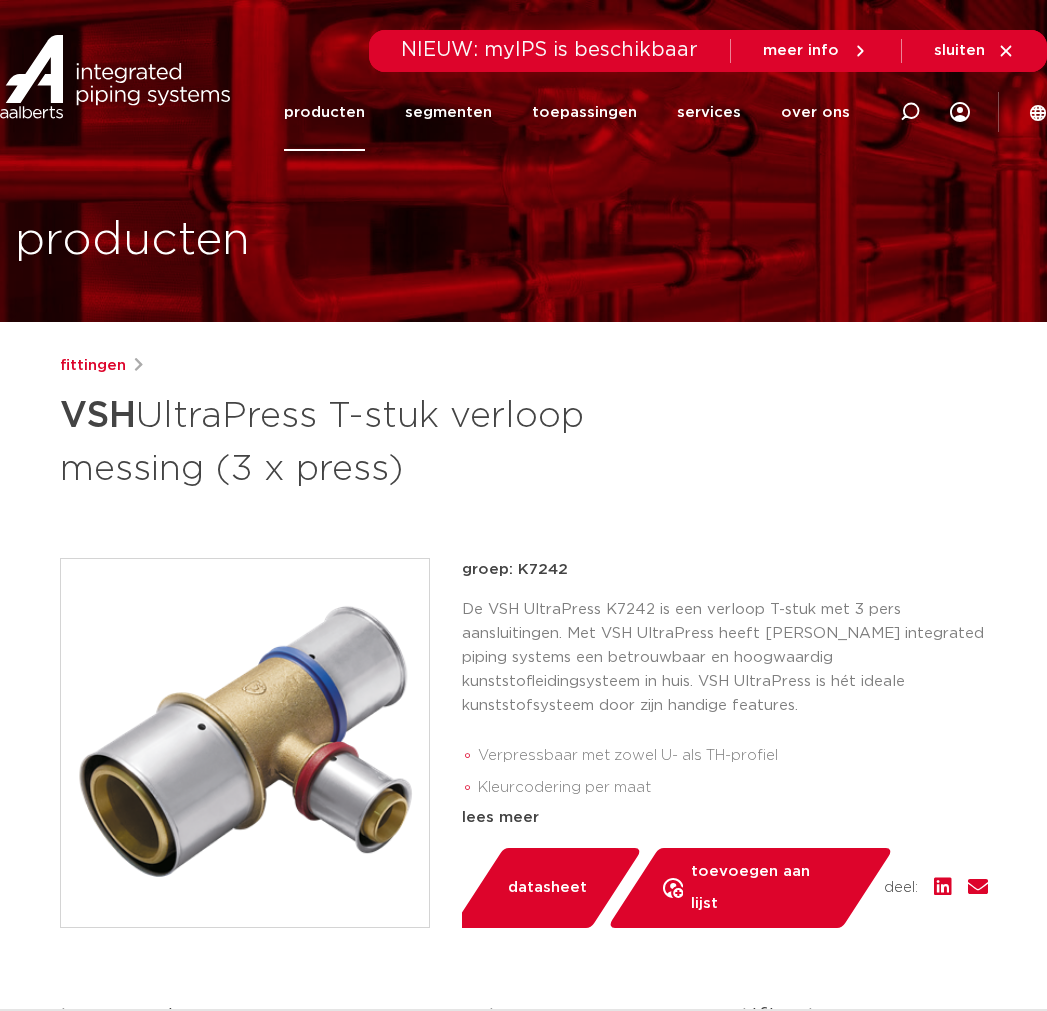 scroll, scrollTop: 555, scrollLeft: 0, axis: vertical 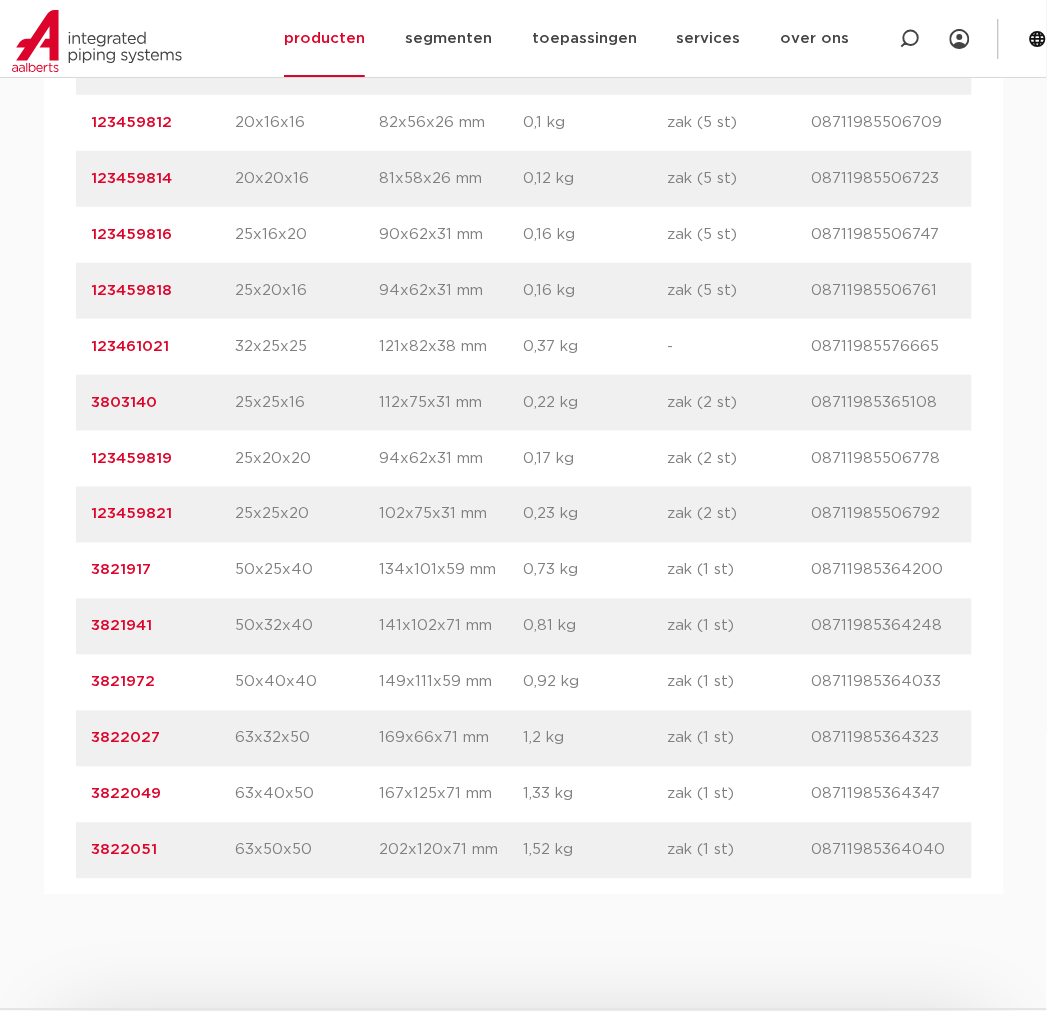 drag, startPoint x: 328, startPoint y: 674, endPoint x: 244, endPoint y: 680, distance: 84.21401 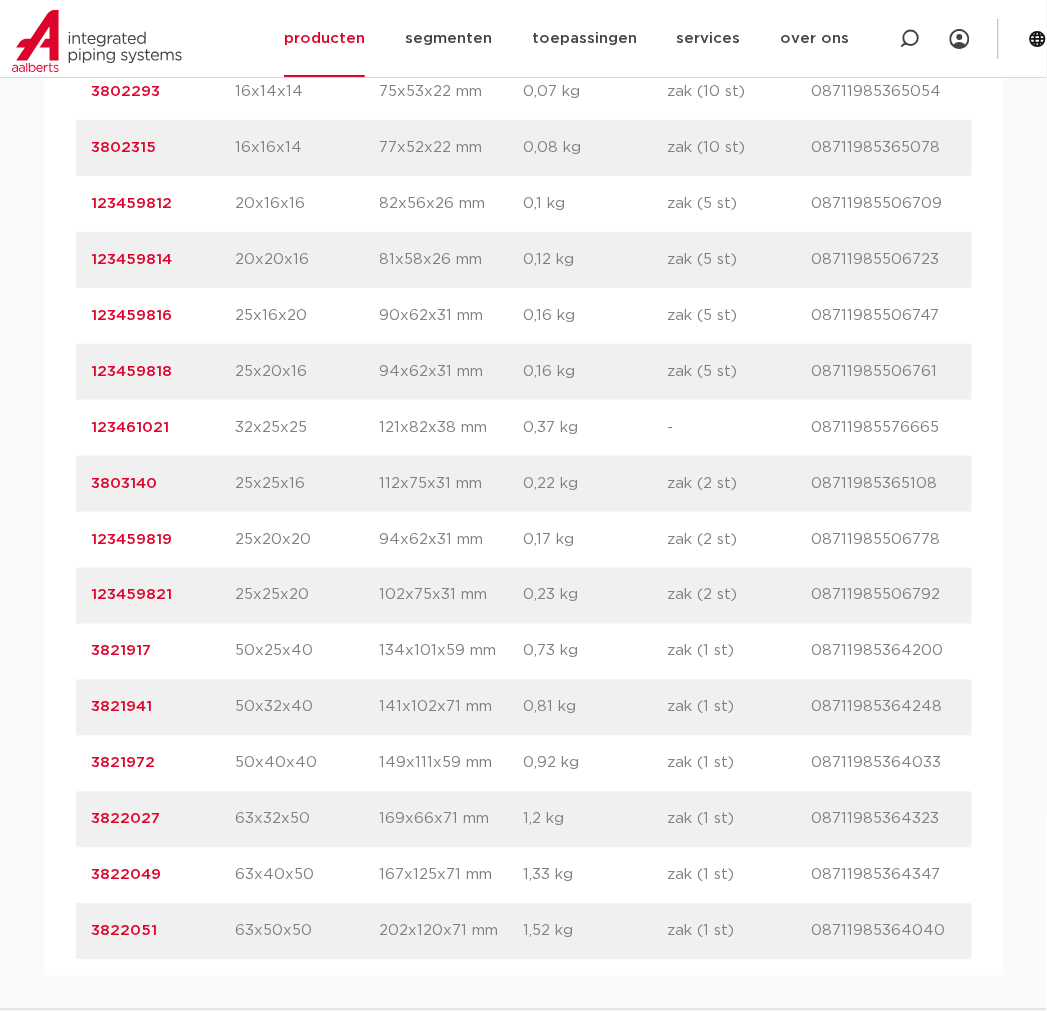 scroll, scrollTop: 1333, scrollLeft: 0, axis: vertical 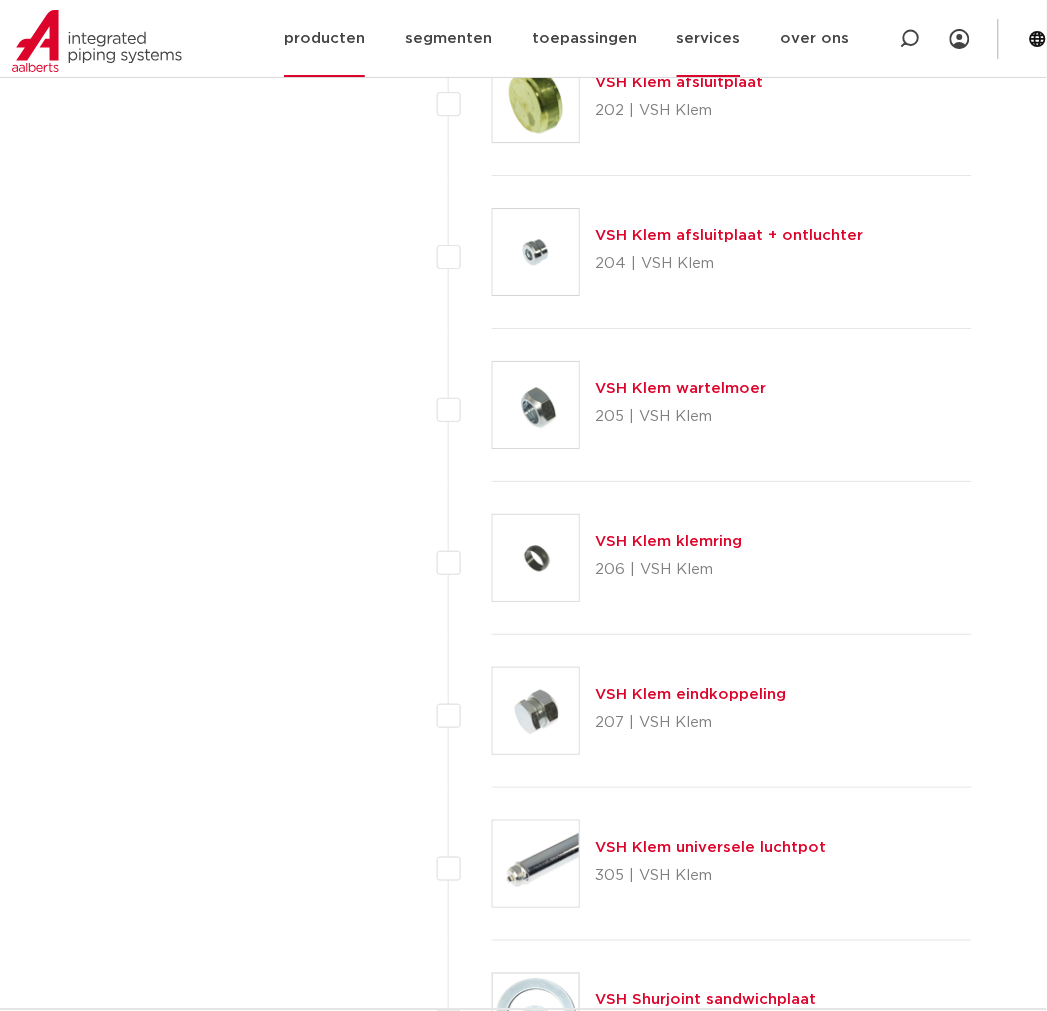 click on "services" 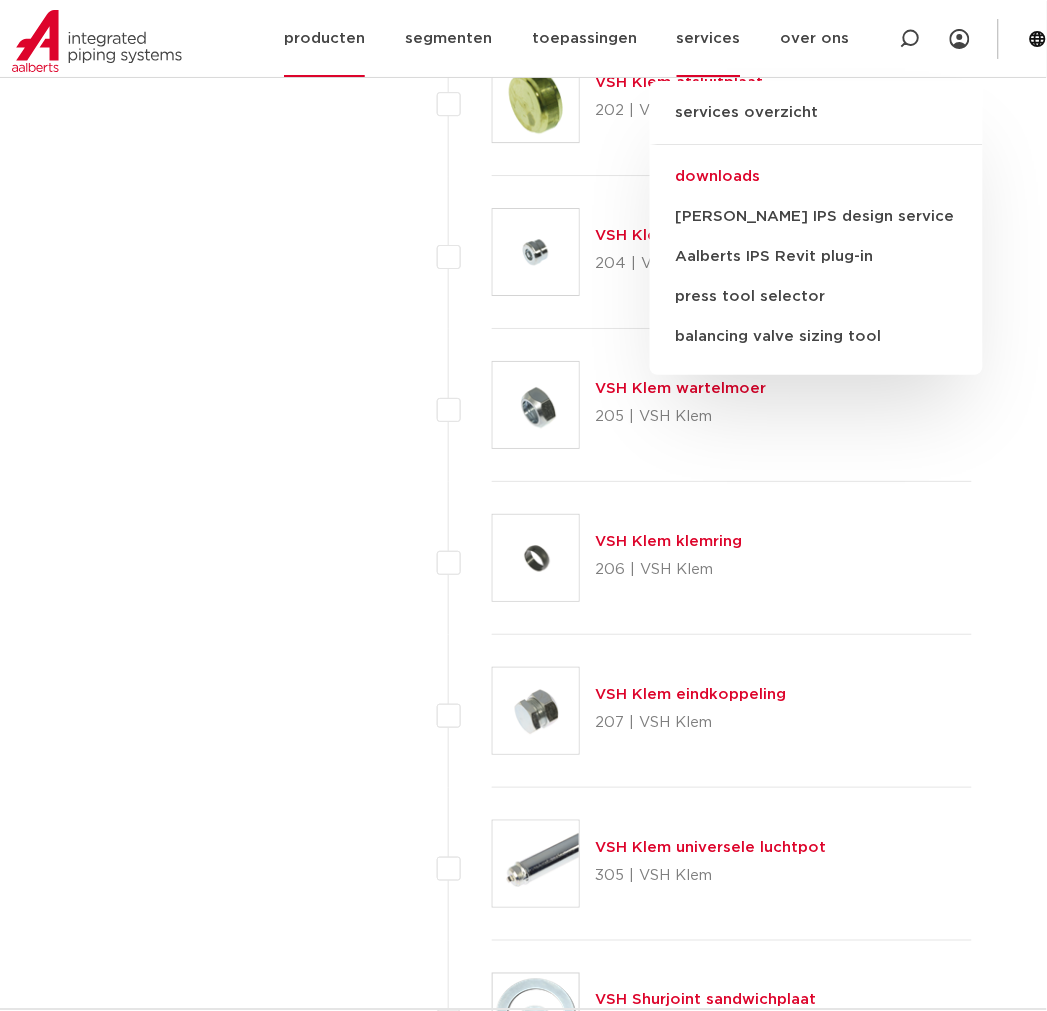 click on "downloads" 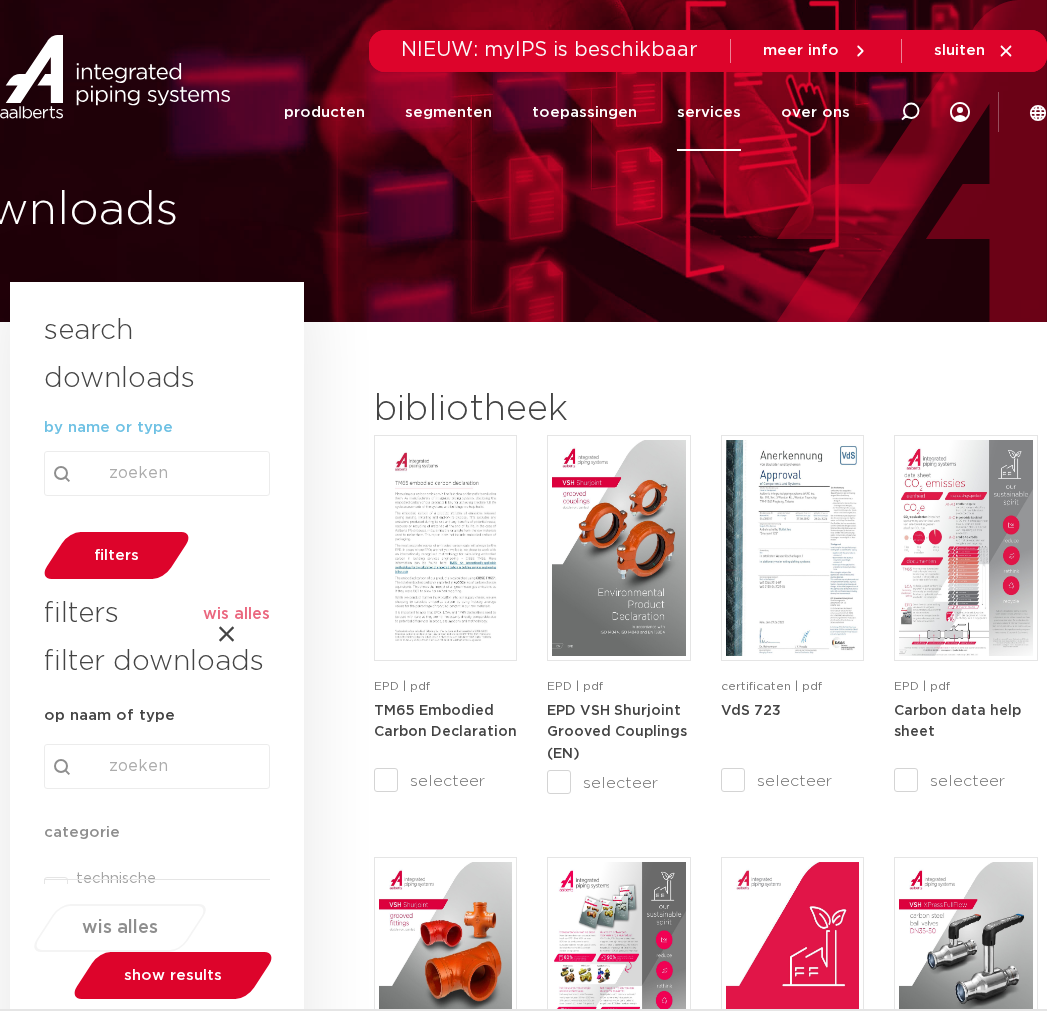 scroll, scrollTop: 0, scrollLeft: 0, axis: both 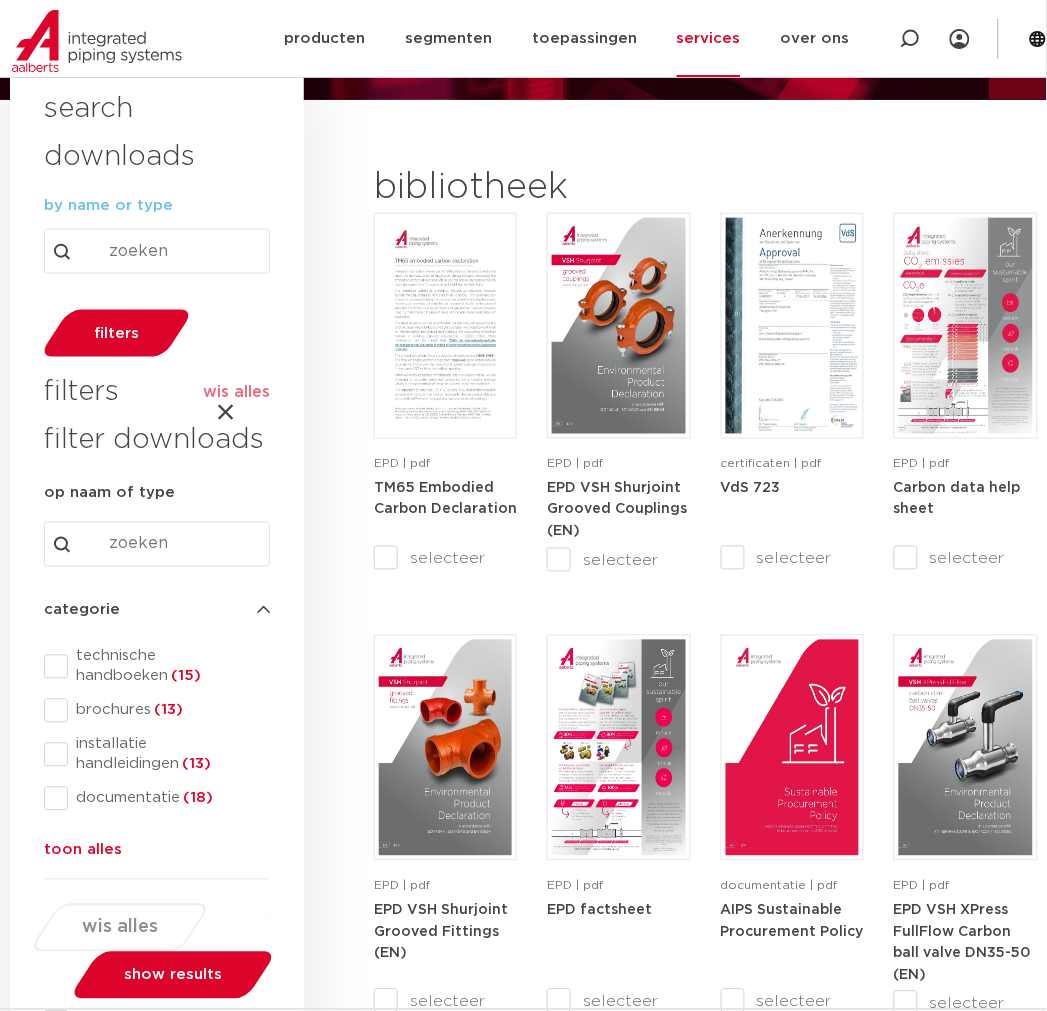 click on "technische handboeken  (15)" at bounding box center [169, 667] 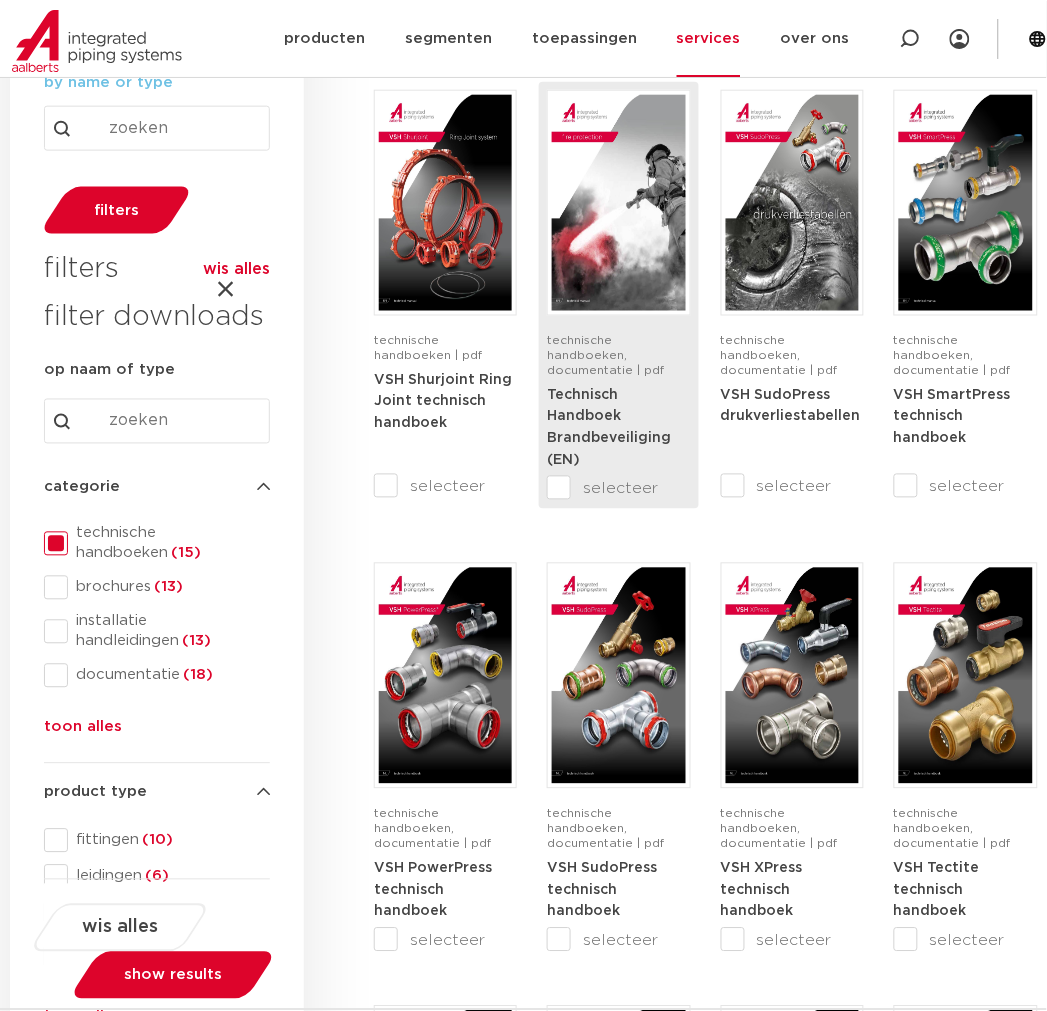 scroll, scrollTop: 666, scrollLeft: 0, axis: vertical 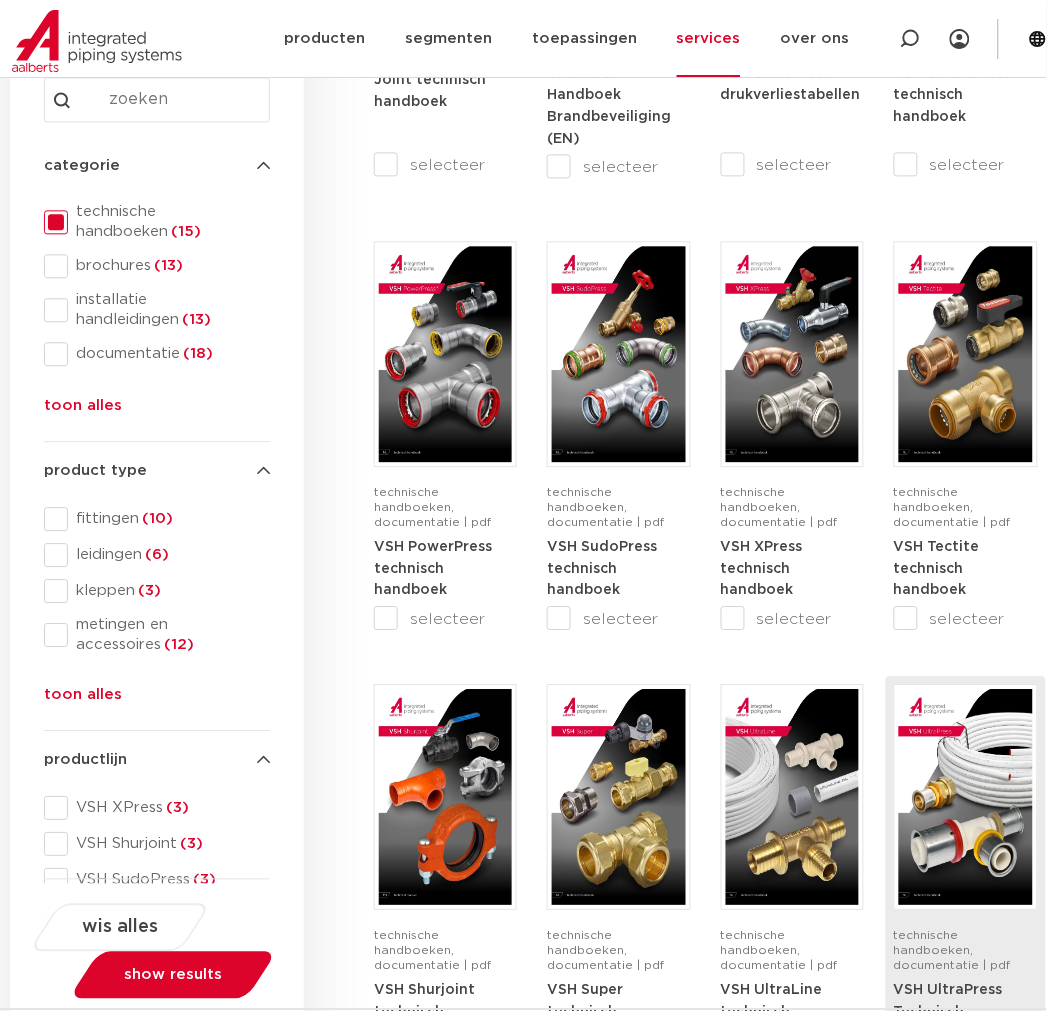 click at bounding box center (965, 798) 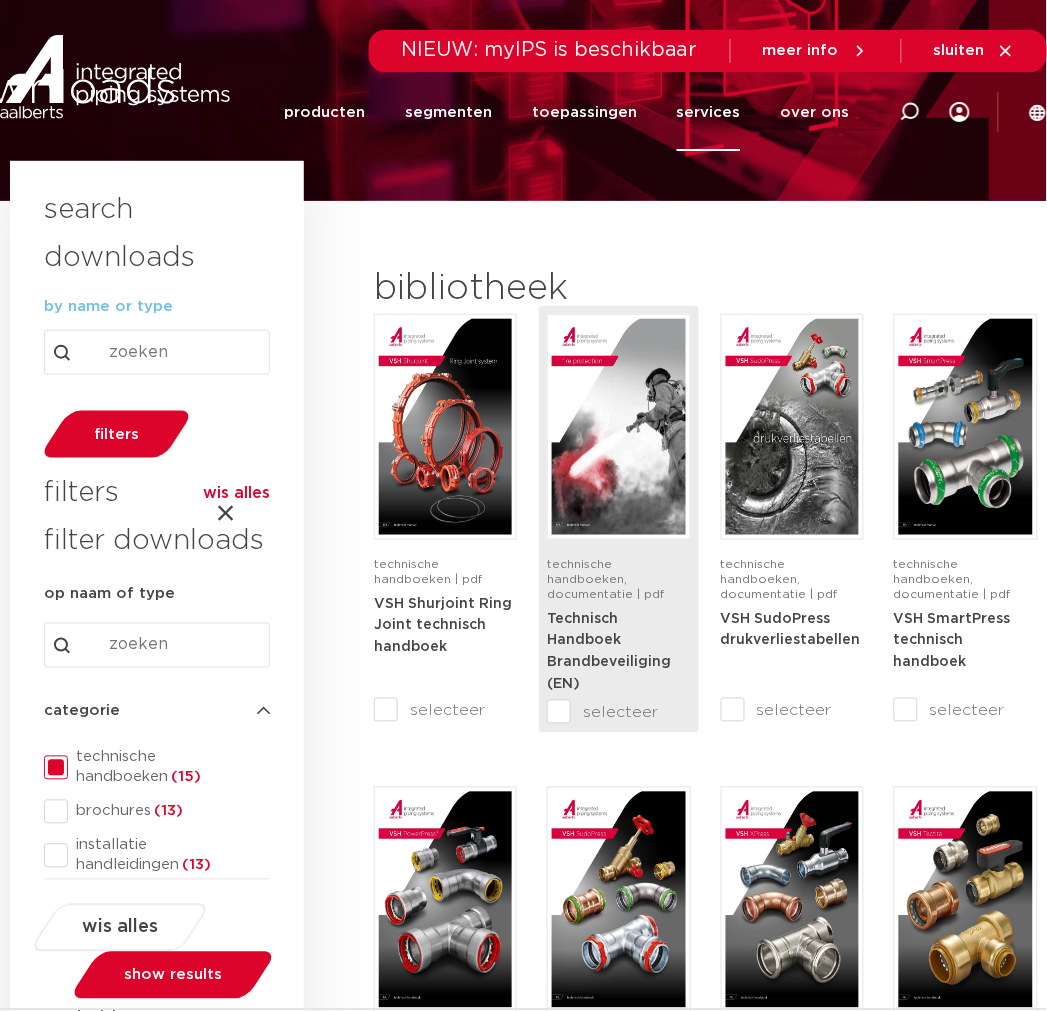 scroll, scrollTop: 0, scrollLeft: 0, axis: both 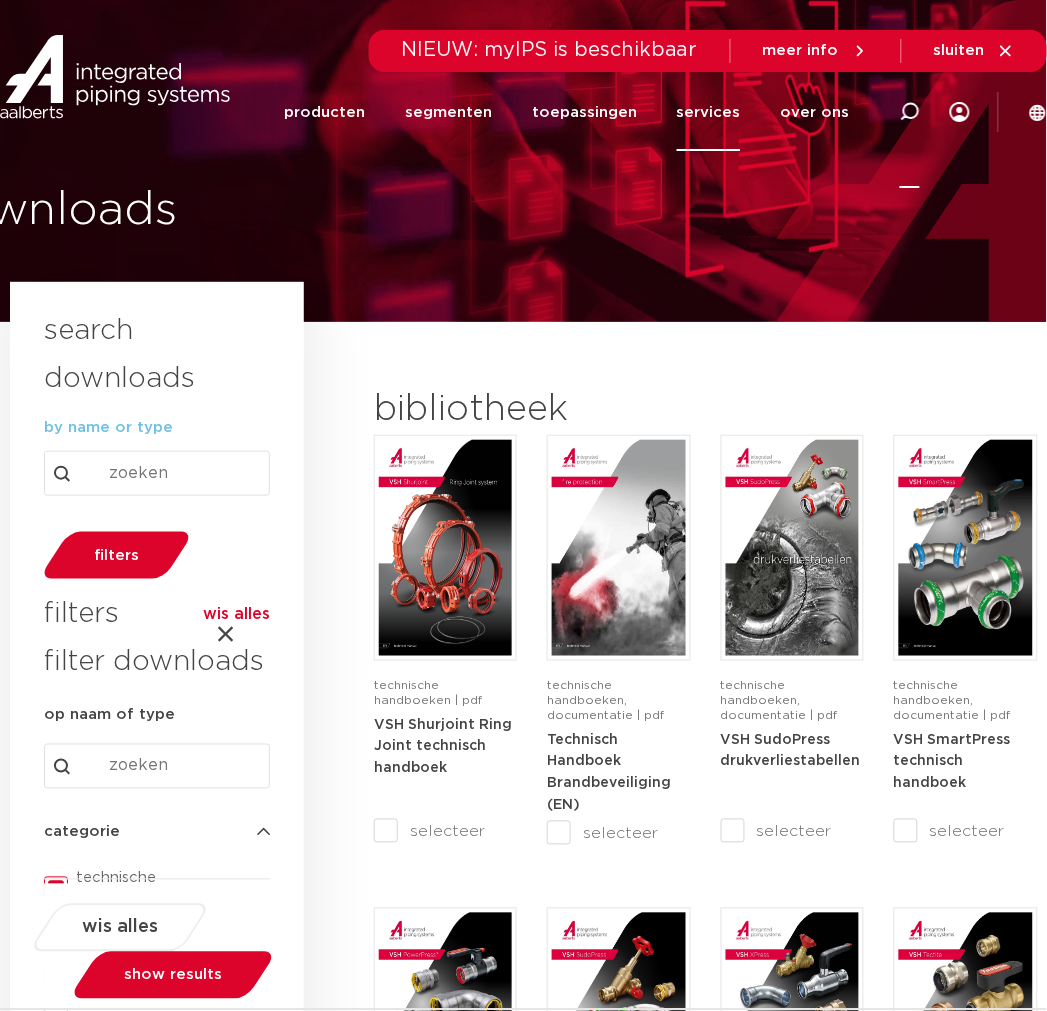 click 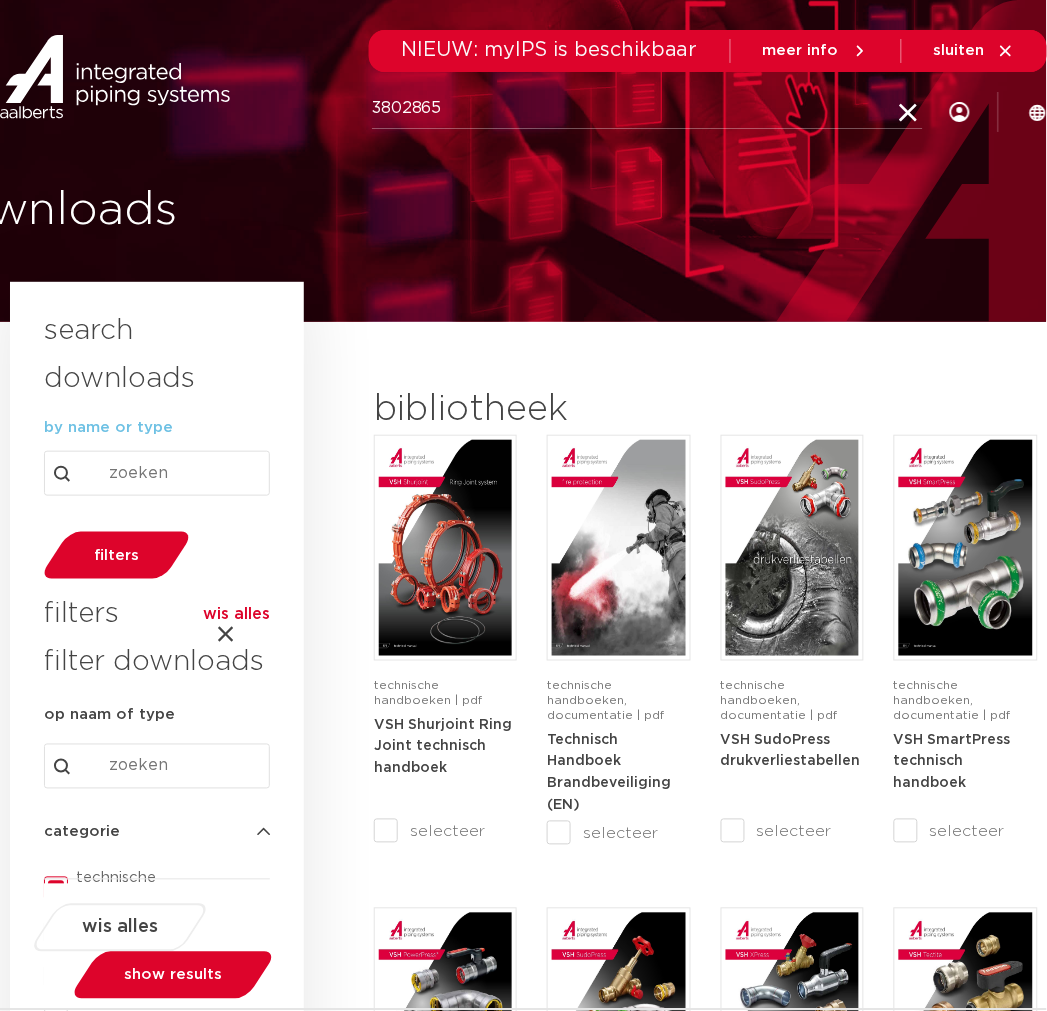 type on "3802865" 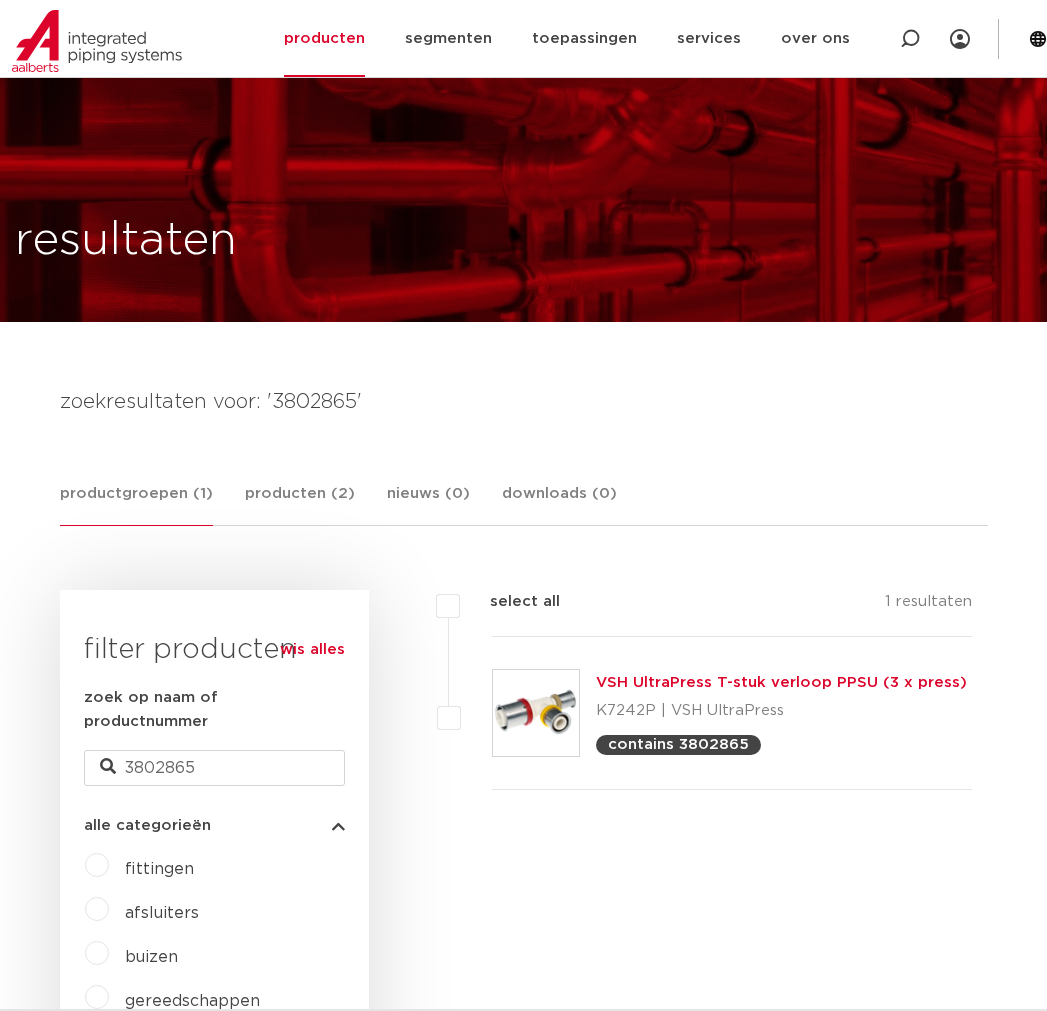 scroll, scrollTop: 1686, scrollLeft: 0, axis: vertical 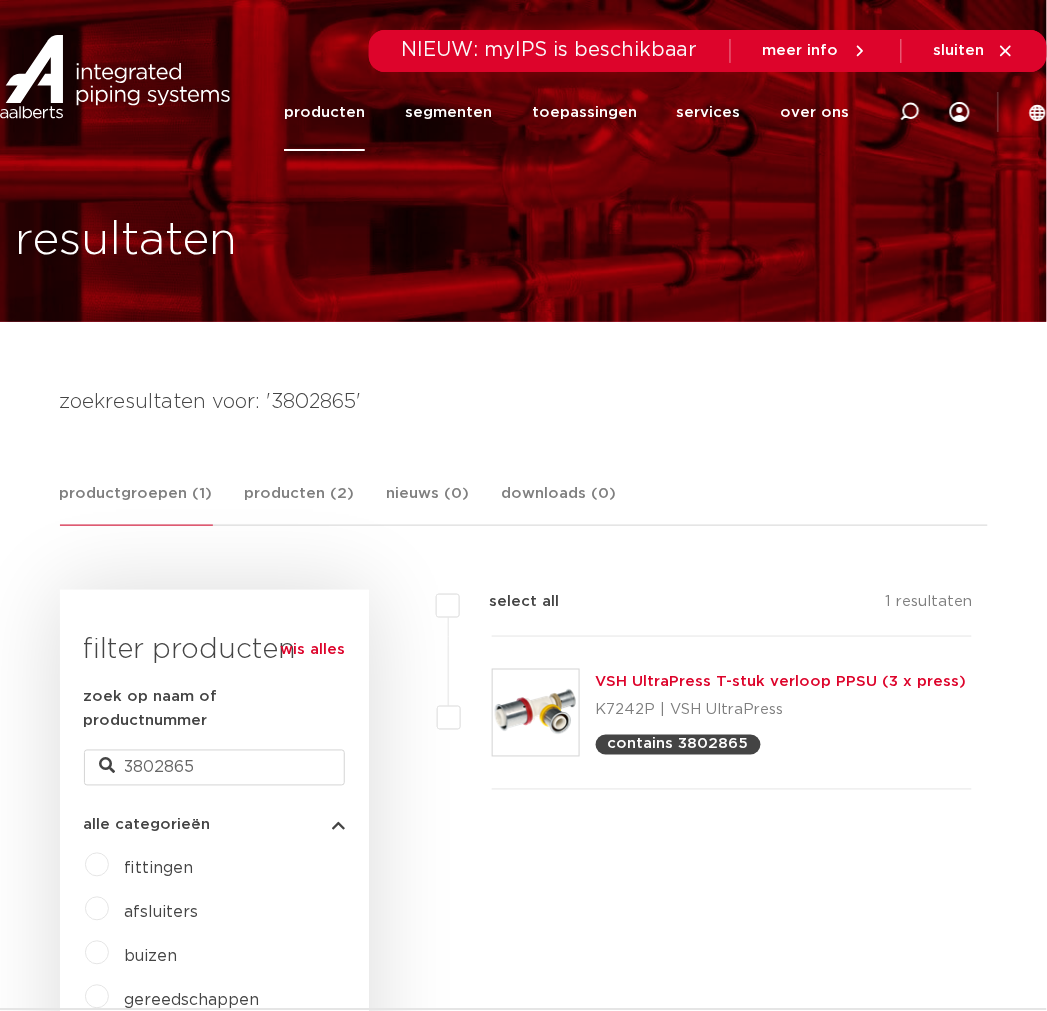click on "productgroepen (1)
producten (2)
nieuws (0)
downloads (0)" at bounding box center (524, 504) 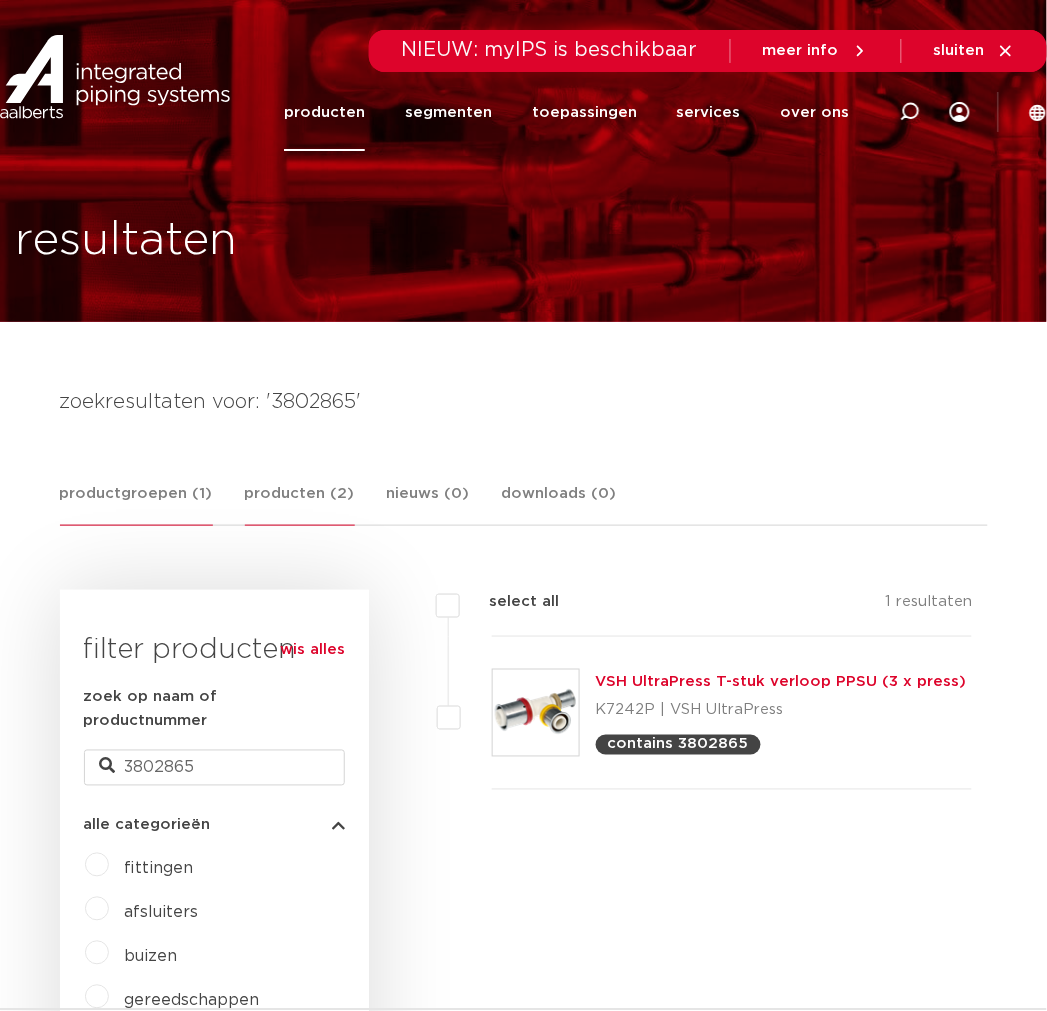 click on "producten (2)" at bounding box center [300, 504] 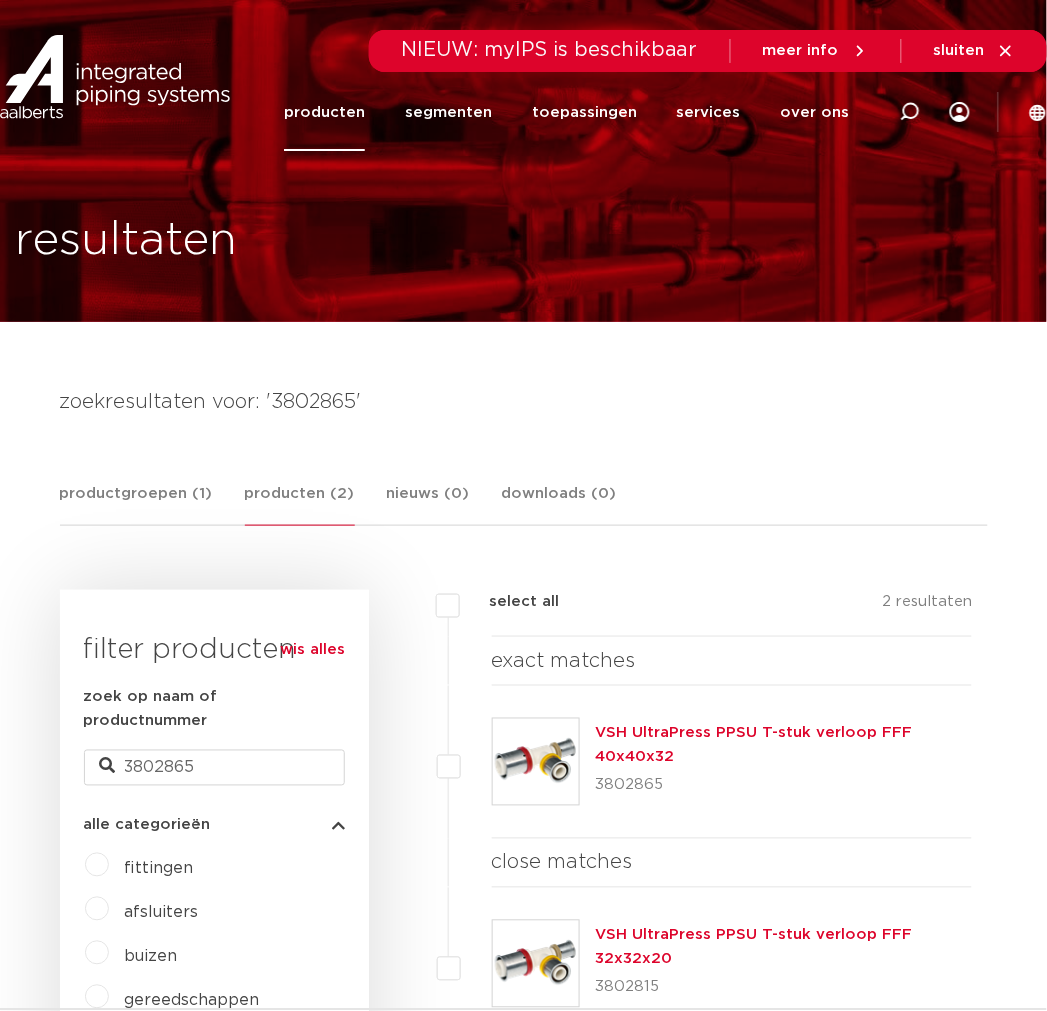 drag, startPoint x: 710, startPoint y: 770, endPoint x: 688, endPoint y: 766, distance: 22.36068 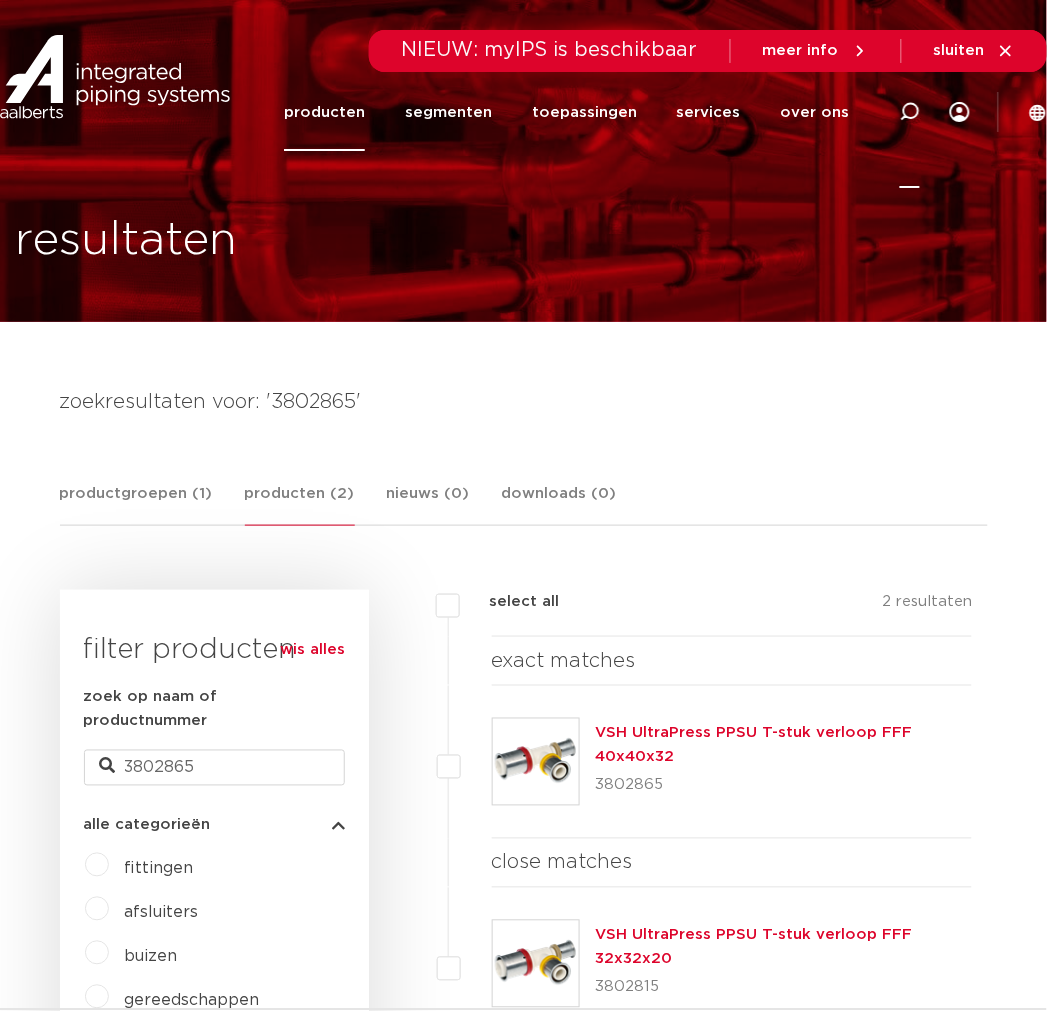 click 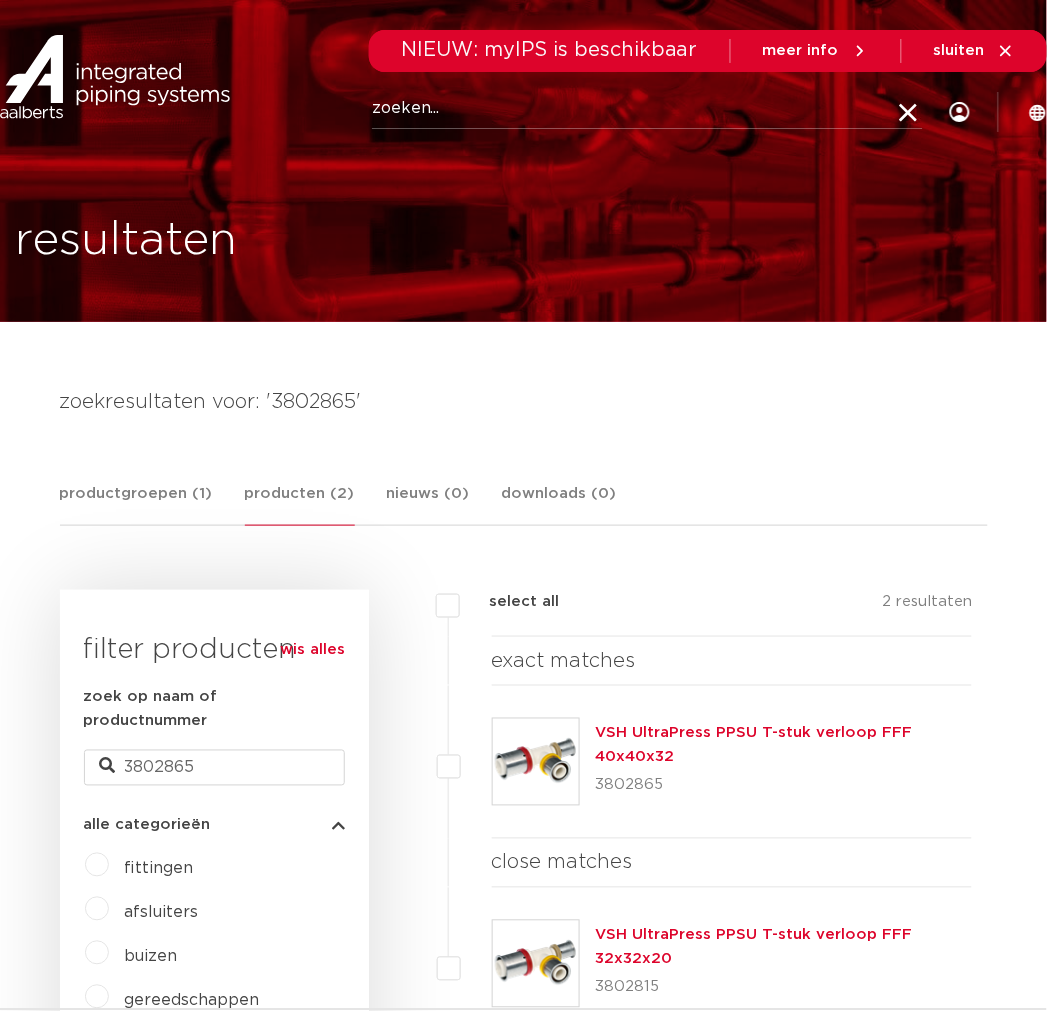 paste on "3801248" 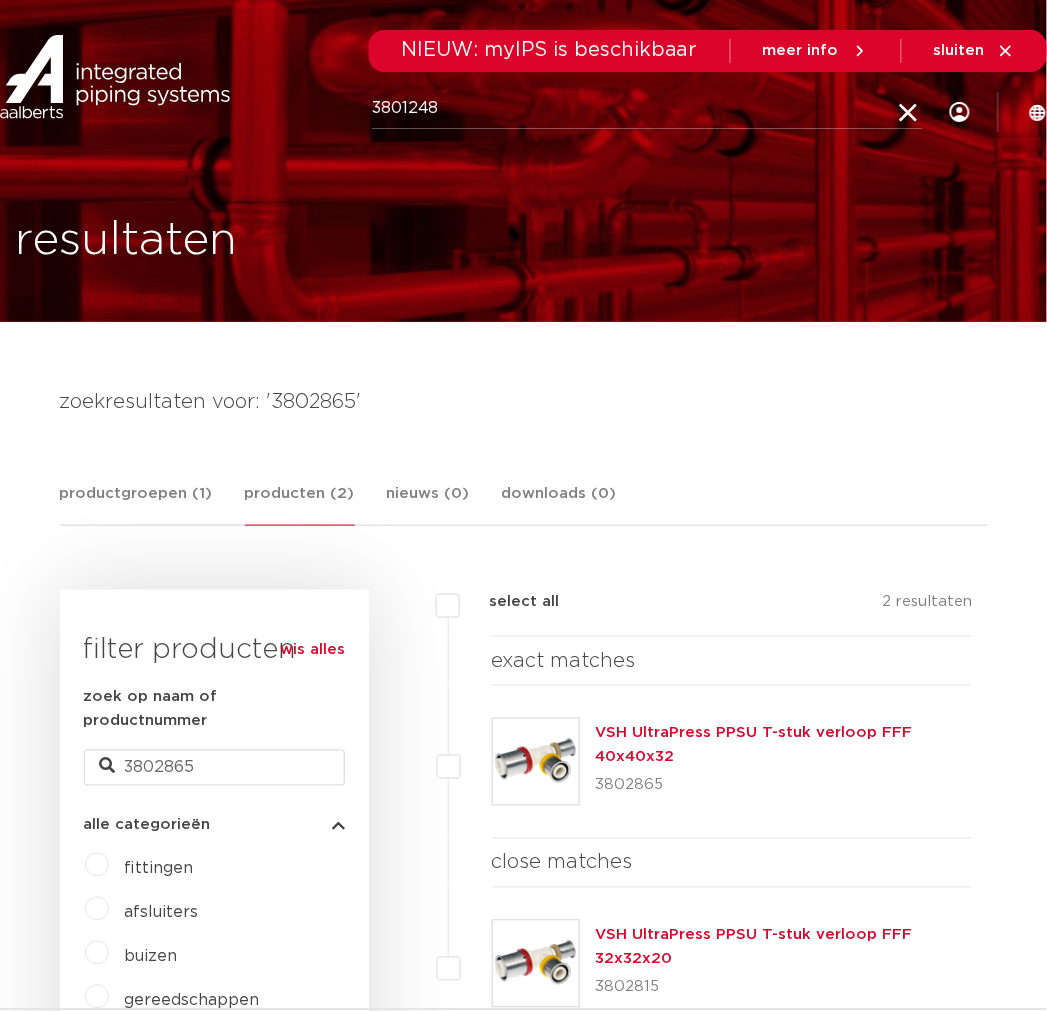 type on "3801248" 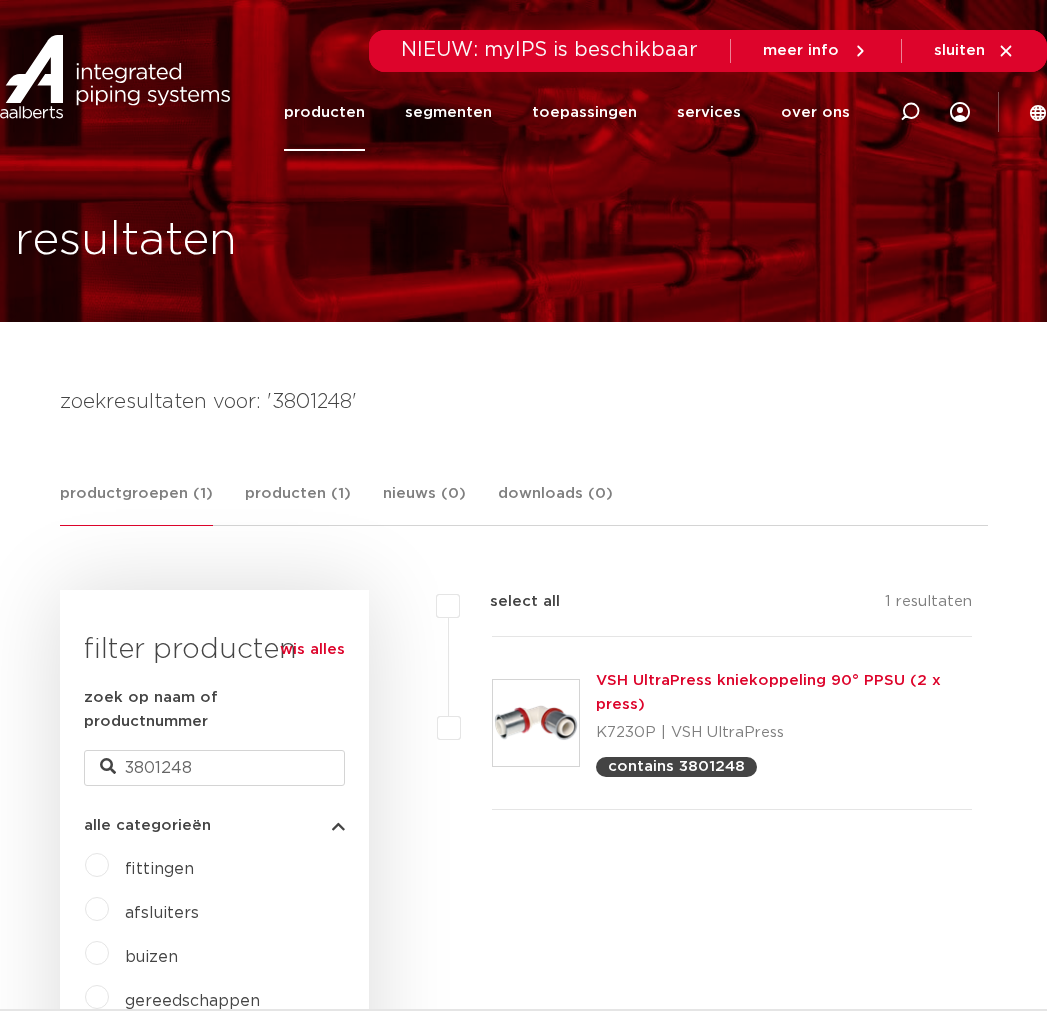 scroll, scrollTop: 0, scrollLeft: 0, axis: both 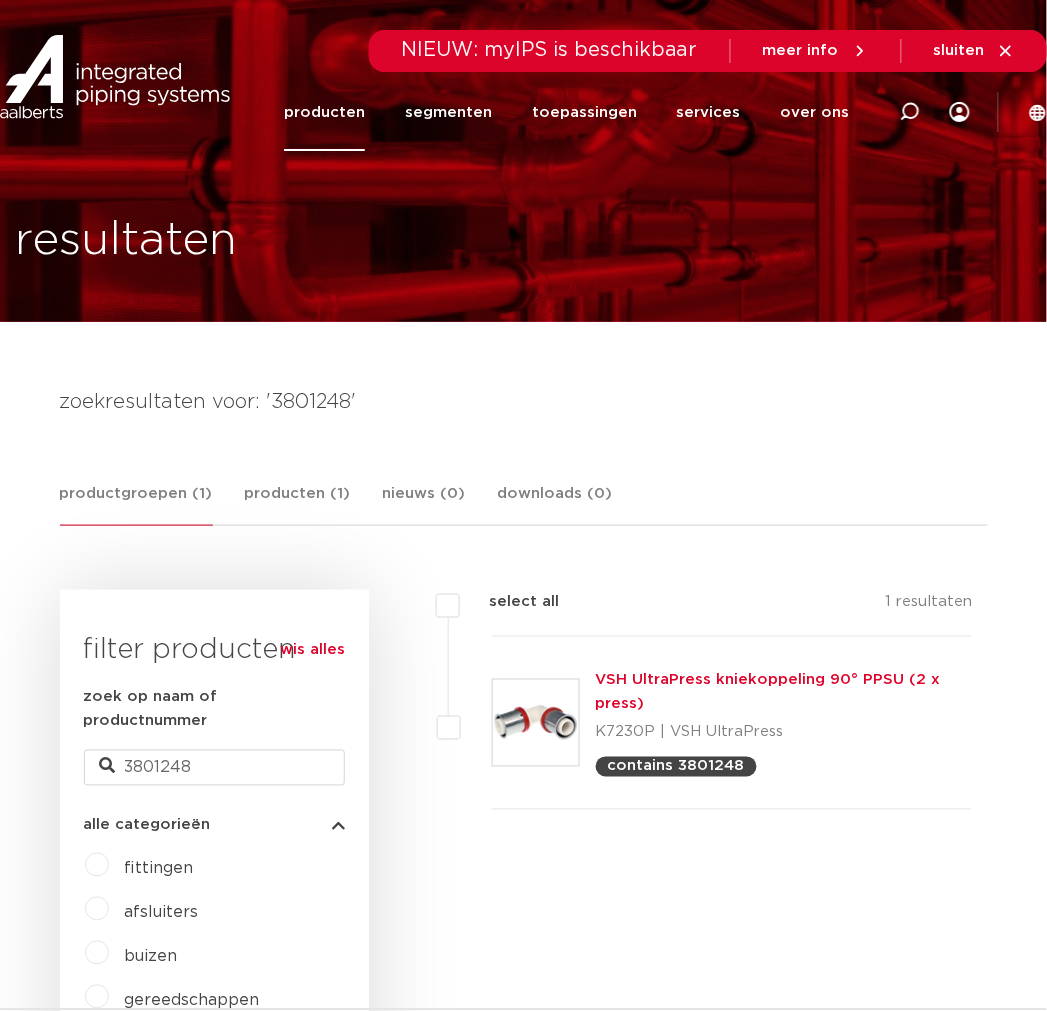 click on "producten (1)" at bounding box center (298, 503) 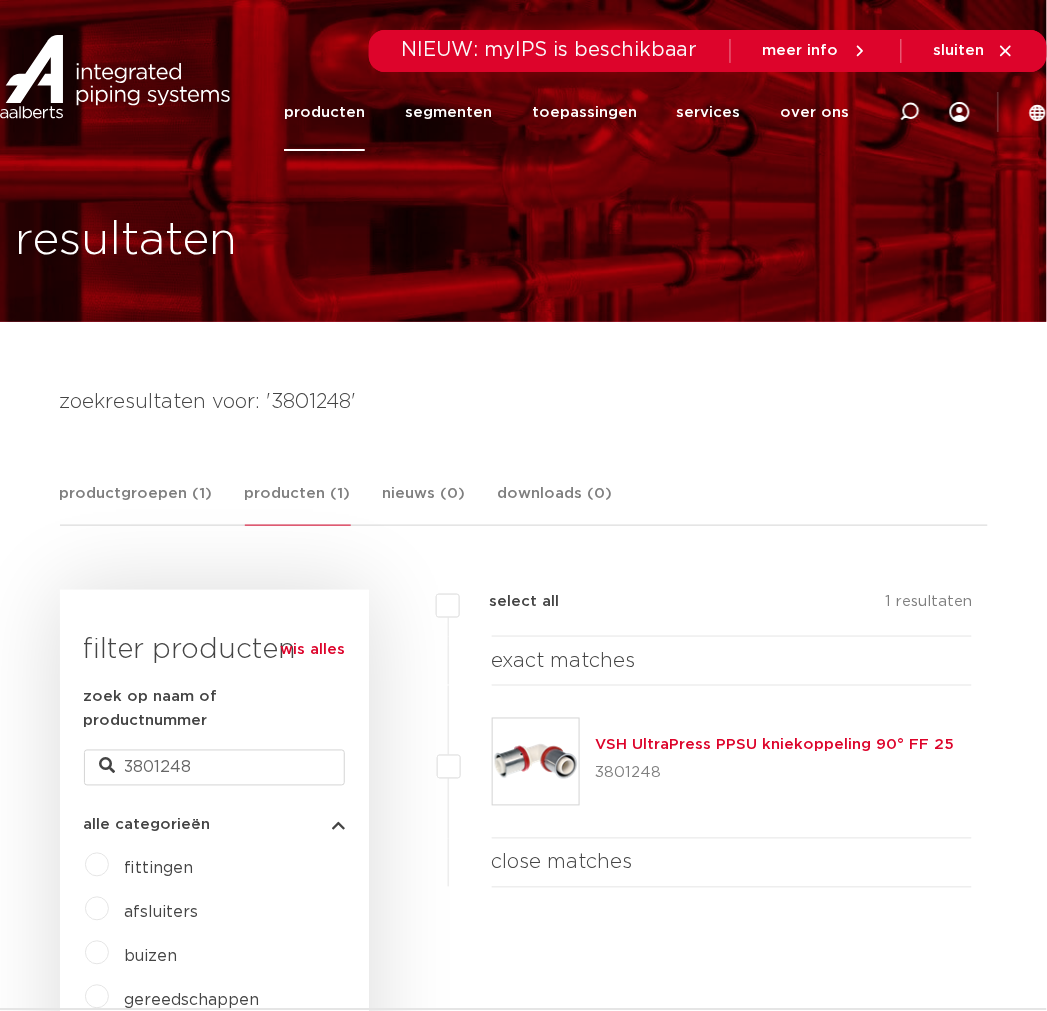 drag, startPoint x: 954, startPoint y: 730, endPoint x: 567, endPoint y: 746, distance: 387.3306 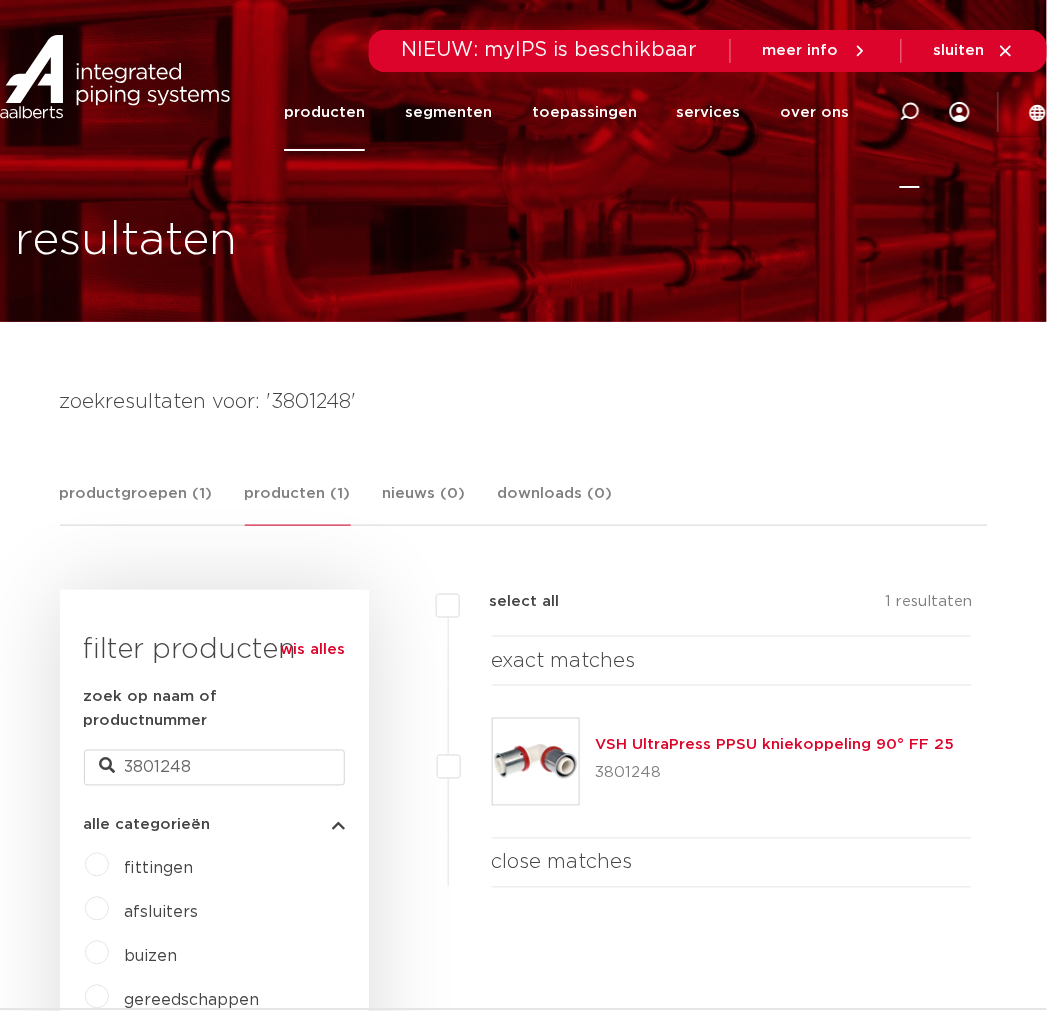 click 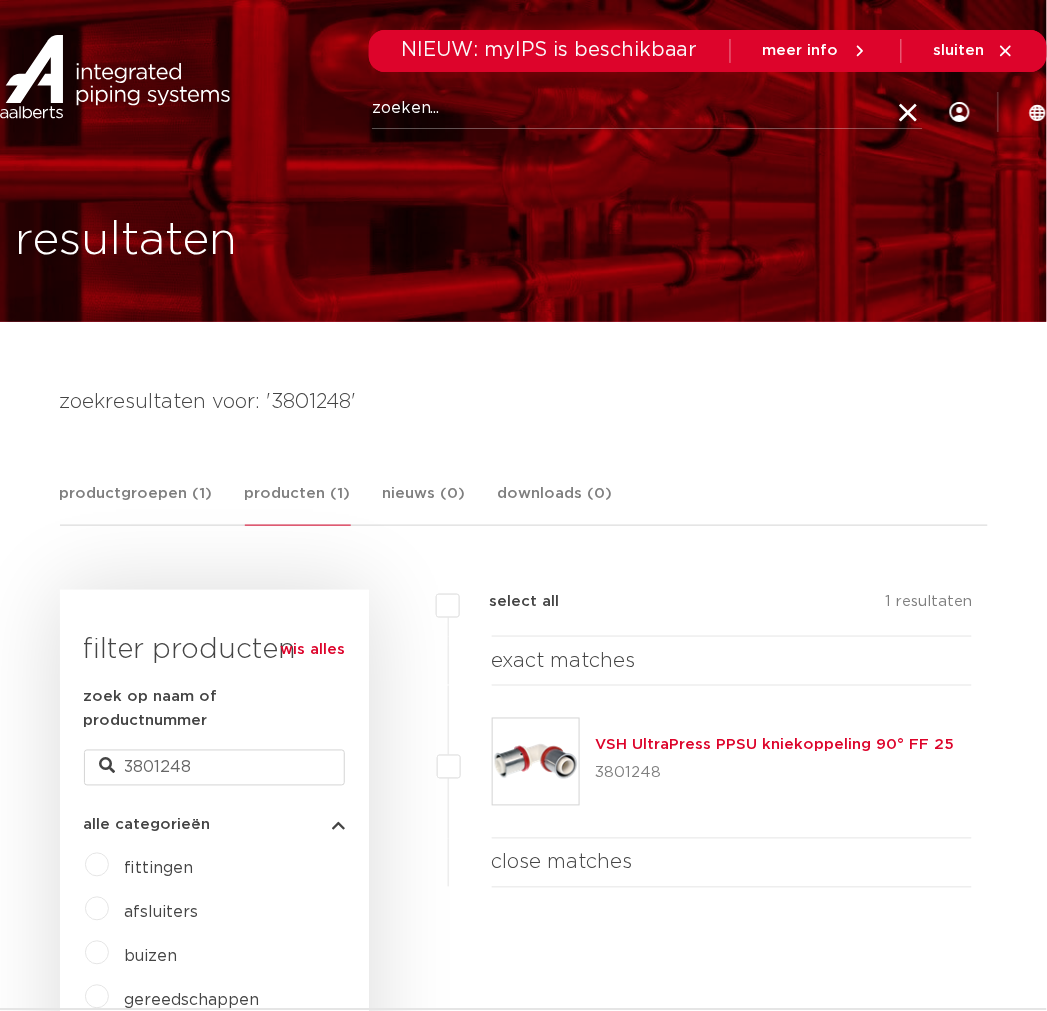 paste on "3802810" 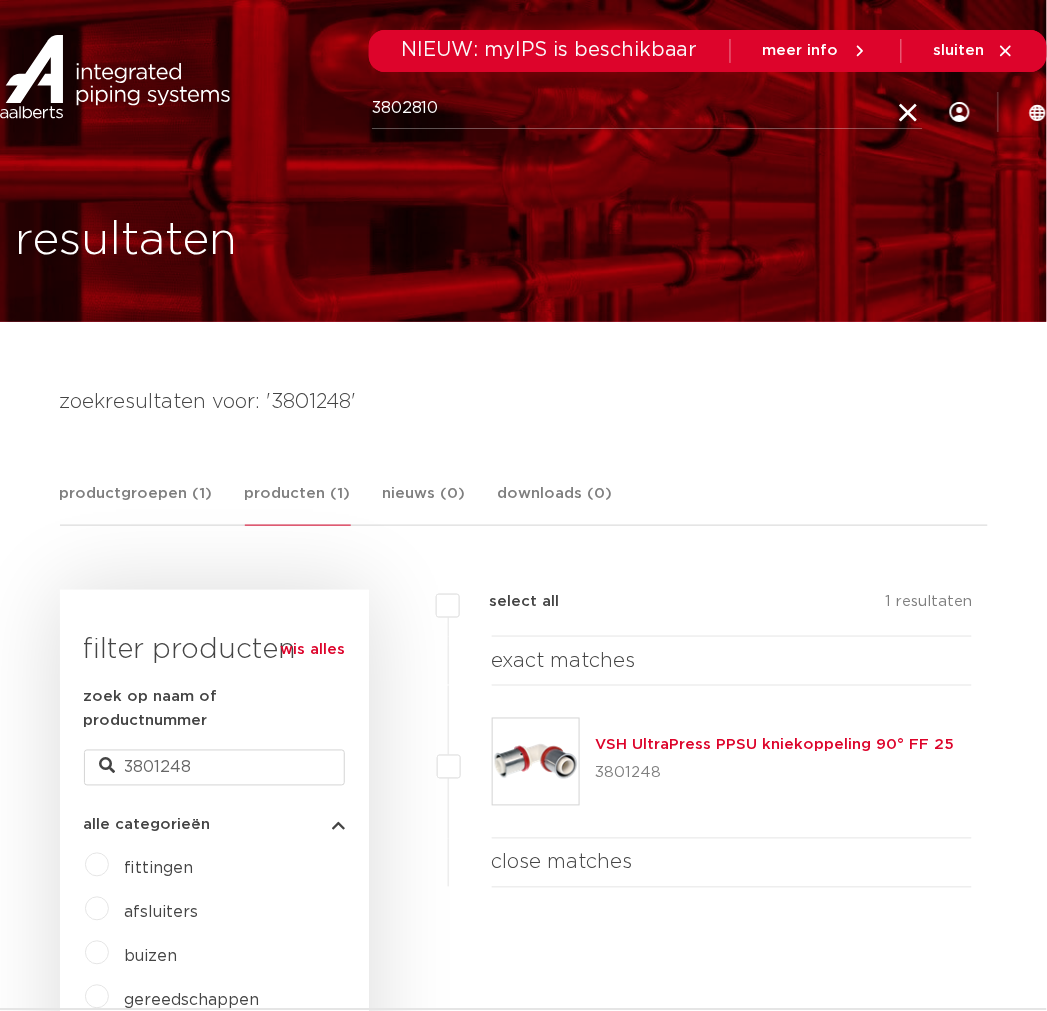 type on "3802810" 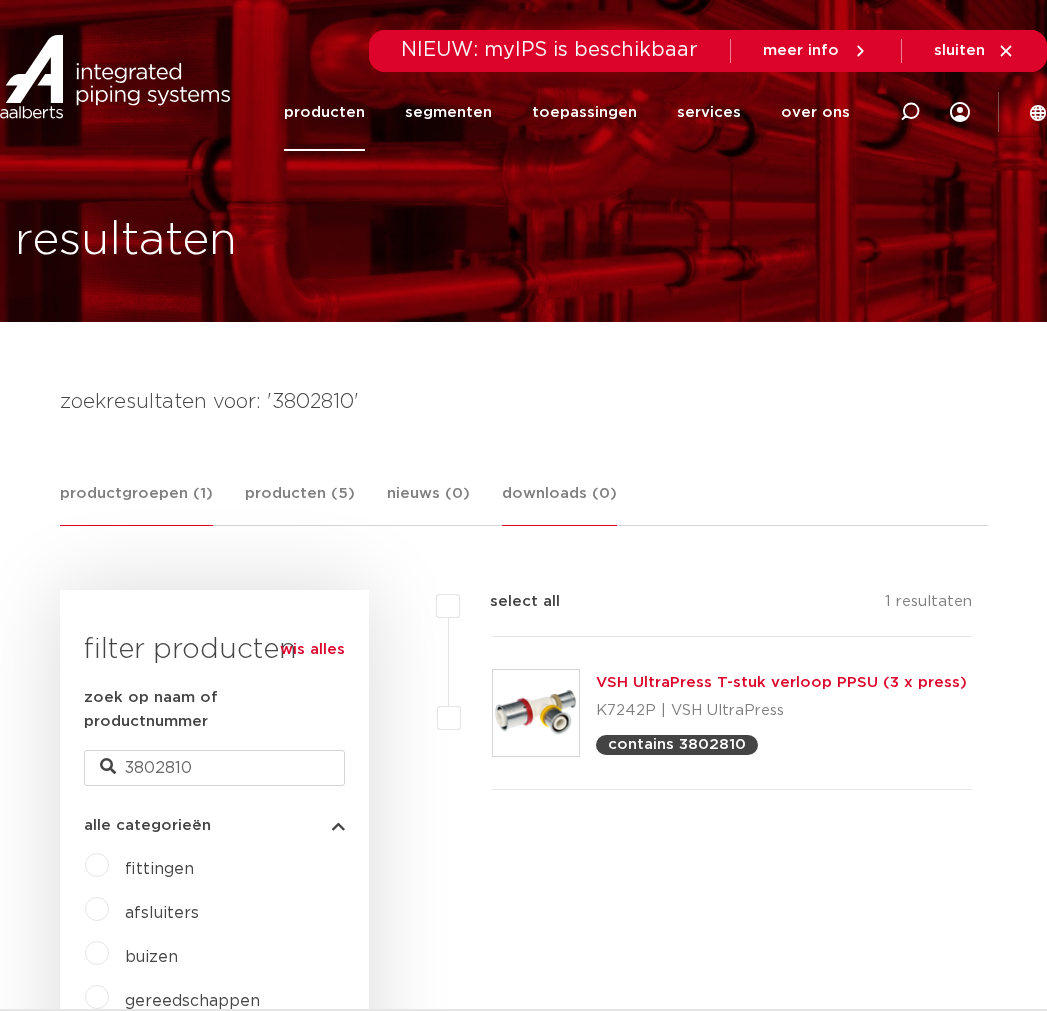 scroll, scrollTop: 0, scrollLeft: 0, axis: both 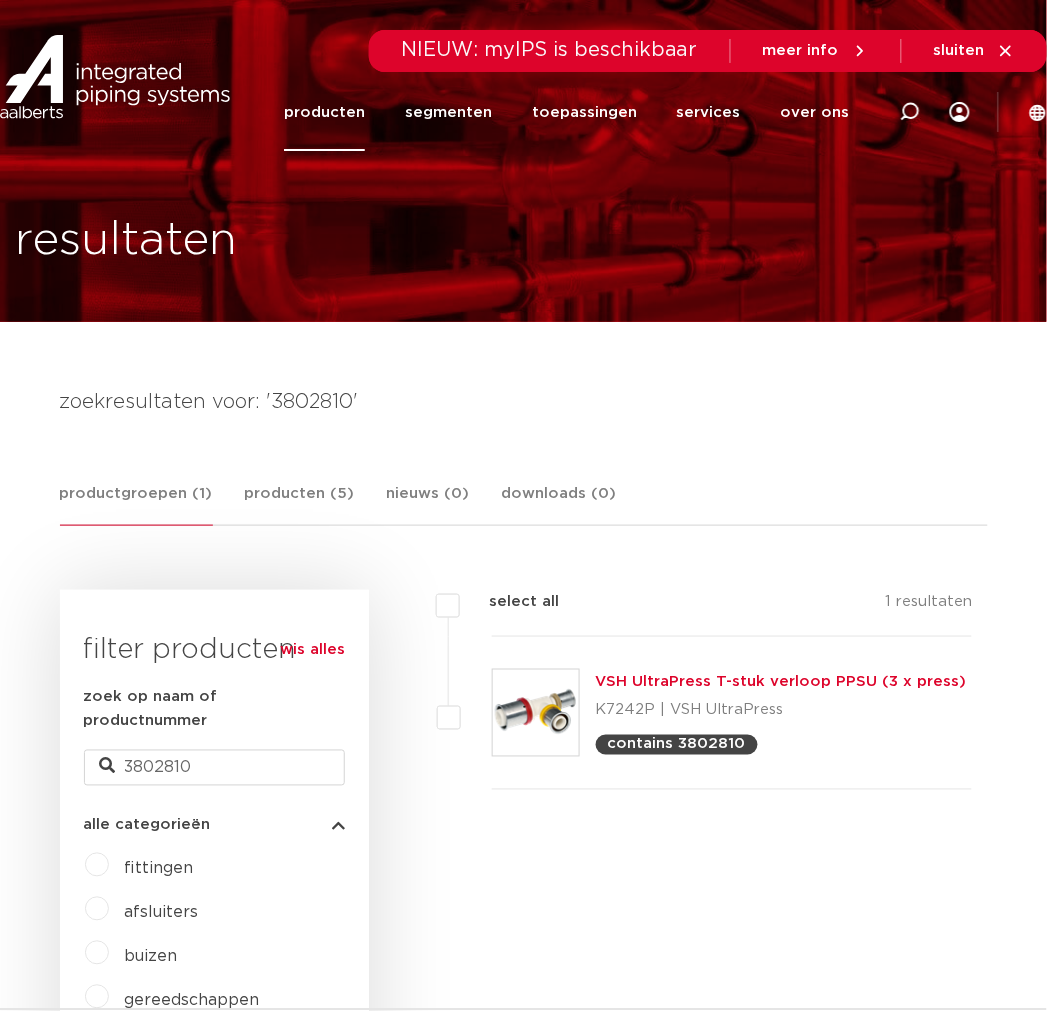 click on "zoekresultaten voor: '3802810'
productgroepen (1)
producten (5)
nieuws (0)
downloads (0)
productgroepen (1)
producten (5)
nieuws (0)
downloads (0)
wis alles
filter producten
3802810" at bounding box center [524, 1257] 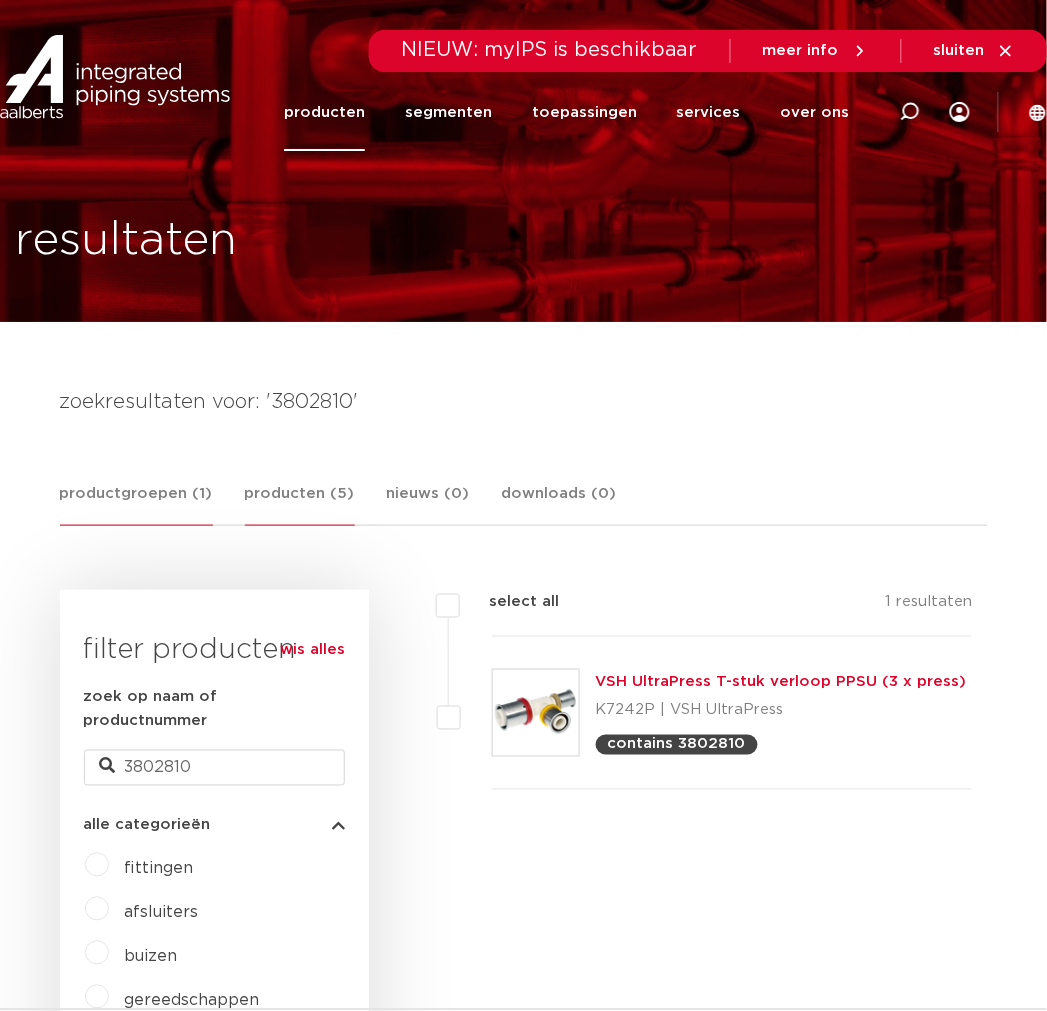 click on "producten (5)" at bounding box center (300, 504) 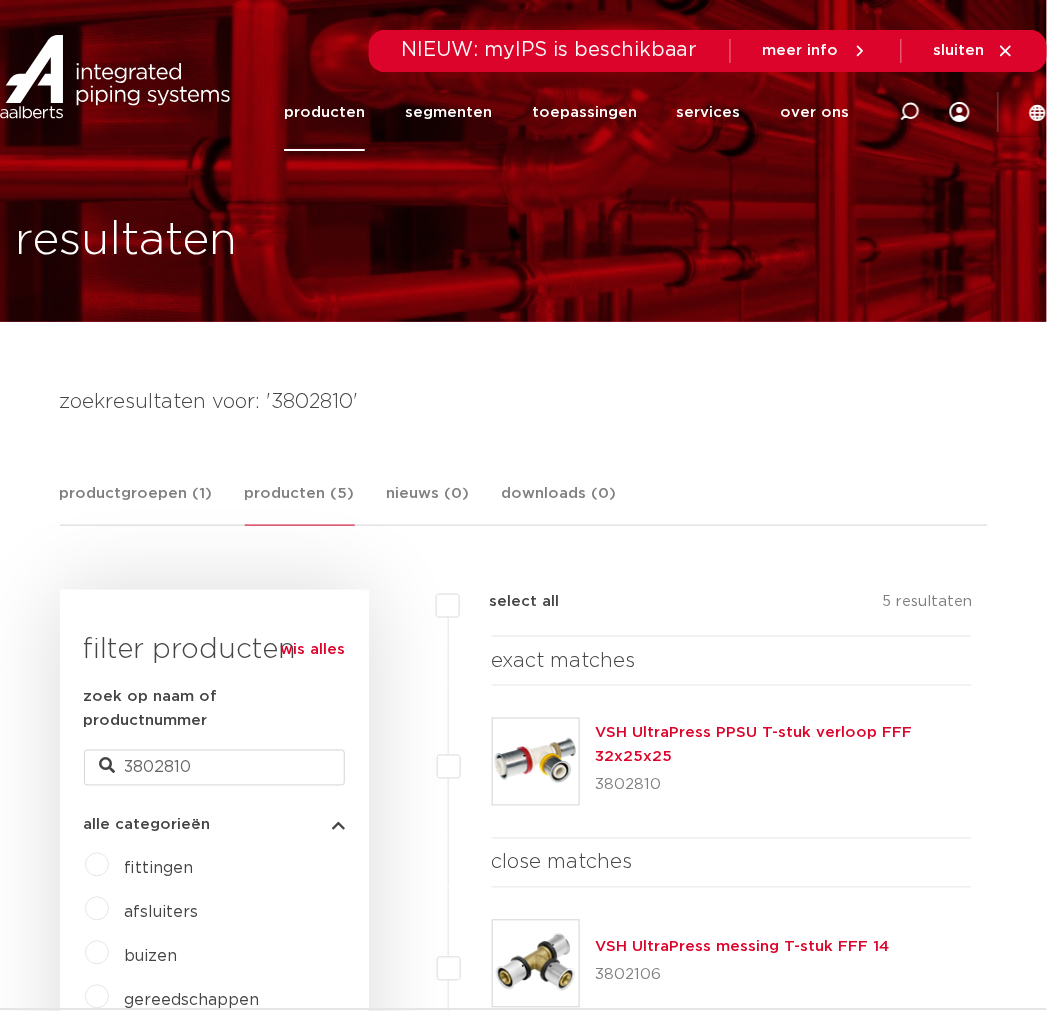 drag, startPoint x: 807, startPoint y: 755, endPoint x: 597, endPoint y: 733, distance: 211.14923 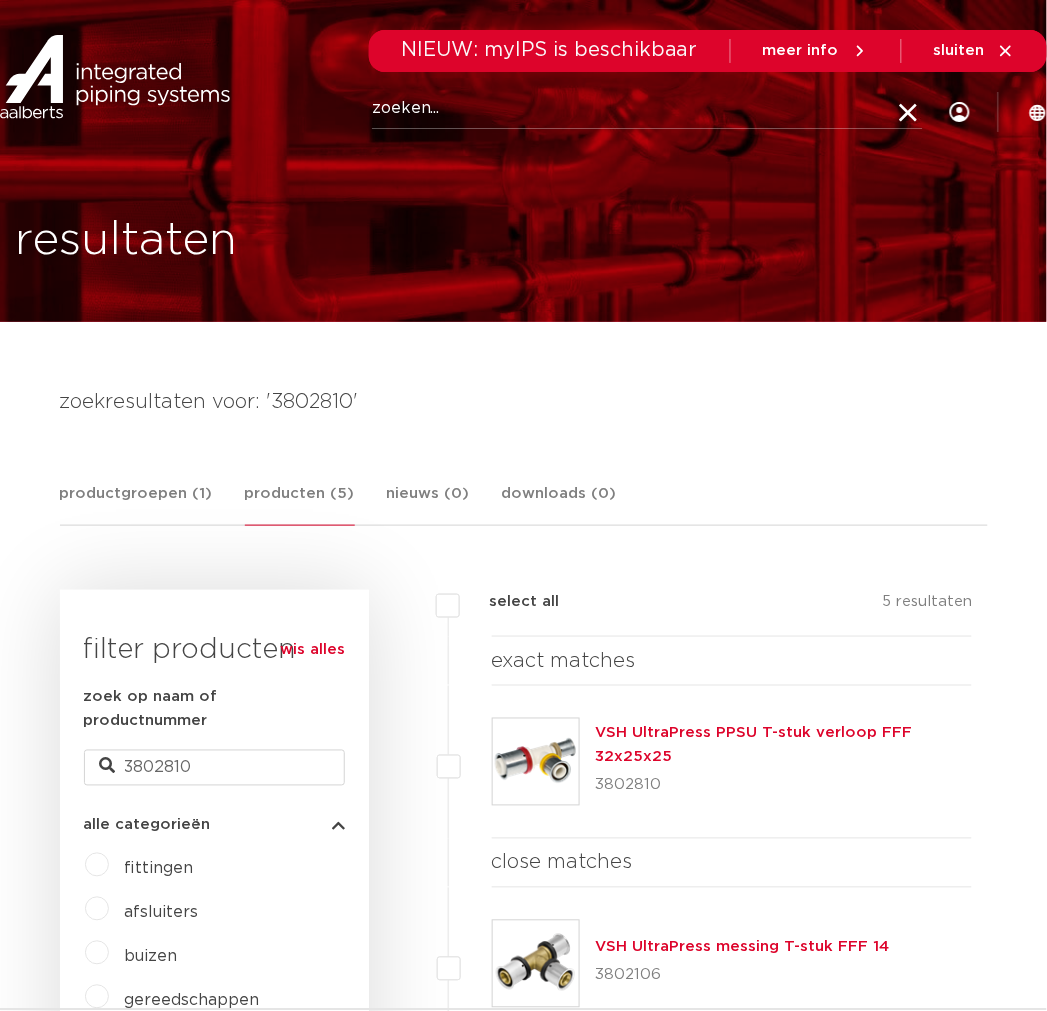 paste on "3802832" 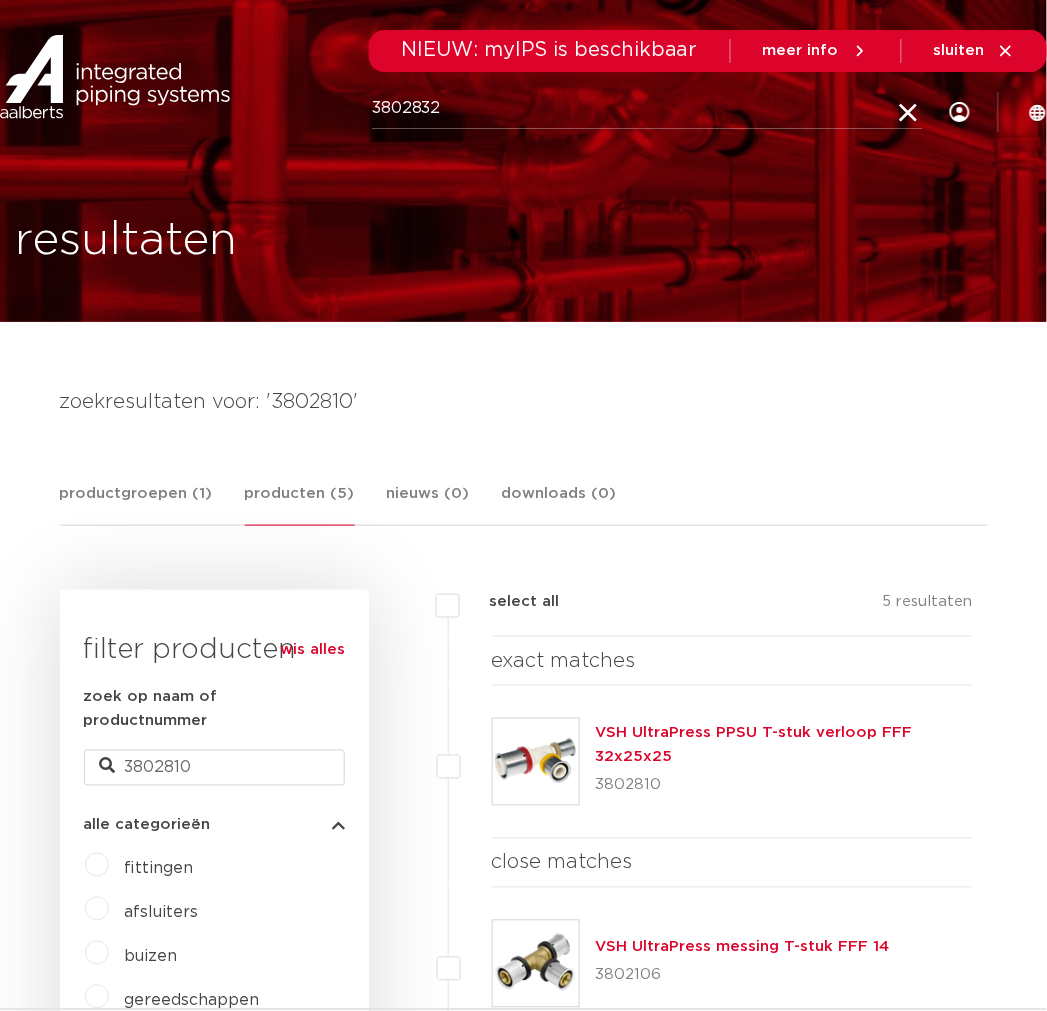 type on "3802832" 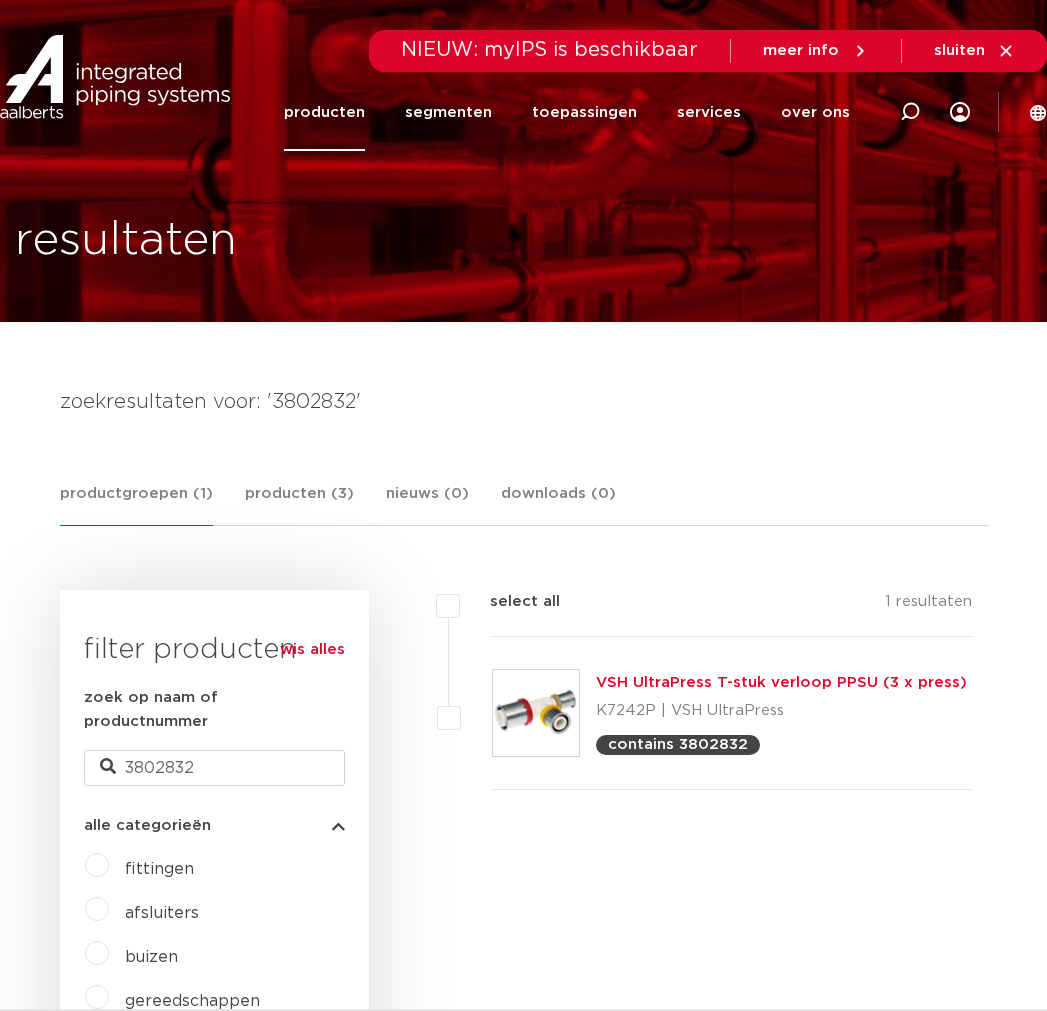 scroll, scrollTop: 0, scrollLeft: 0, axis: both 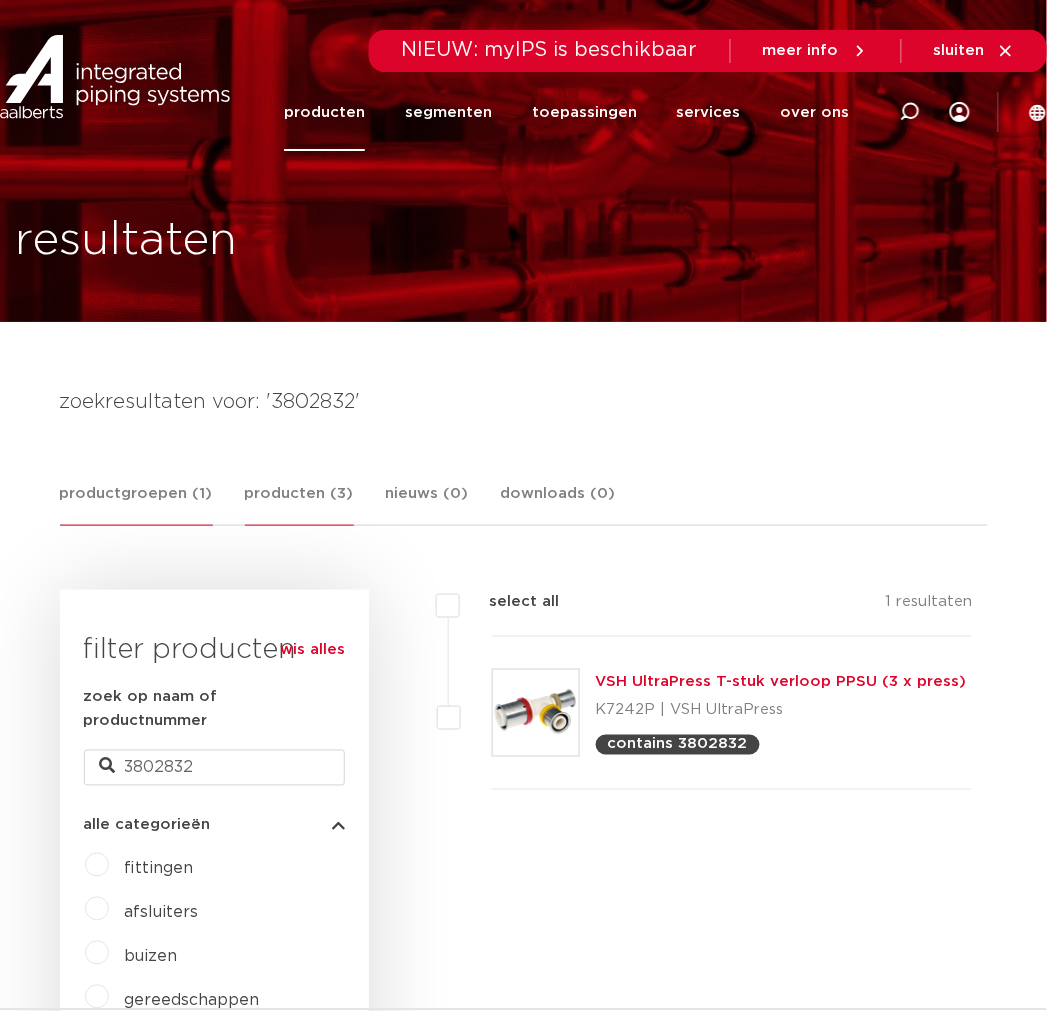 click on "producten (3)" at bounding box center [299, 504] 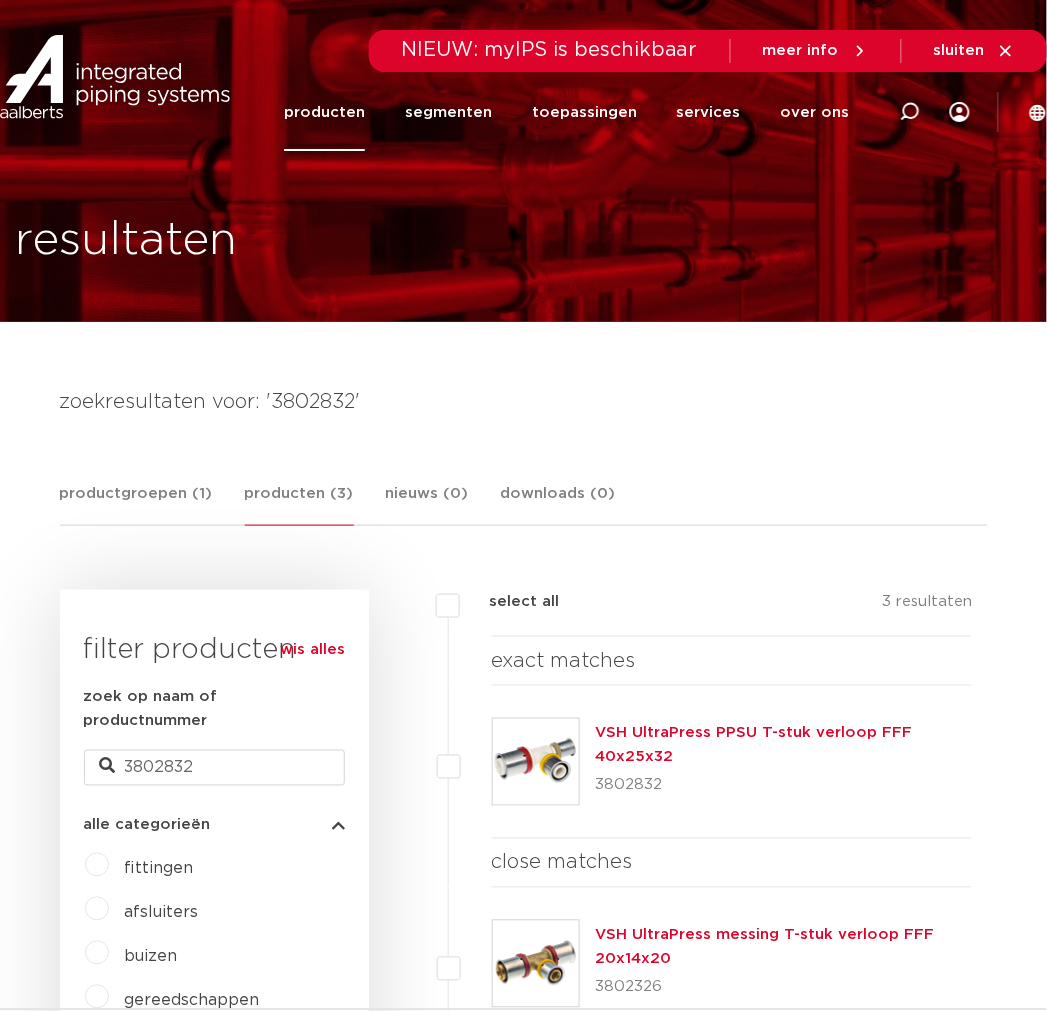 drag, startPoint x: 762, startPoint y: 755, endPoint x: 591, endPoint y: 725, distance: 173.61163 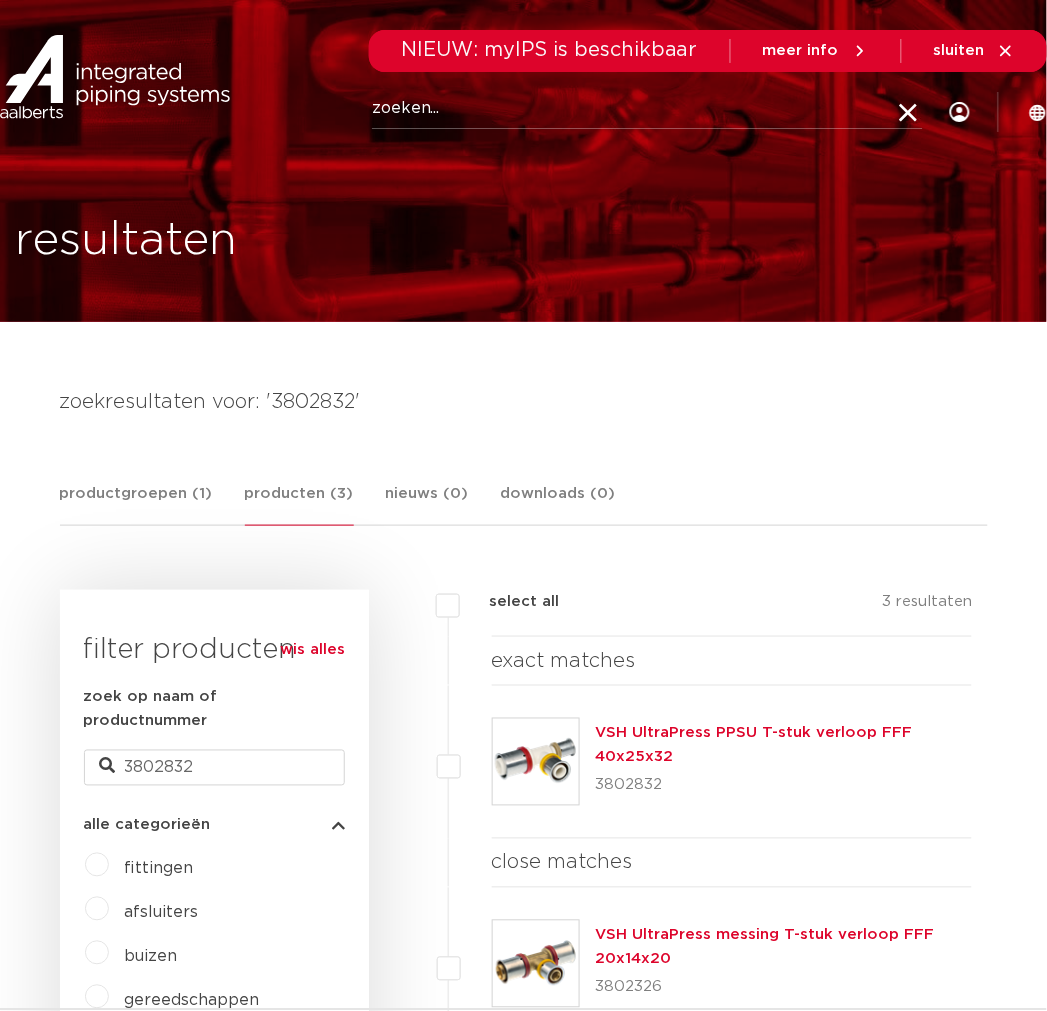 paste on "3802141" 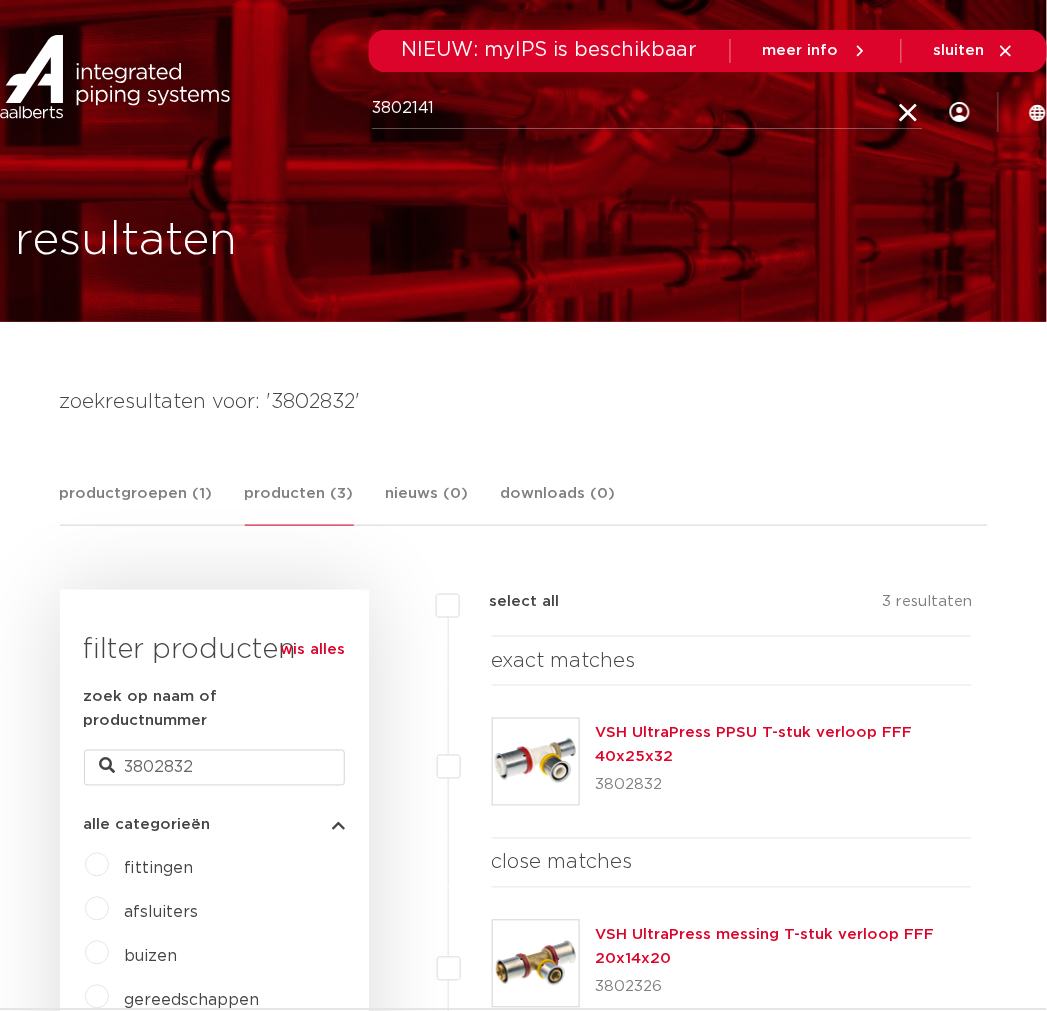 type on "3802141" 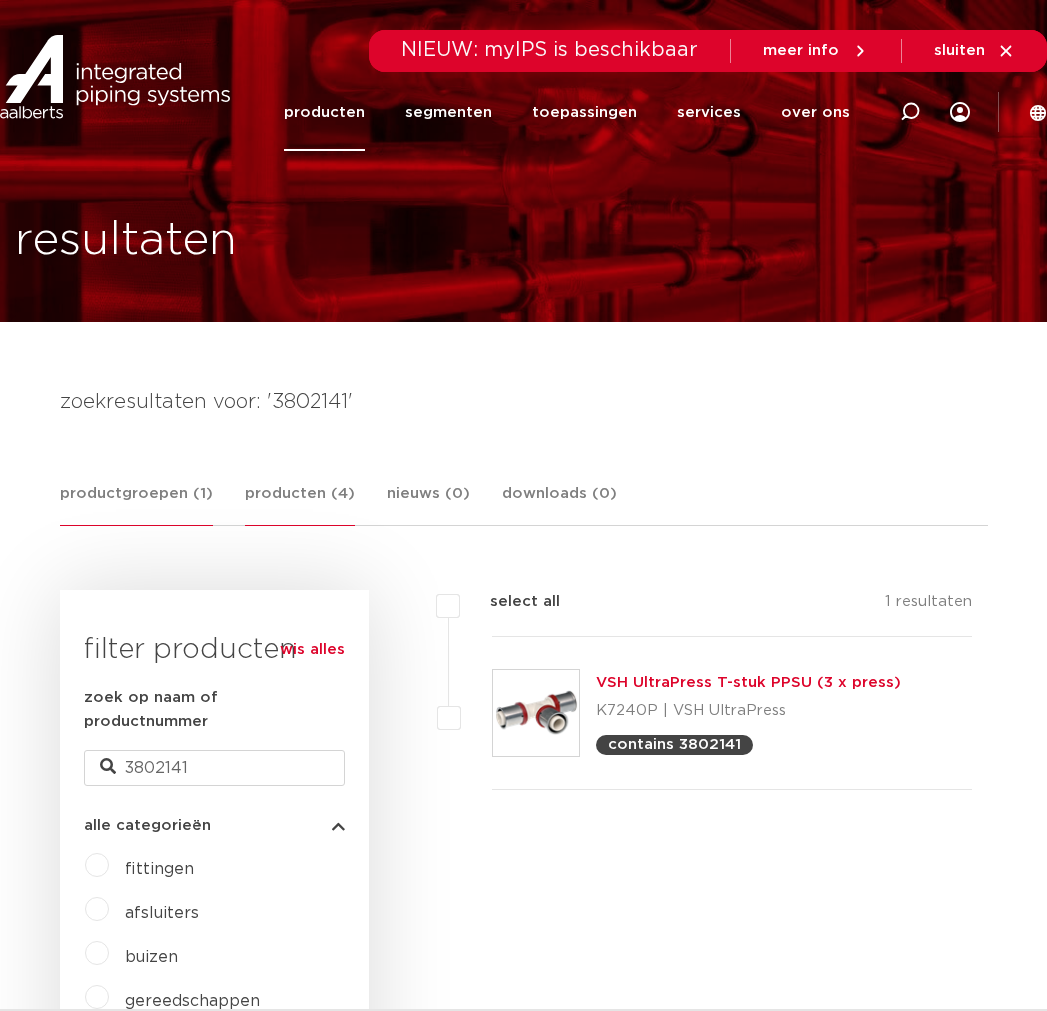 scroll, scrollTop: 0, scrollLeft: 0, axis: both 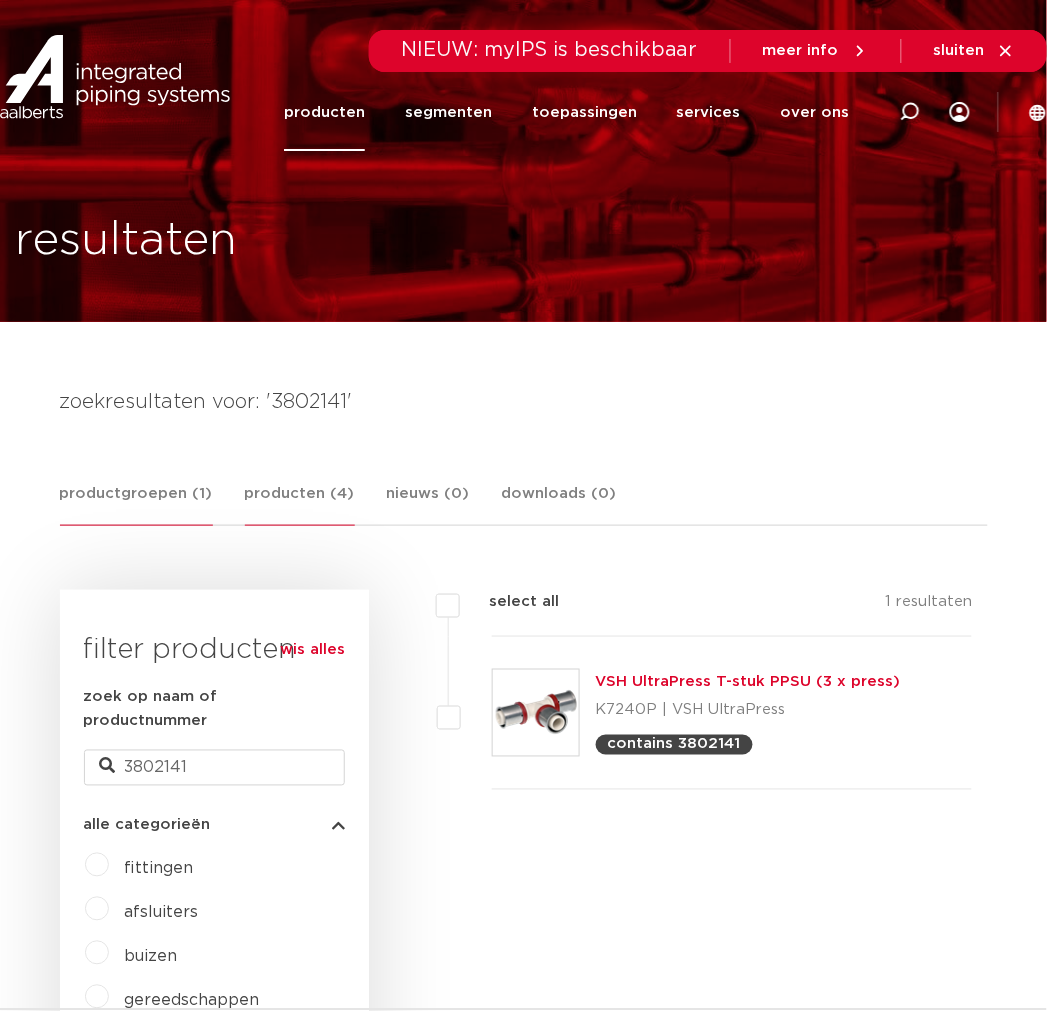 click on "producten (4)" at bounding box center [300, 504] 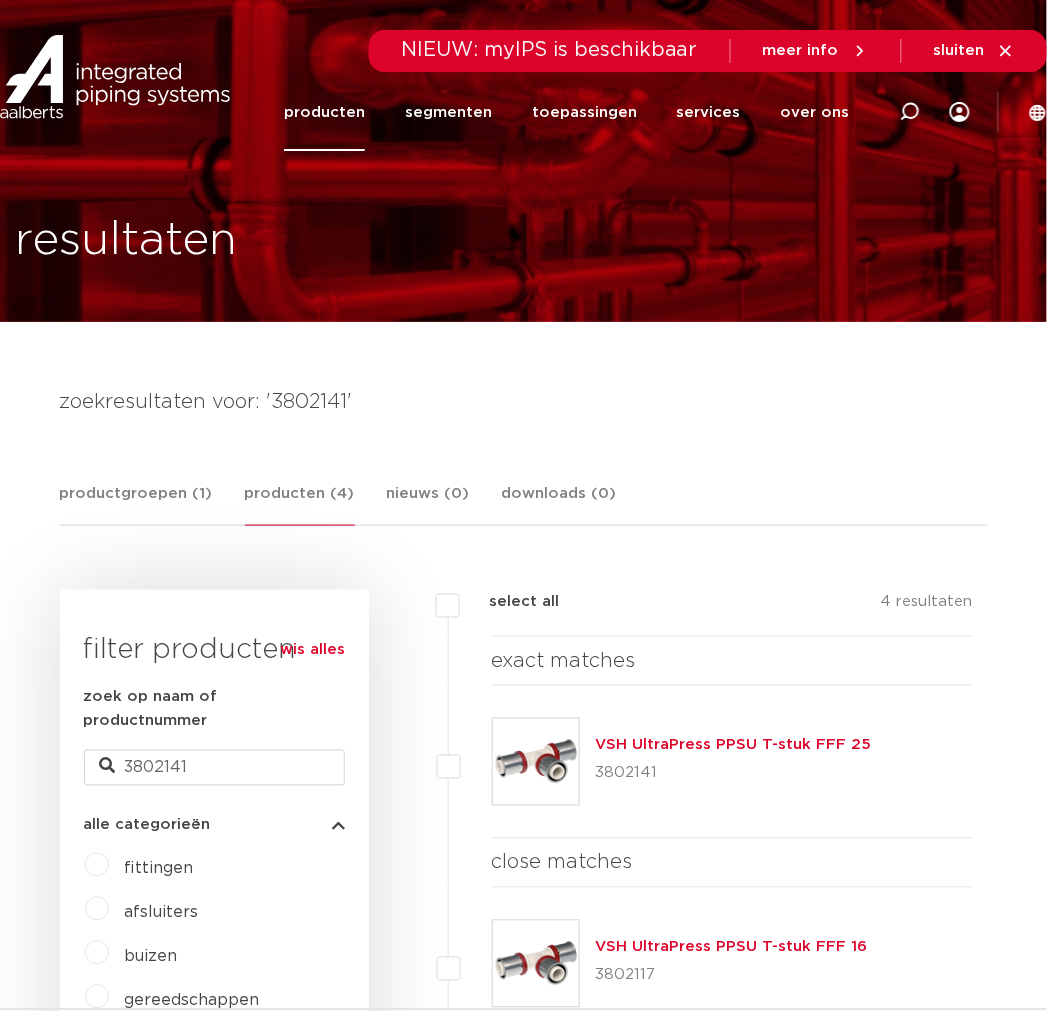 drag, startPoint x: 914, startPoint y: 731, endPoint x: 601, endPoint y: 712, distance: 313.57614 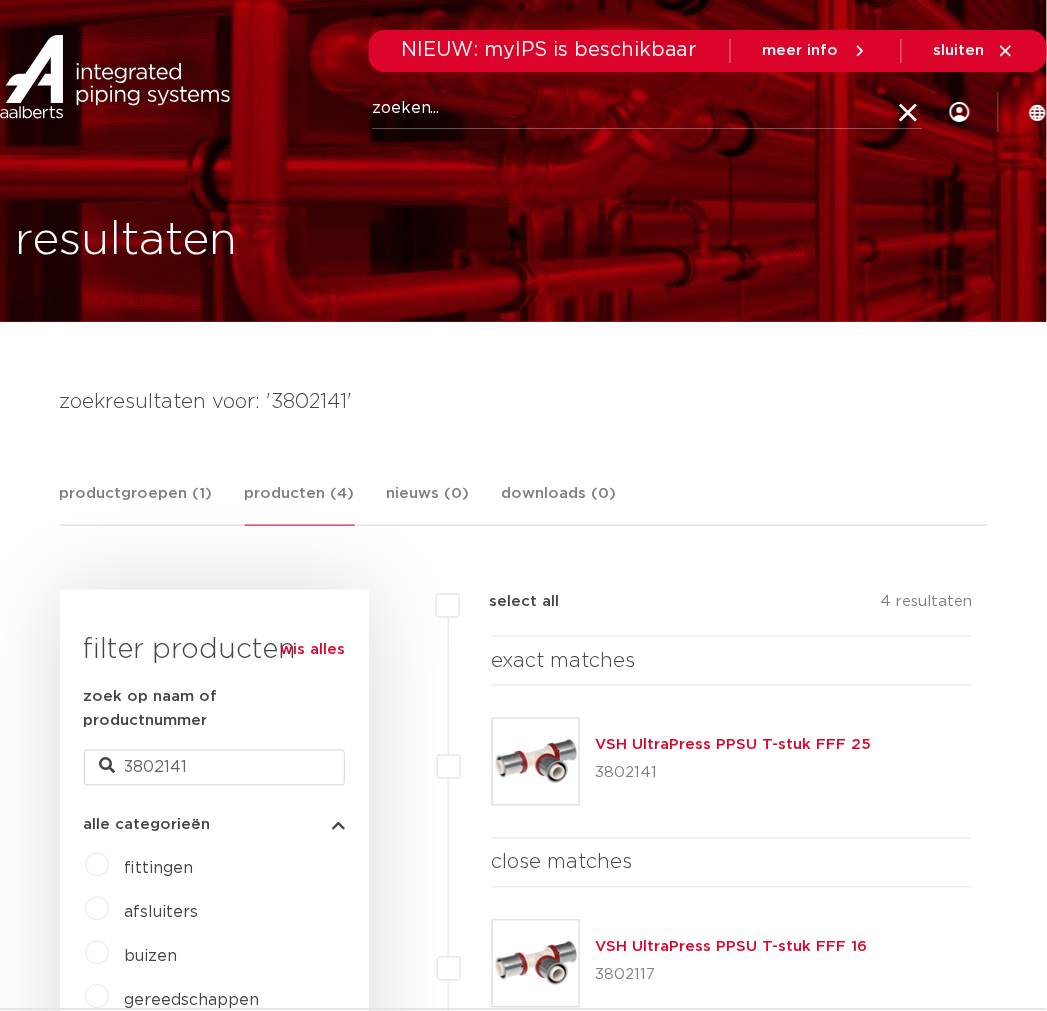 click at bounding box center (909, 114) 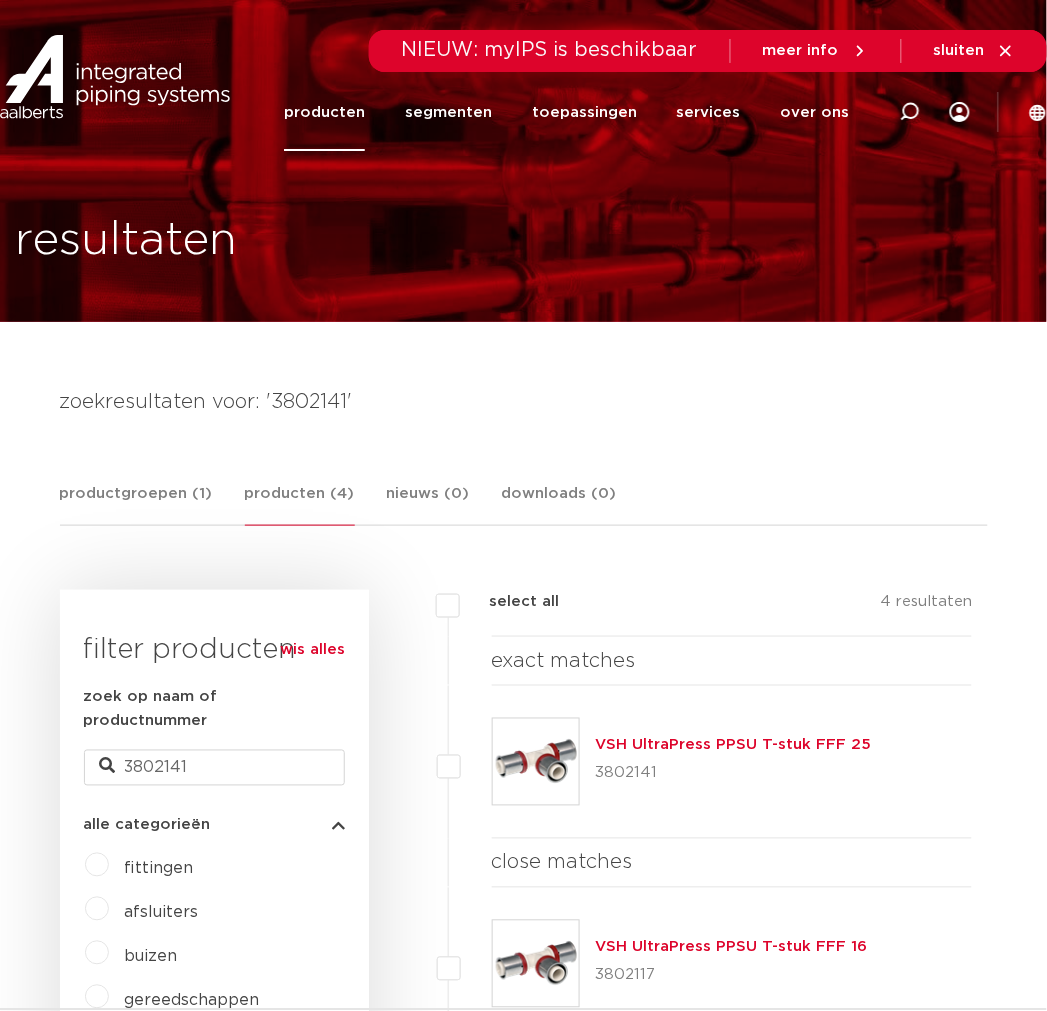 click 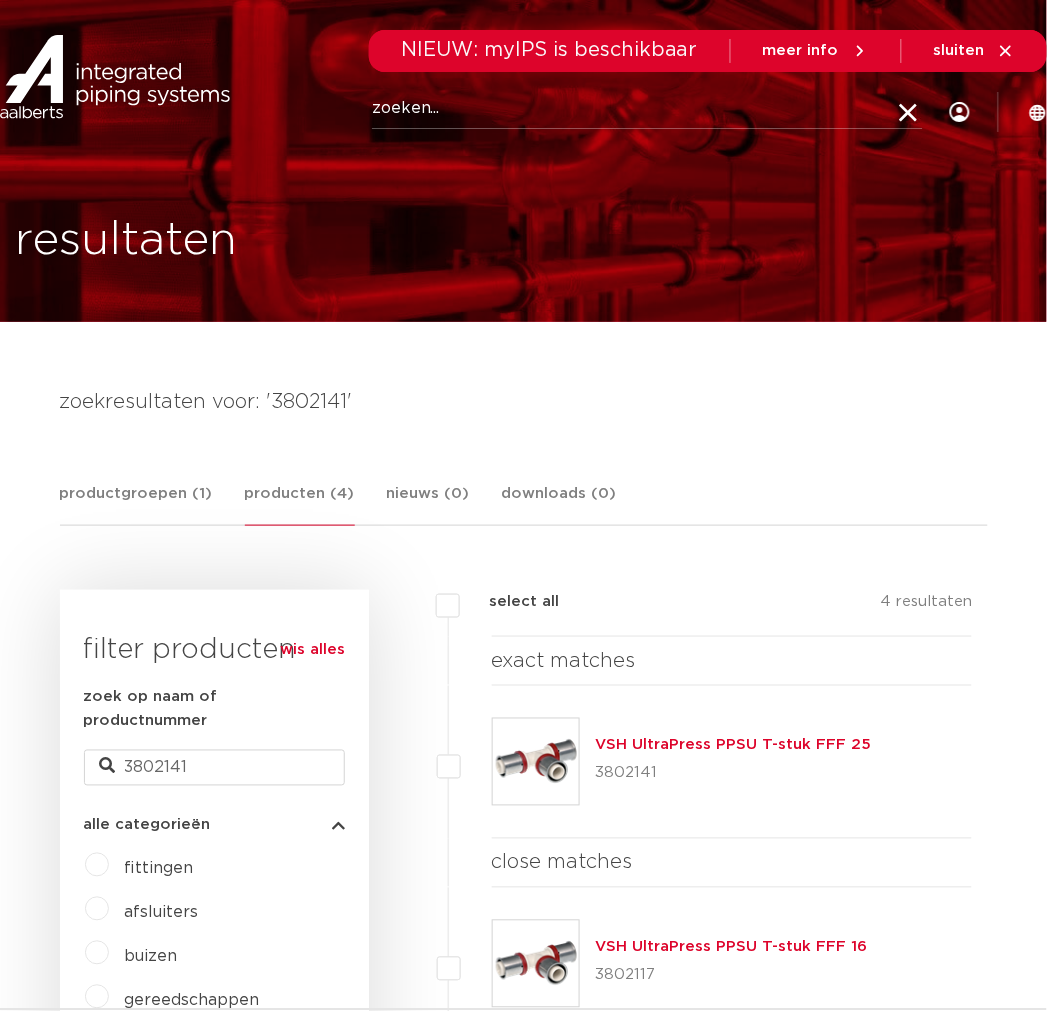 paste on "3802414" 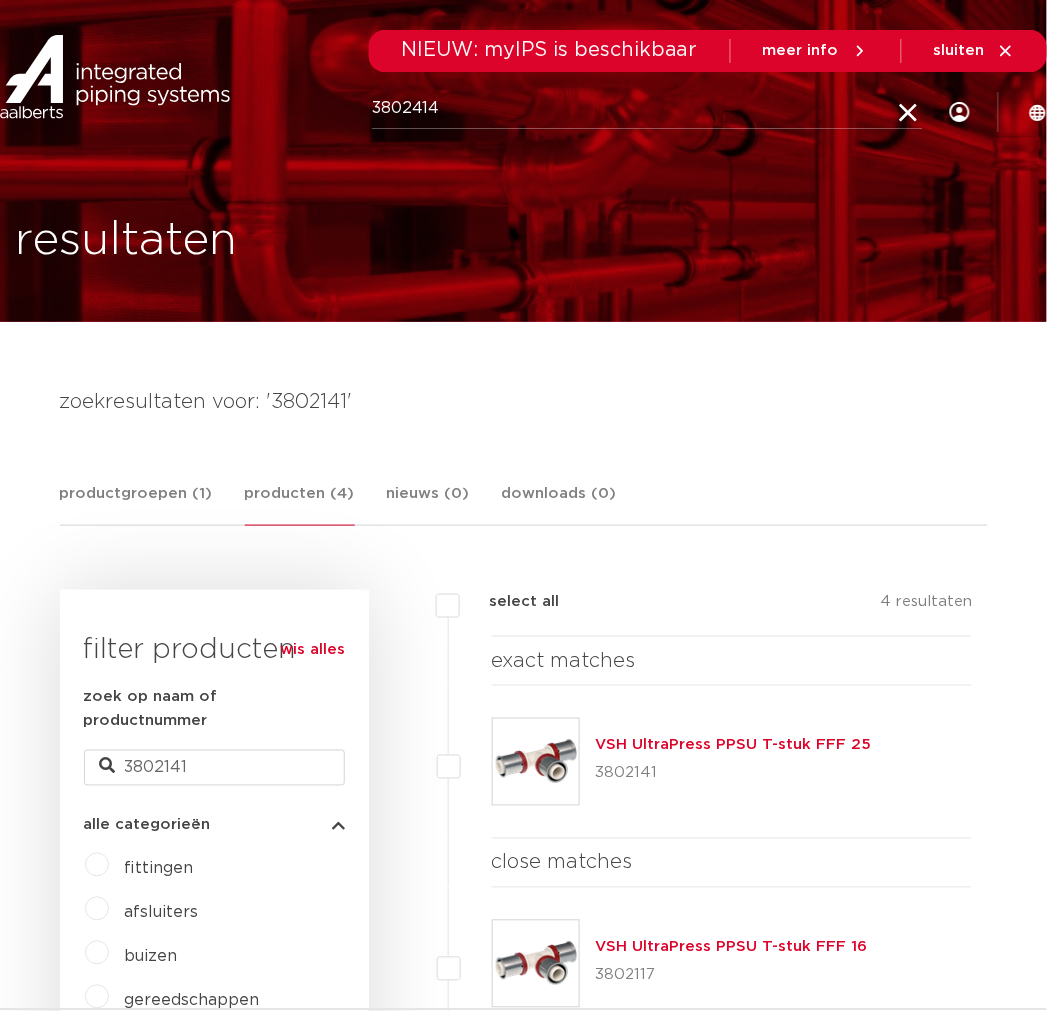 type on "3802414" 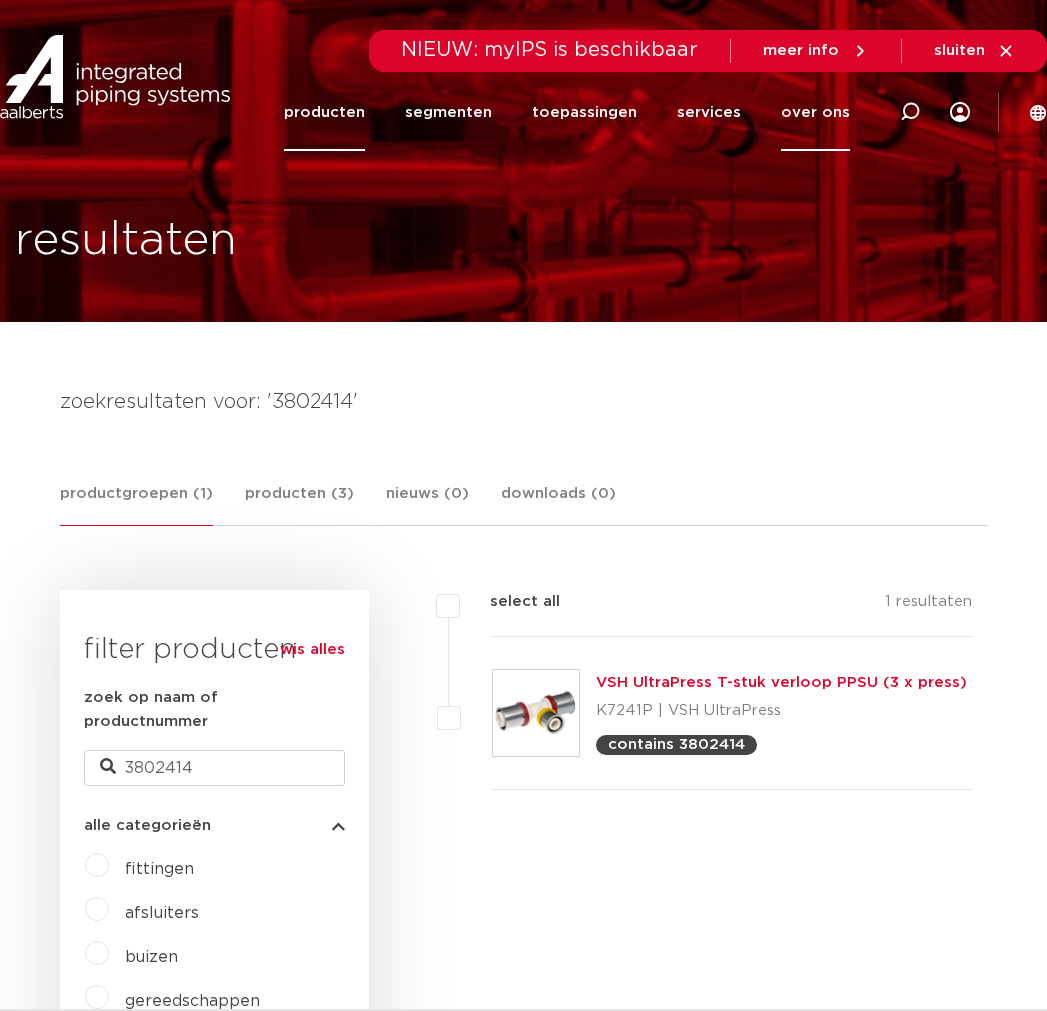 scroll, scrollTop: 0, scrollLeft: 0, axis: both 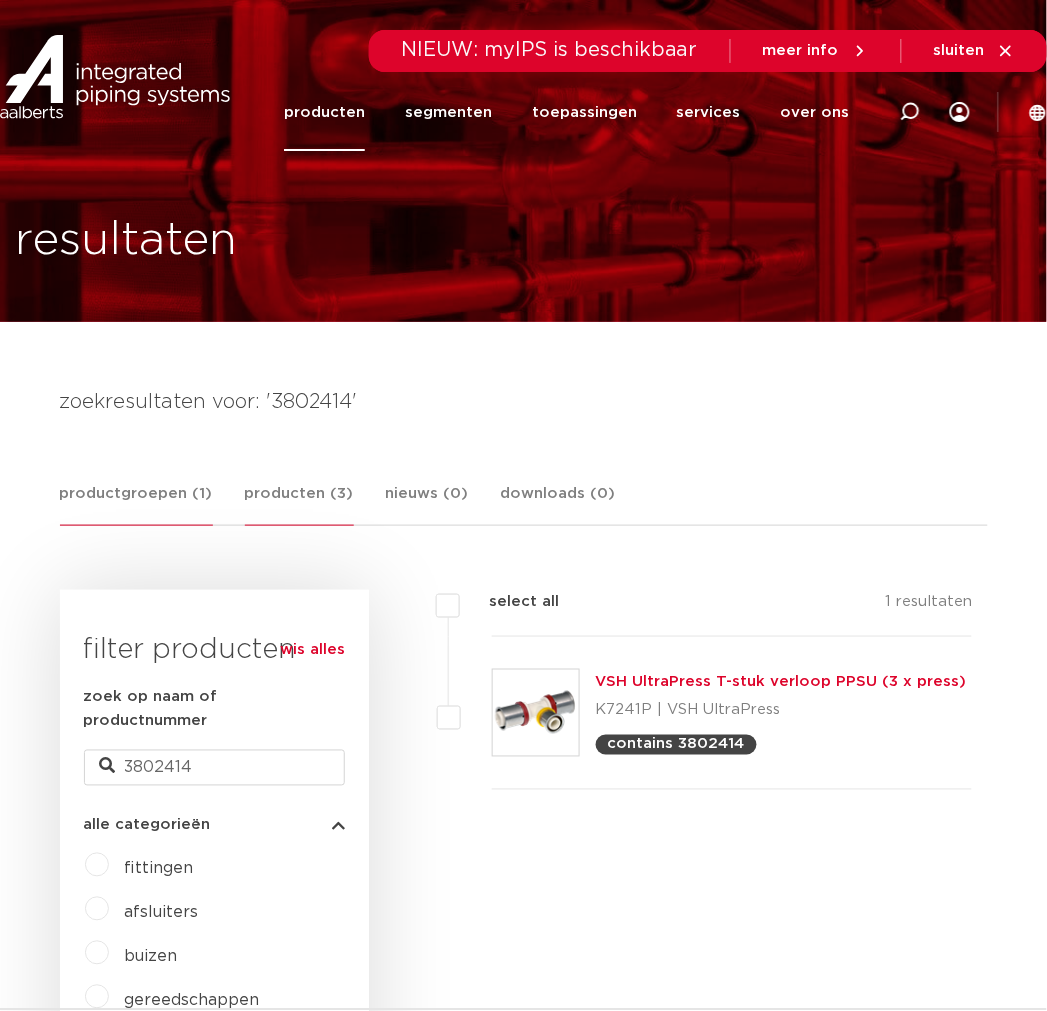 click on "producten (3)" at bounding box center [299, 504] 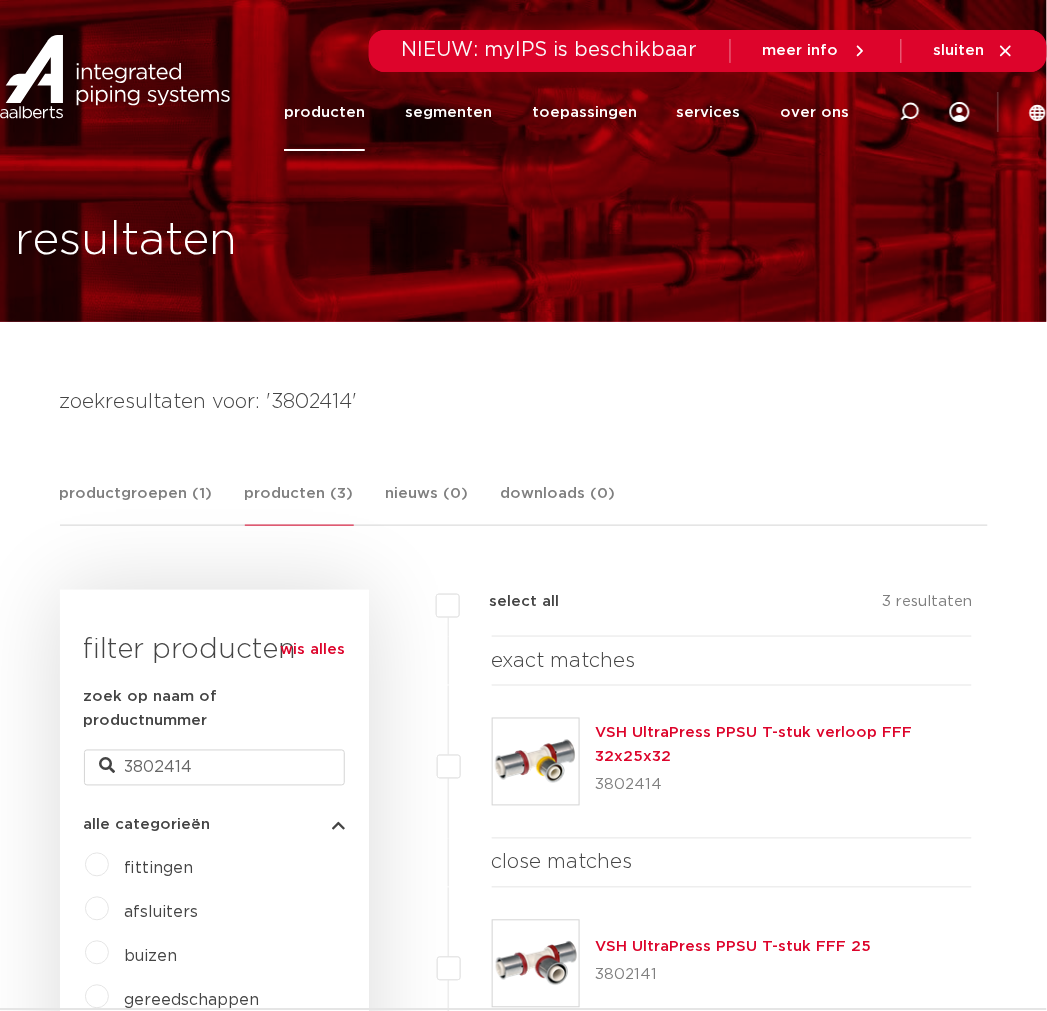 drag, startPoint x: 842, startPoint y: 755, endPoint x: 595, endPoint y: 734, distance: 247.8911 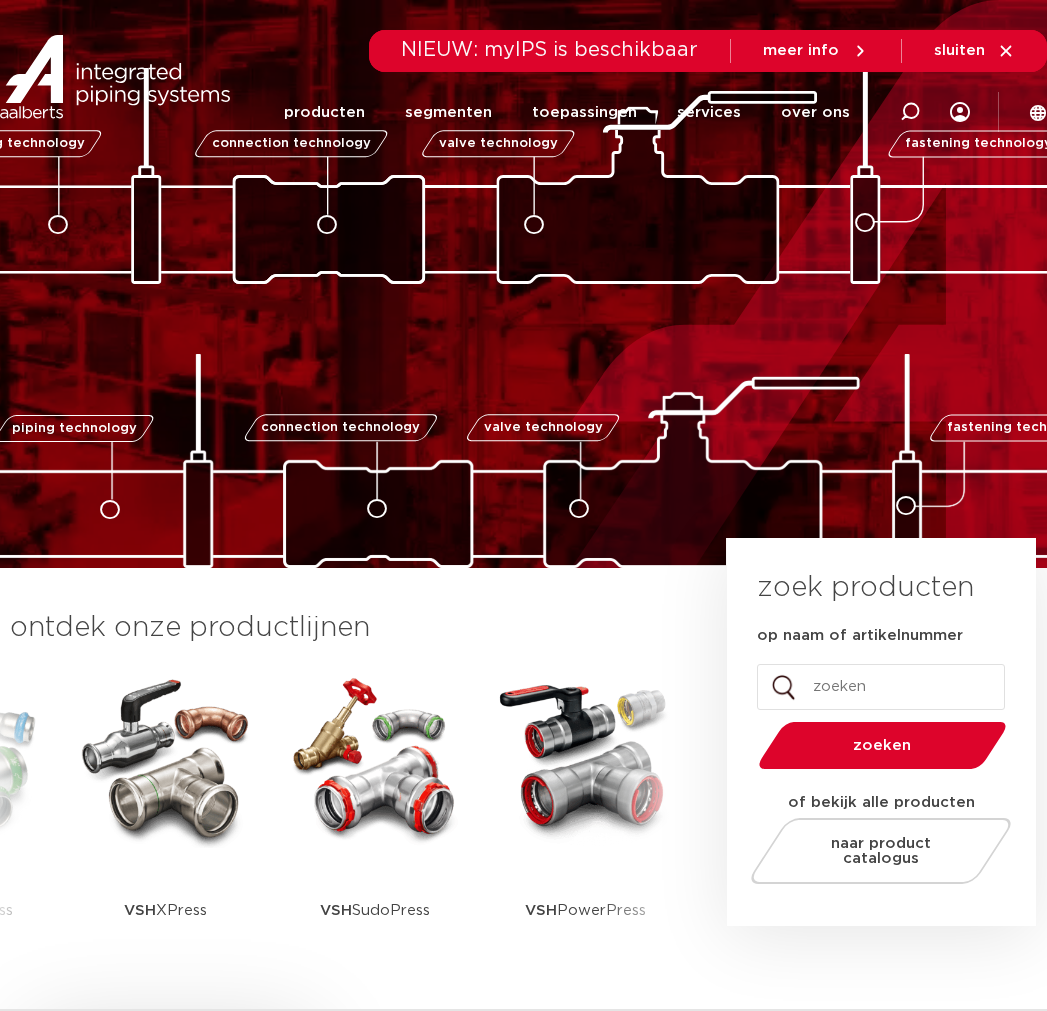 scroll, scrollTop: 0, scrollLeft: 0, axis: both 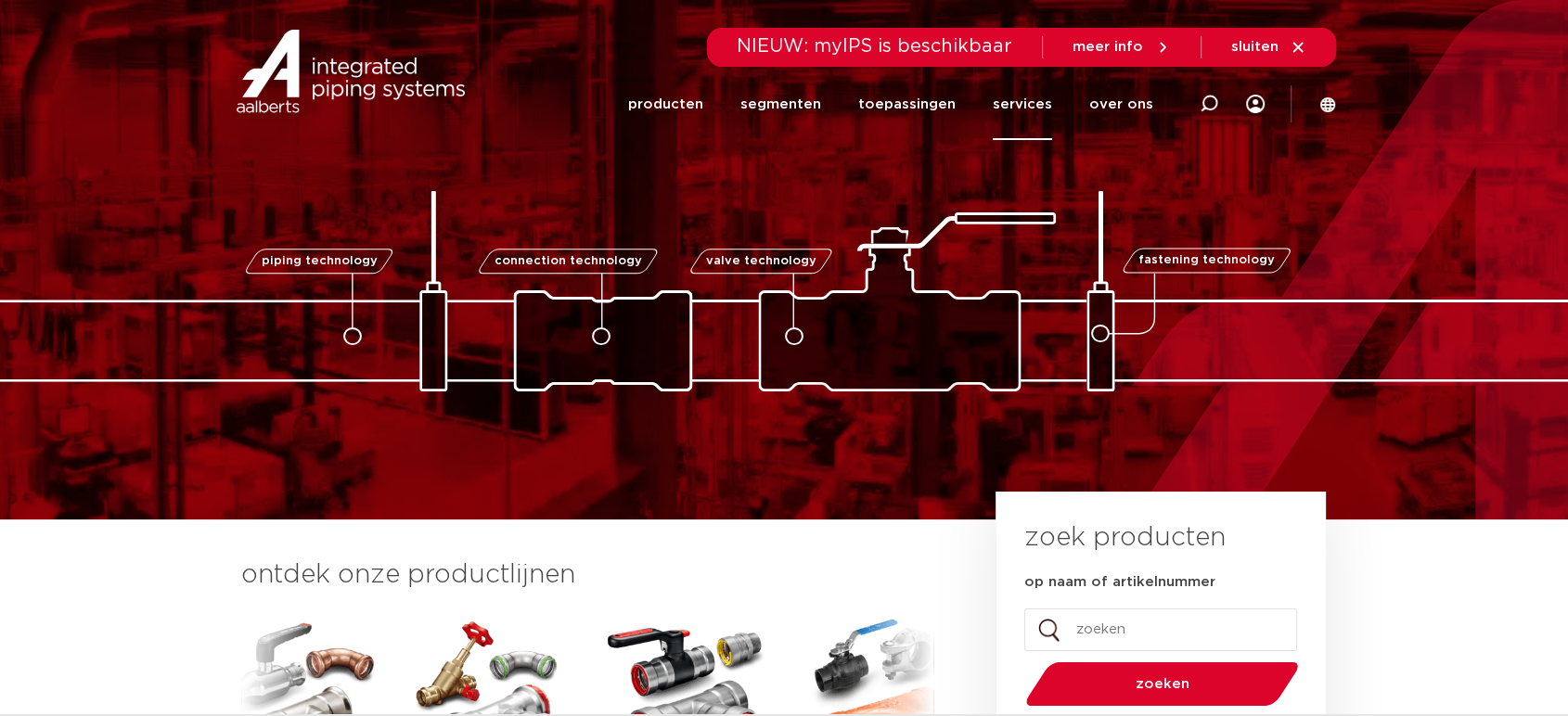 click on "services" 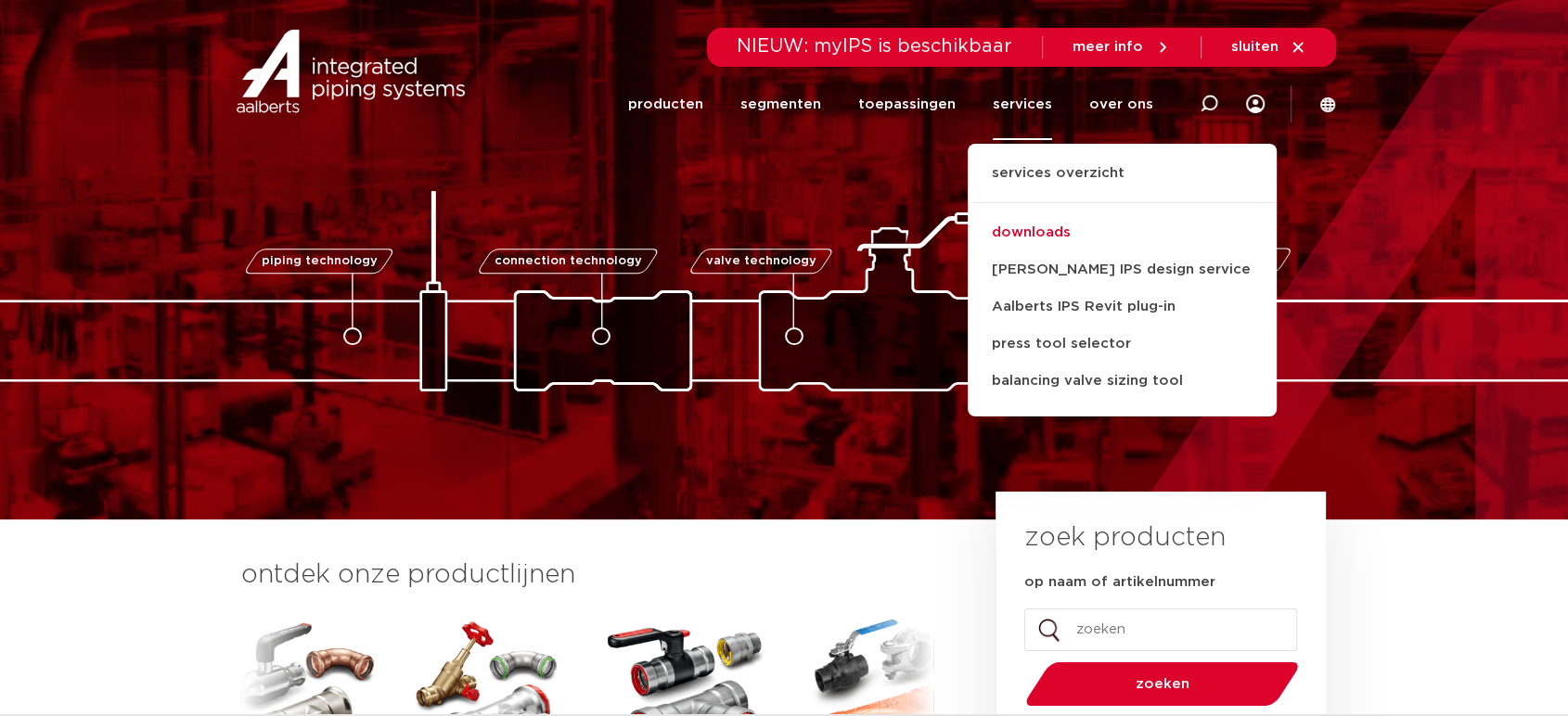 click on "downloads" 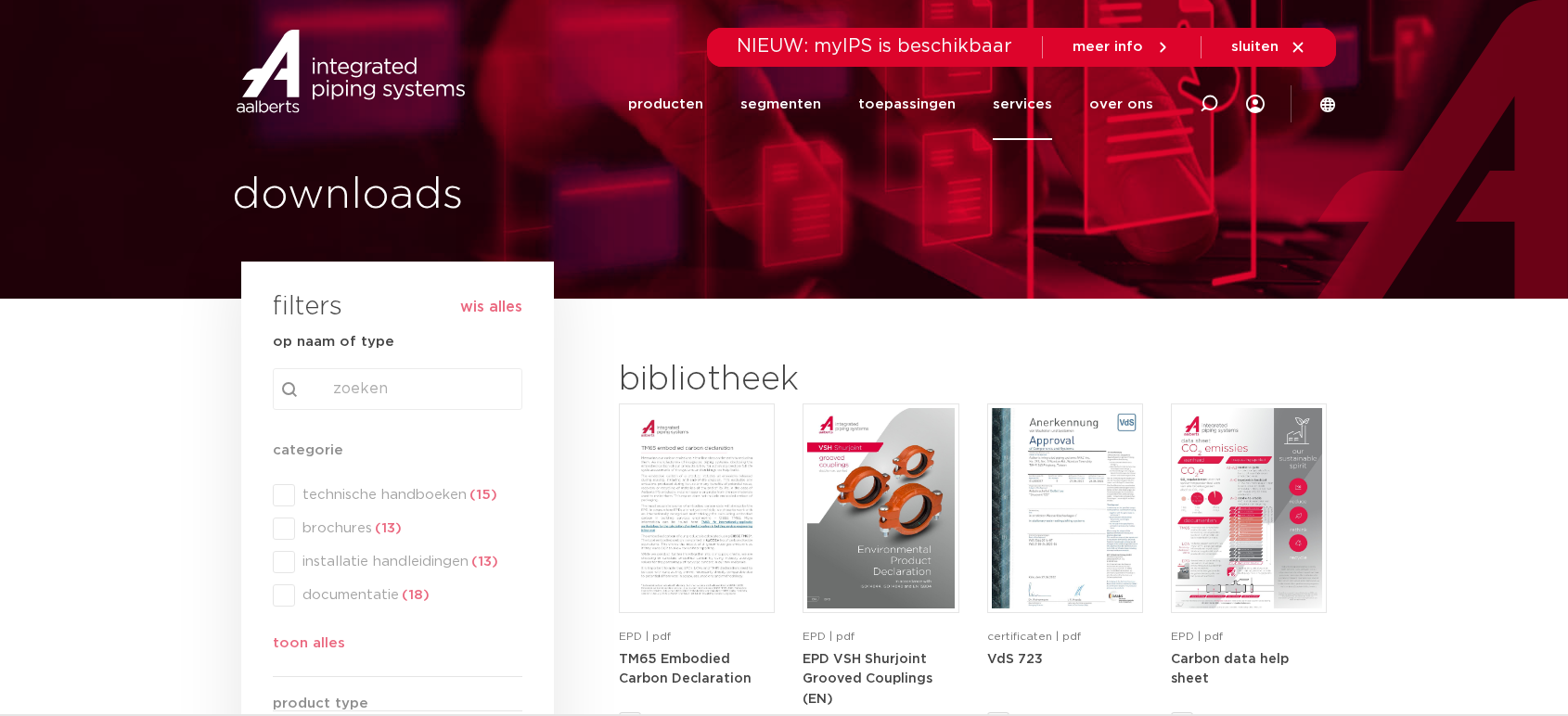 scroll, scrollTop: 0, scrollLeft: 0, axis: both 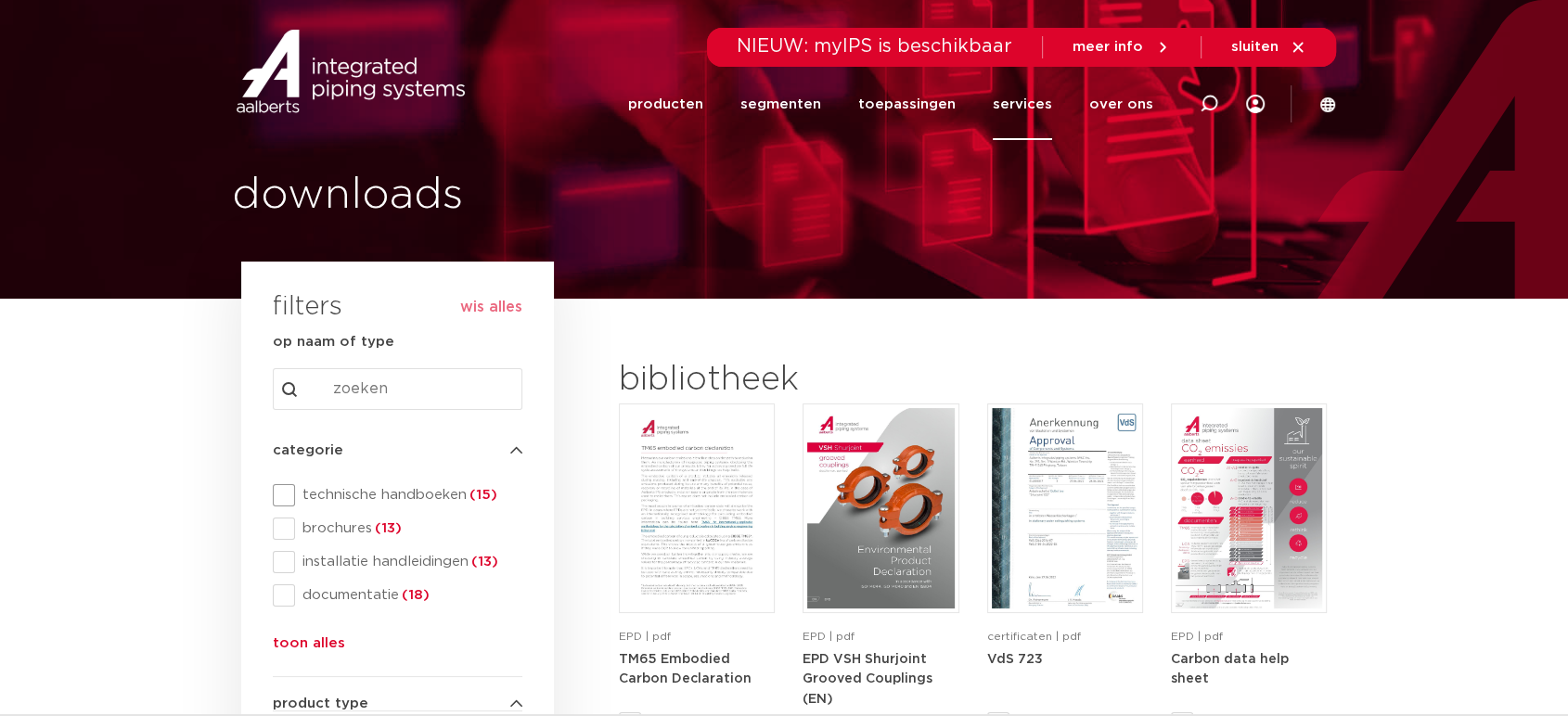click on "technische handboeken  (15)" at bounding box center [408, 495] 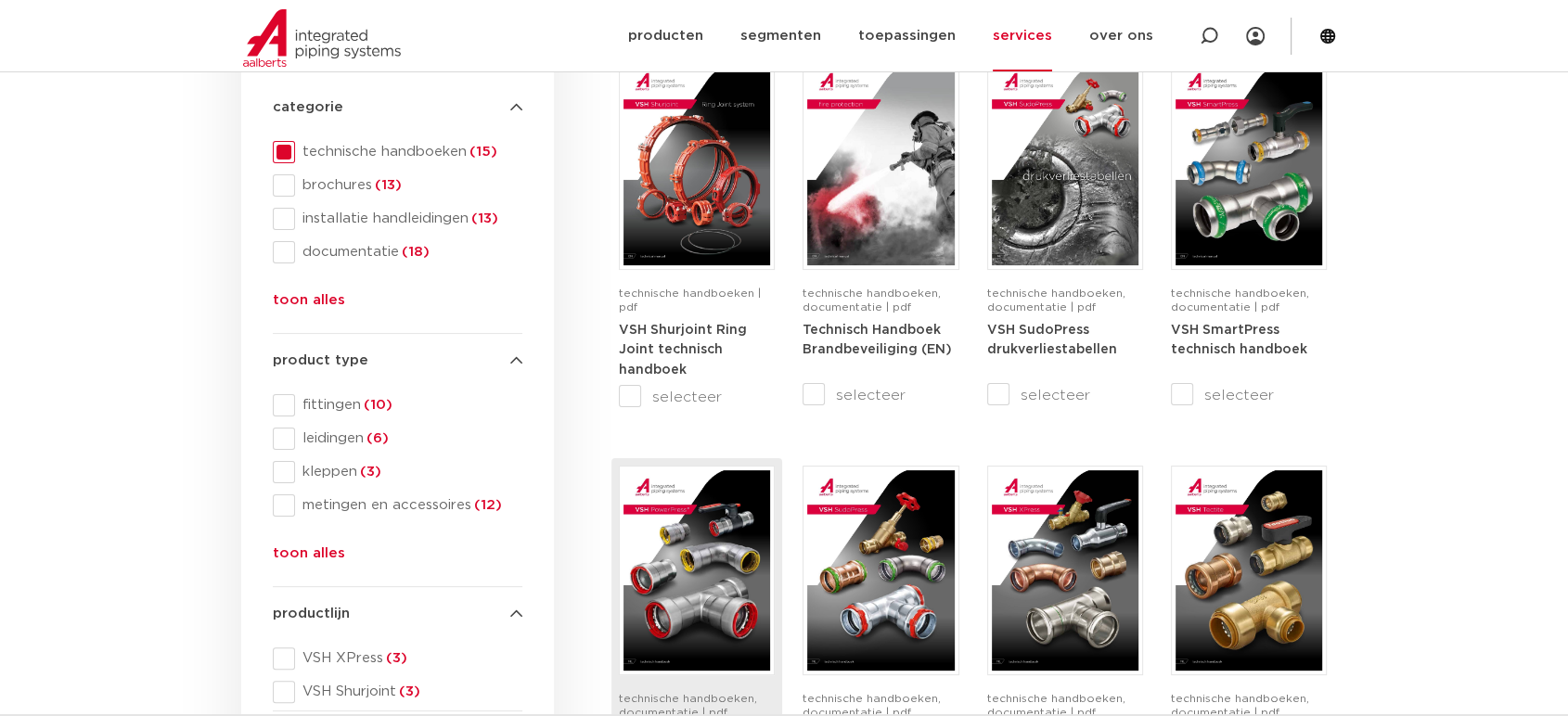 scroll, scrollTop: 515, scrollLeft: 0, axis: vertical 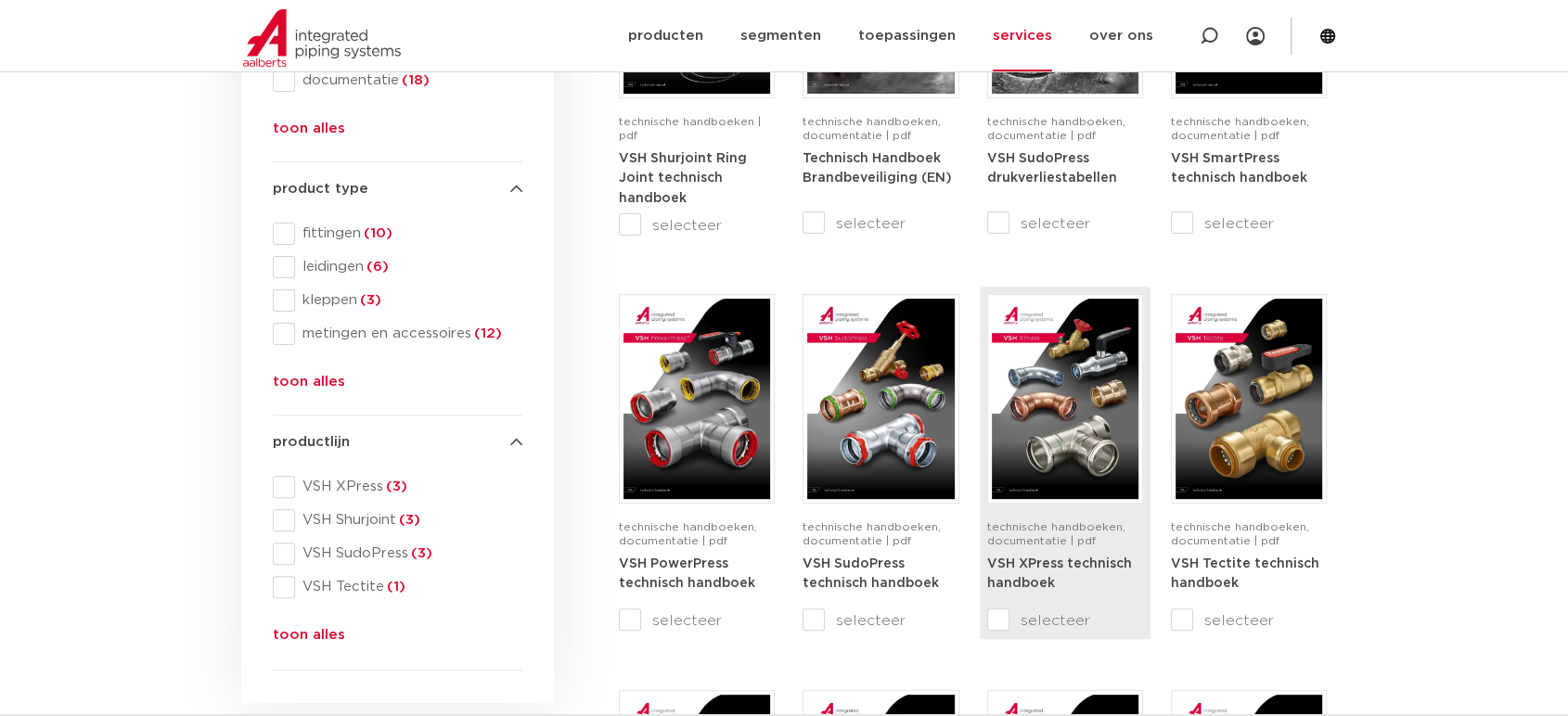 click at bounding box center [1065, 399] 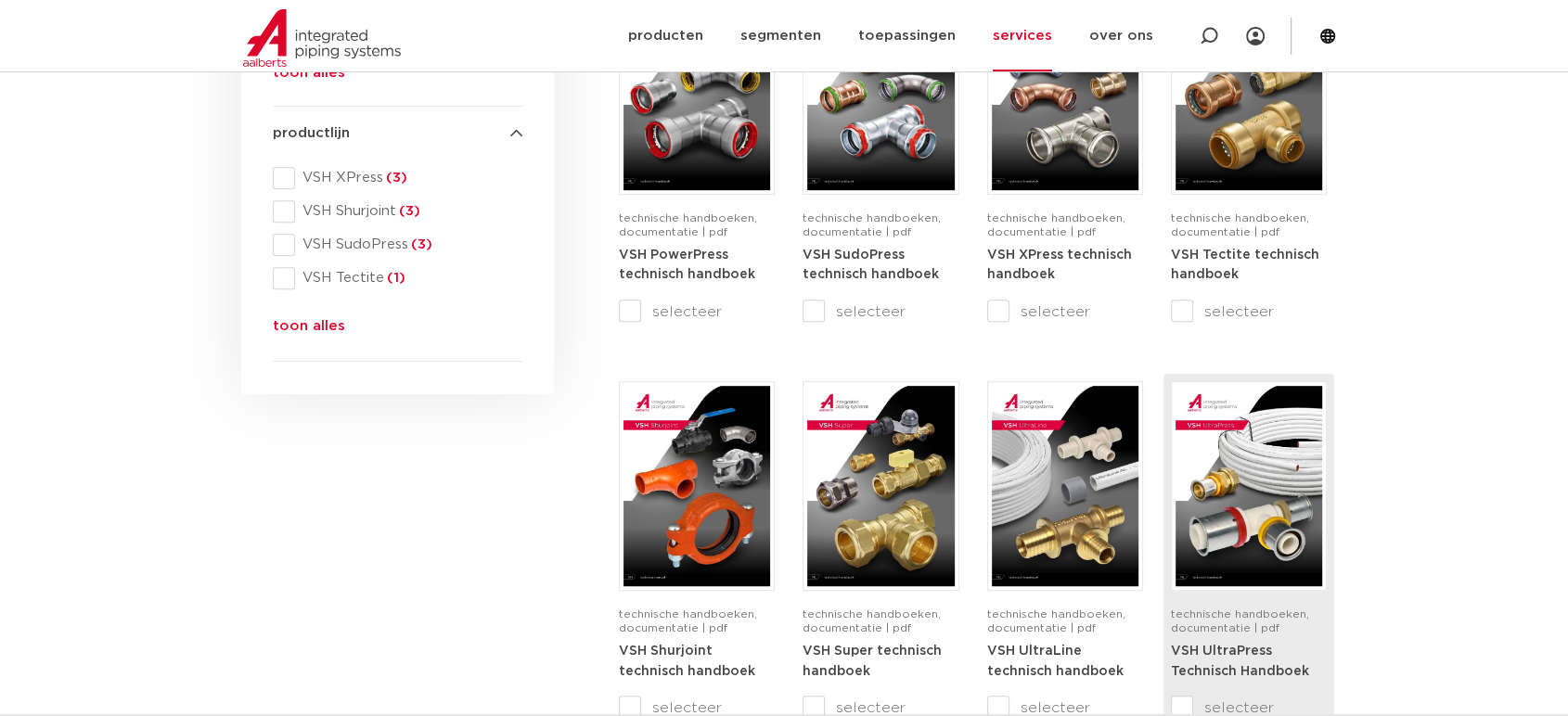 click at bounding box center (1249, 486) 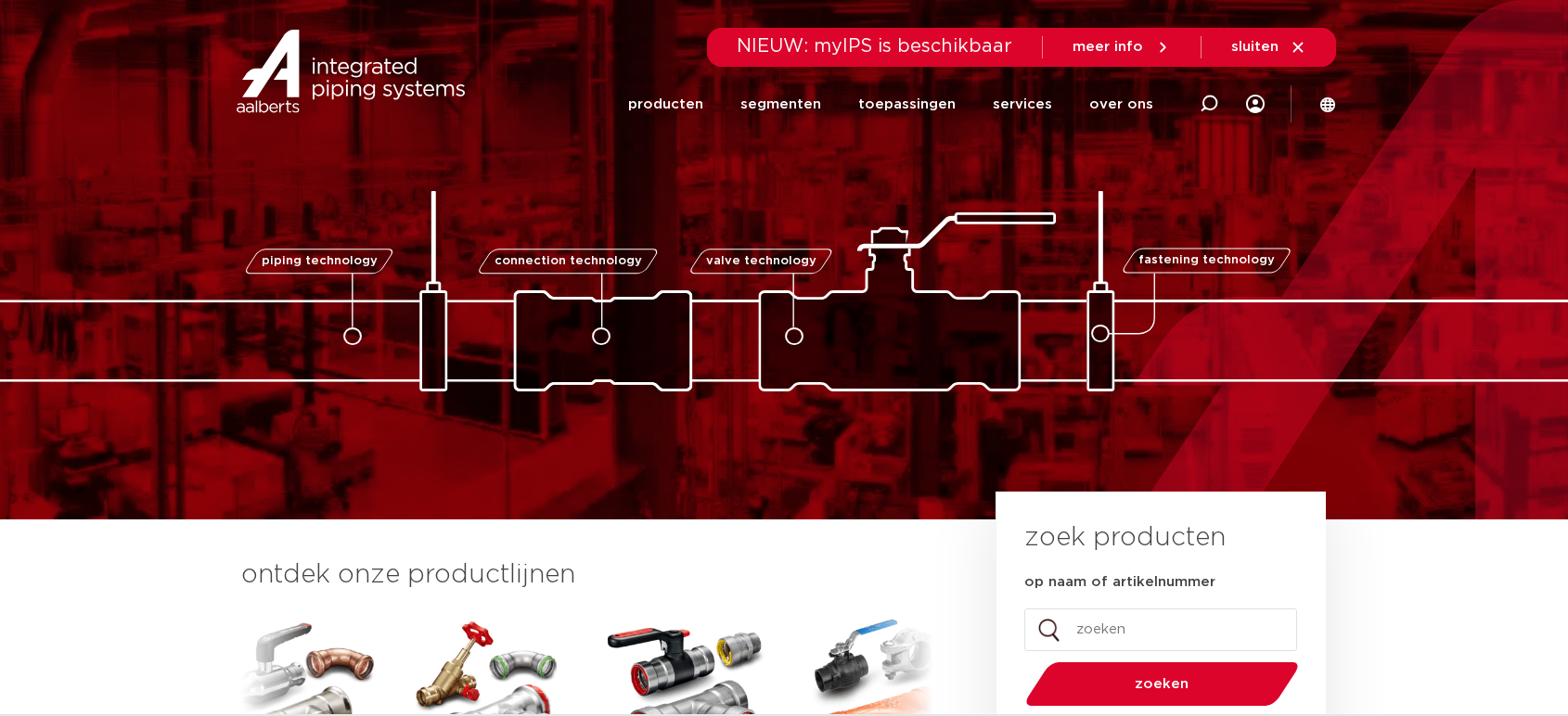 scroll, scrollTop: 0, scrollLeft: 0, axis: both 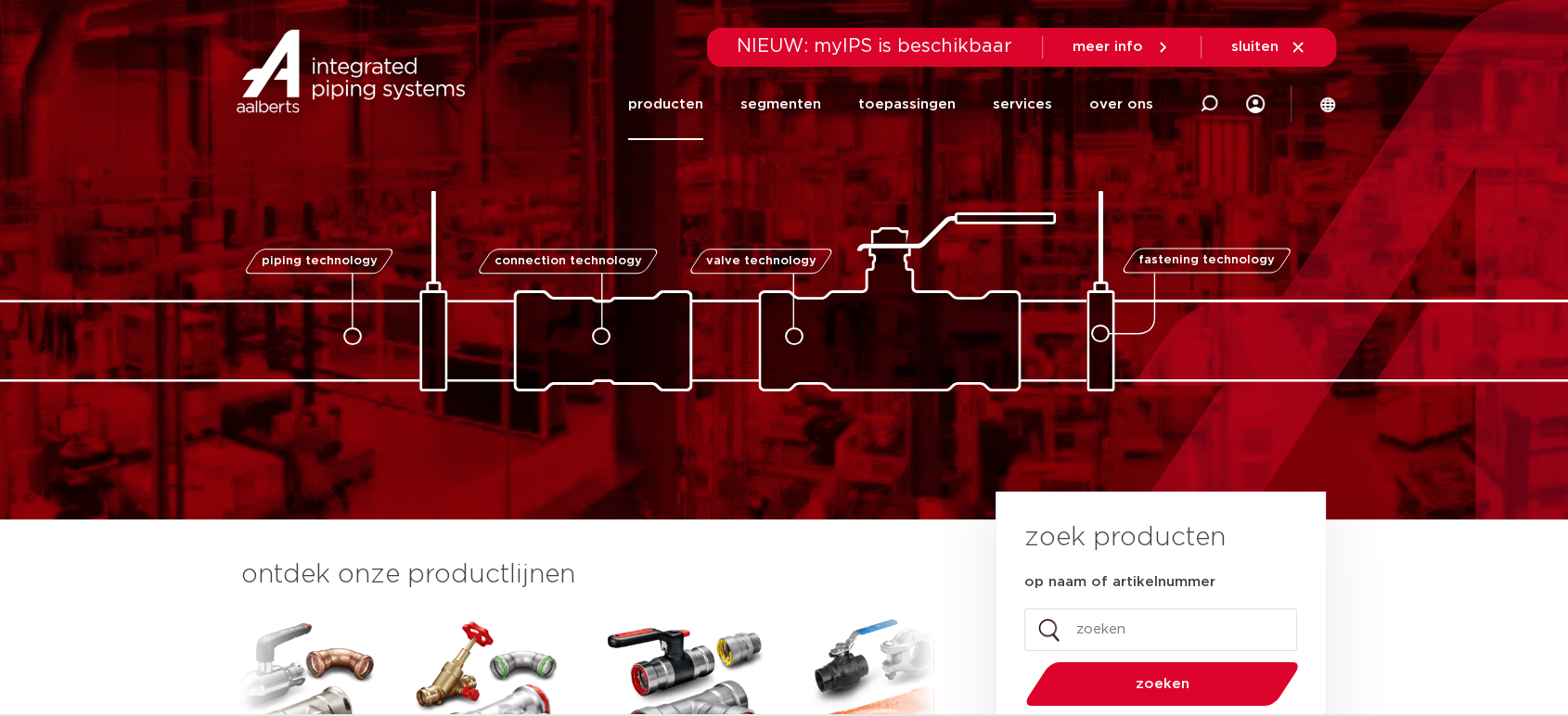 click on "producten" 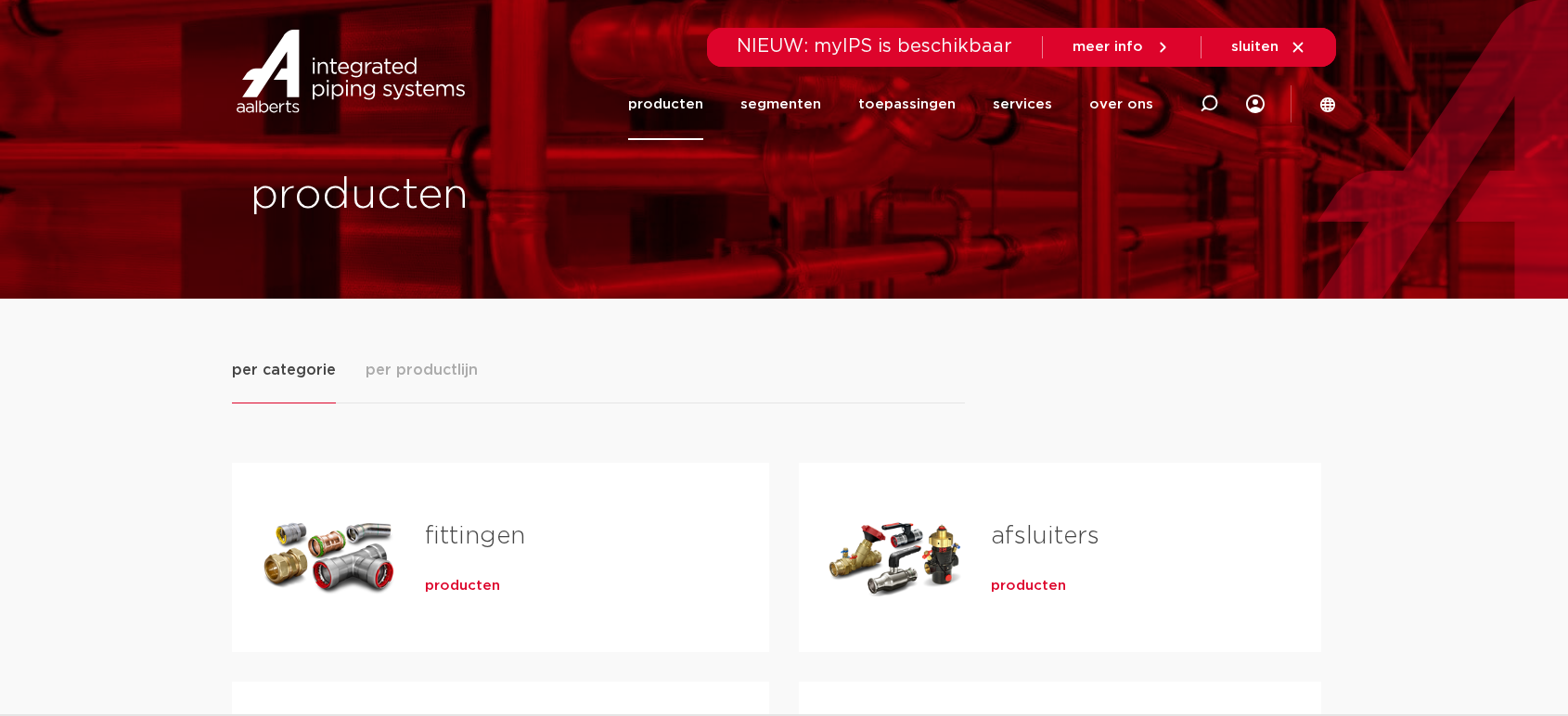 scroll, scrollTop: 0, scrollLeft: 0, axis: both 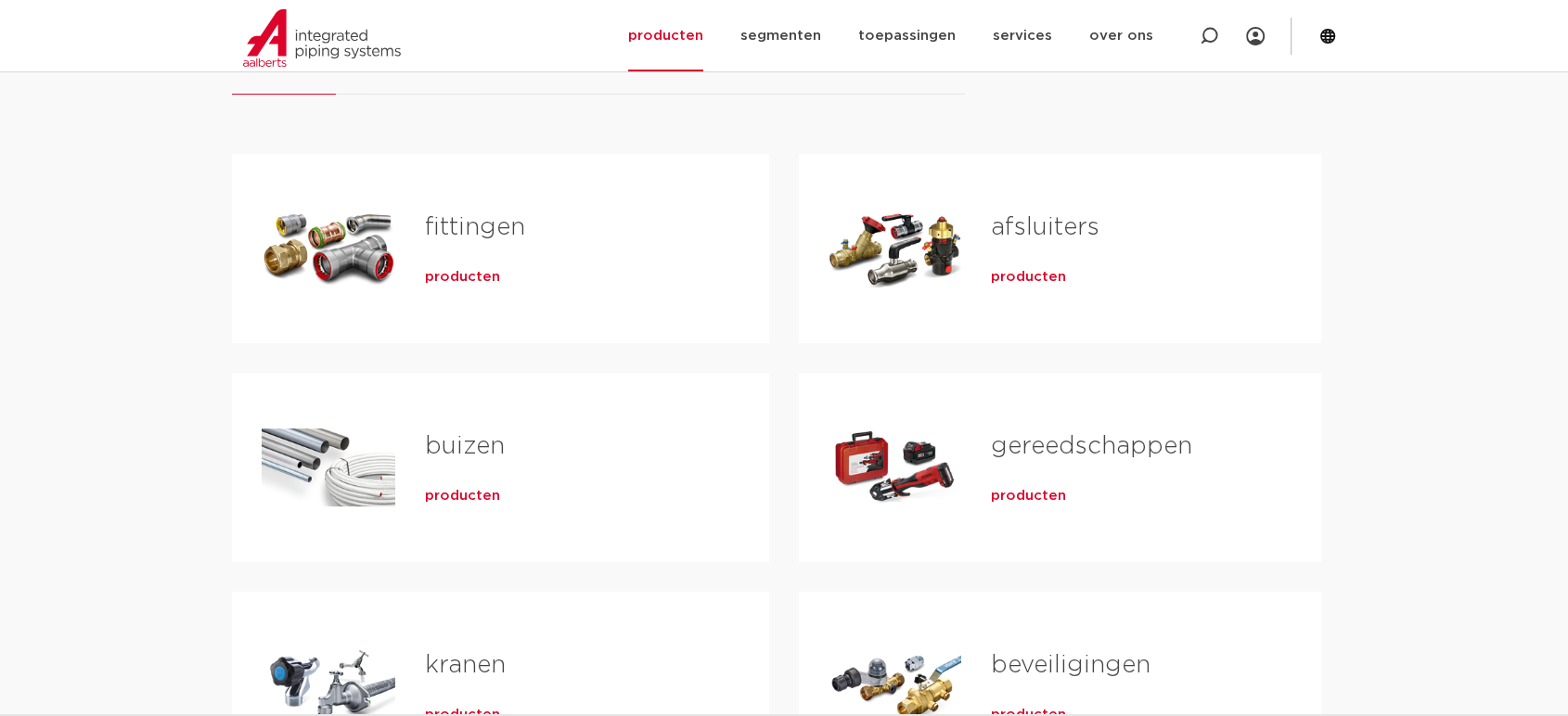 click on "producten" at bounding box center [462, 496] 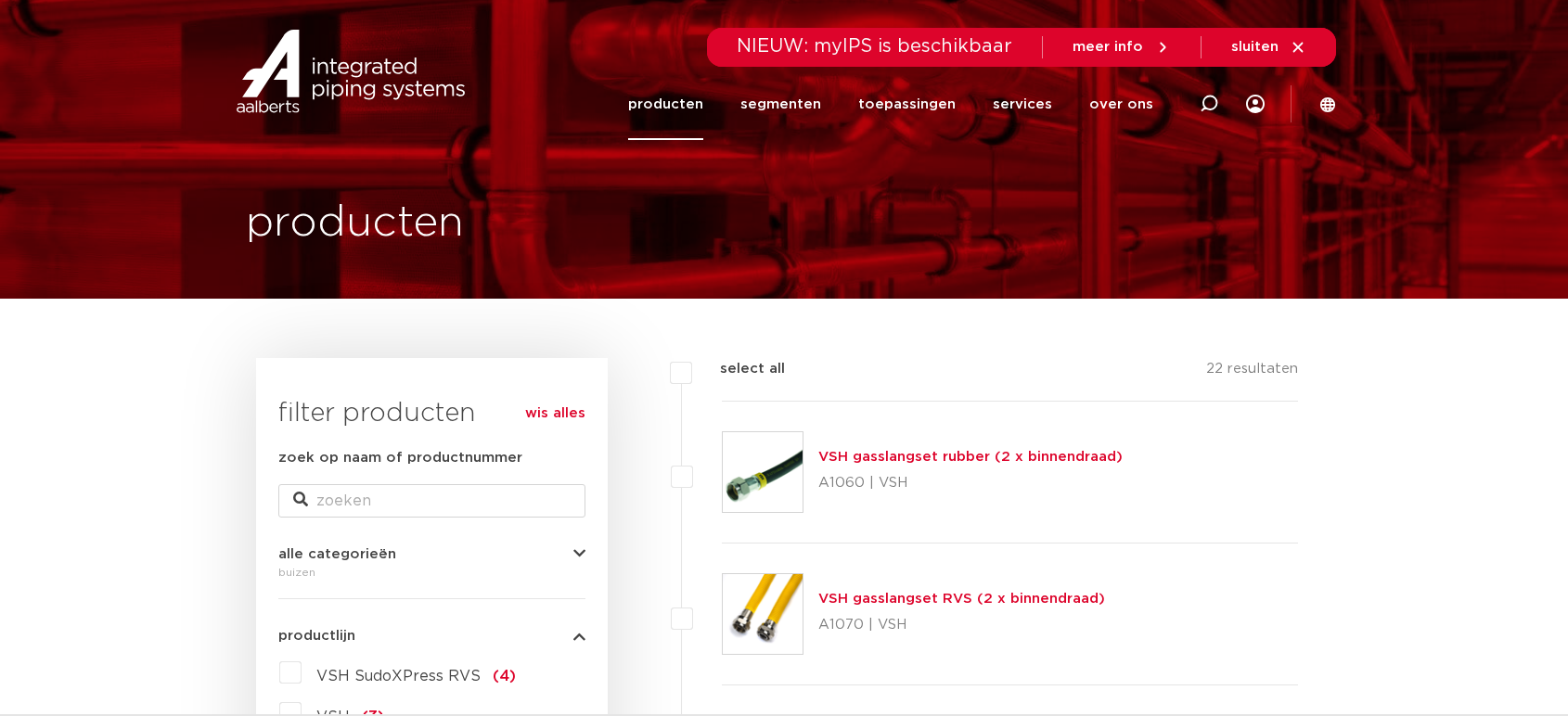 scroll, scrollTop: 412, scrollLeft: 0, axis: vertical 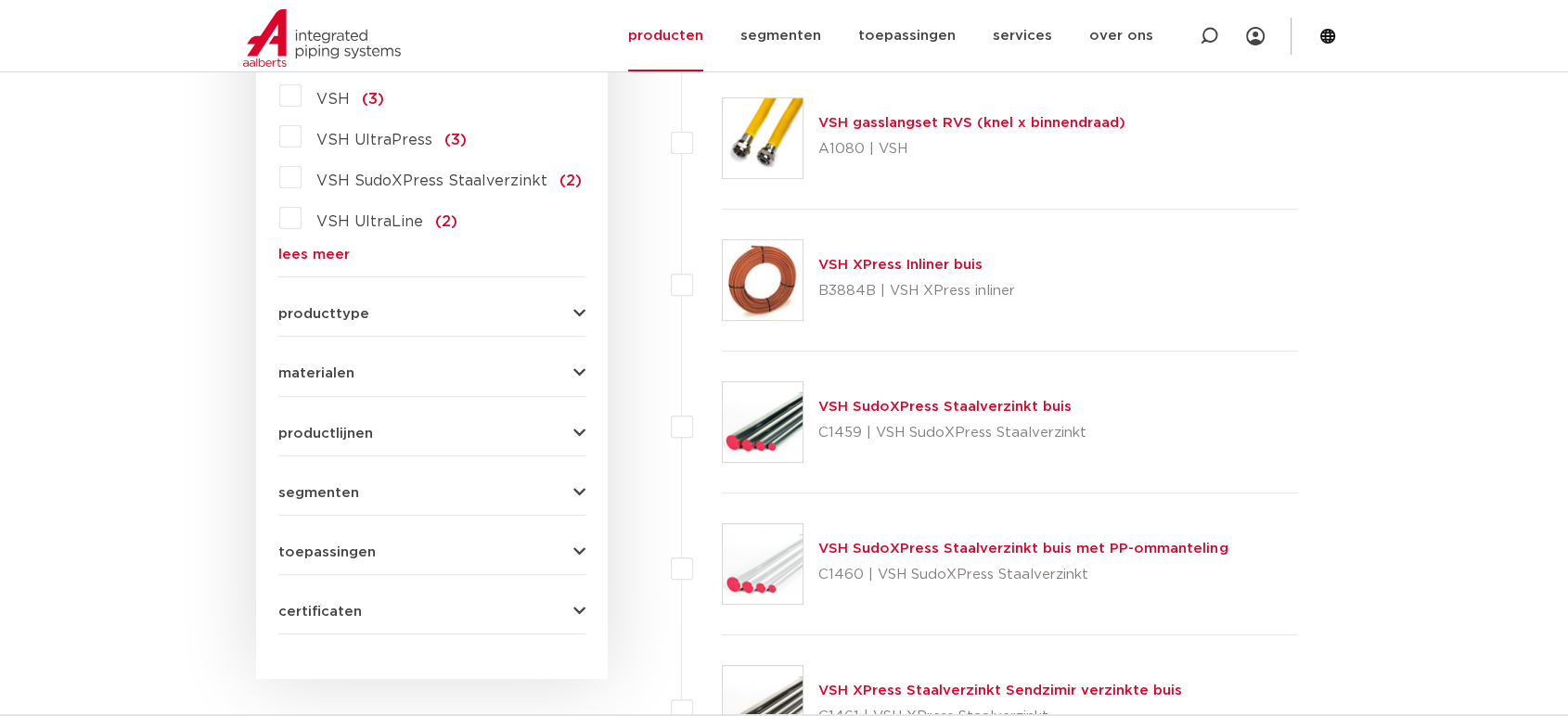 click on "productlijnen" at bounding box center (431, 433) 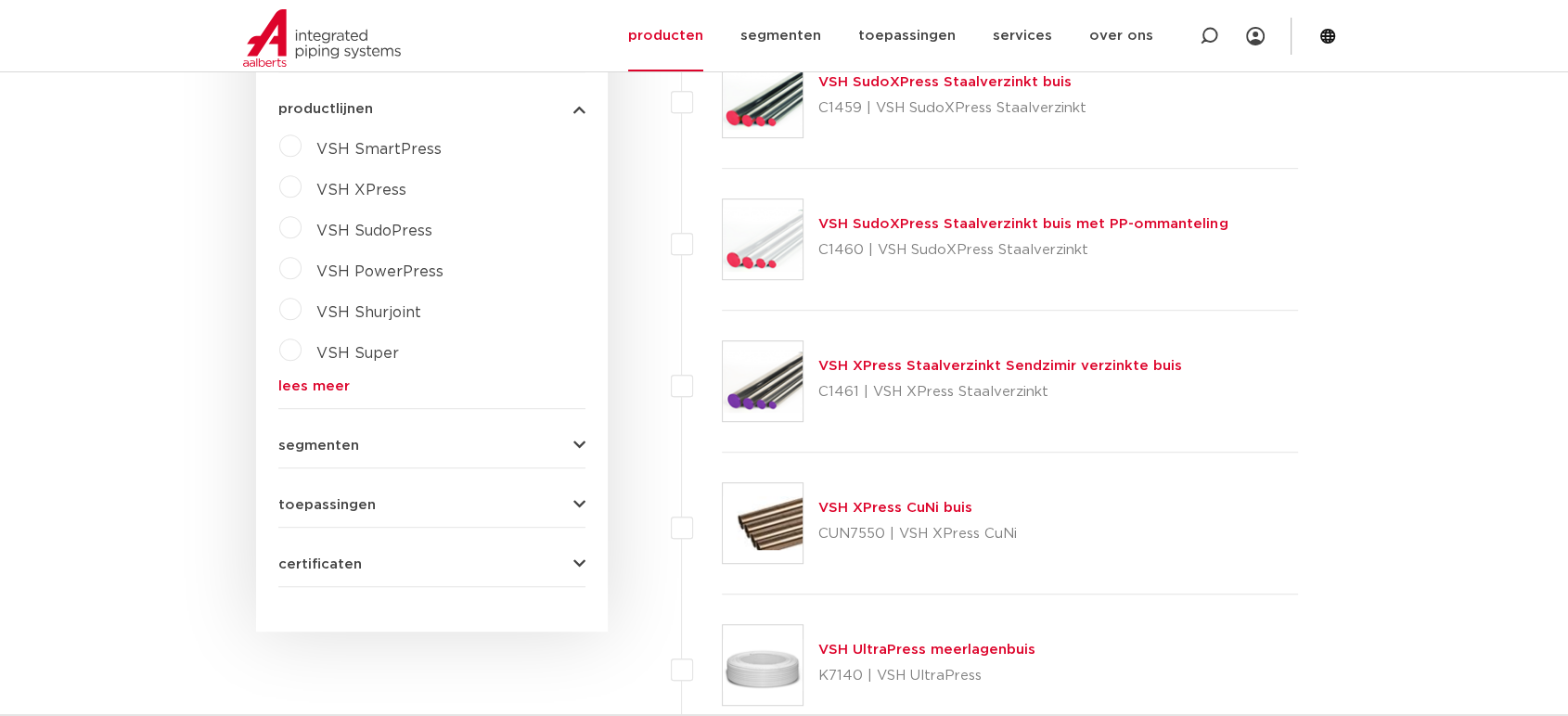 scroll, scrollTop: 1030, scrollLeft: 0, axis: vertical 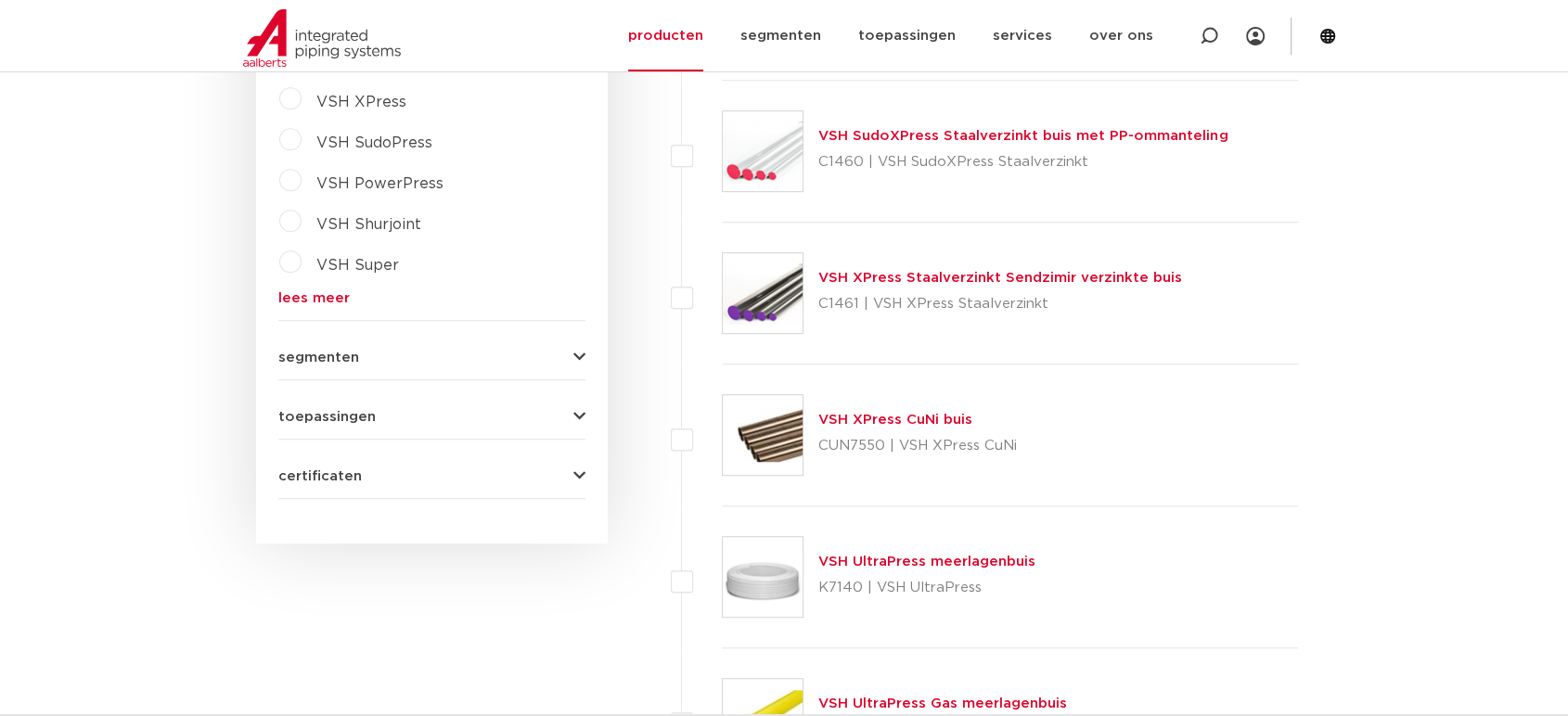 click on "toepassingen" at bounding box center [431, 416] 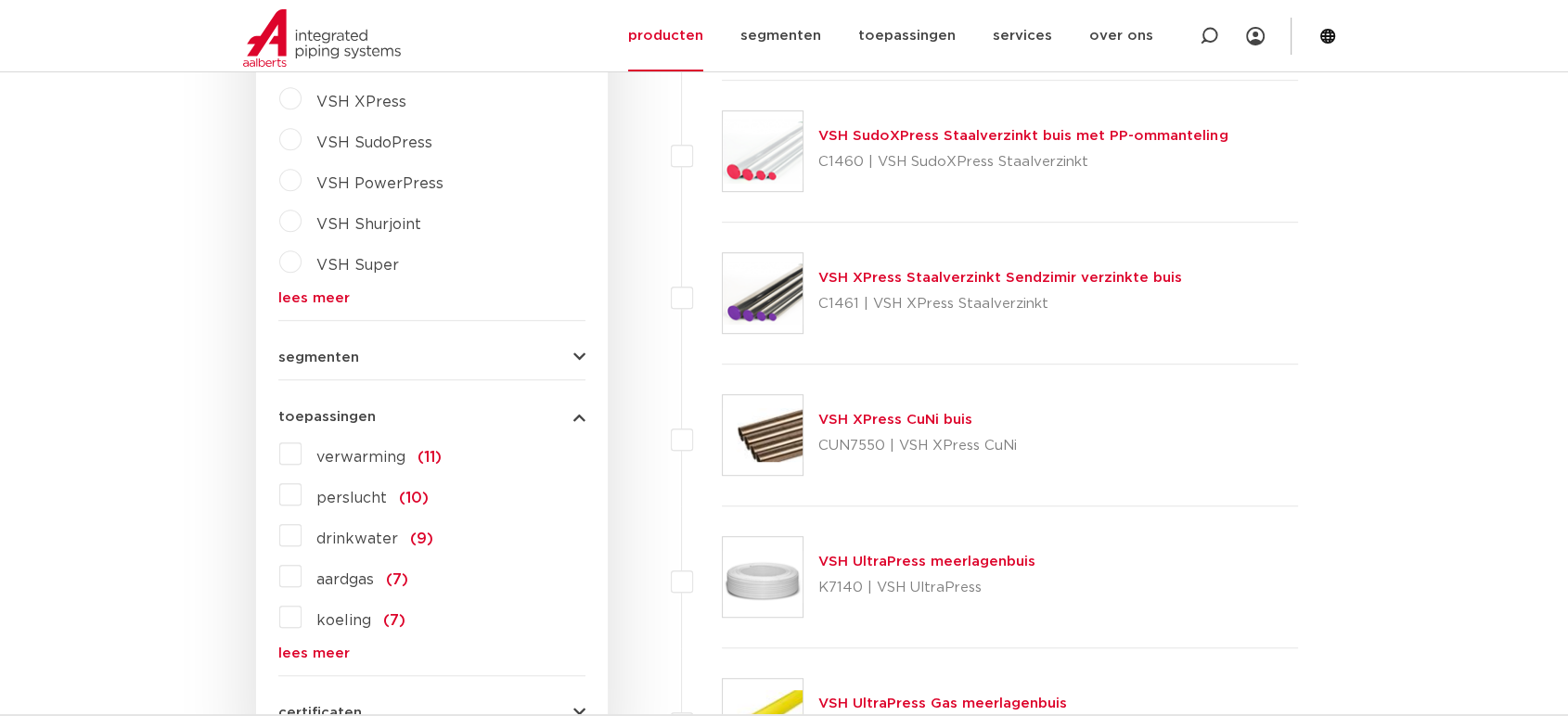 click on "toepassingen" at bounding box center [431, 416] 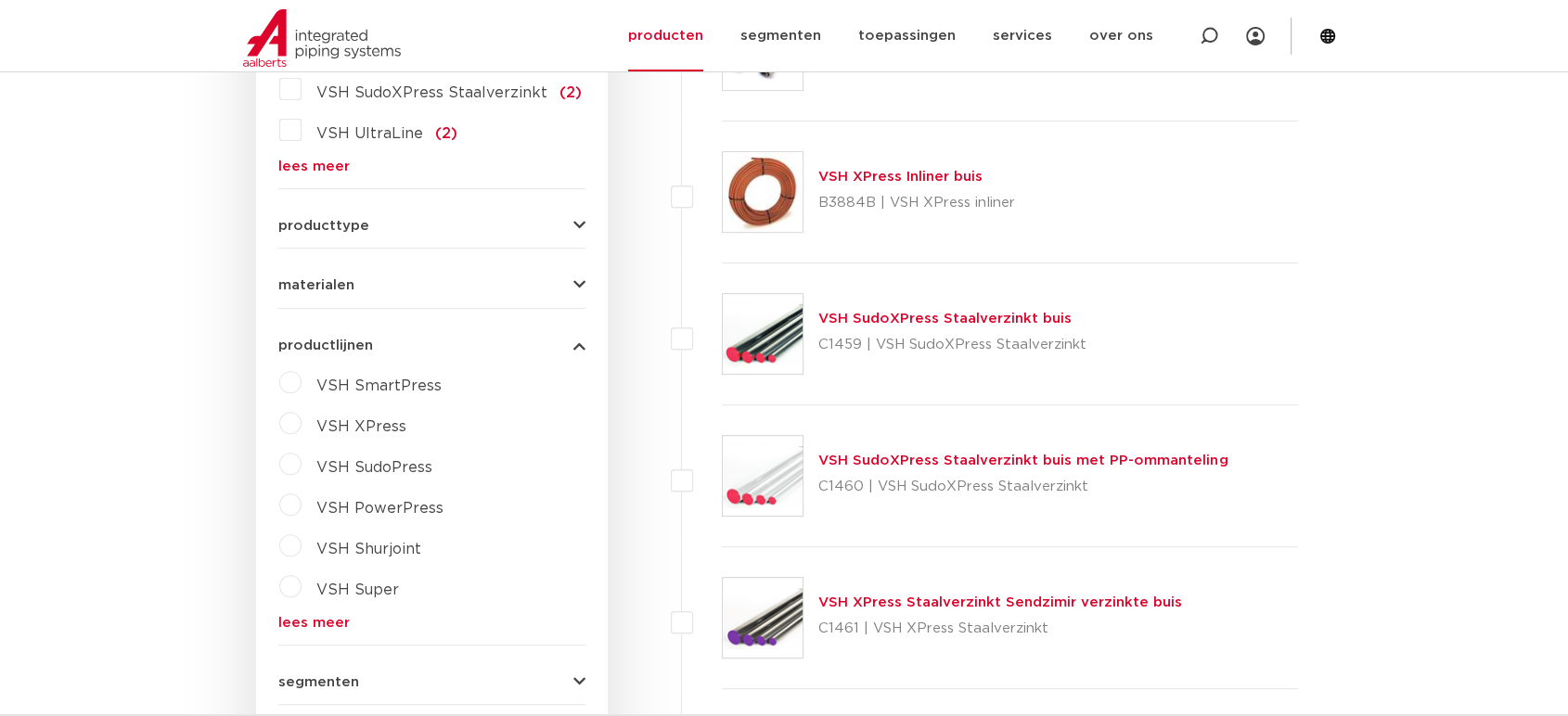 scroll, scrollTop: 618, scrollLeft: 0, axis: vertical 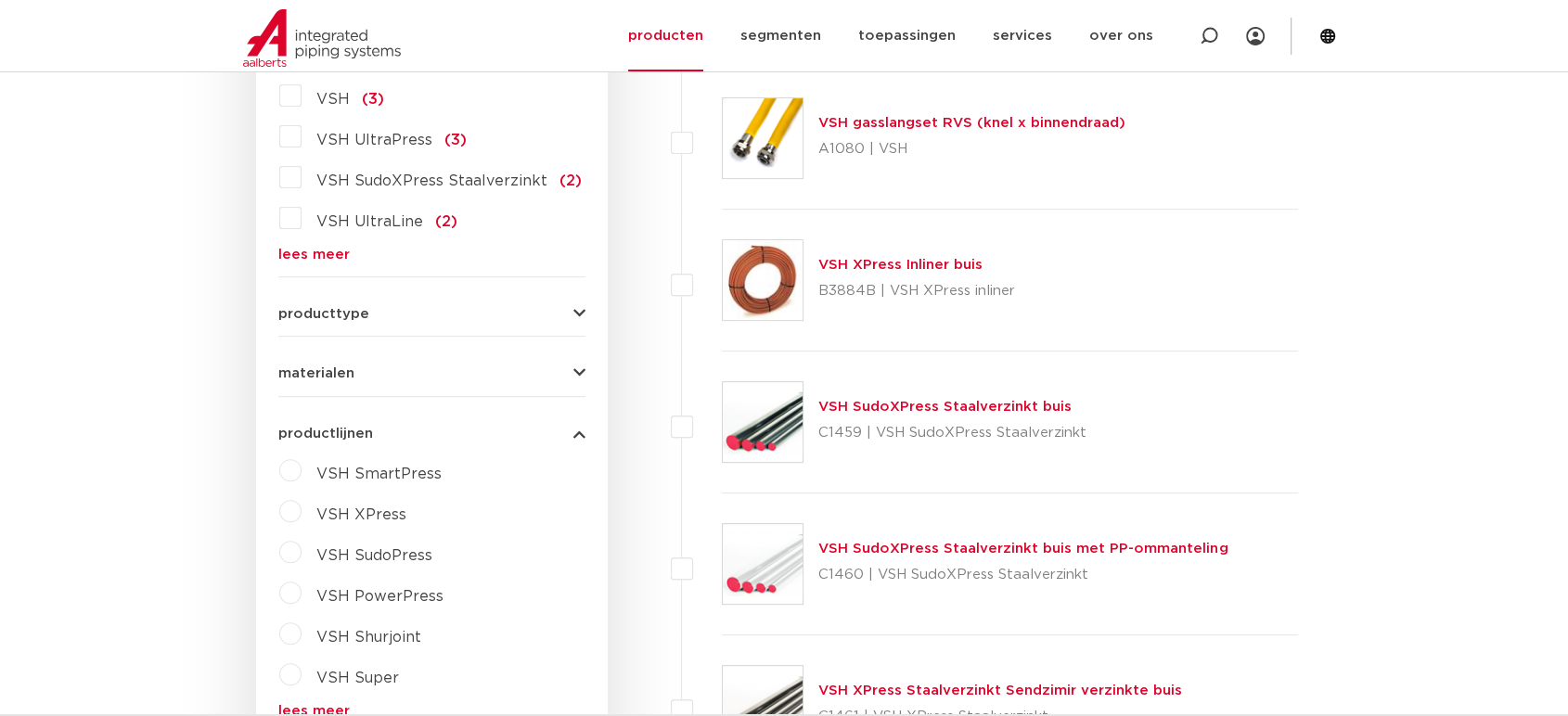 click on "zoek op naam of productnummer
alle categorieën
buizen
fittingen
afsluiters
buizen
gereedschappen
kranen" at bounding box center [431, 370] 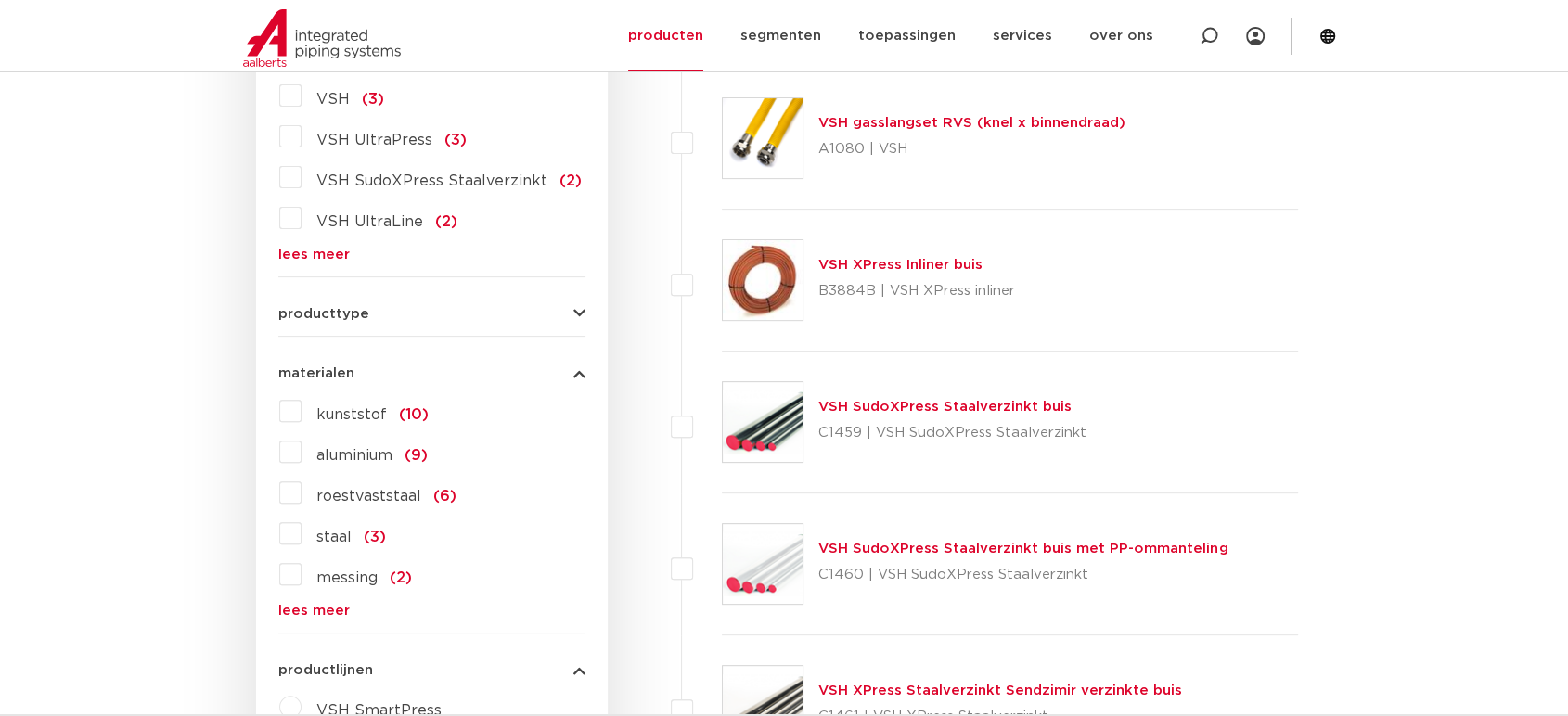 click on "lees meer" at bounding box center [431, 610] 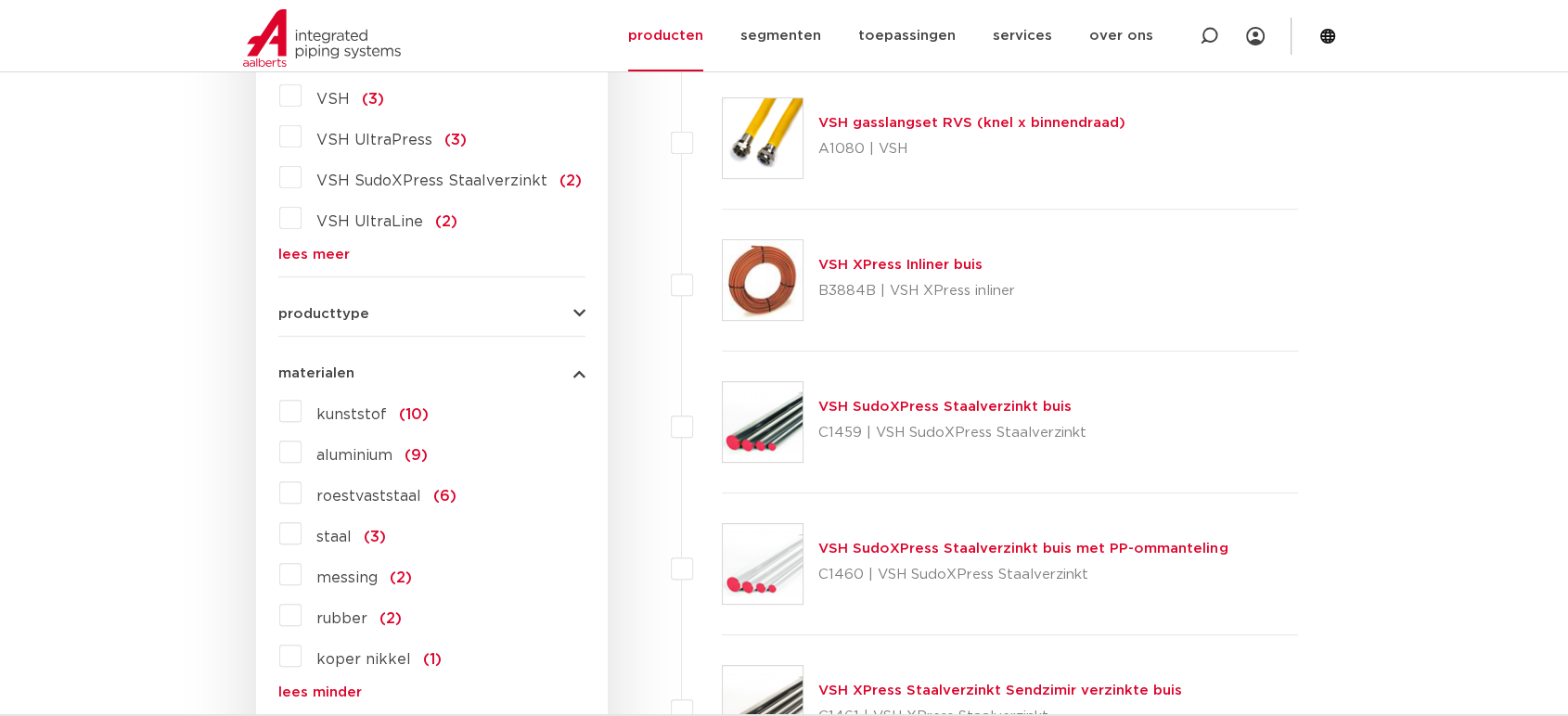 scroll, scrollTop: 721, scrollLeft: 0, axis: vertical 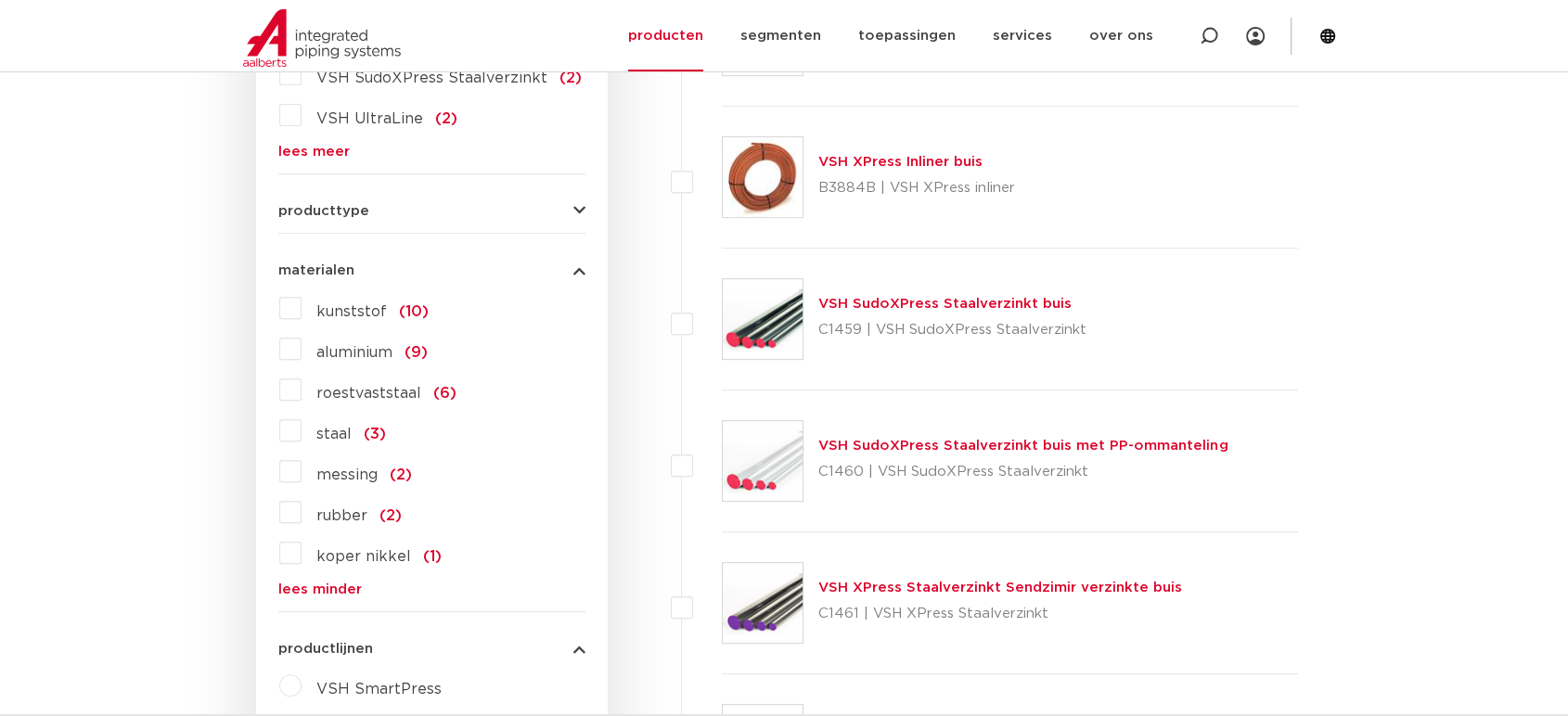 click on "roestvaststaal
(6)" at bounding box center (379, 390) 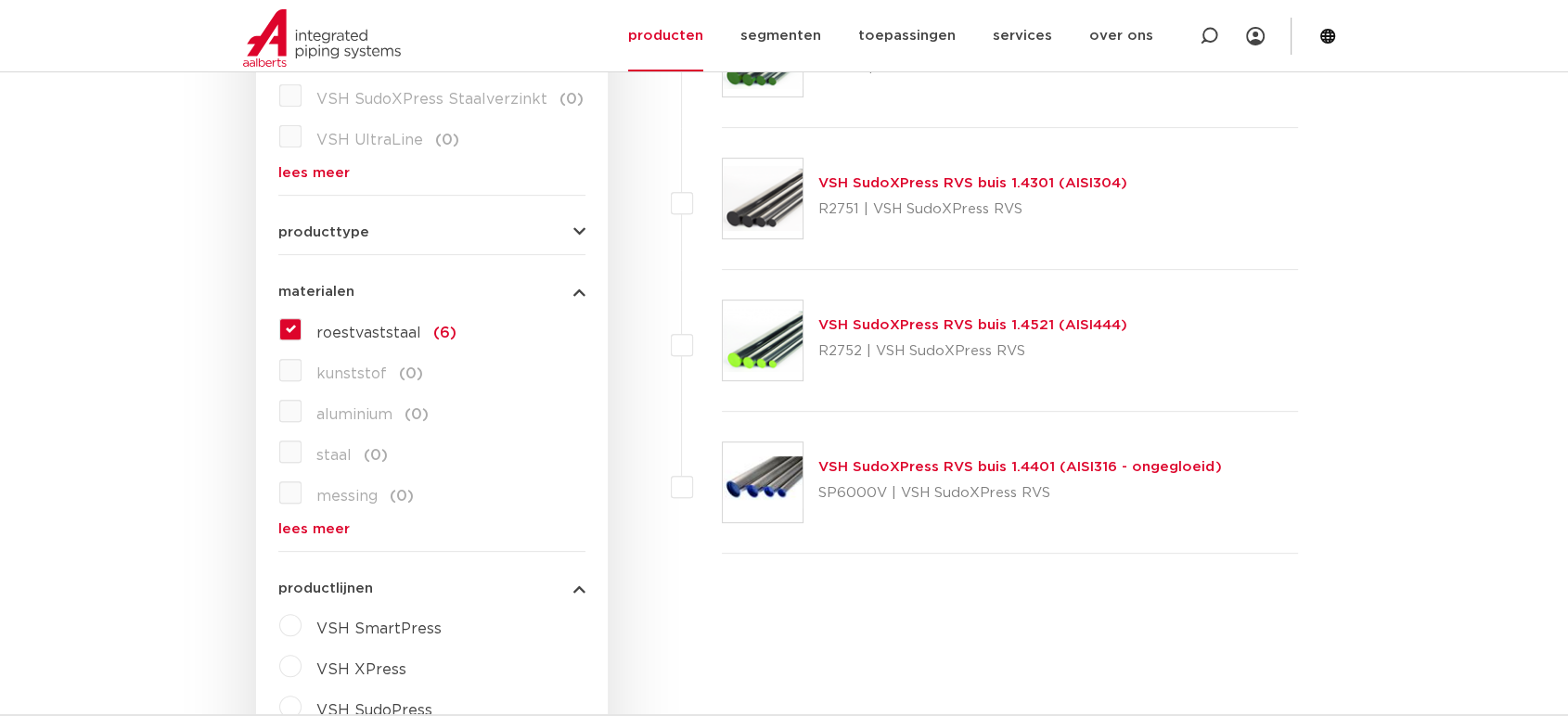 scroll, scrollTop: 0, scrollLeft: 0, axis: both 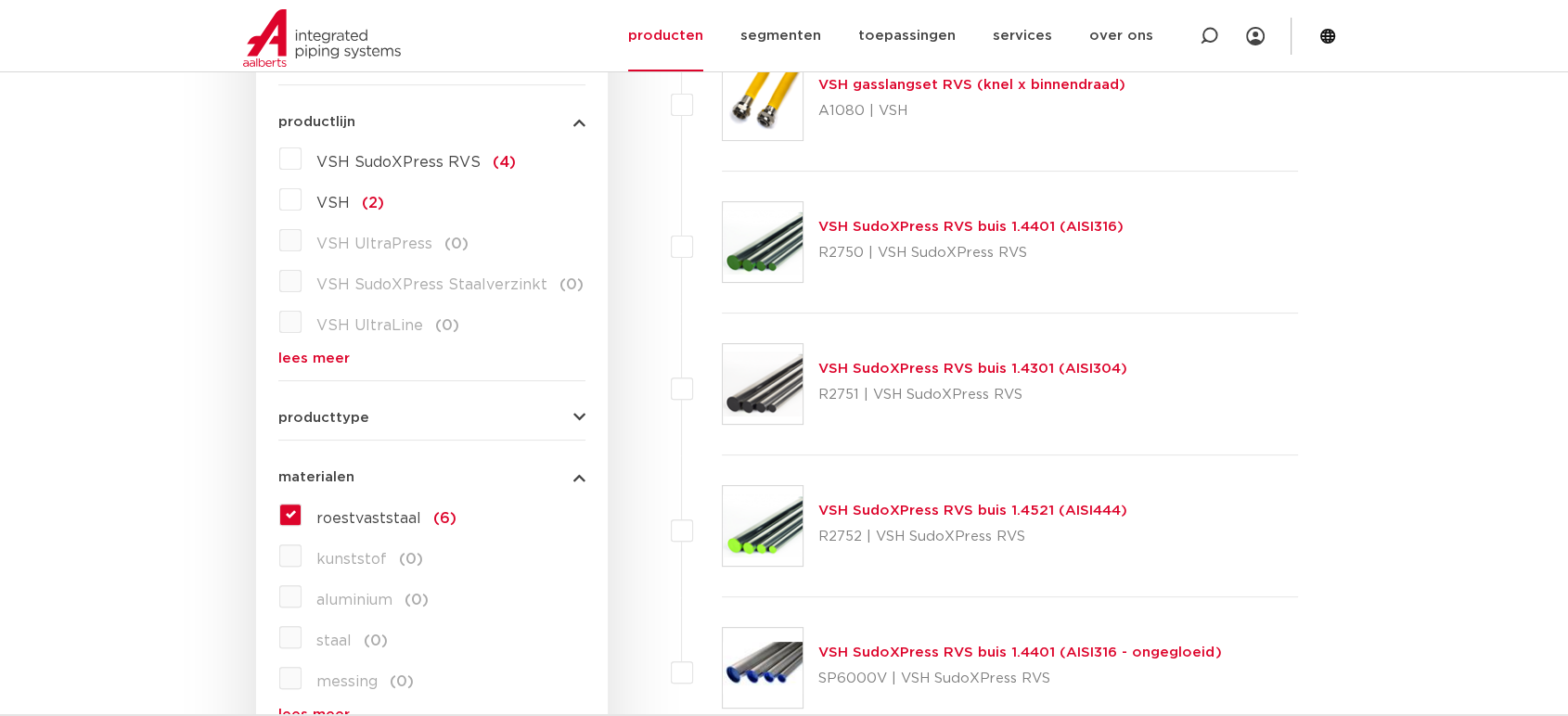 click at bounding box center [763, 242] 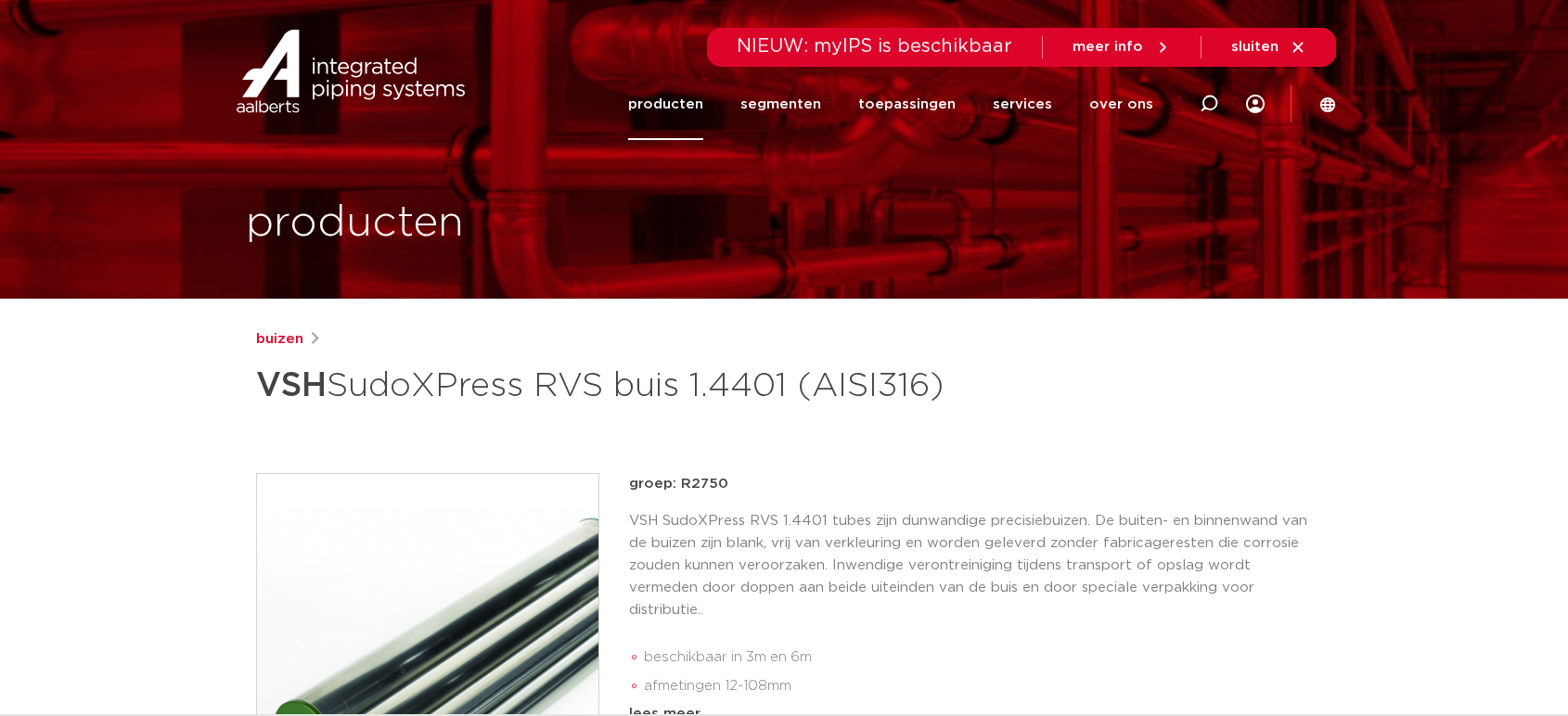 scroll, scrollTop: 143, scrollLeft: 0, axis: vertical 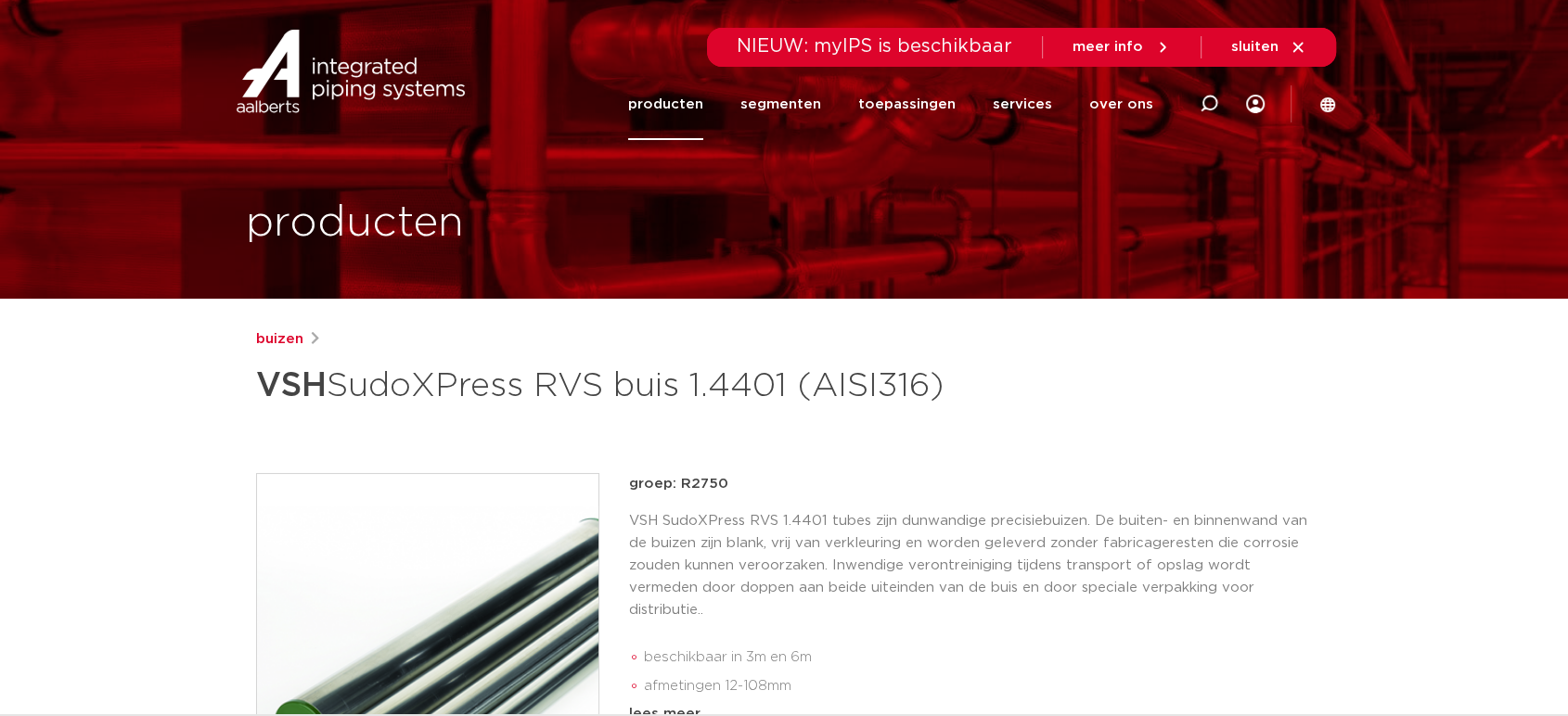 drag, startPoint x: 575, startPoint y: 454, endPoint x: 255, endPoint y: 394, distance: 325.57641 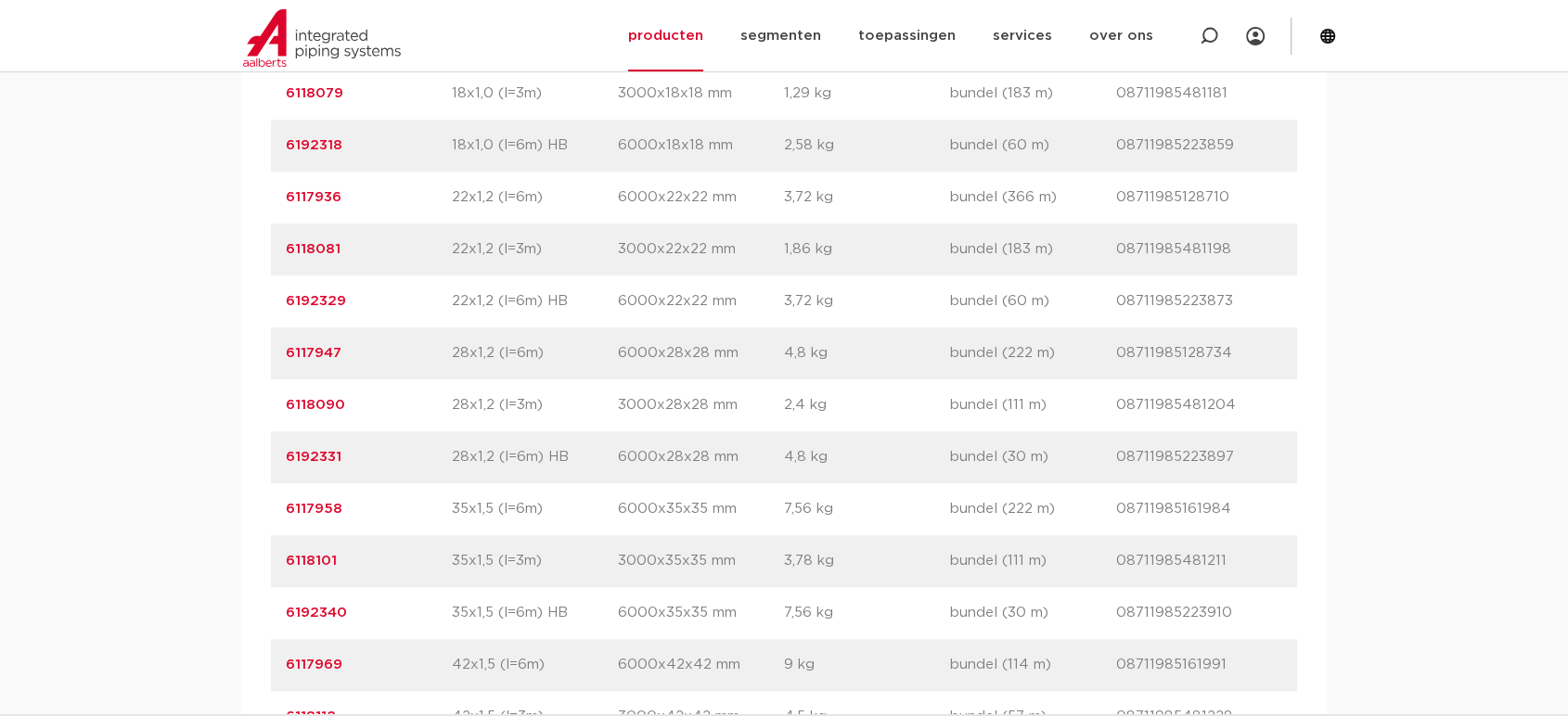 scroll, scrollTop: 1648, scrollLeft: 0, axis: vertical 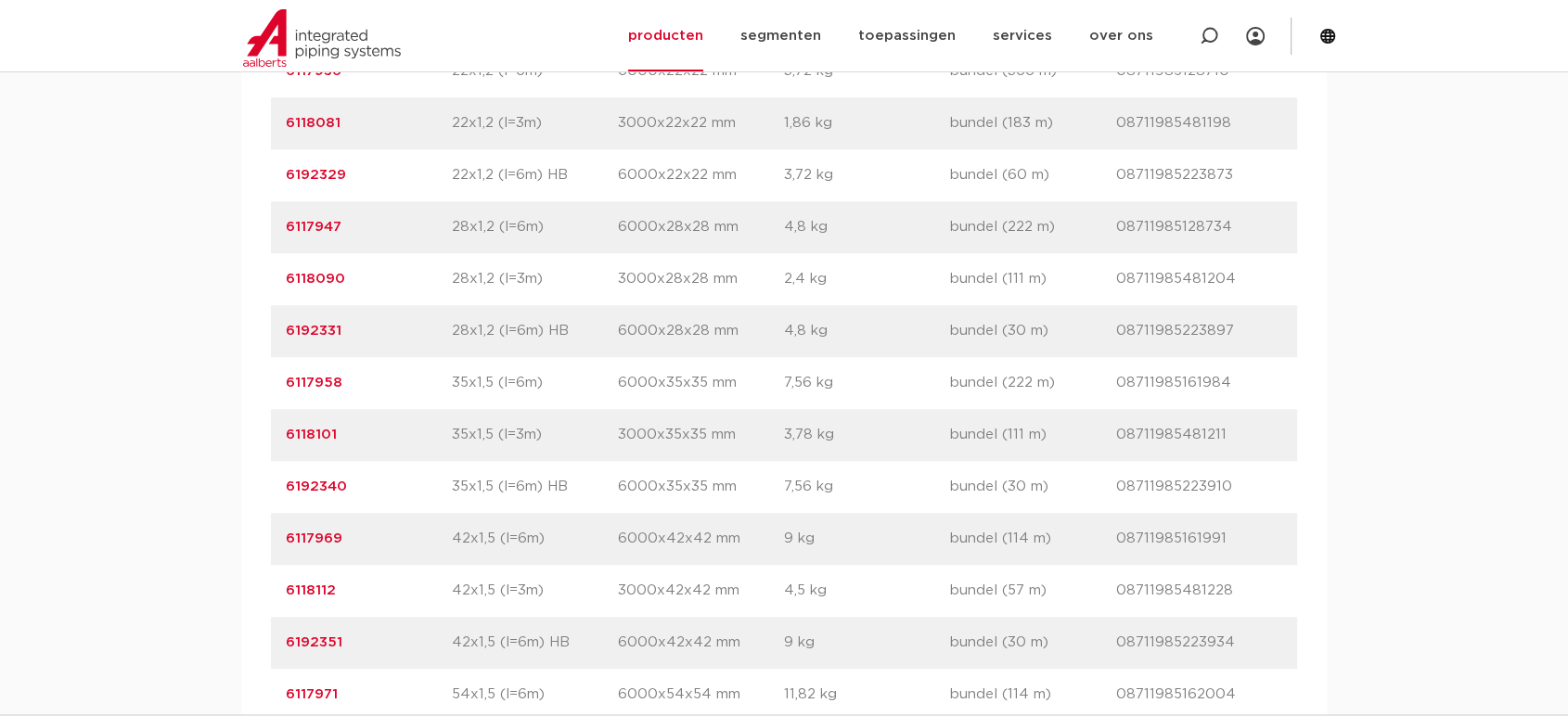 drag, startPoint x: 428, startPoint y: 430, endPoint x: 257, endPoint y: 444, distance: 171.5721 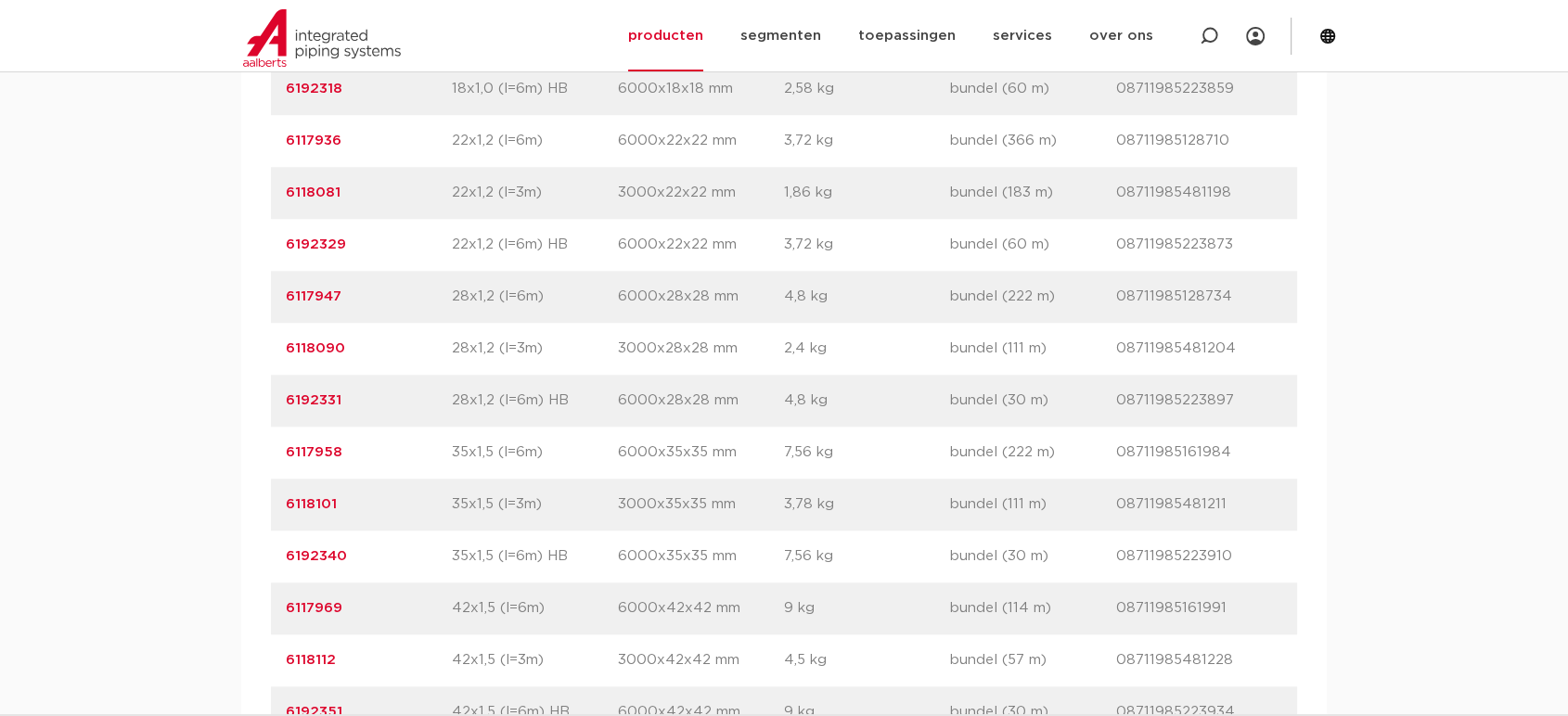 scroll, scrollTop: 1545, scrollLeft: 0, axis: vertical 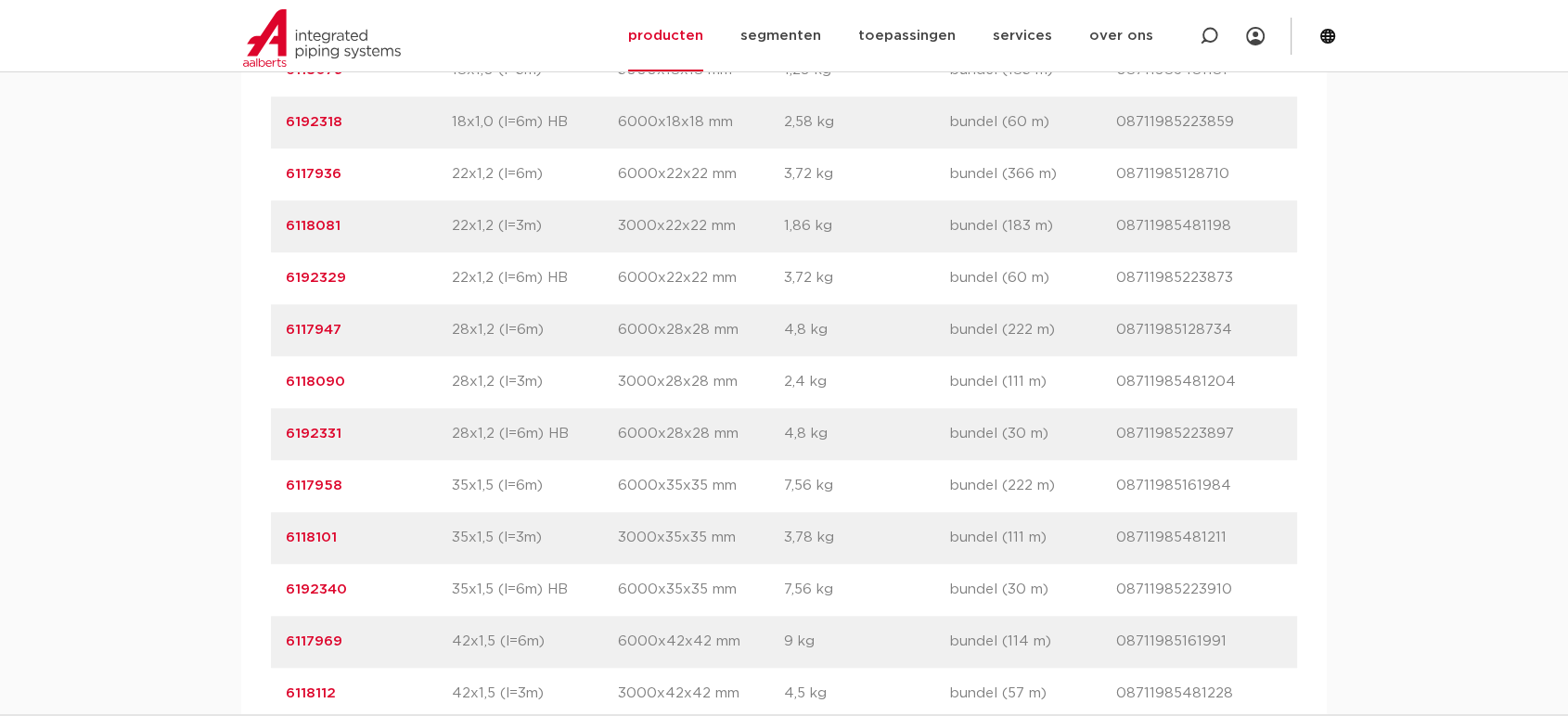 click on "artikelnummer
6117936
afmeting
22x1,2 (l=6m)
afmetingen
6000x22x22 mm
gewicht
3,72 kg
verpakking
bundel (366 m)
gtin" at bounding box center [784, 174] 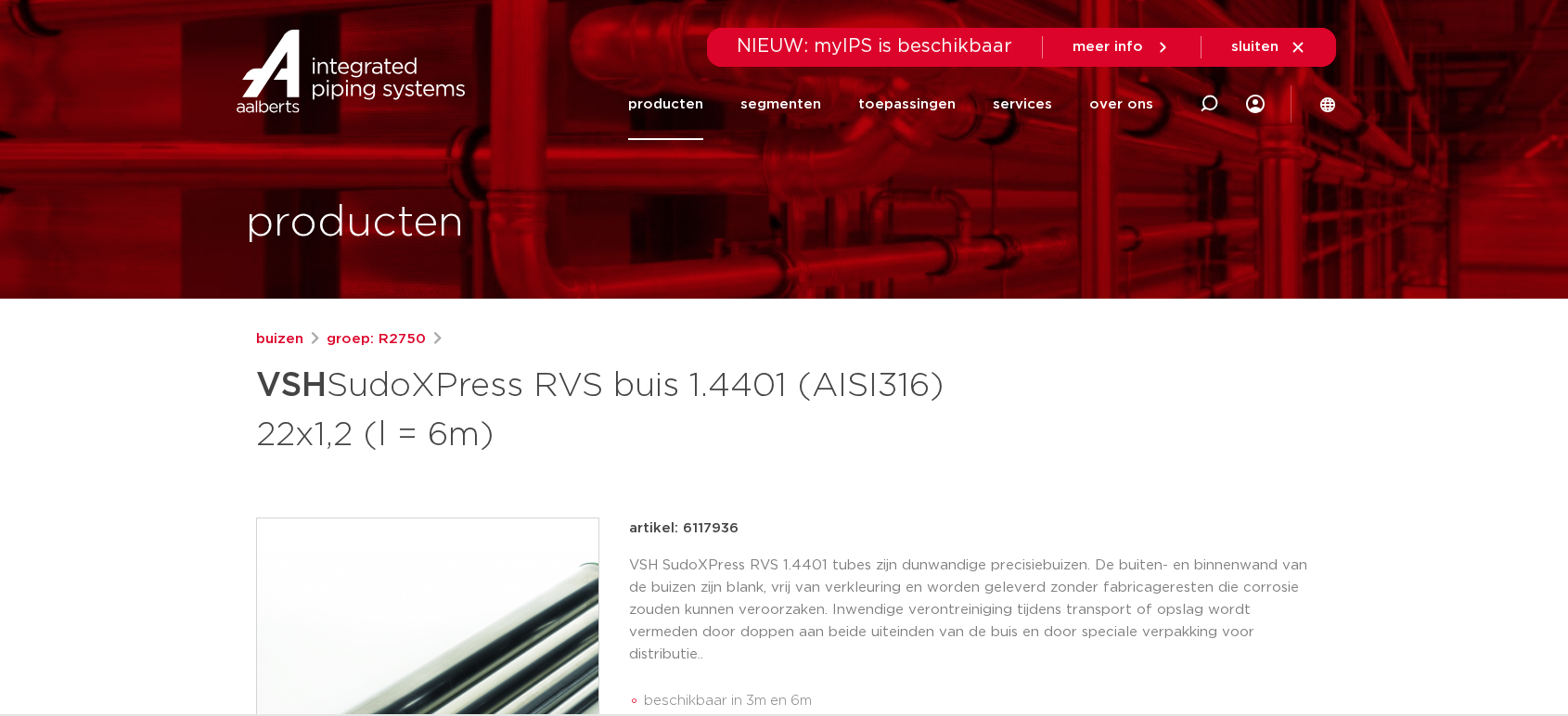 scroll, scrollTop: 0, scrollLeft: 0, axis: both 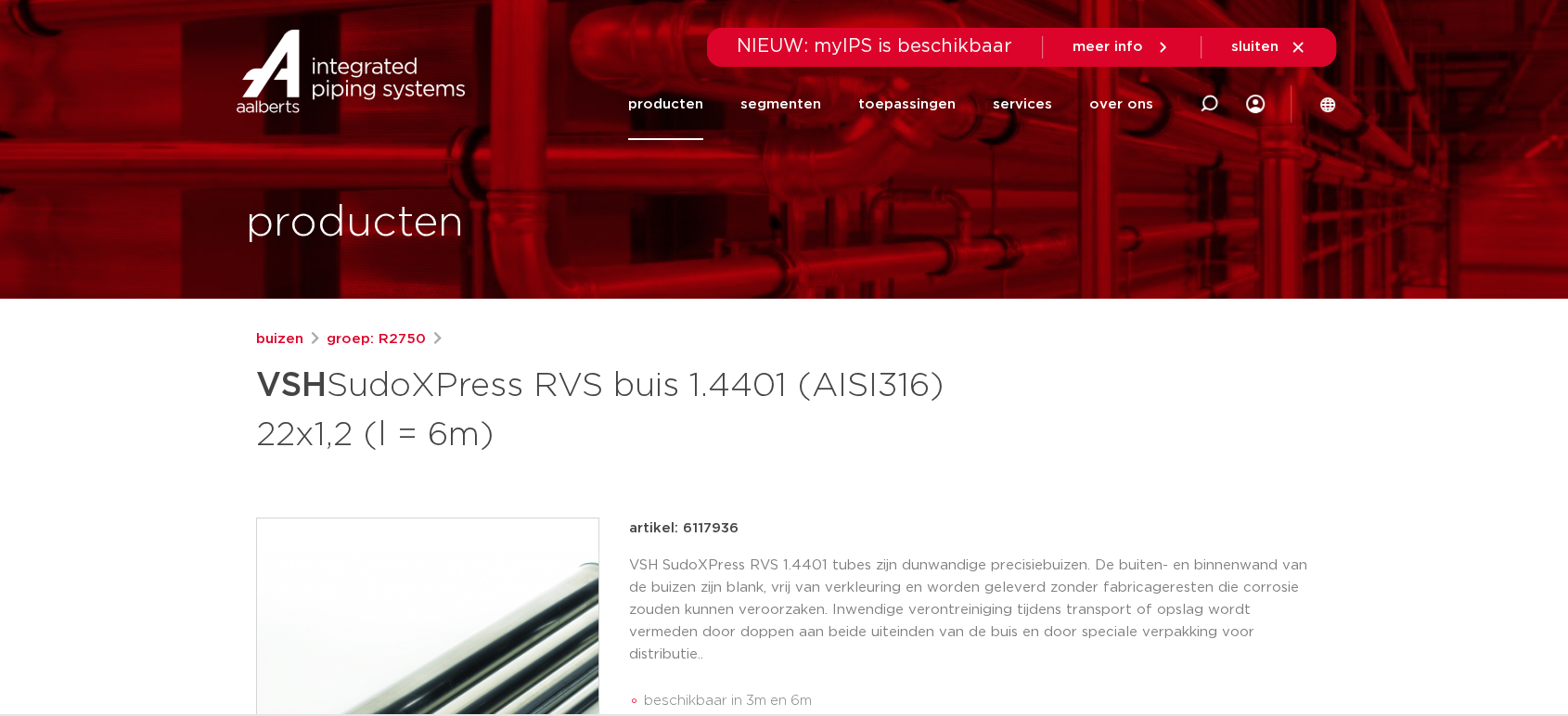 drag, startPoint x: 760, startPoint y: 473, endPoint x: 413, endPoint y: 407, distance: 353.22089 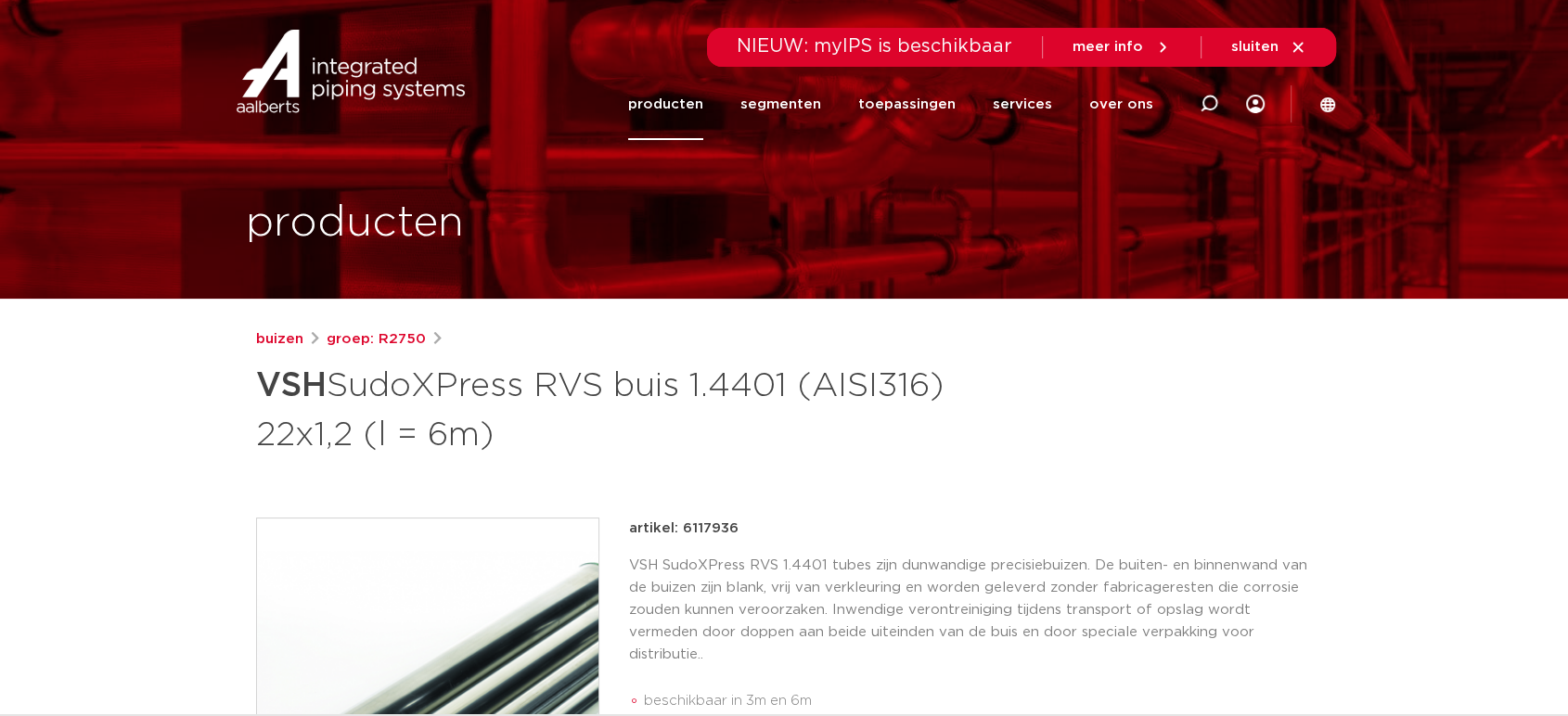 drag, startPoint x: 633, startPoint y: 423, endPoint x: 251, endPoint y: 377, distance: 384.7597 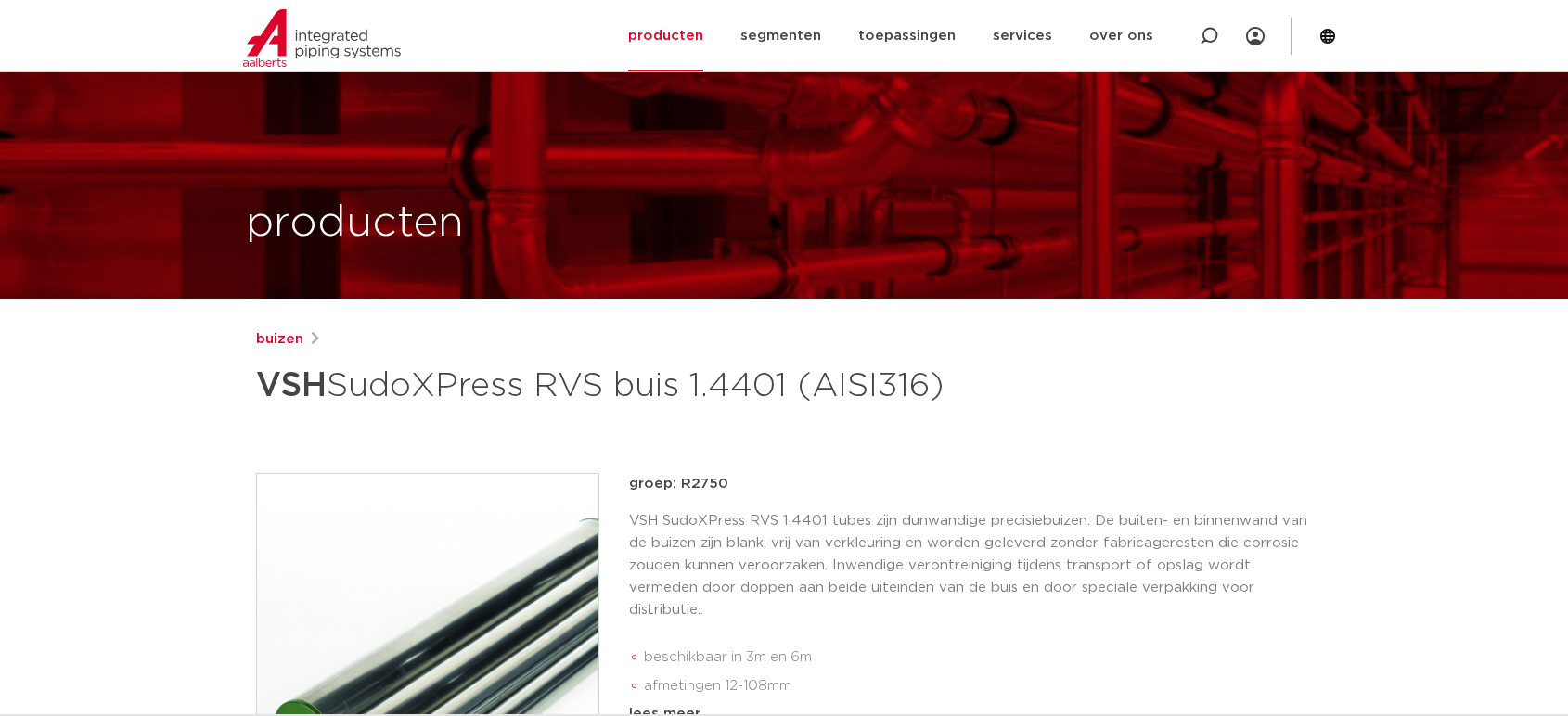 scroll, scrollTop: 1545, scrollLeft: 0, axis: vertical 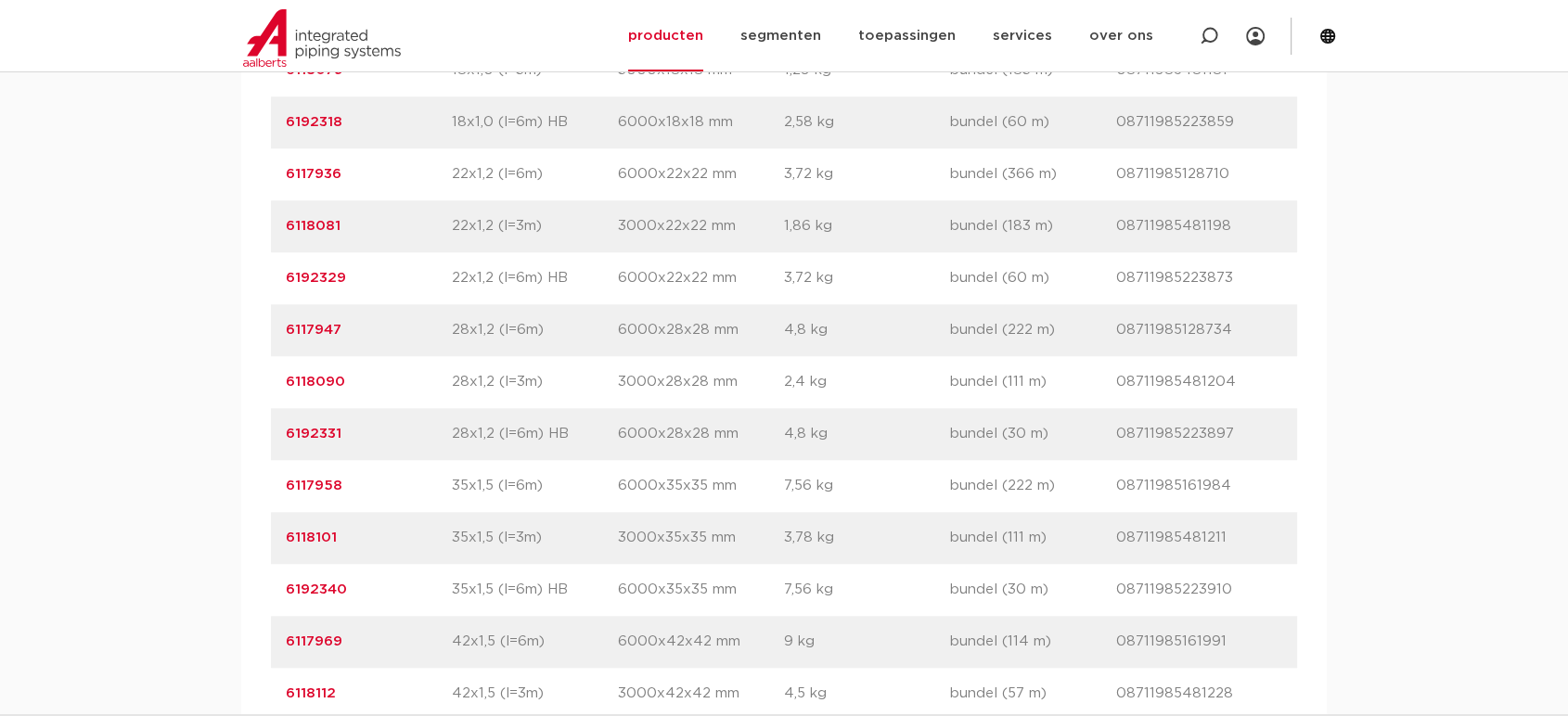 click on "6117947" at bounding box center (314, 329) 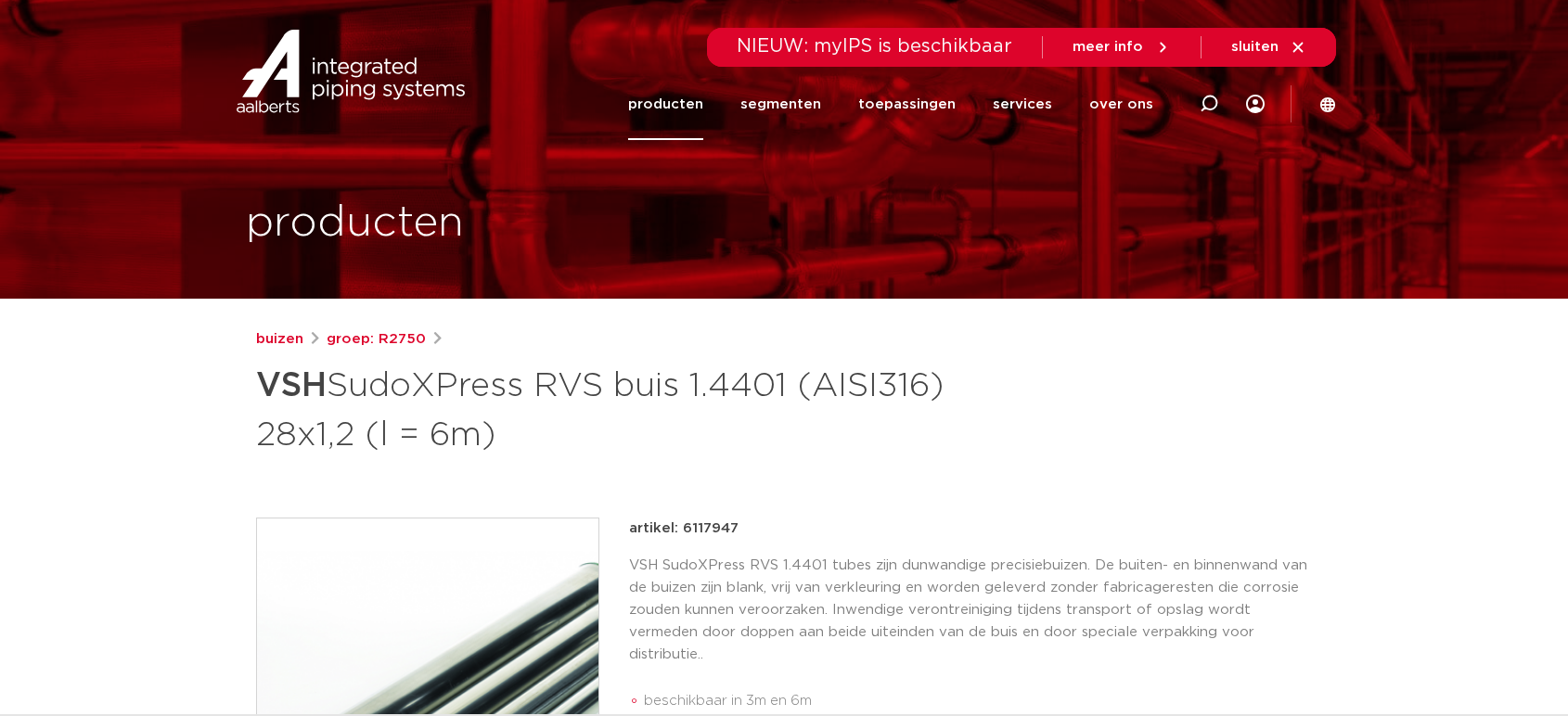 scroll, scrollTop: 0, scrollLeft: 0, axis: both 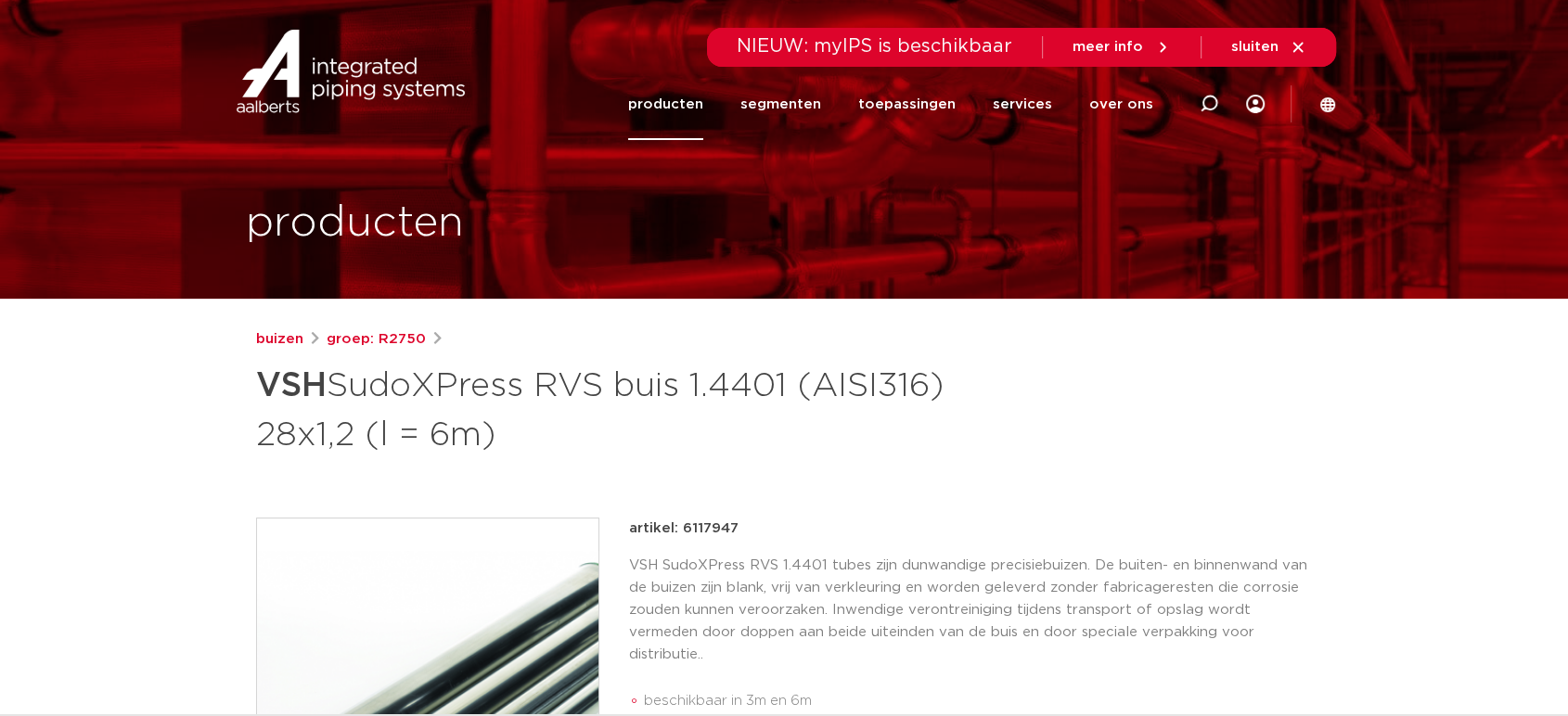 drag, startPoint x: 683, startPoint y: 436, endPoint x: 191, endPoint y: 395, distance: 493.7054 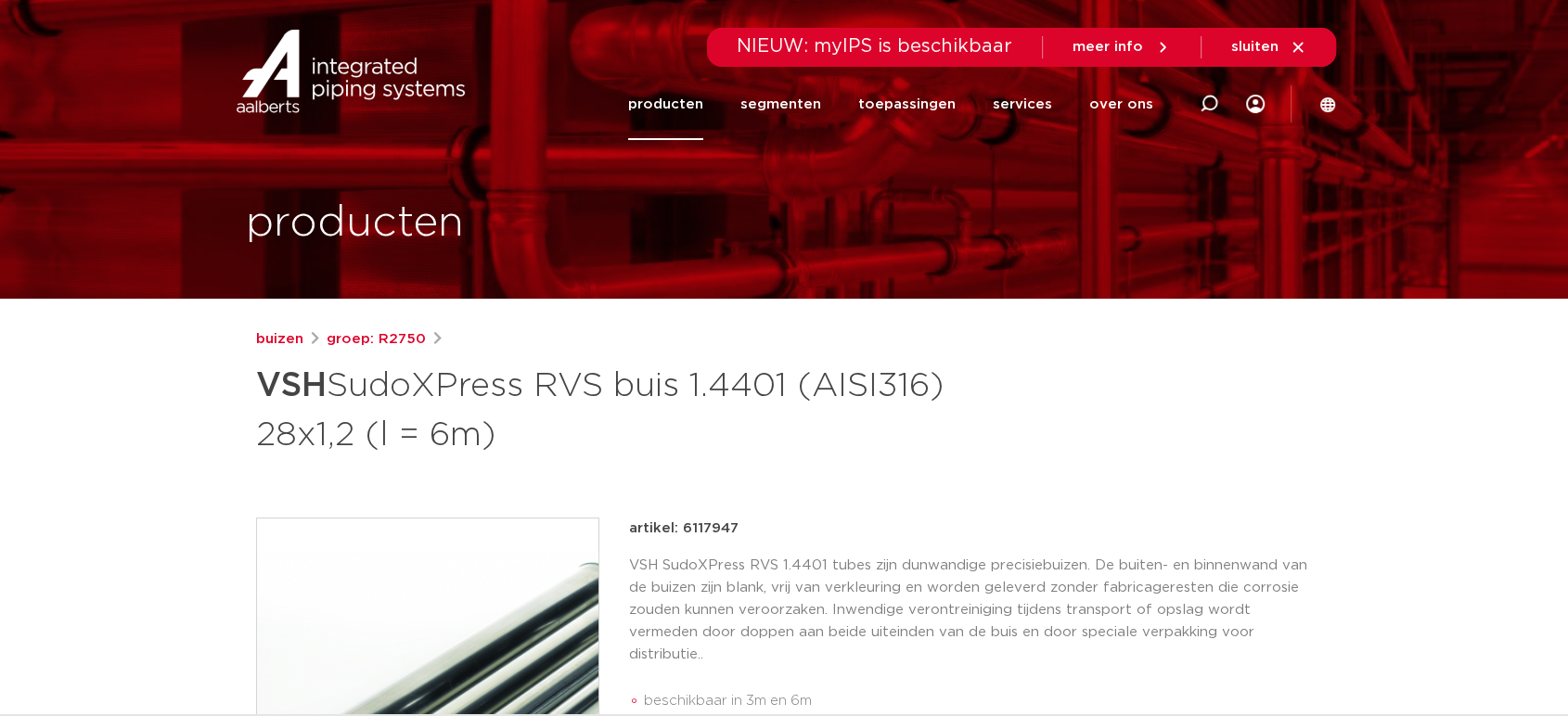 click on "buizen
groep: R2750
VSH  SudoXPress RVS buis 1.4401 (AISI316) 28x1,2 (l = 6m)" at bounding box center [784, 773] 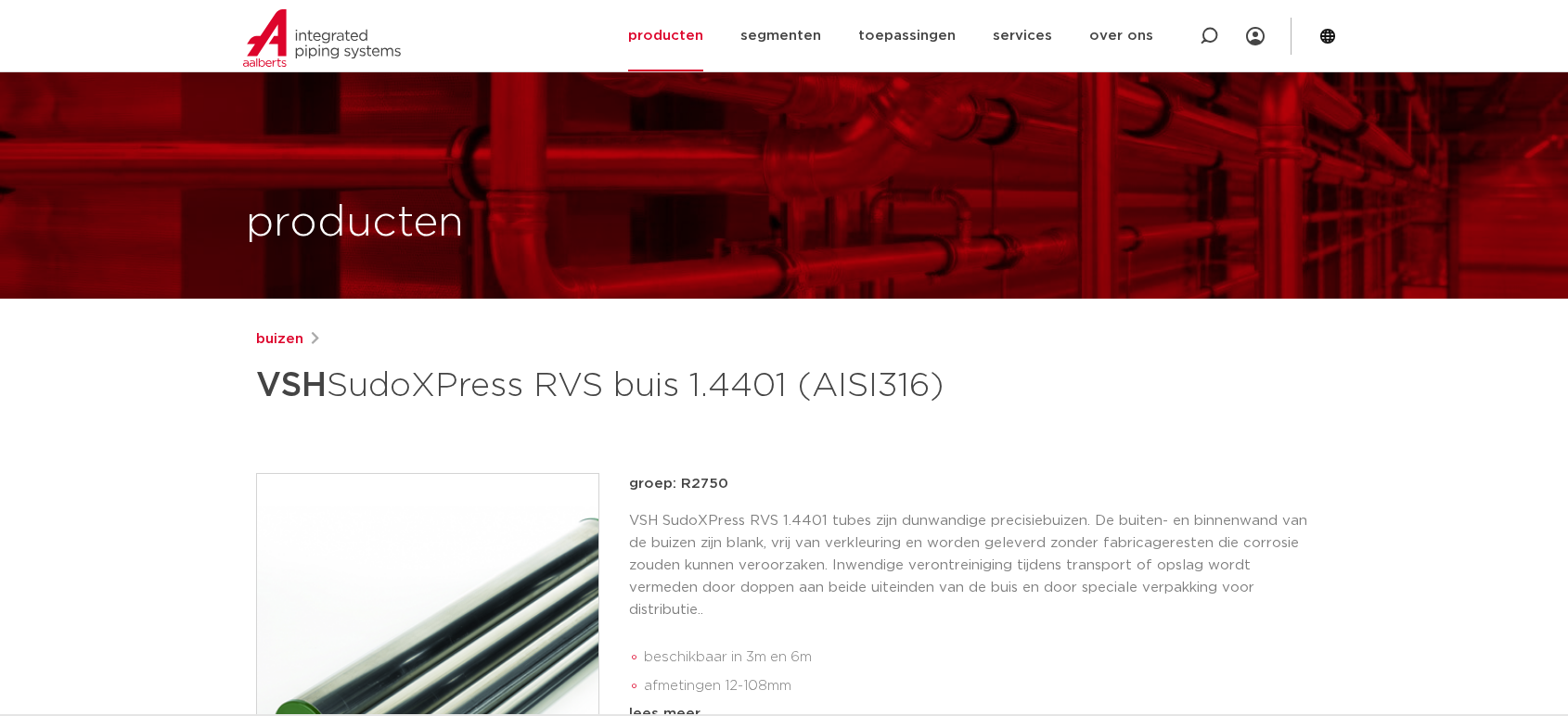 scroll, scrollTop: 1545, scrollLeft: 0, axis: vertical 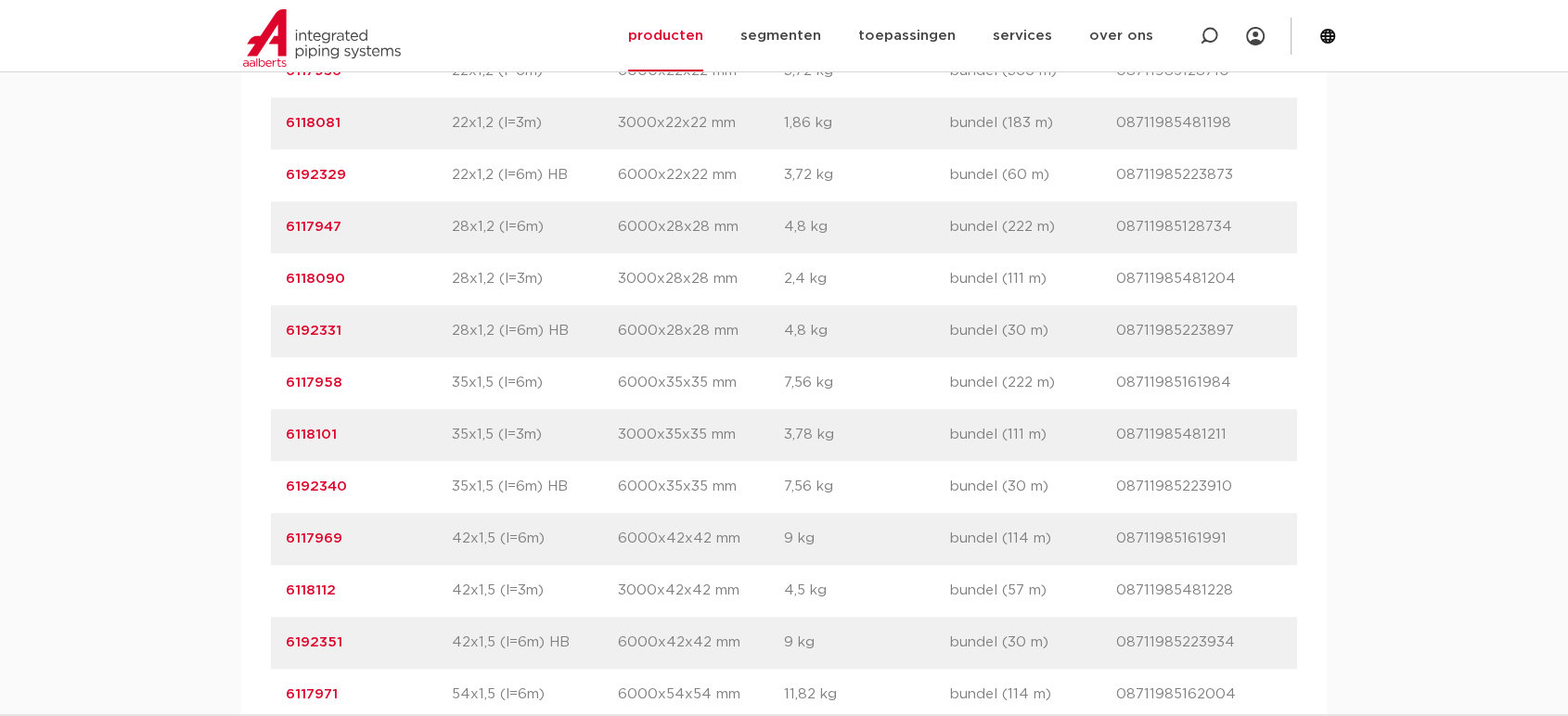 click on "6117958" at bounding box center (314, 382) 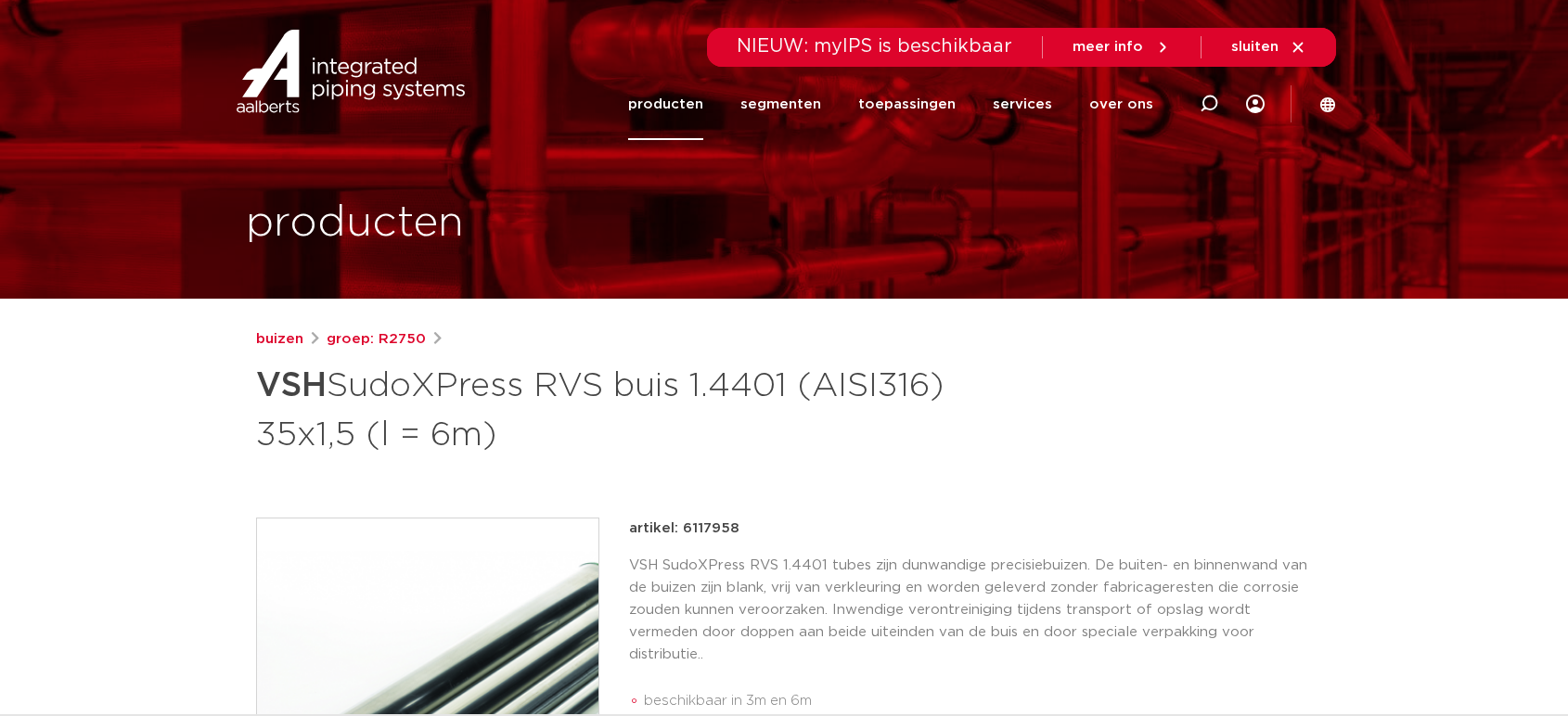 scroll, scrollTop: 0, scrollLeft: 0, axis: both 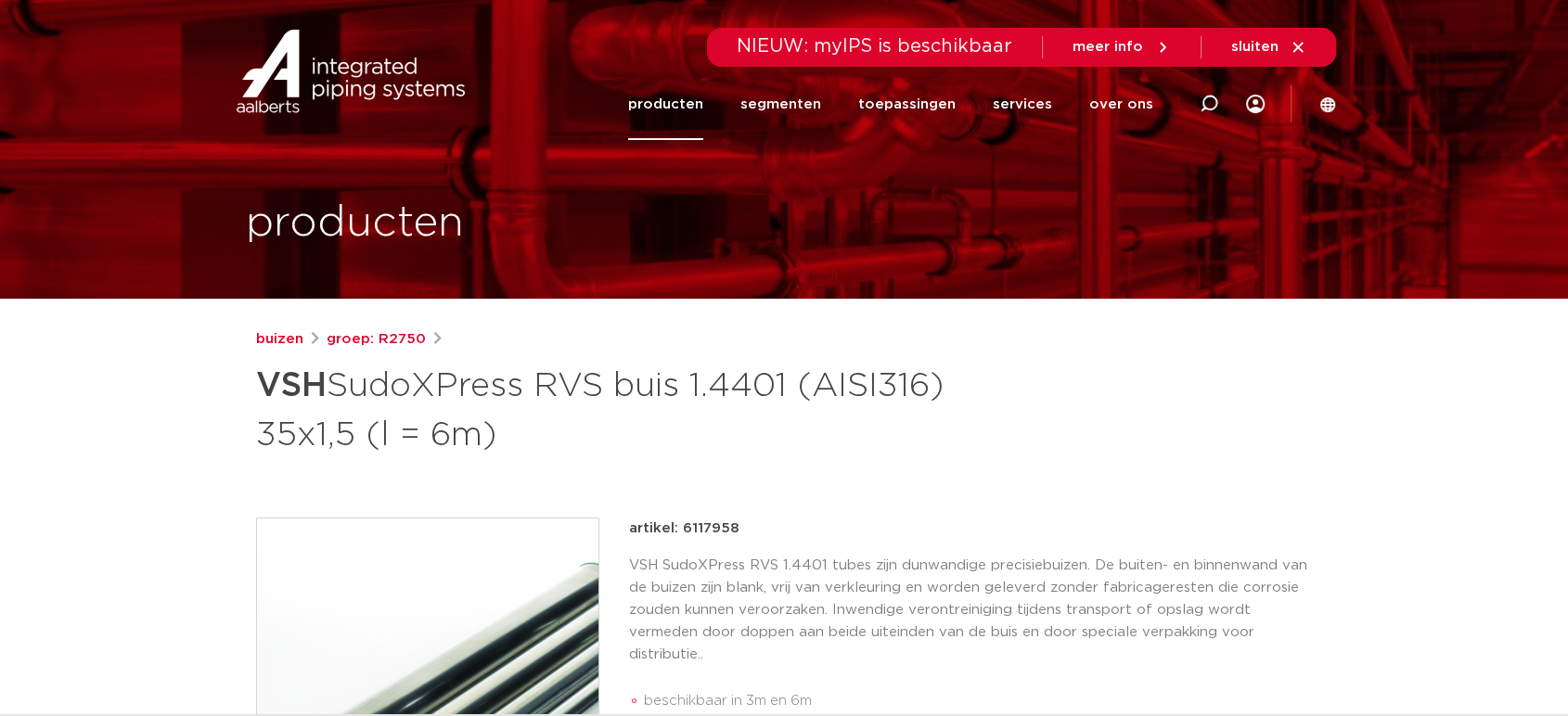 drag, startPoint x: 660, startPoint y: 431, endPoint x: 200, endPoint y: 403, distance: 460.85139 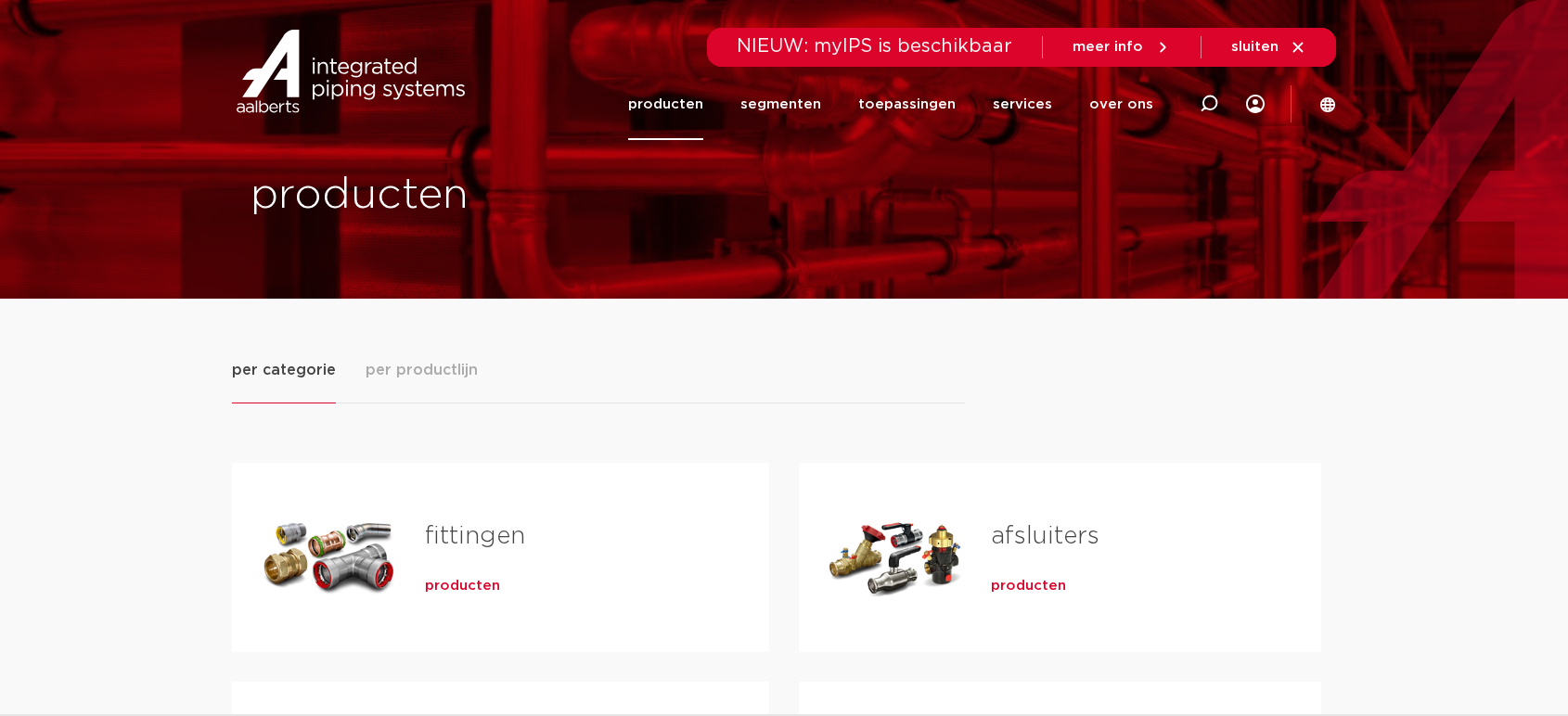 scroll, scrollTop: 0, scrollLeft: 0, axis: both 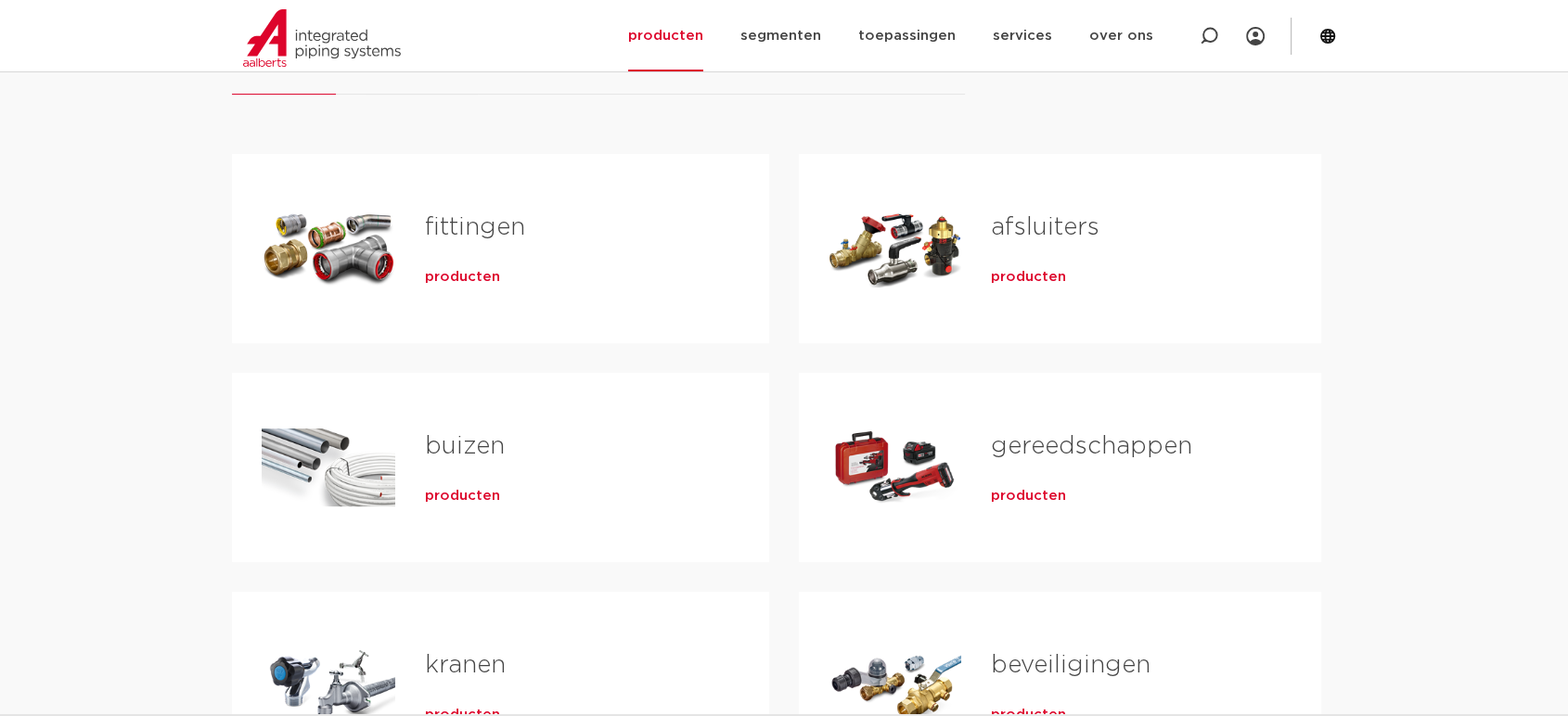 click on "producten" at bounding box center (462, 496) 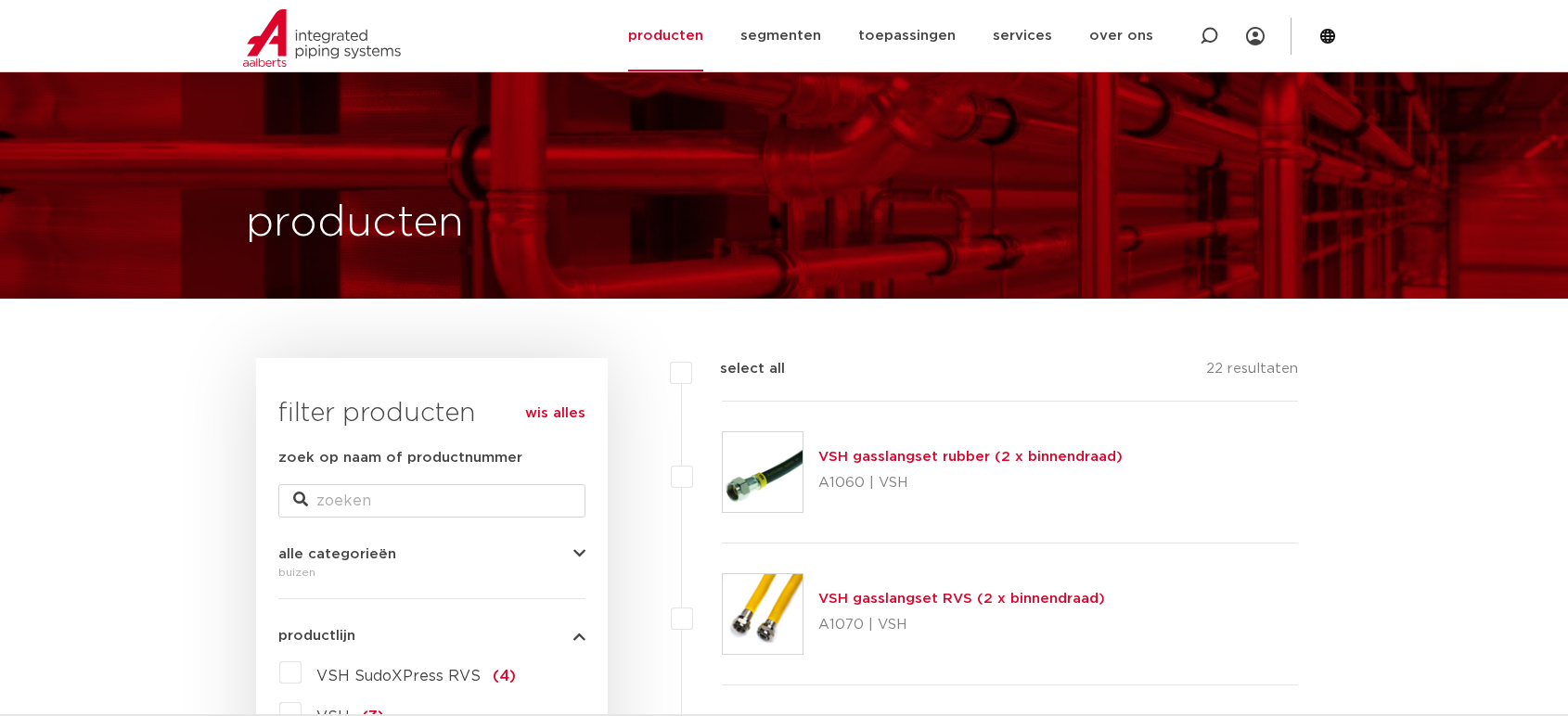 scroll, scrollTop: 513, scrollLeft: 0, axis: vertical 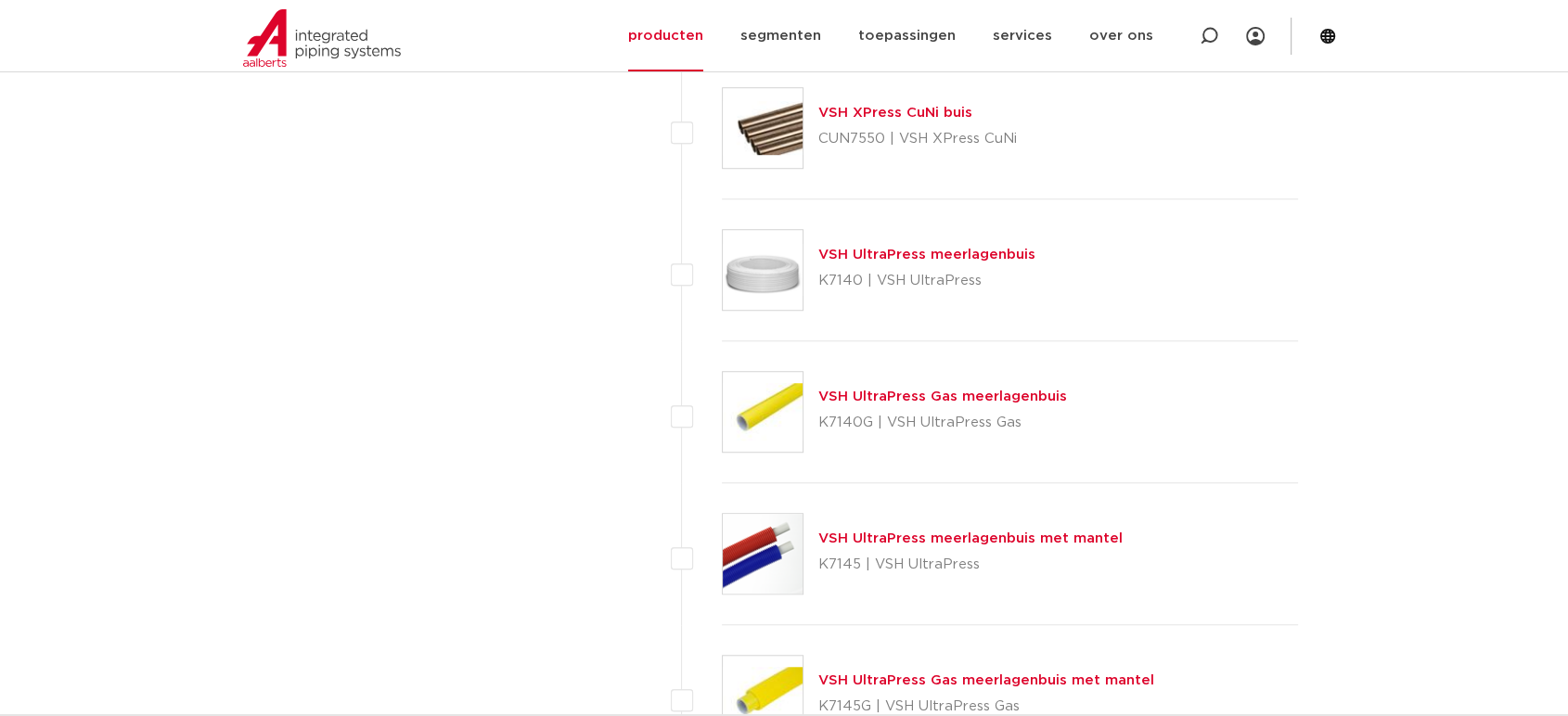 click on "VSH UltraPress meerlagenbuis" at bounding box center [927, 254] 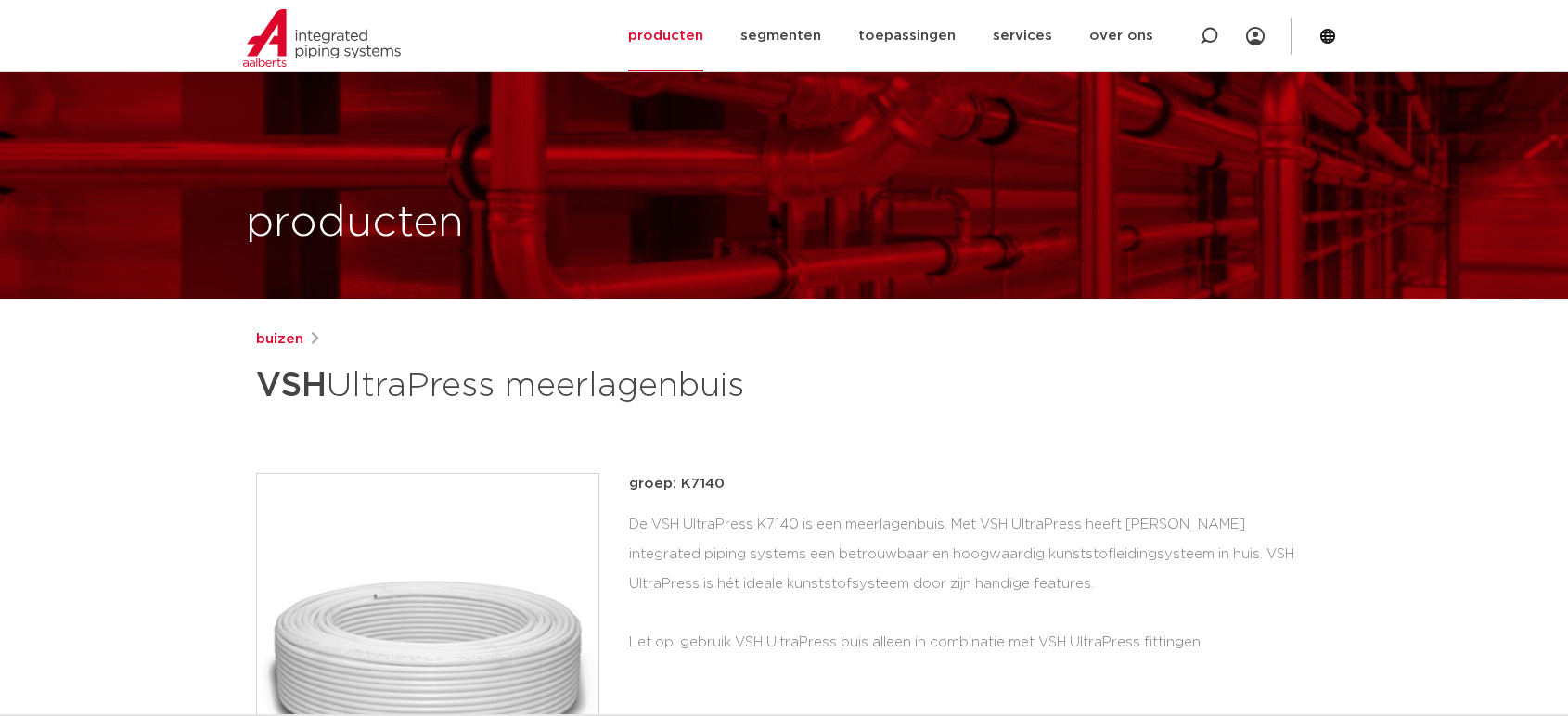 scroll, scrollTop: 561, scrollLeft: 0, axis: vertical 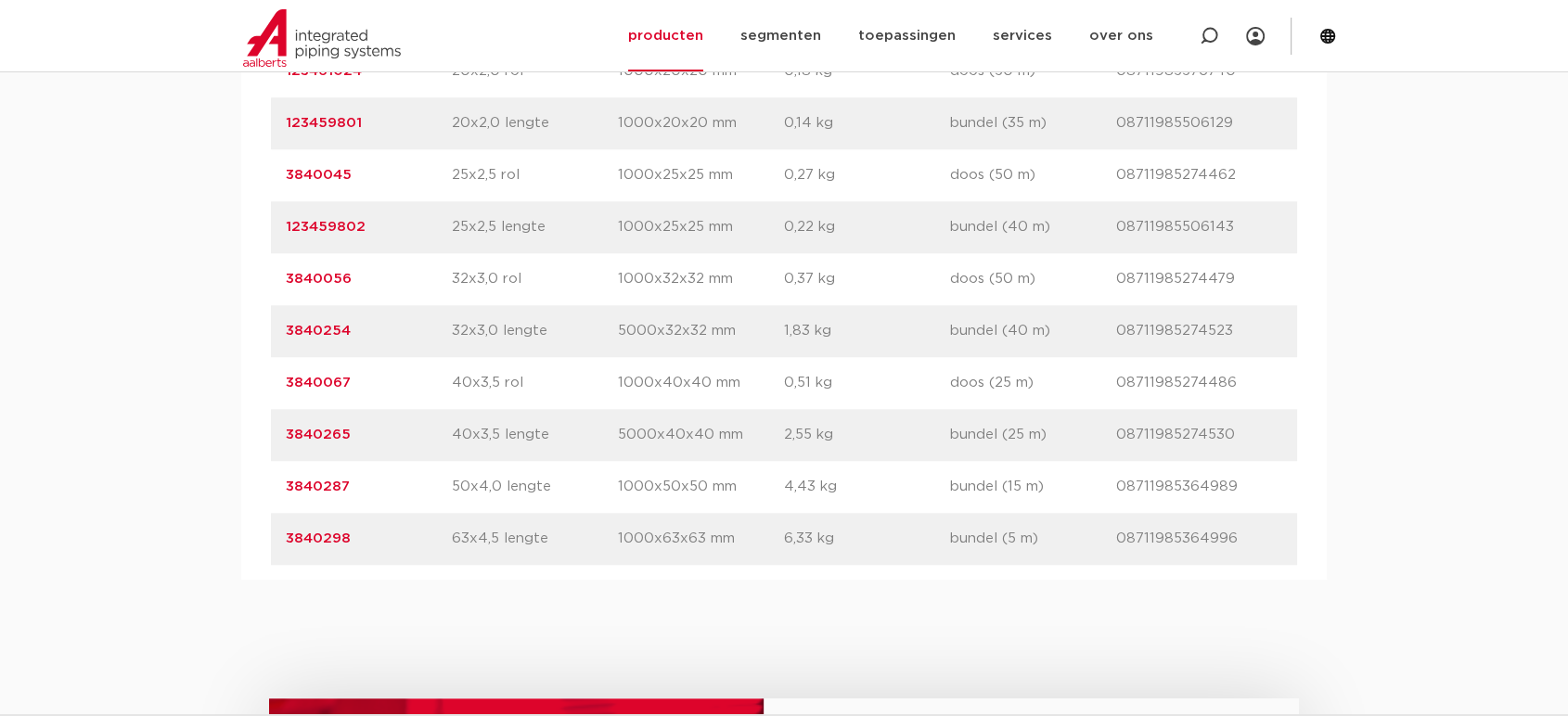 click on "artikelnummer
3840265
afmeting
40x3,5 lengte
[GEOGRAPHIC_DATA]
5000x40x40 mm
gewicht
2,55 kg
verpakking
bundel (25 m)
gtin" at bounding box center [784, 435] 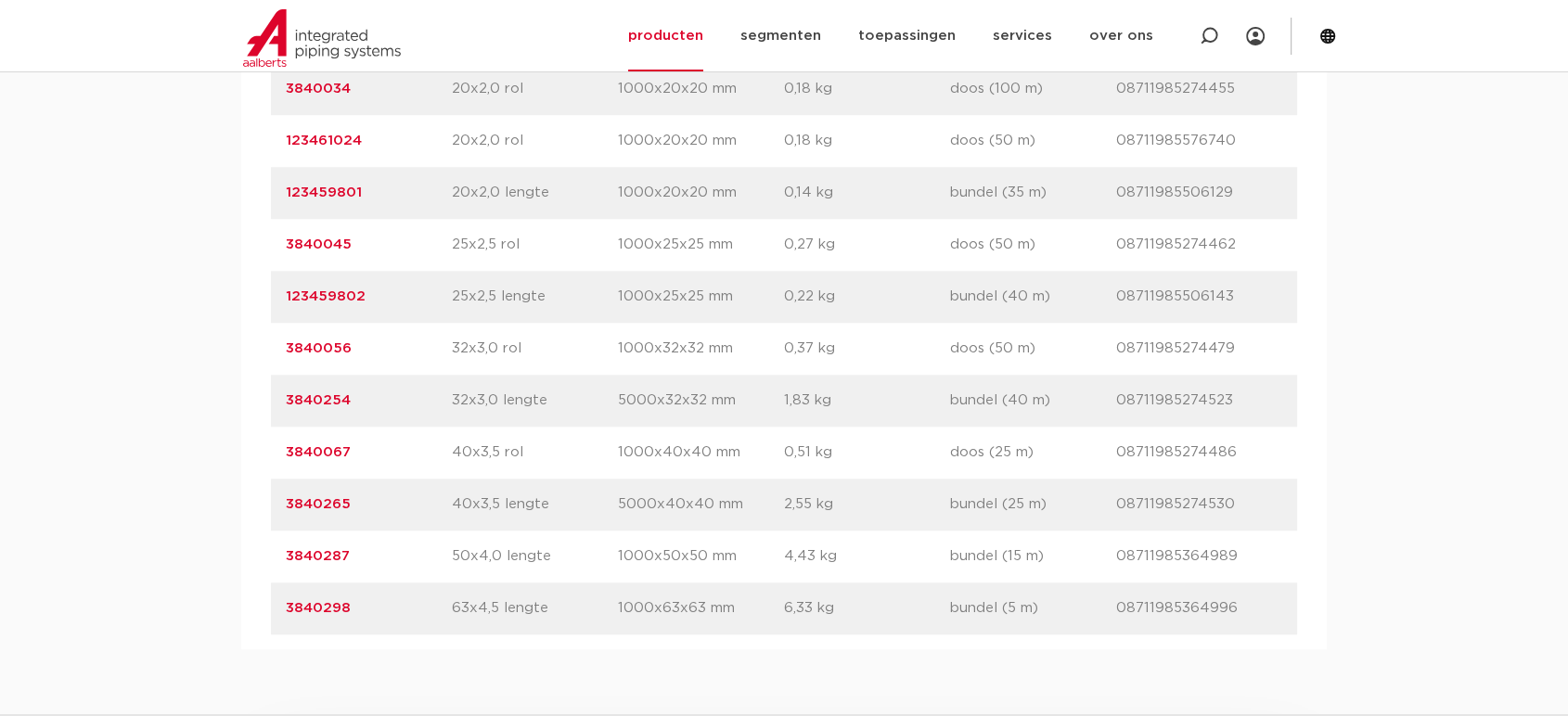 scroll, scrollTop: 1545, scrollLeft: 0, axis: vertical 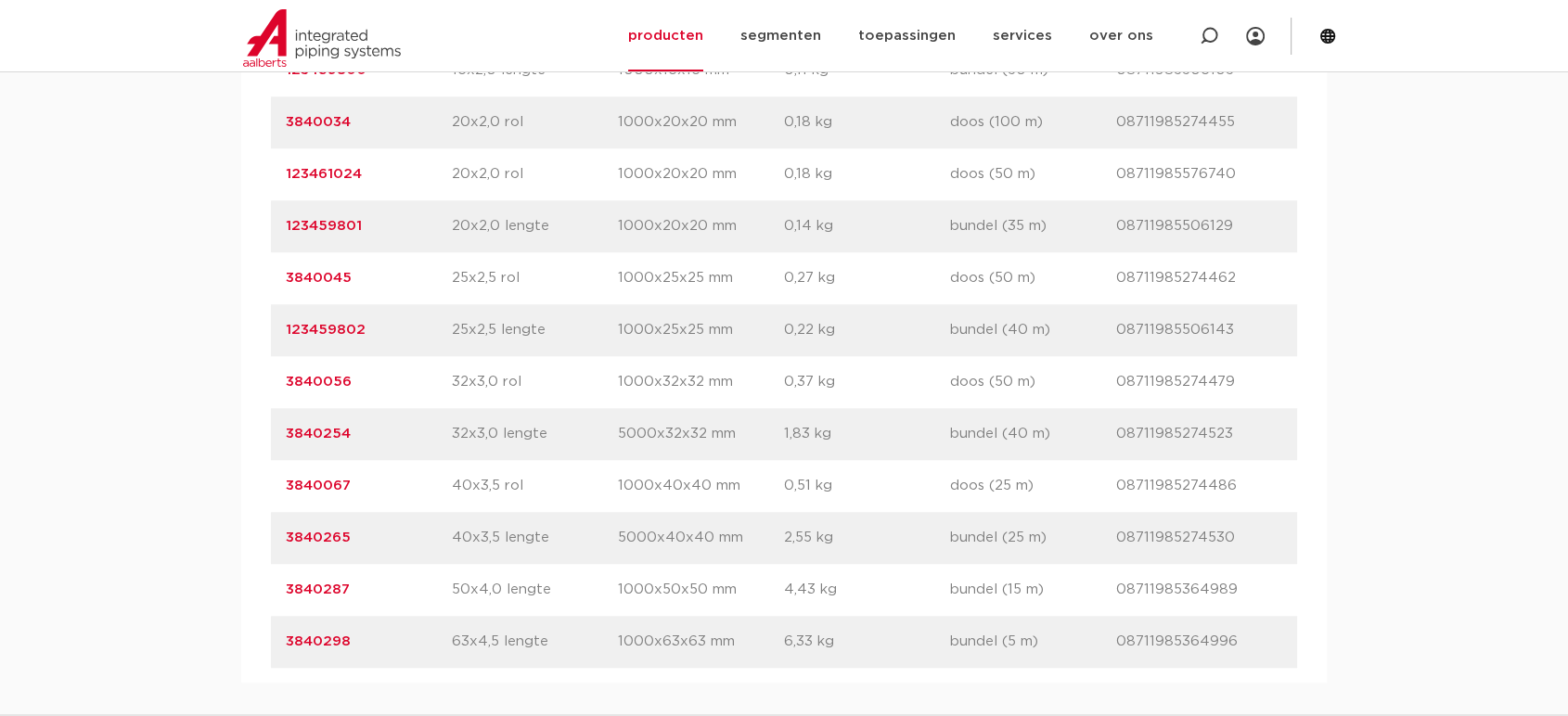 drag, startPoint x: 398, startPoint y: 487, endPoint x: 270, endPoint y: 495, distance: 128.24976 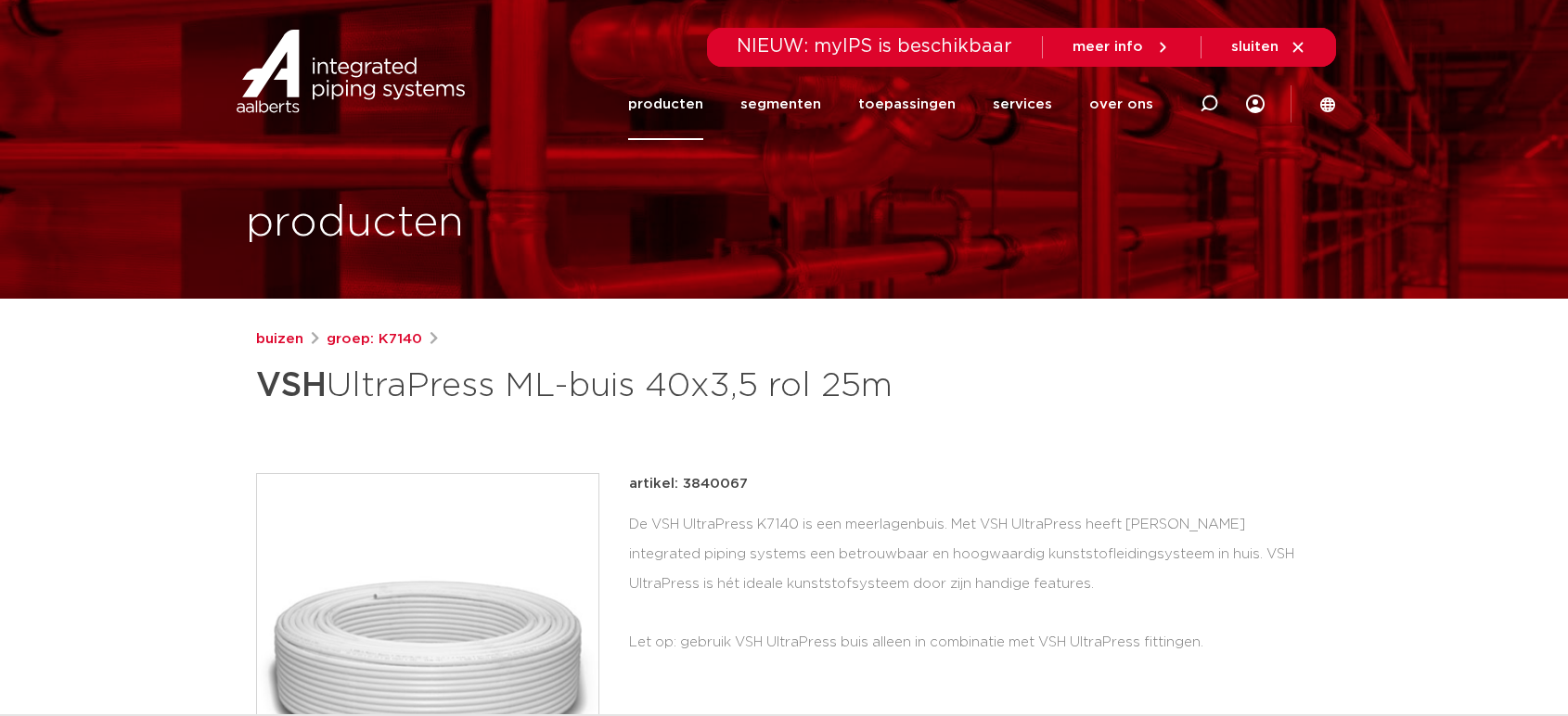 scroll, scrollTop: 0, scrollLeft: 0, axis: both 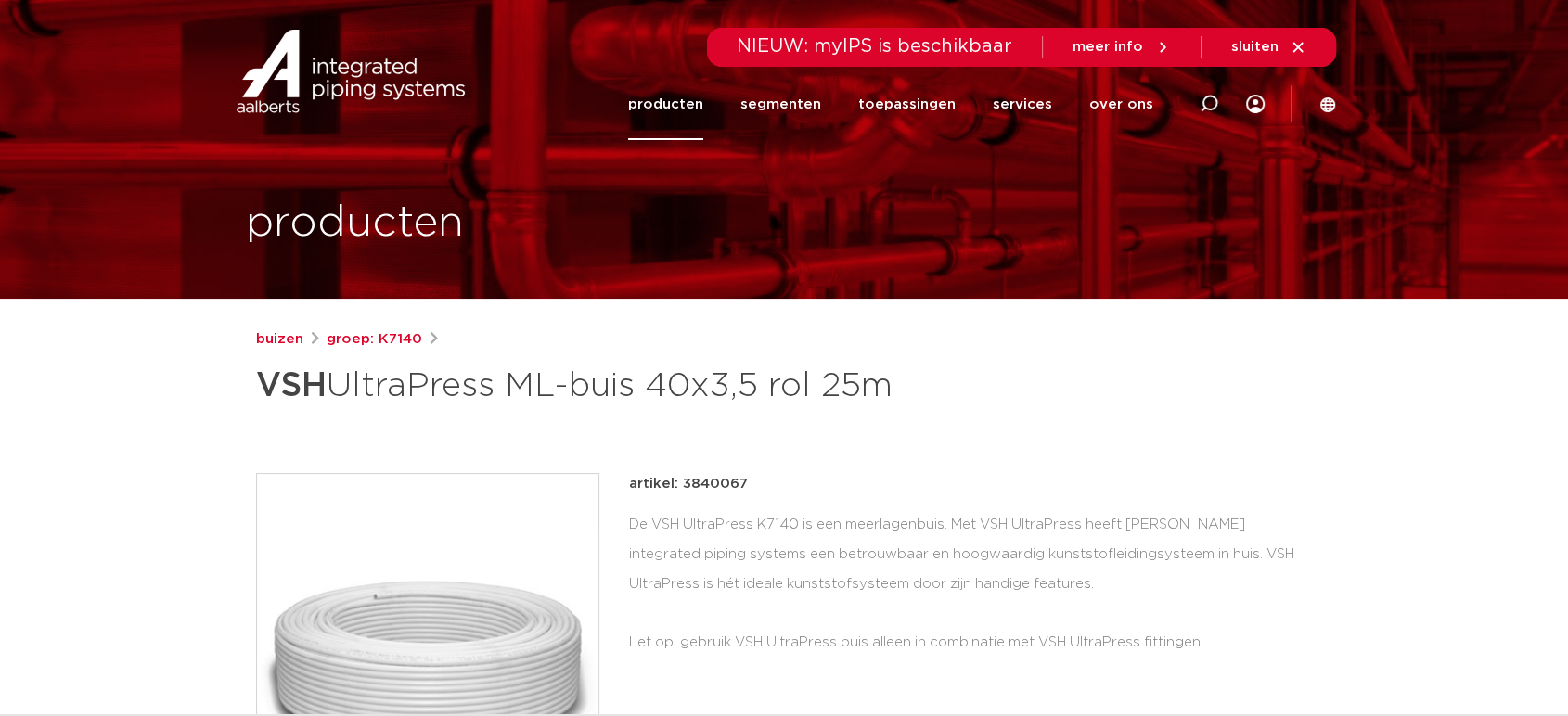 drag, startPoint x: 804, startPoint y: 416, endPoint x: 224, endPoint y: 391, distance: 580.539 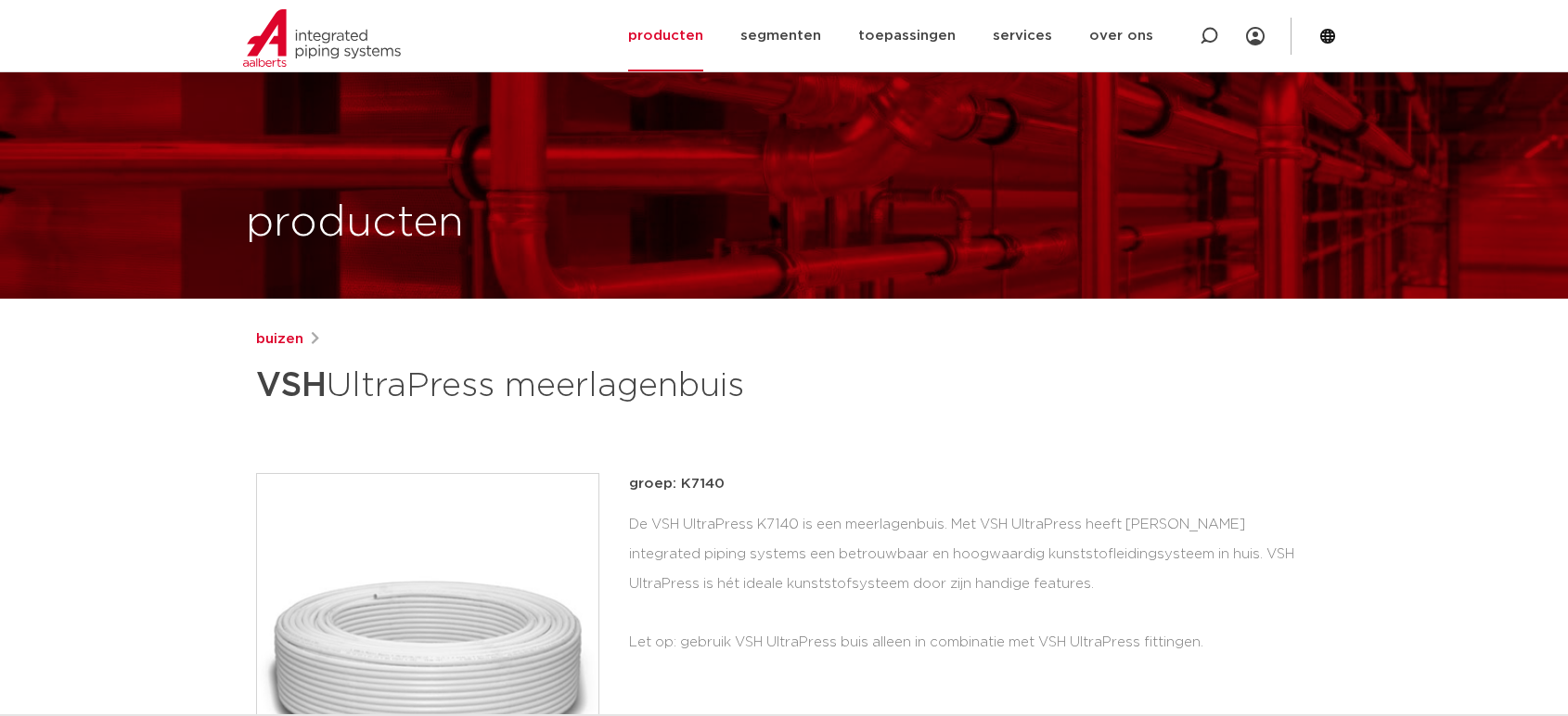 scroll, scrollTop: 1545, scrollLeft: 0, axis: vertical 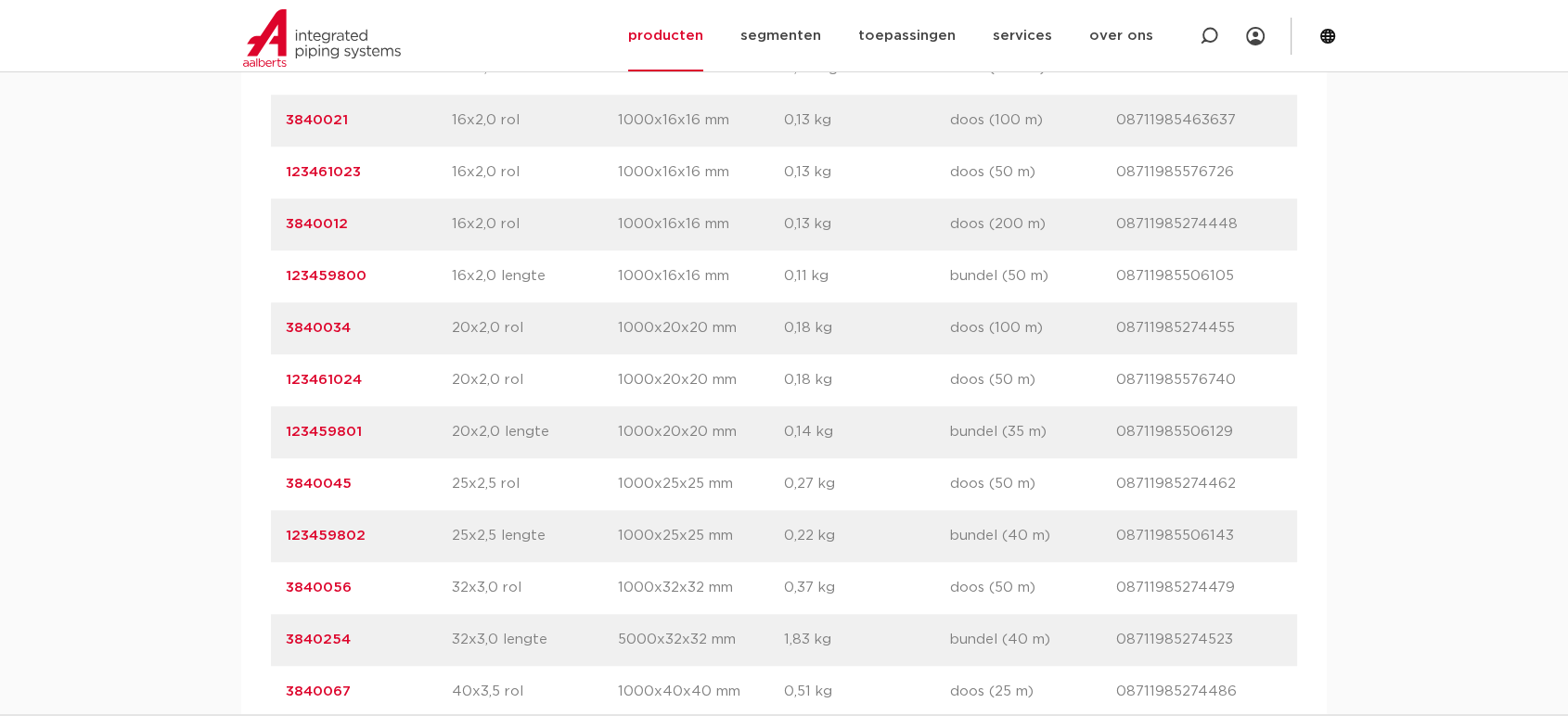 drag, startPoint x: 401, startPoint y: 467, endPoint x: 234, endPoint y: 505, distance: 171.26879 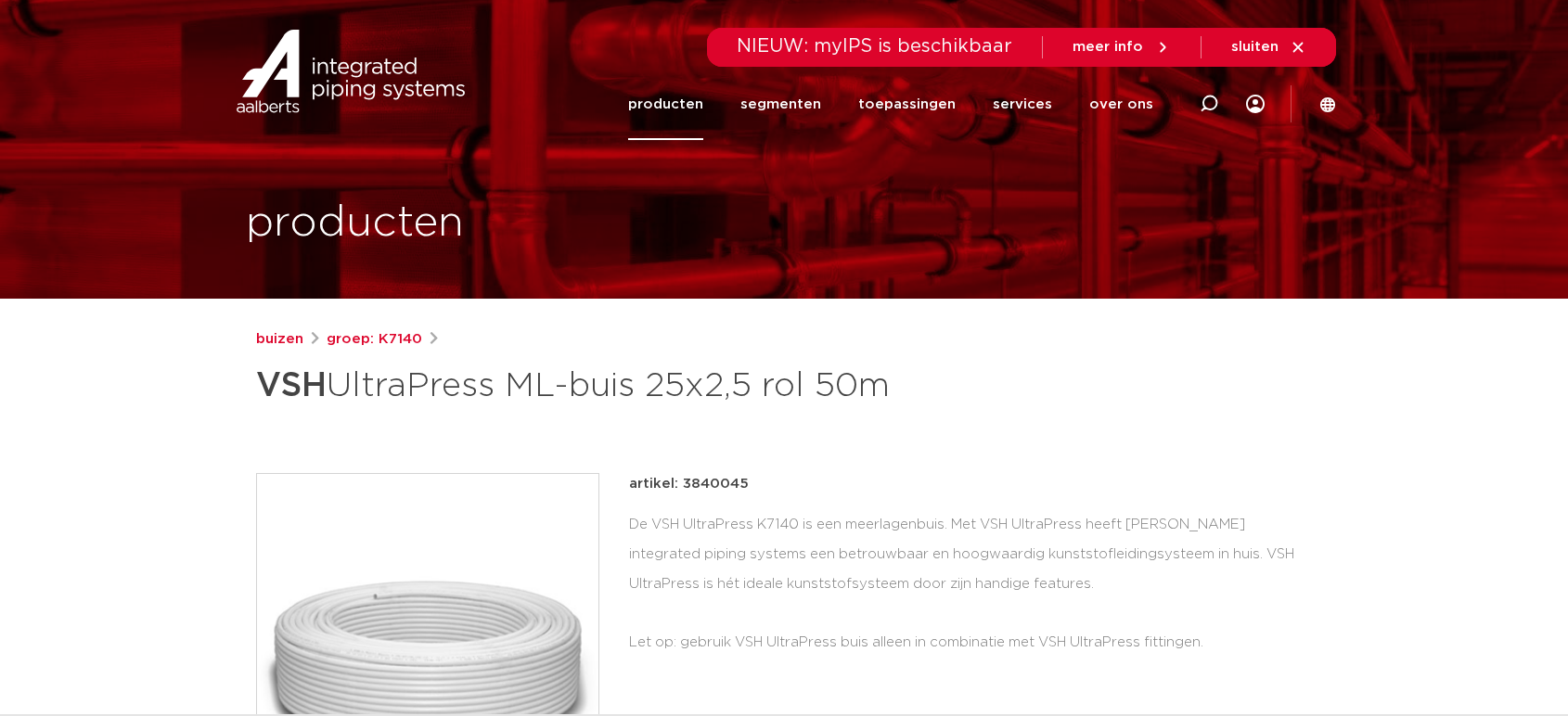 scroll, scrollTop: 0, scrollLeft: 0, axis: both 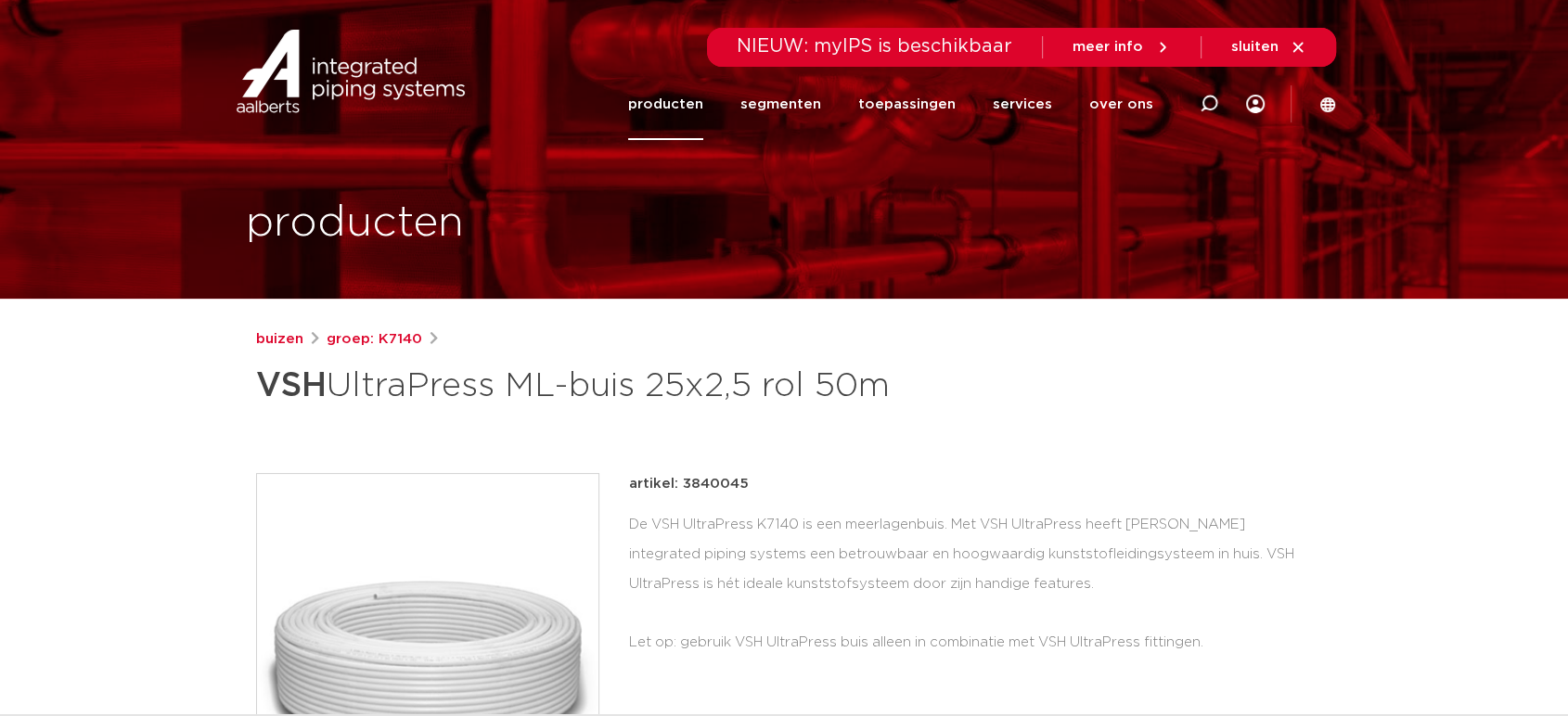 drag, startPoint x: 721, startPoint y: 374, endPoint x: -112, endPoint y: 384, distance: 833.06 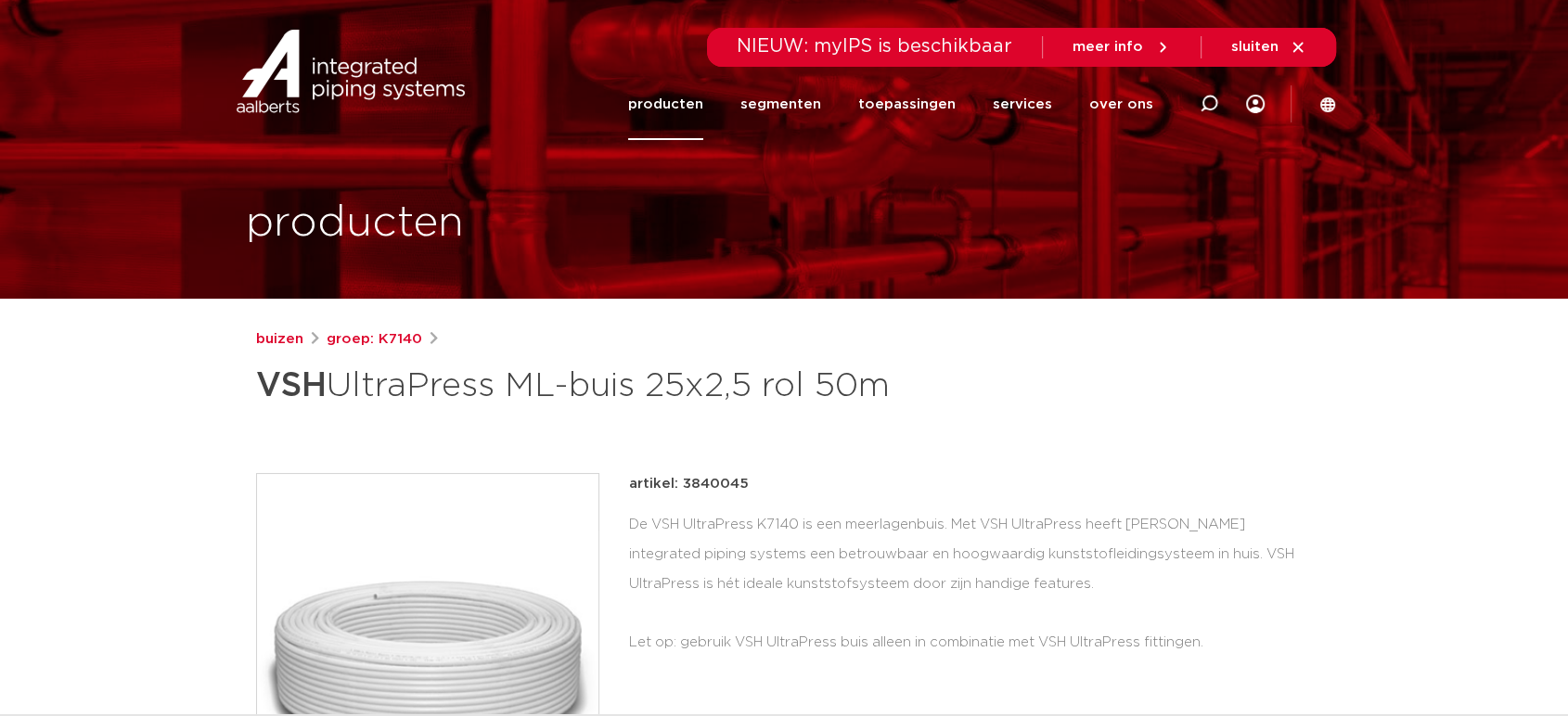 click on "buizen
groep: K7140
VSH  UltraPress ML-buis 25x2,5 rol 50m" at bounding box center (784, 371) 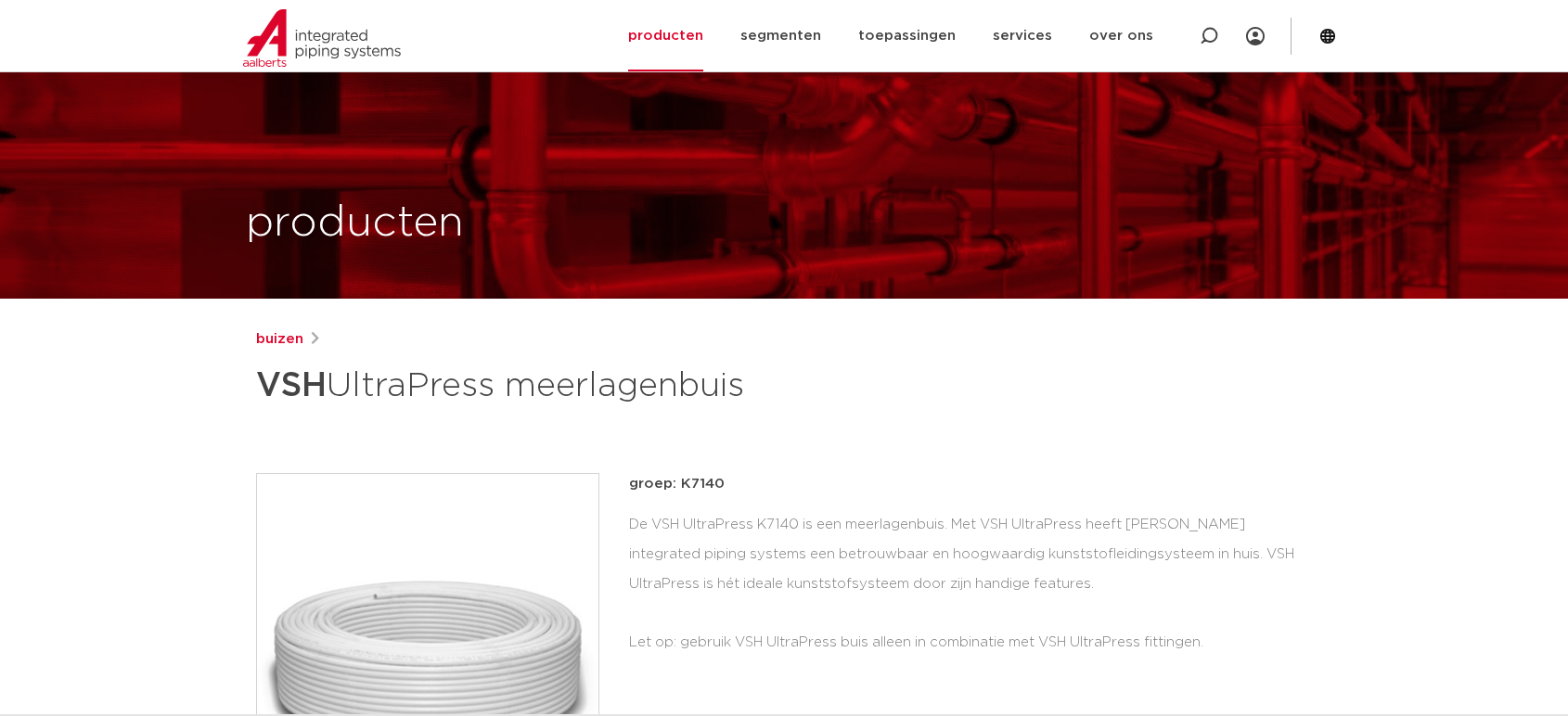 scroll, scrollTop: 1339, scrollLeft: 0, axis: vertical 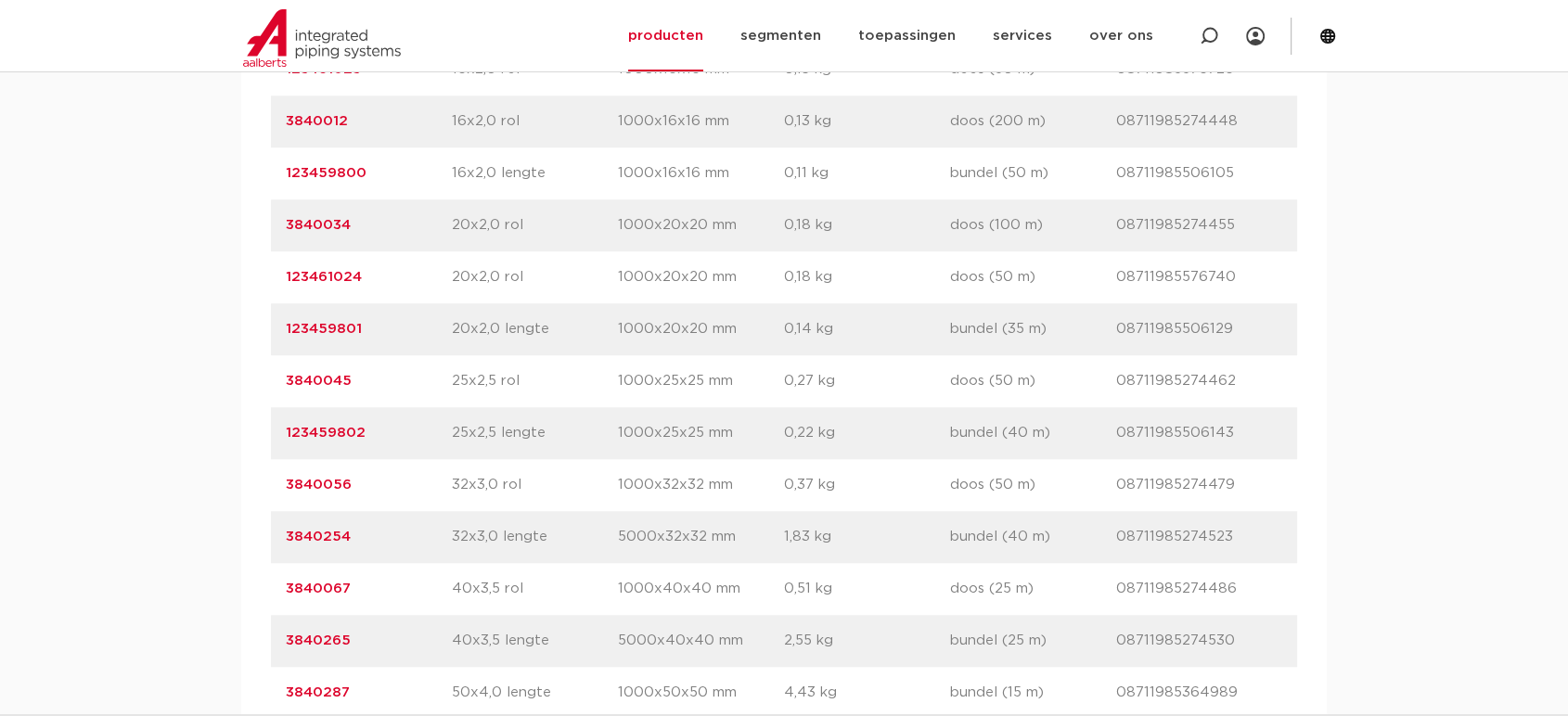 click on "3840056" at bounding box center [368, 485] 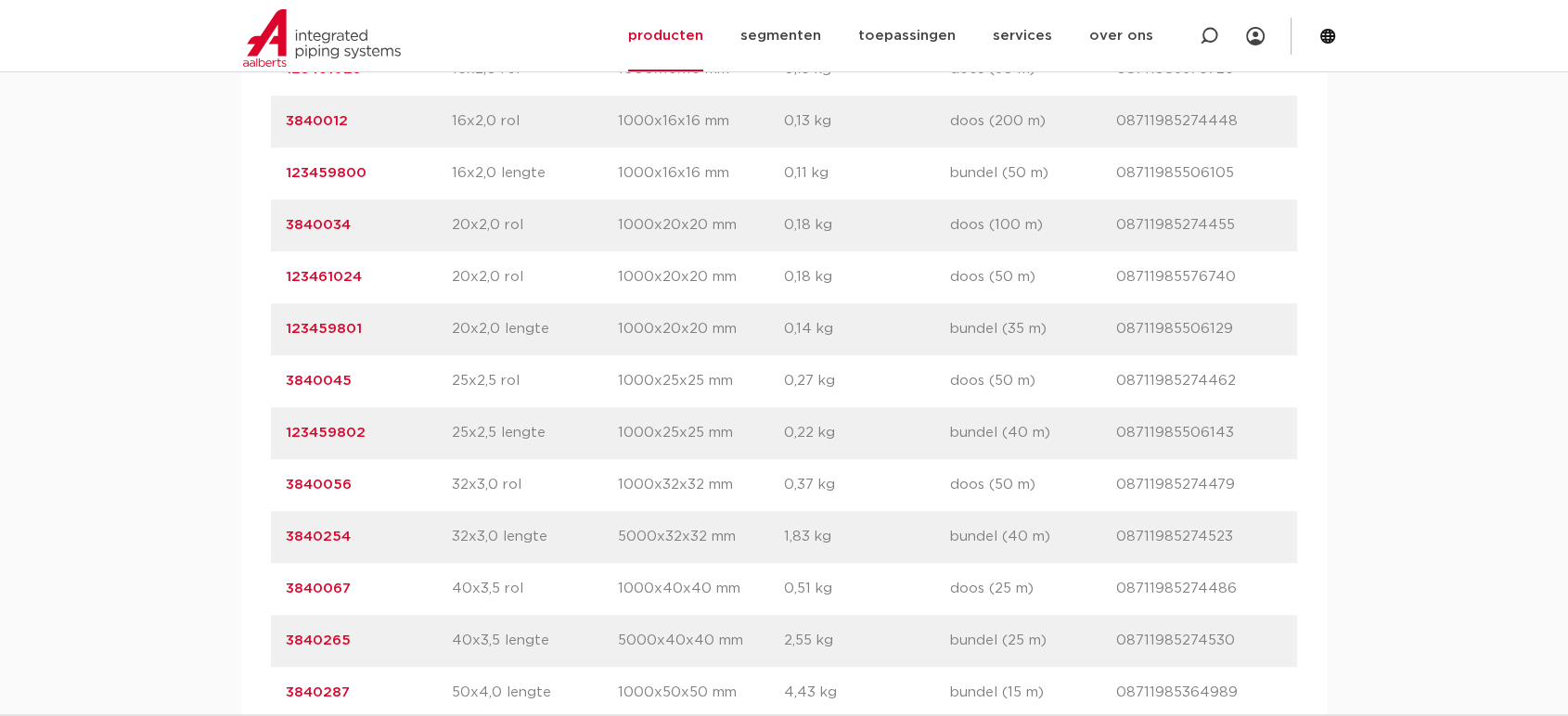 click on "3840056" 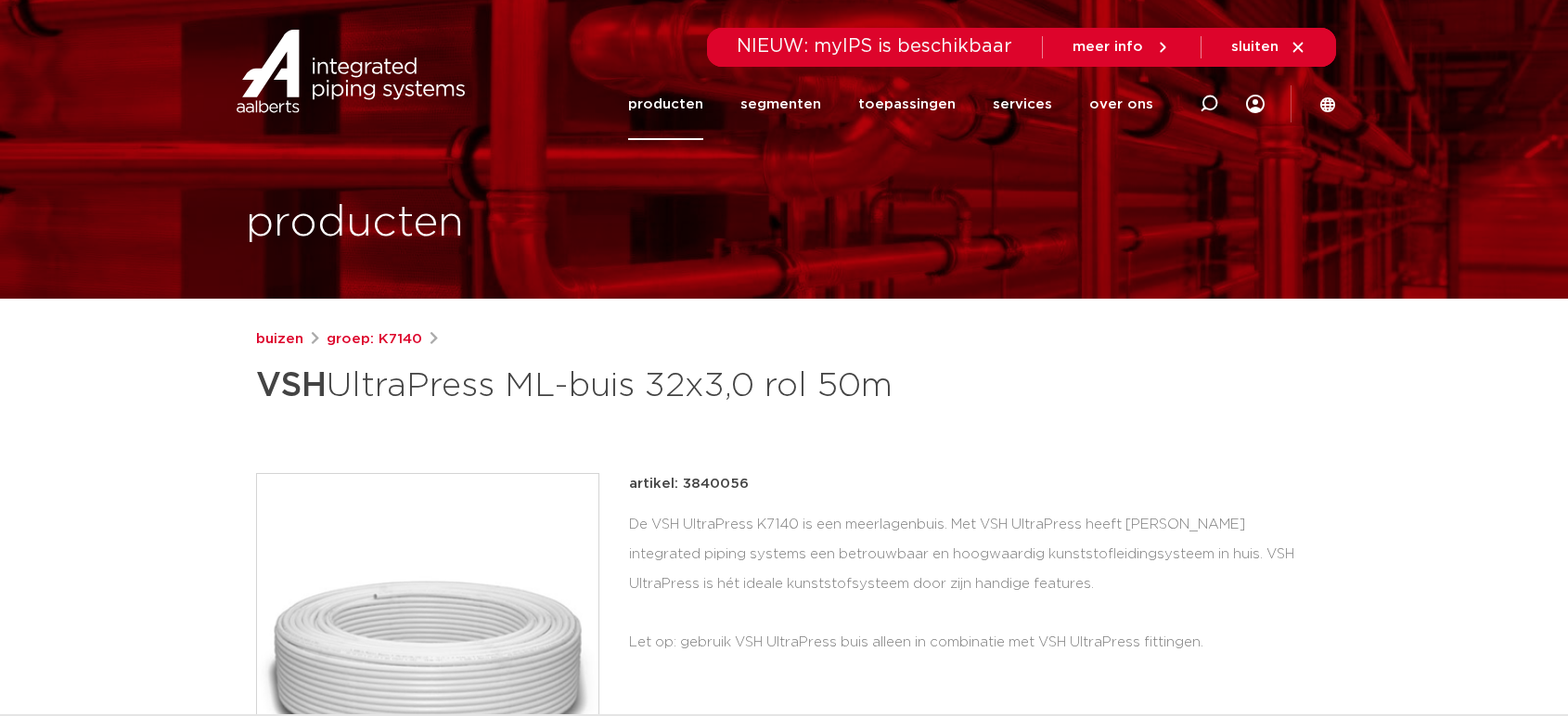 scroll, scrollTop: 0, scrollLeft: 0, axis: both 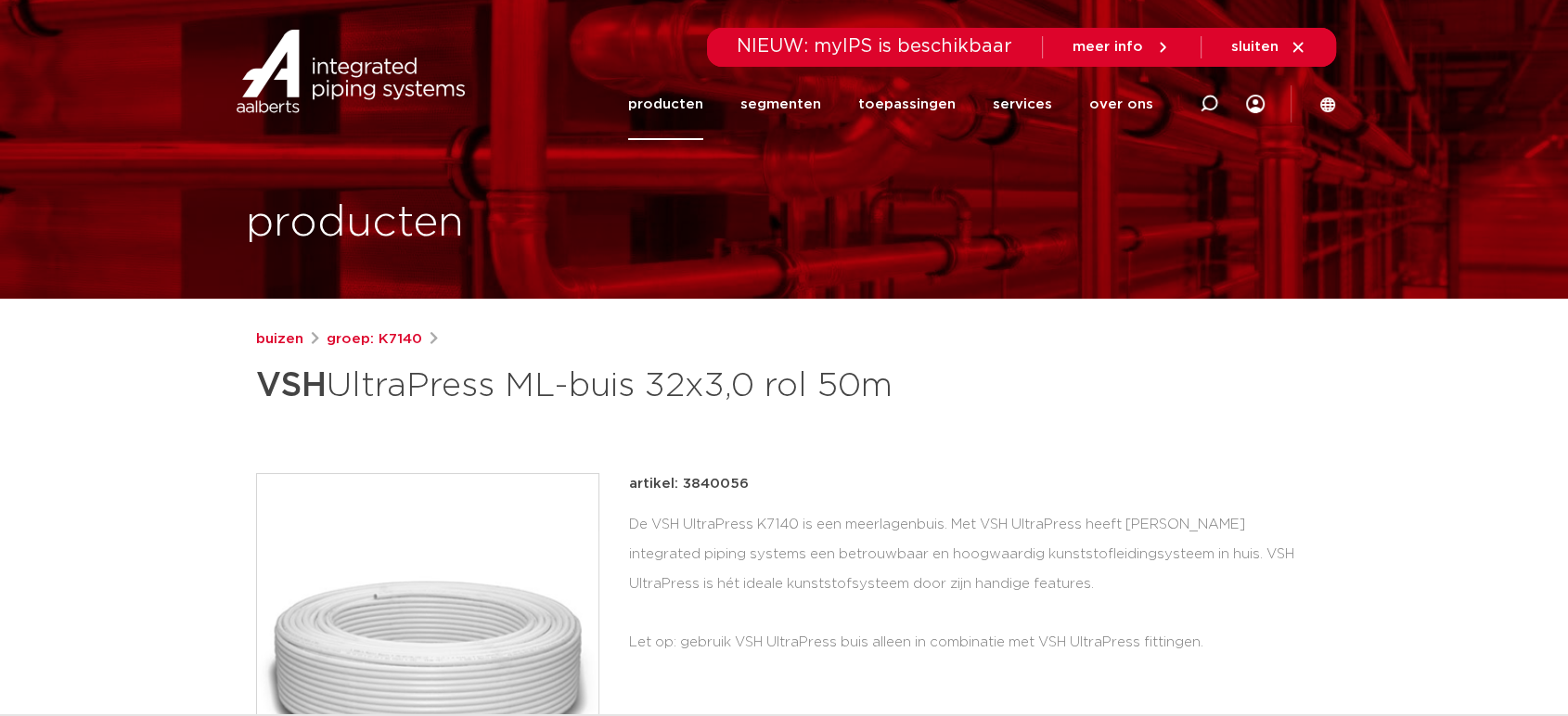 drag, startPoint x: 898, startPoint y: 382, endPoint x: 163, endPoint y: 369, distance: 735.115 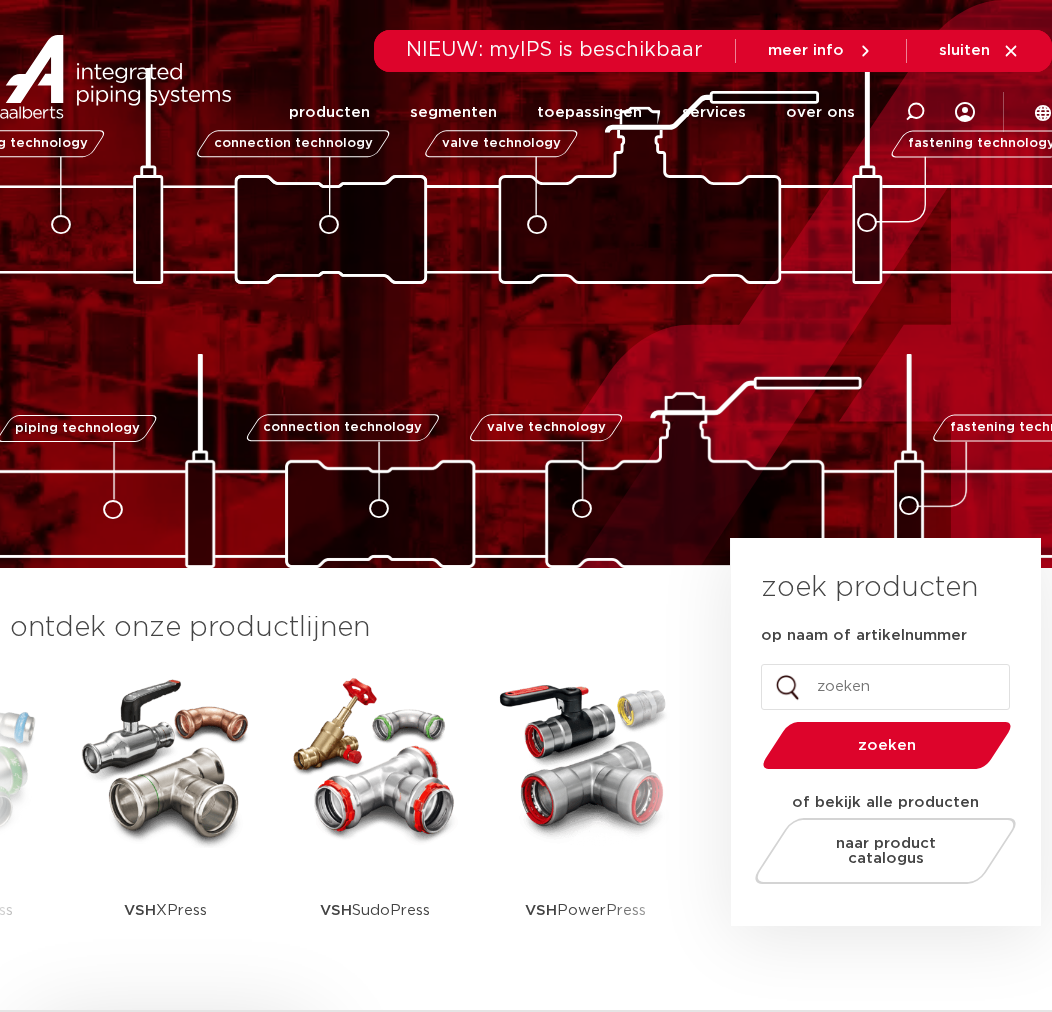 scroll, scrollTop: 0, scrollLeft: 0, axis: both 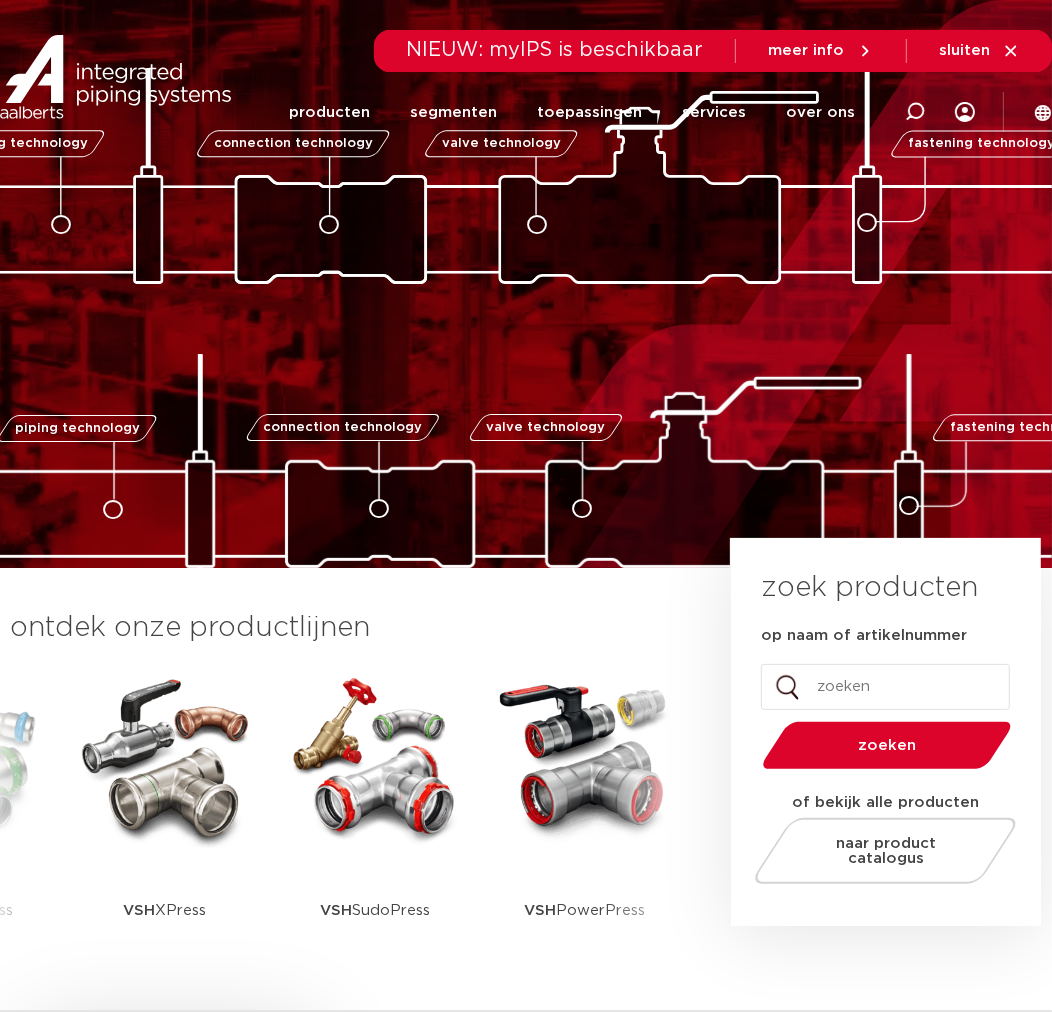 click 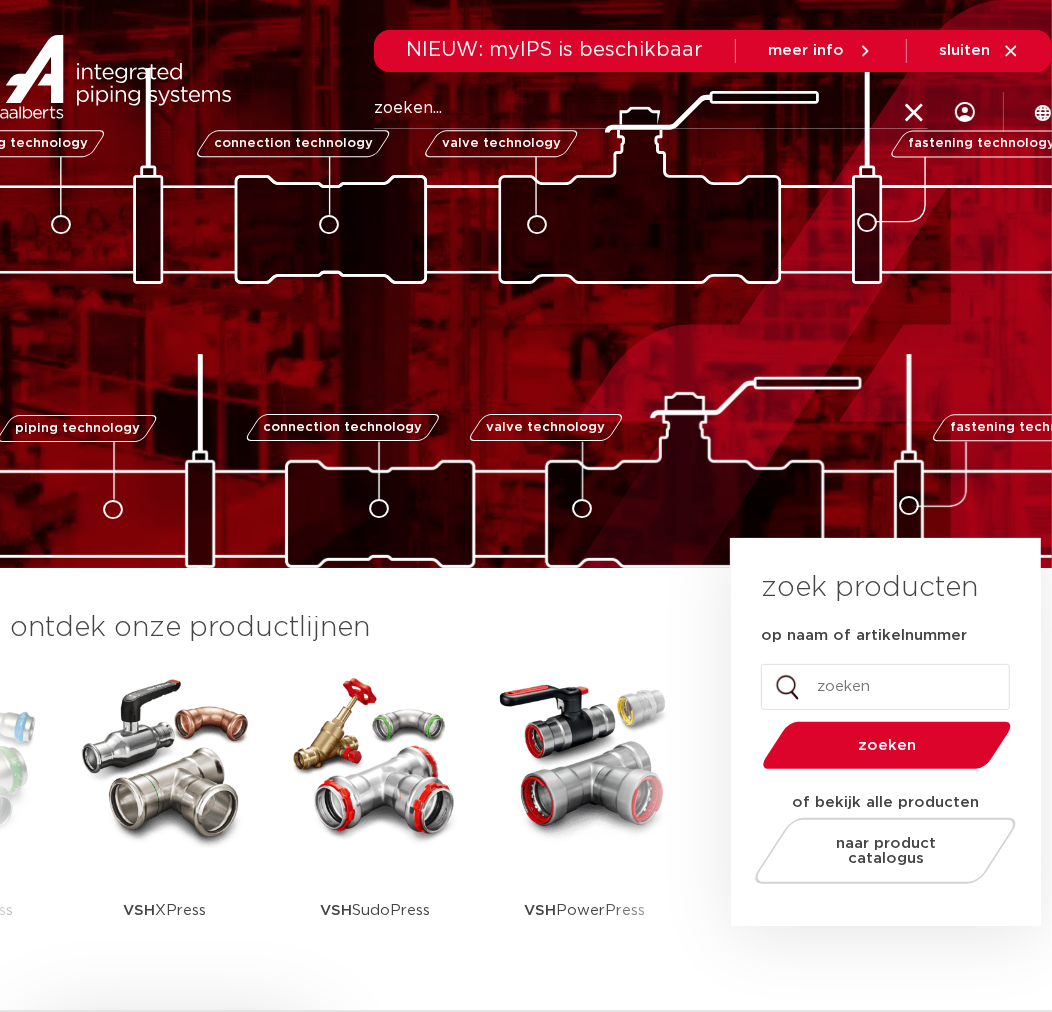 click at bounding box center [914, 114] 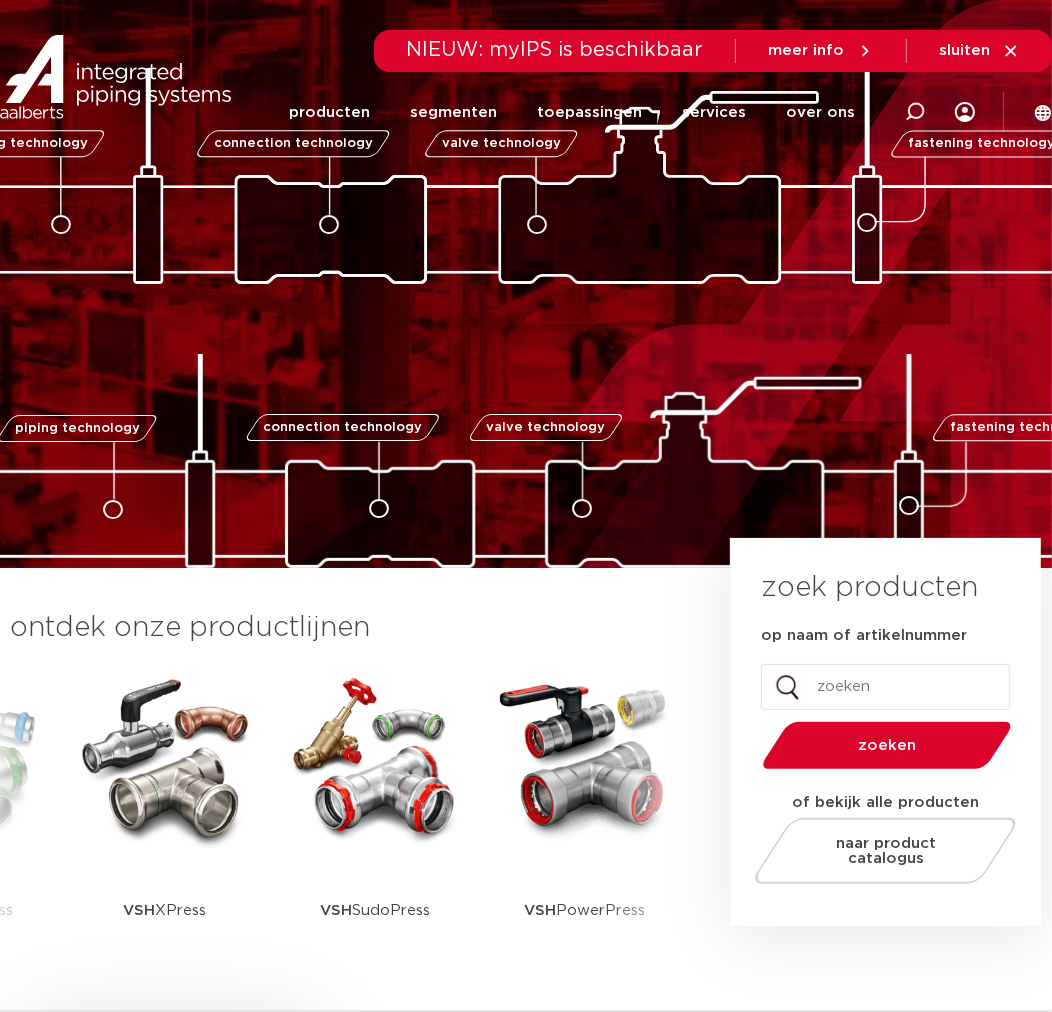 click 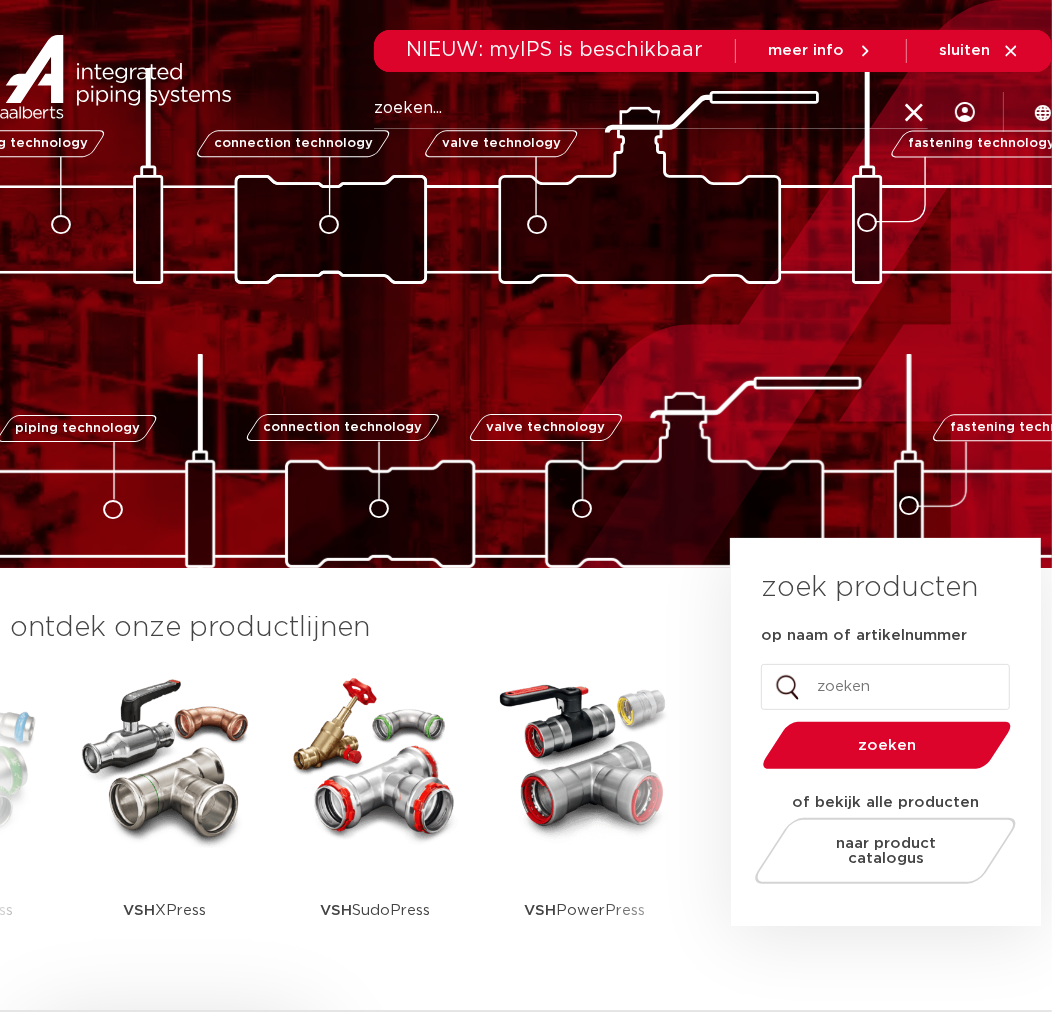 paste on "1050000101" 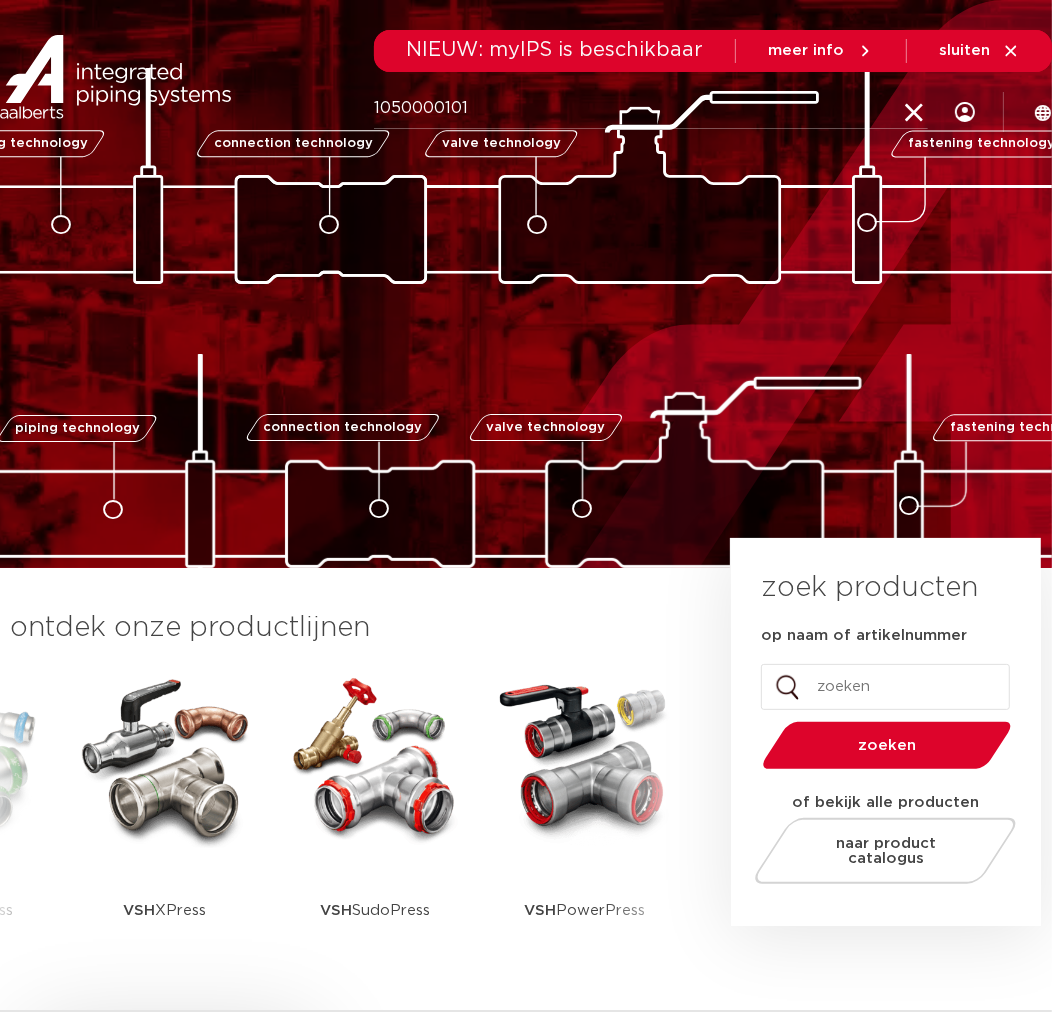 type on "1050000101" 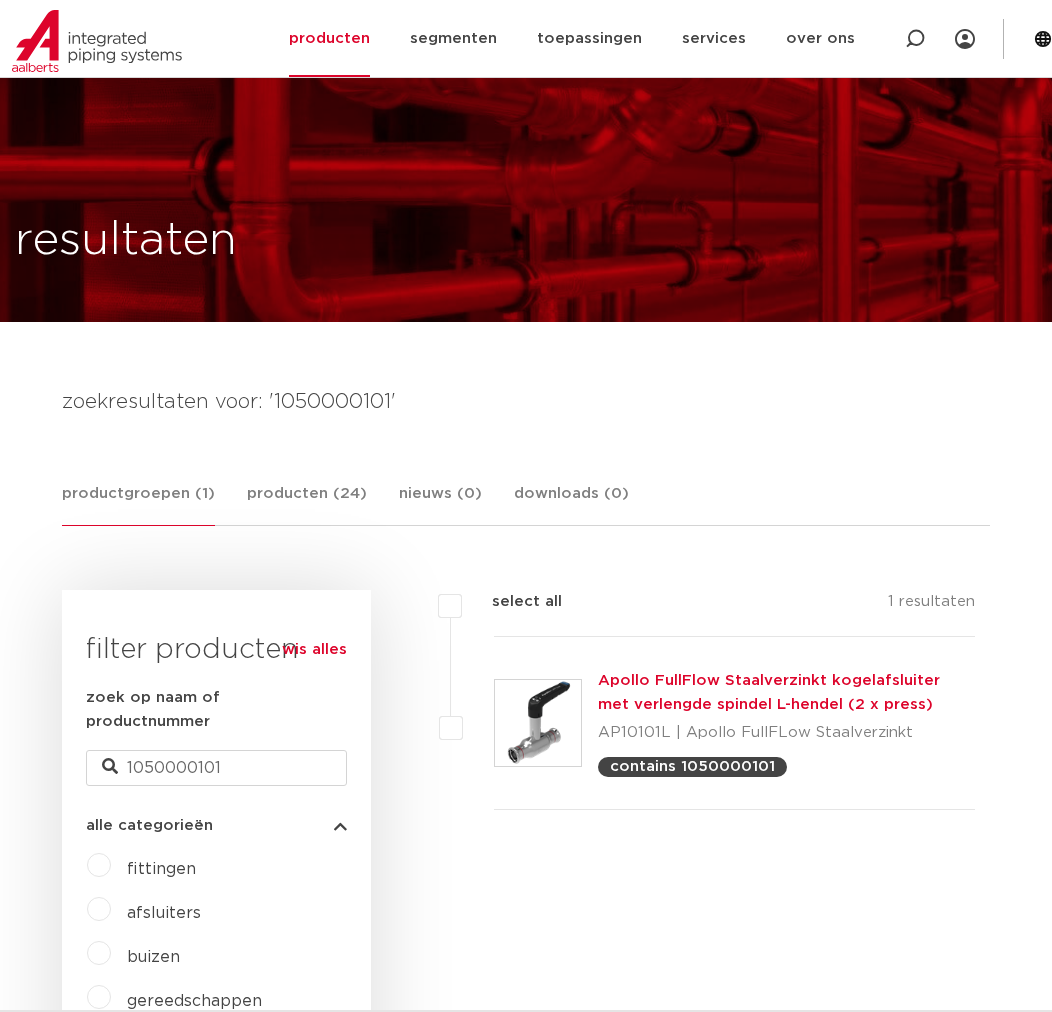 scroll, scrollTop: 720, scrollLeft: 0, axis: vertical 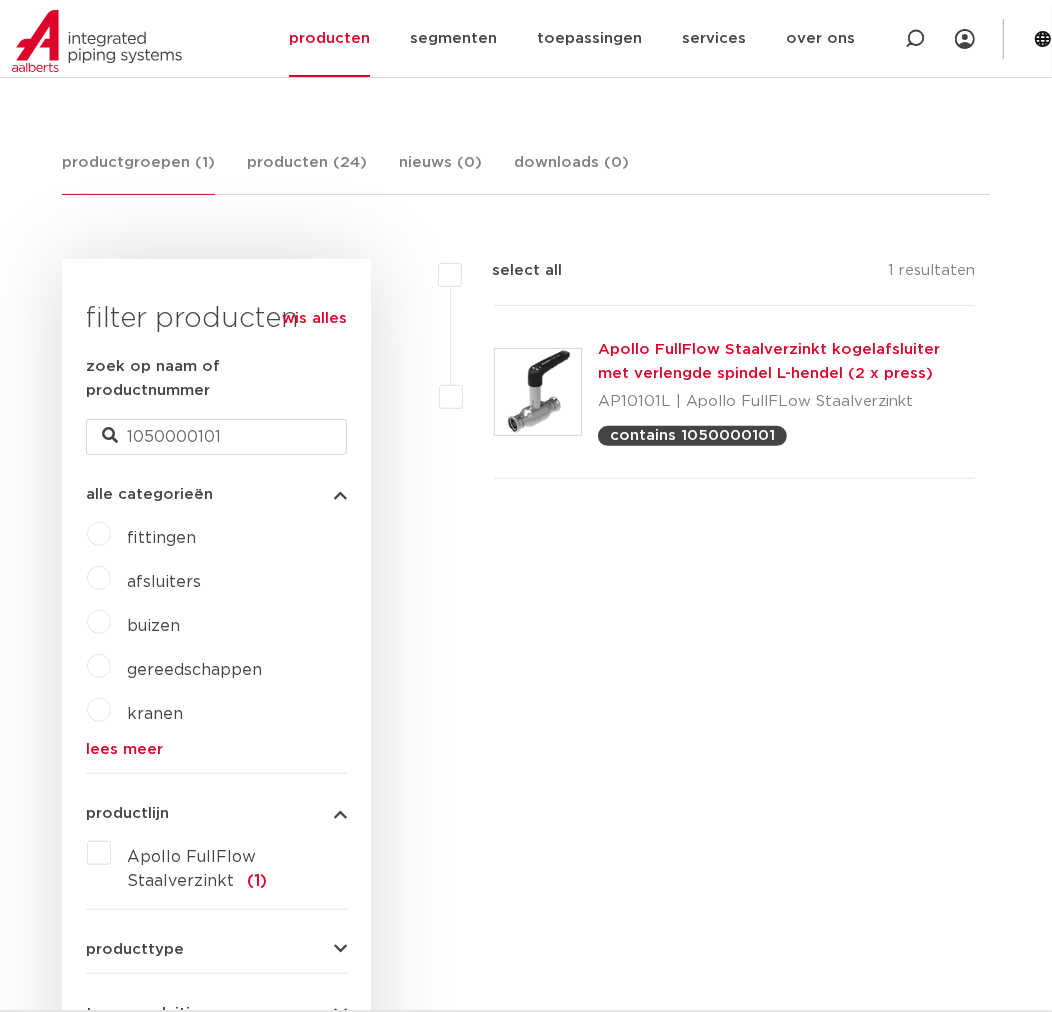 click on "filters
select all
1 resultaten
Apollo FullFlow Staalverzinkt kogelafsluiter met verlengde spindel L-hendel (2 x press)" at bounding box center [680, 393] 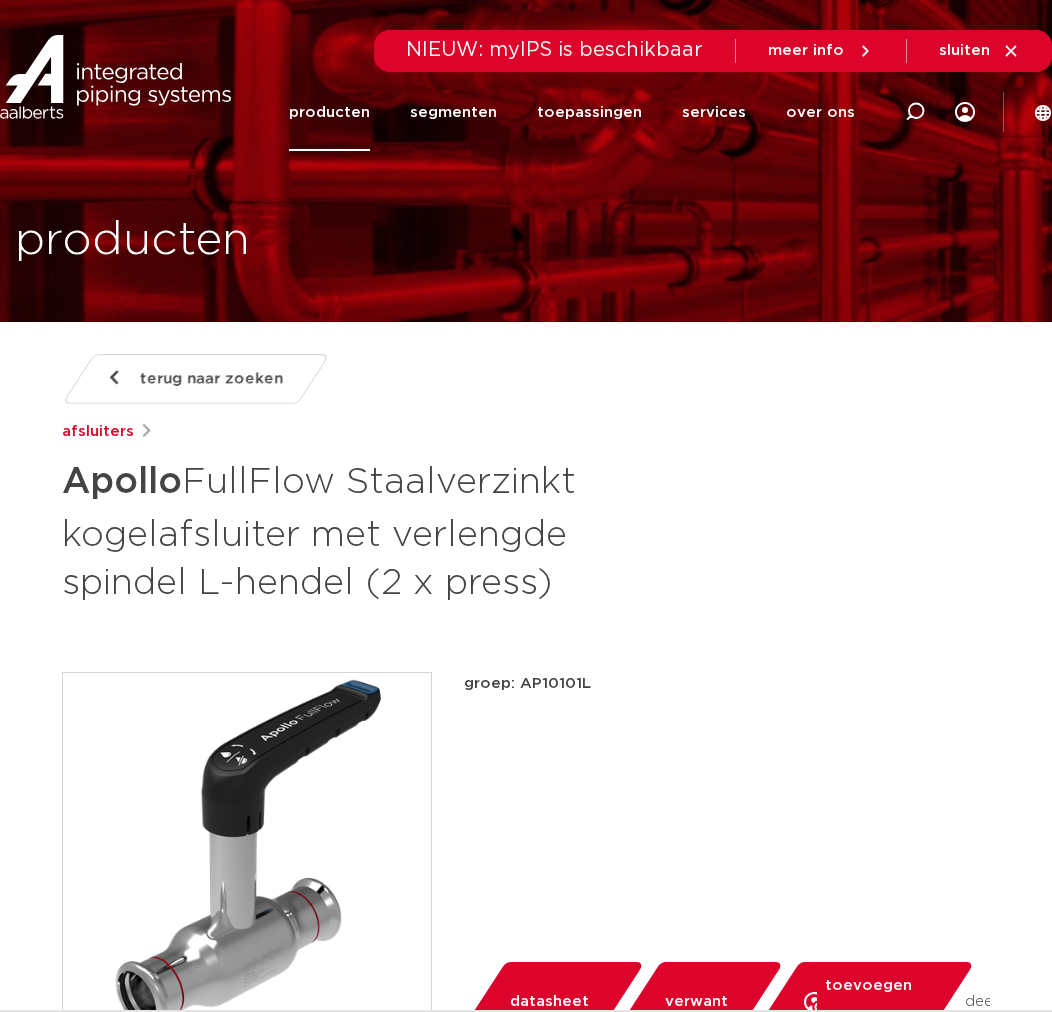scroll, scrollTop: 0, scrollLeft: 0, axis: both 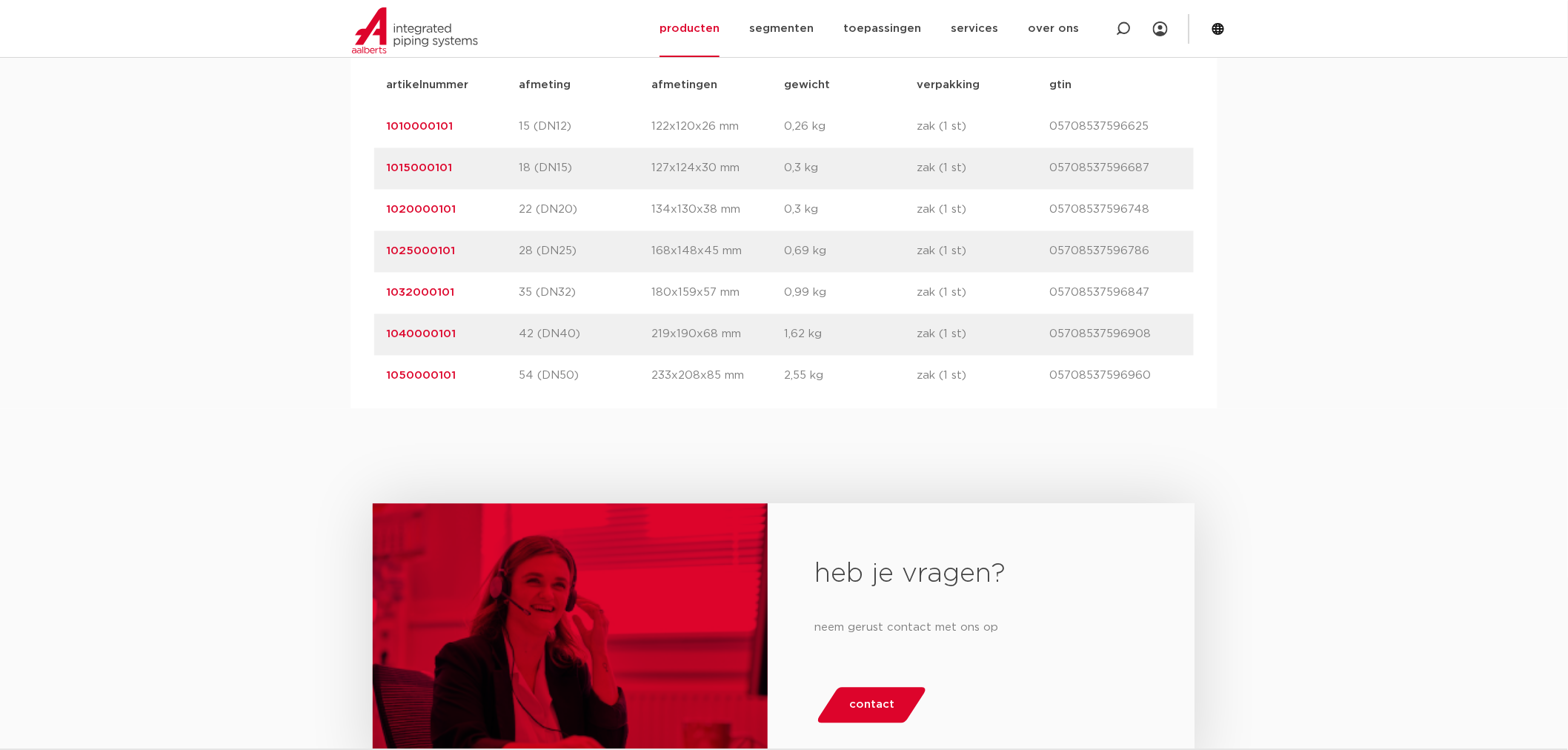 click on "1050000101" at bounding box center [421, 376] 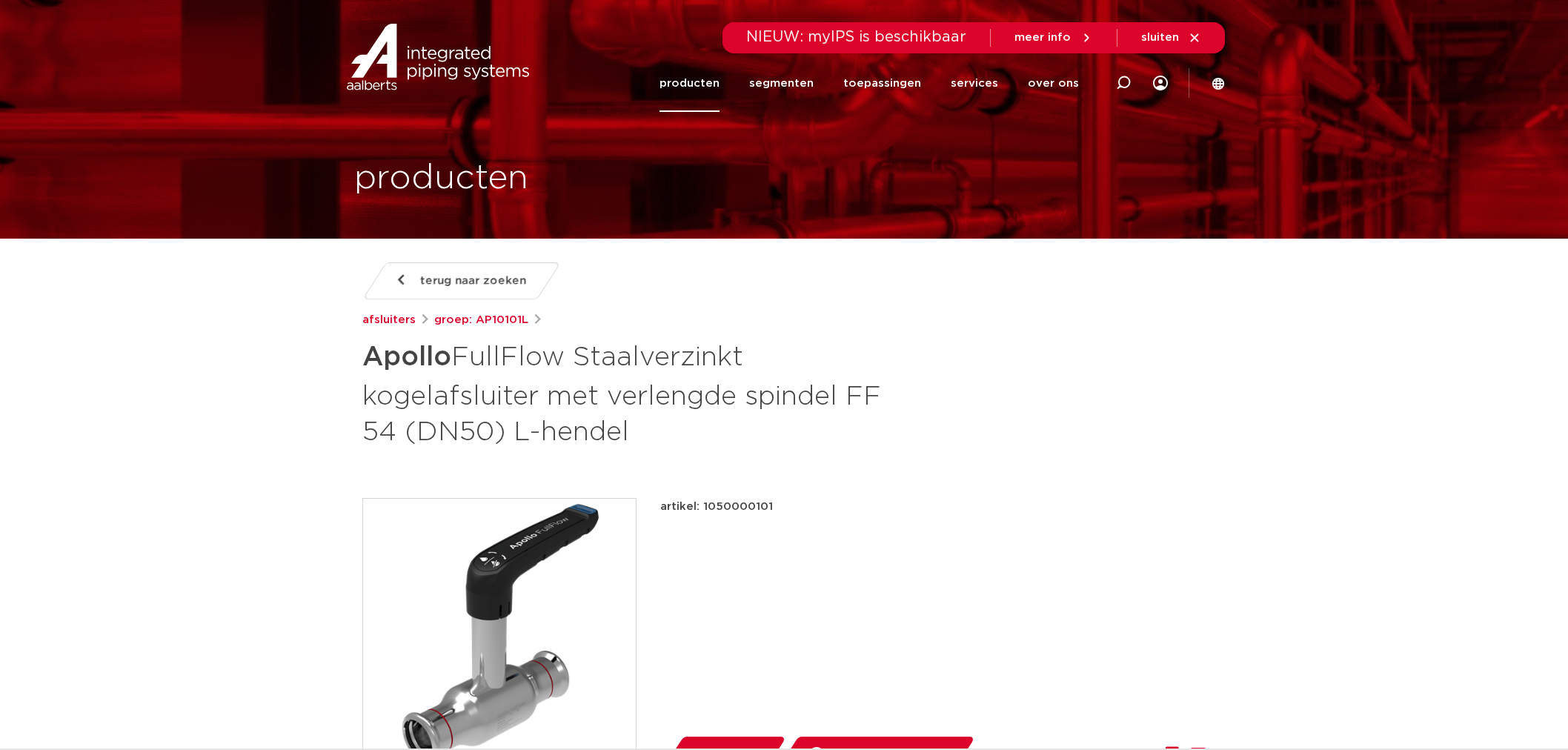 scroll, scrollTop: 0, scrollLeft: 0, axis: both 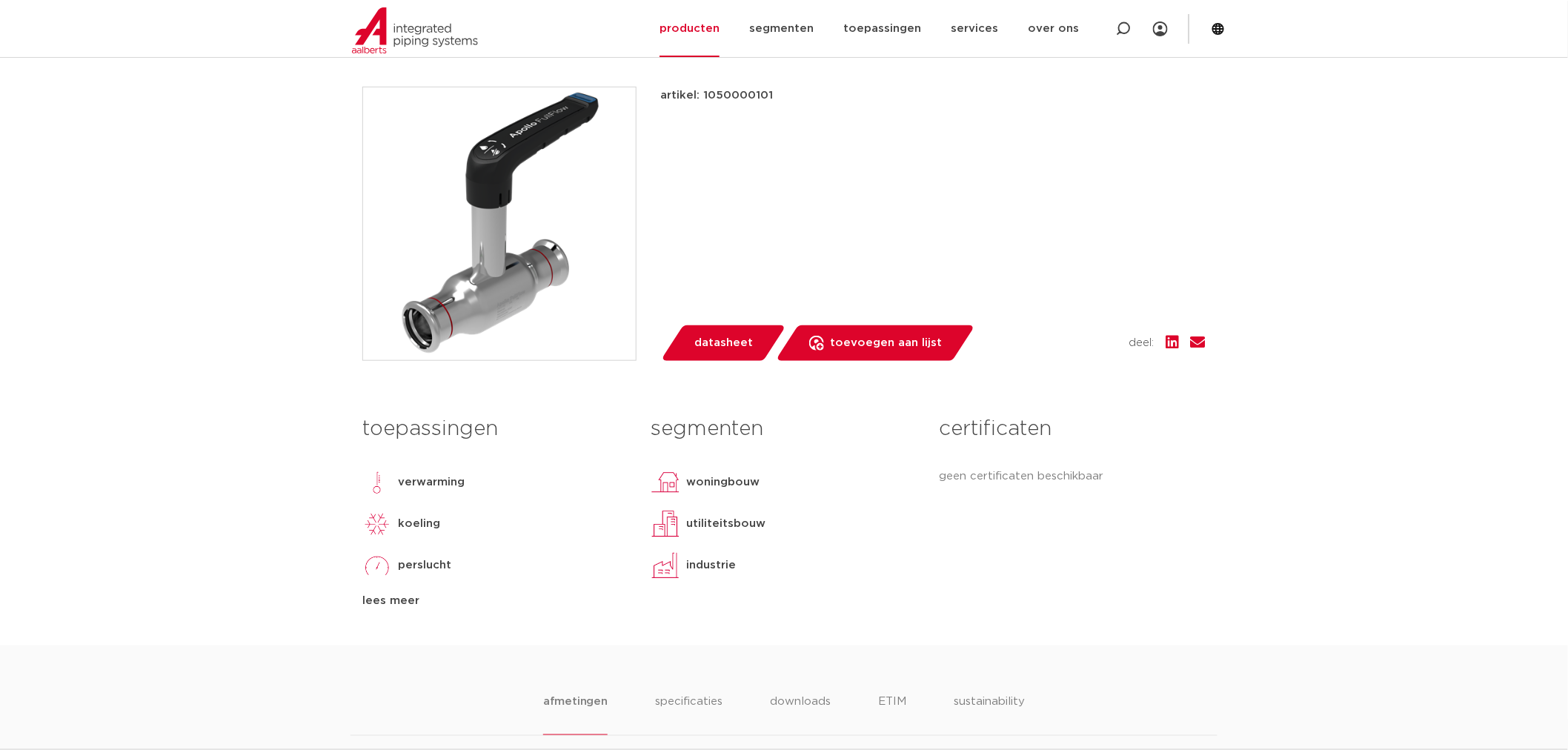 click on "toepassingen
verwarming
koeling
perslucht
vacuüm
lees meer
lees minder" at bounding box center (495, 509) 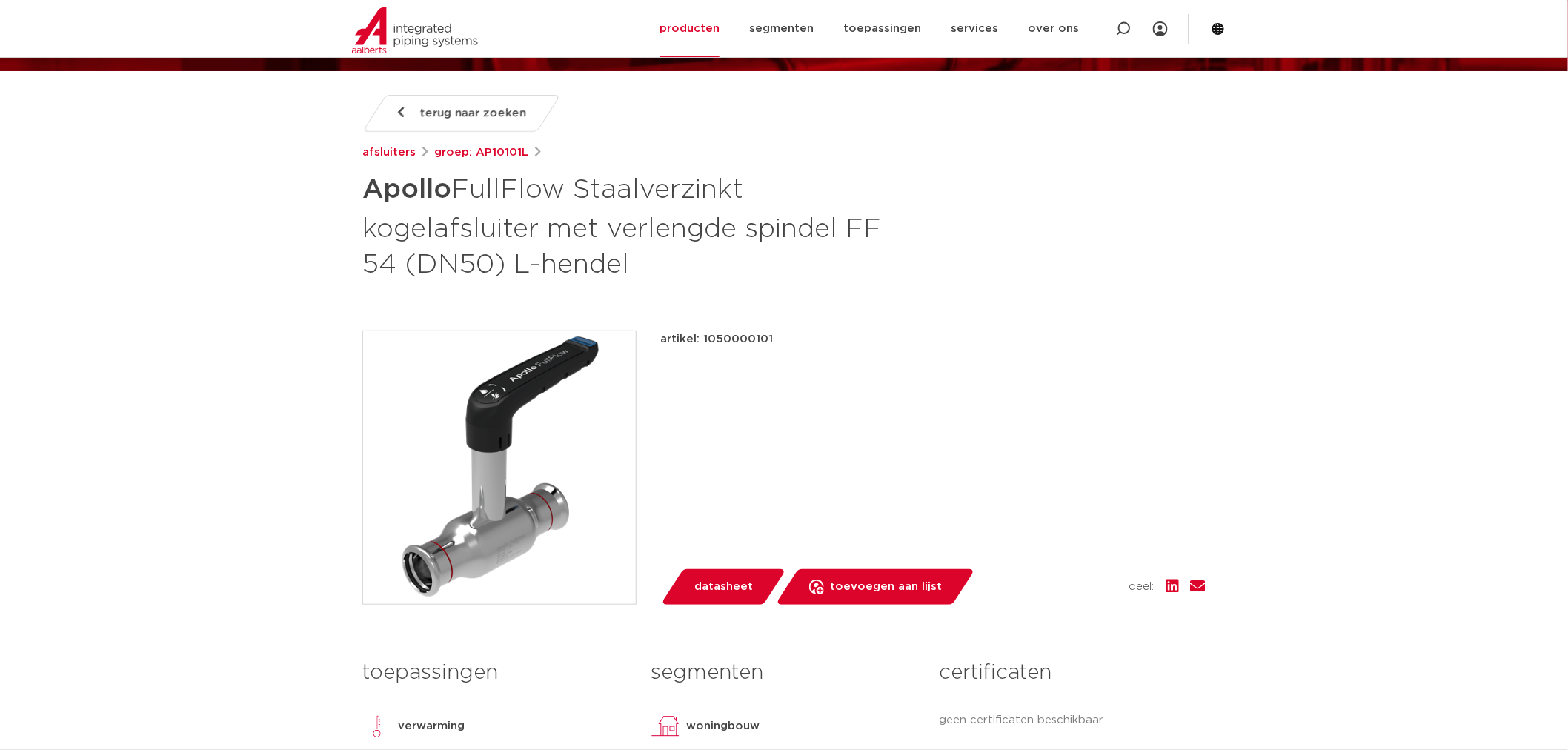 scroll, scrollTop: 165, scrollLeft: 0, axis: vertical 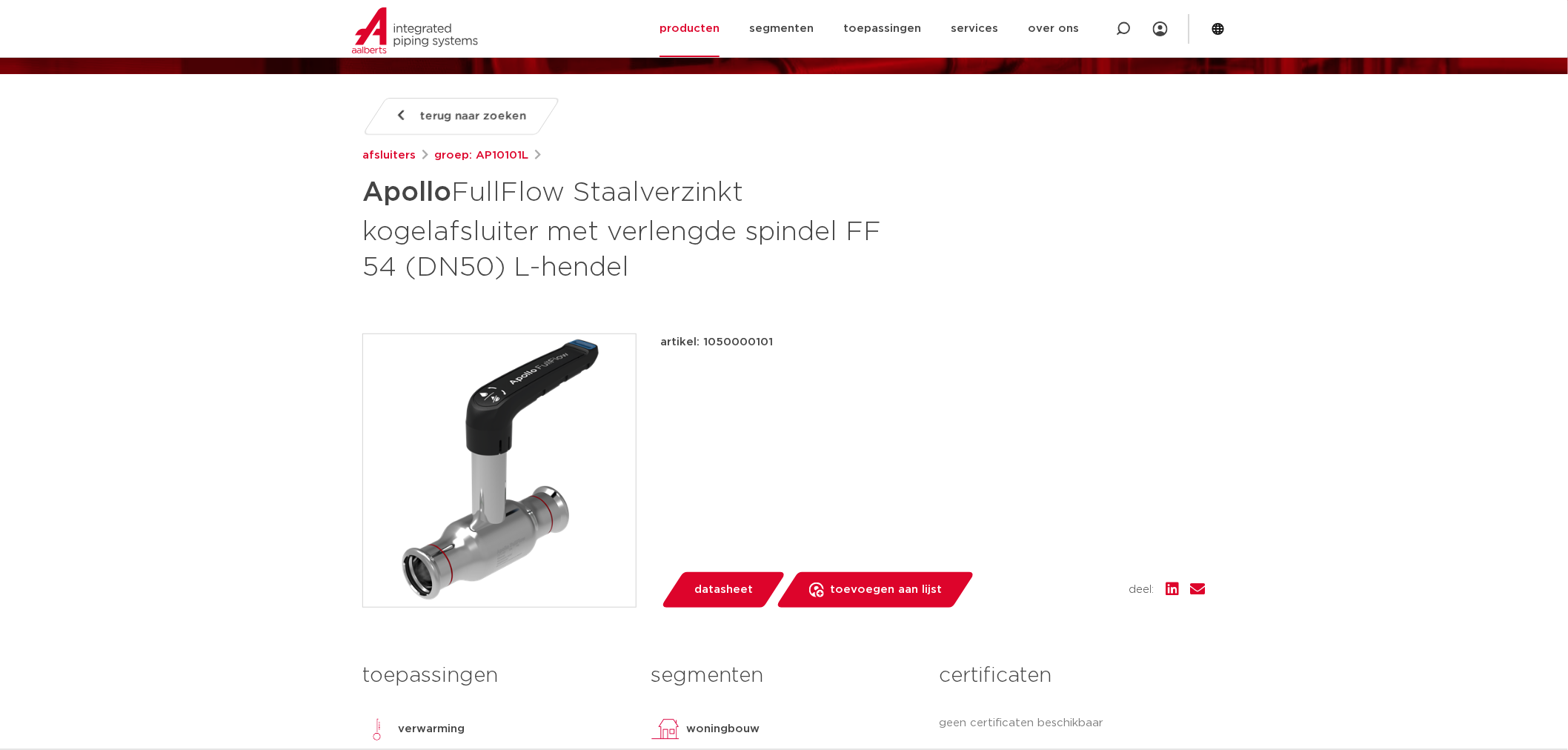 click on "artikel:
1050000101
lees meer
lees minder
datasheet" at bounding box center [933, 471] 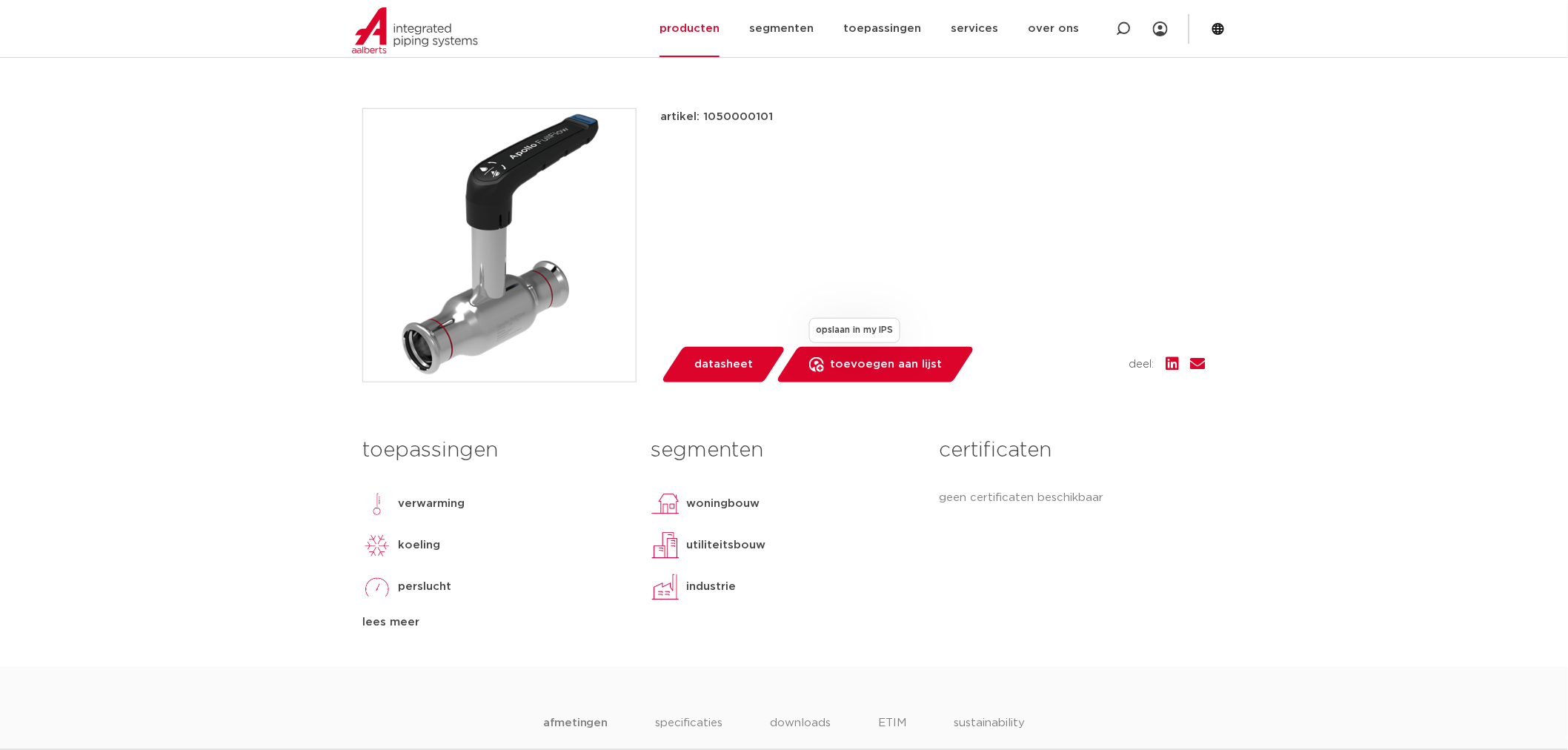 scroll, scrollTop: 411, scrollLeft: 0, axis: vertical 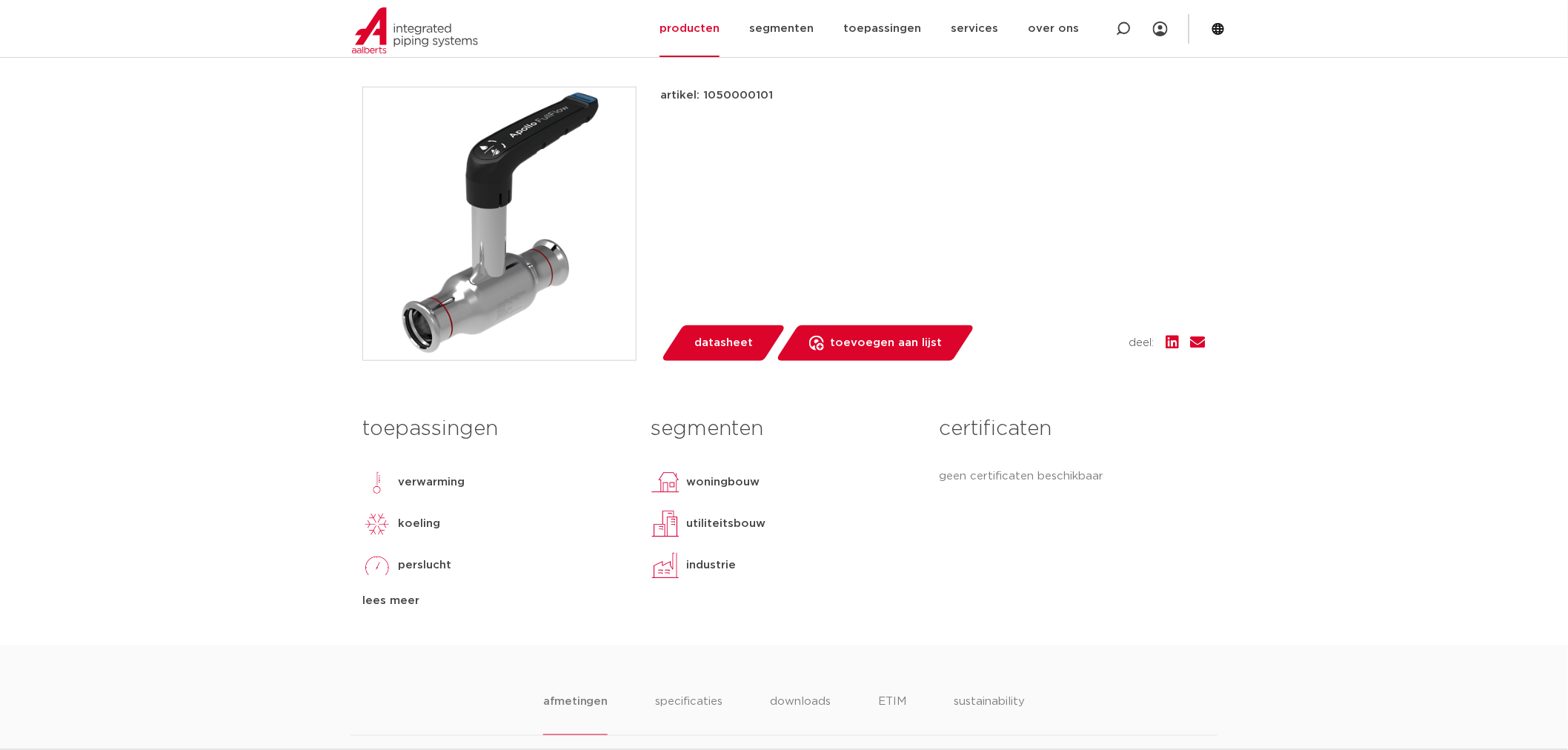 click on "artikel:
1050000101
lees meer
lees minder
datasheet" at bounding box center [933, 224] 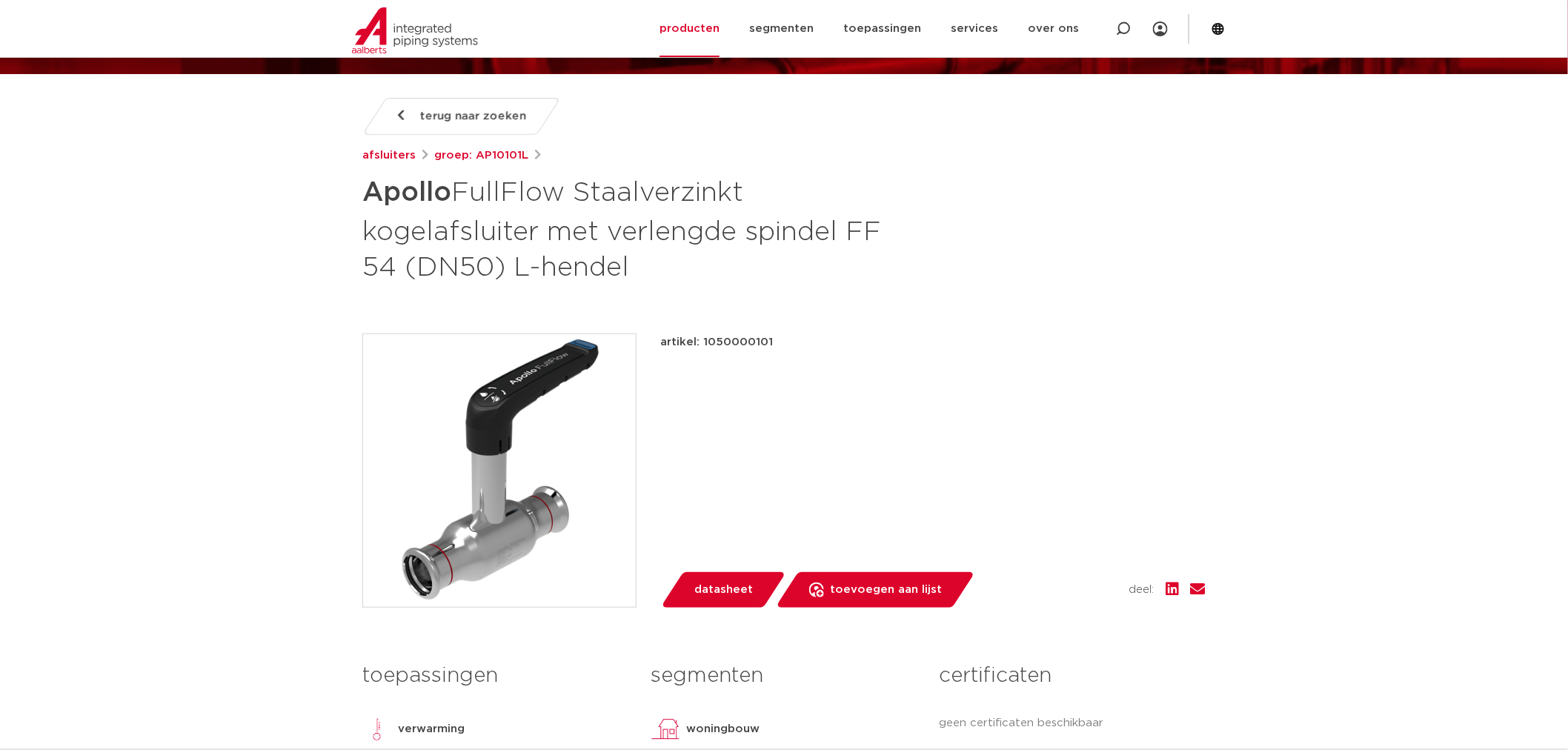 drag, startPoint x: 815, startPoint y: 327, endPoint x: 653, endPoint y: 334, distance: 162.1512 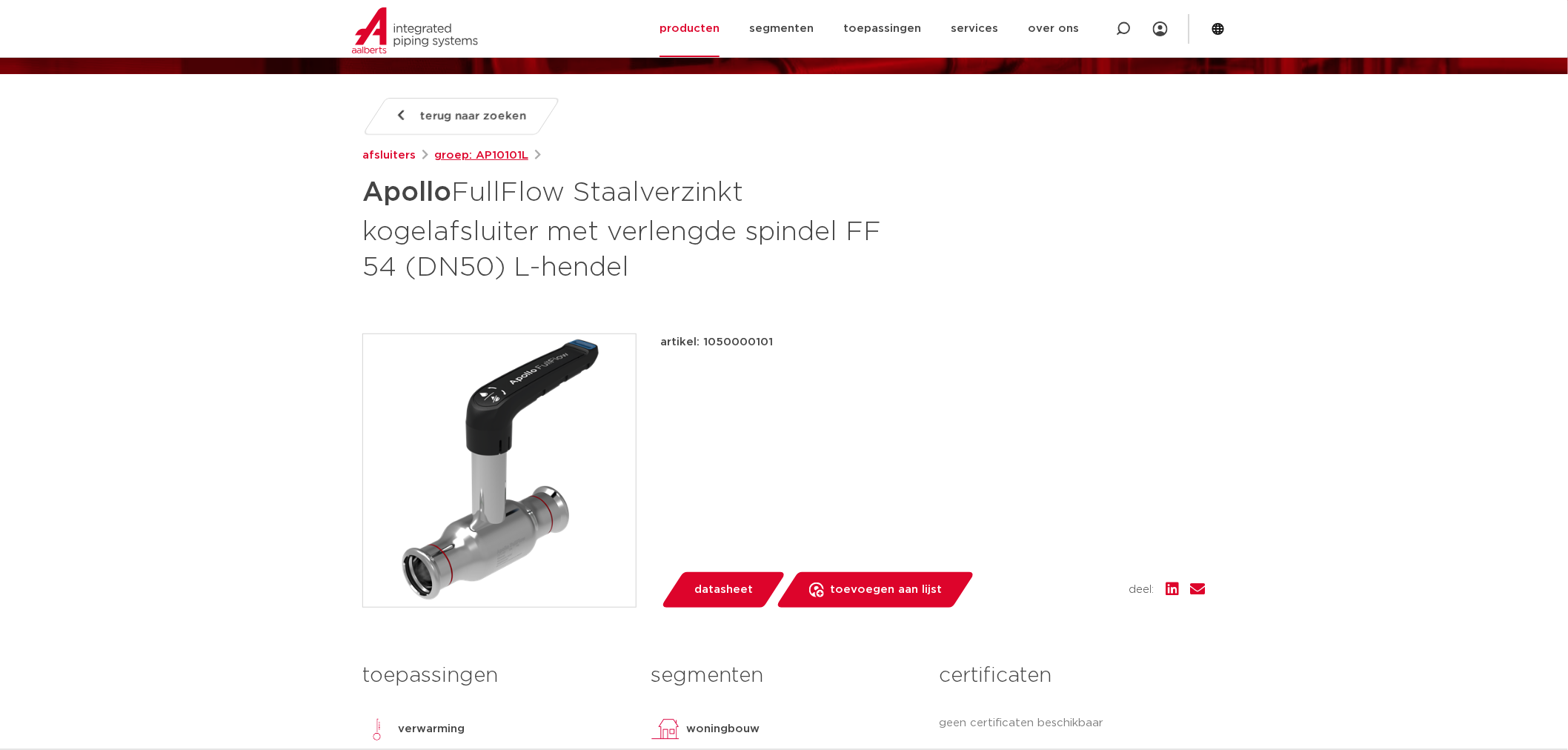 click on "groep: AP10101L" at bounding box center [481, 156] 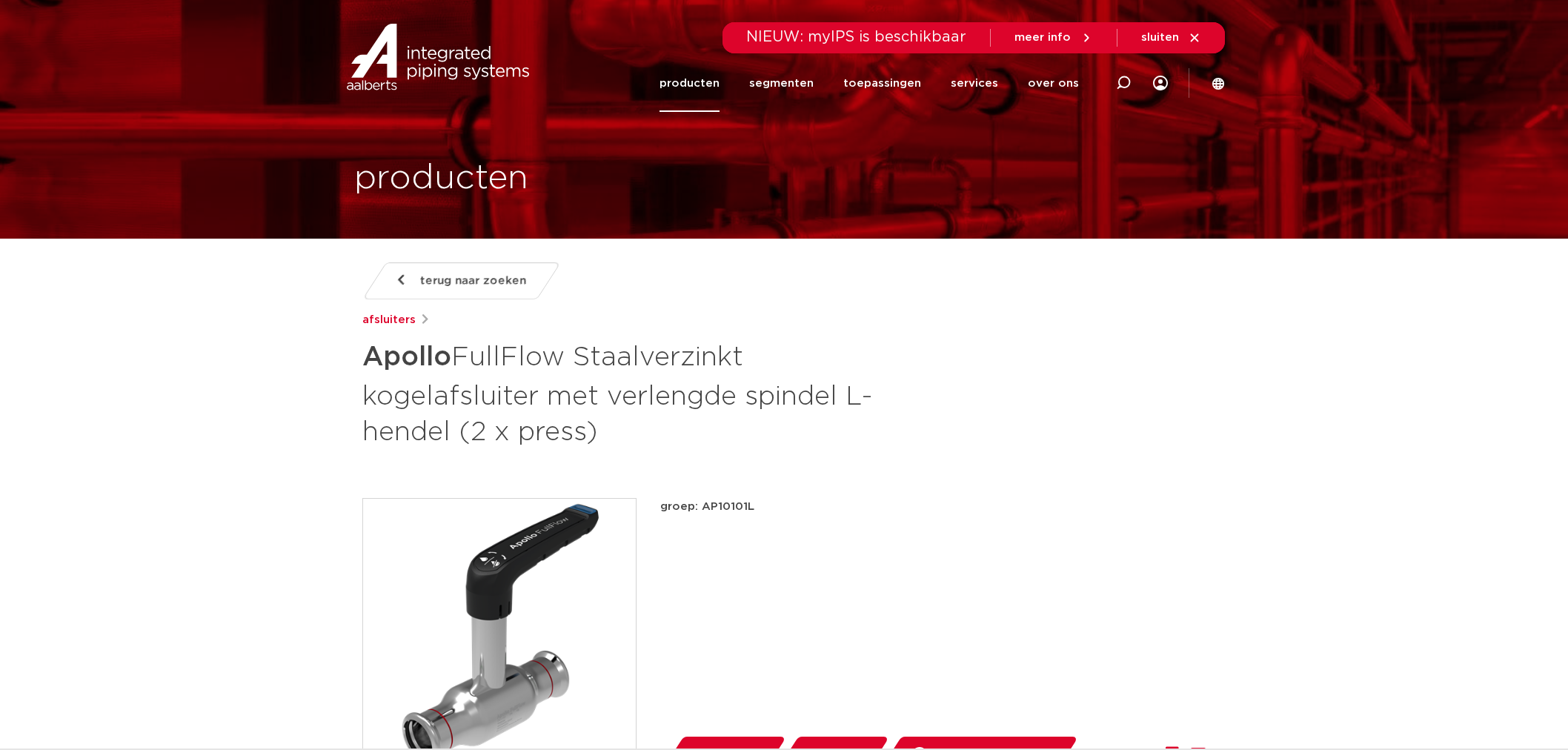 scroll, scrollTop: 0, scrollLeft: 0, axis: both 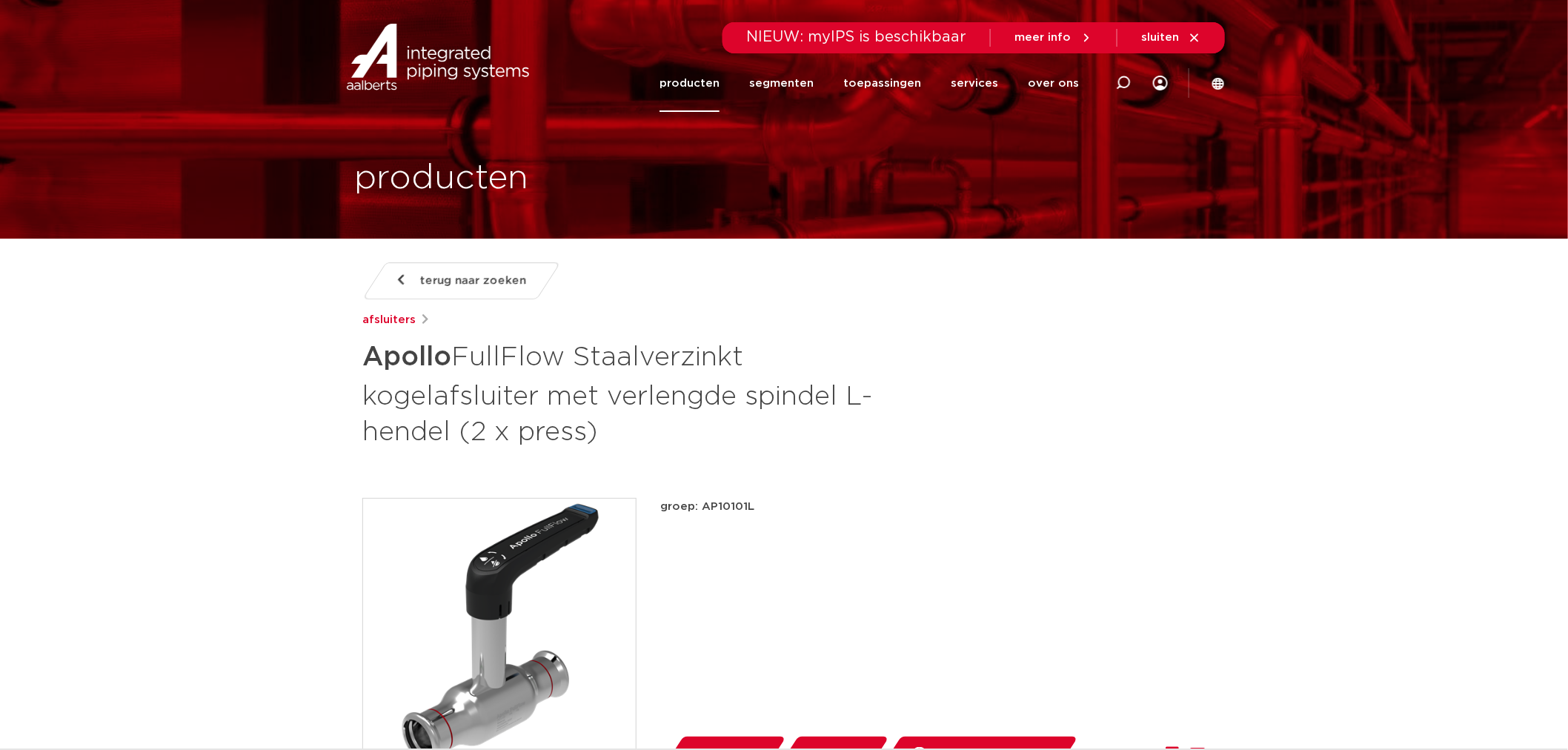 click on "Apollo  FullFlow Staalverzinkt kogelafsluiter met verlengde spindel L-hendel (2 x press)" at bounding box center [640, 393] 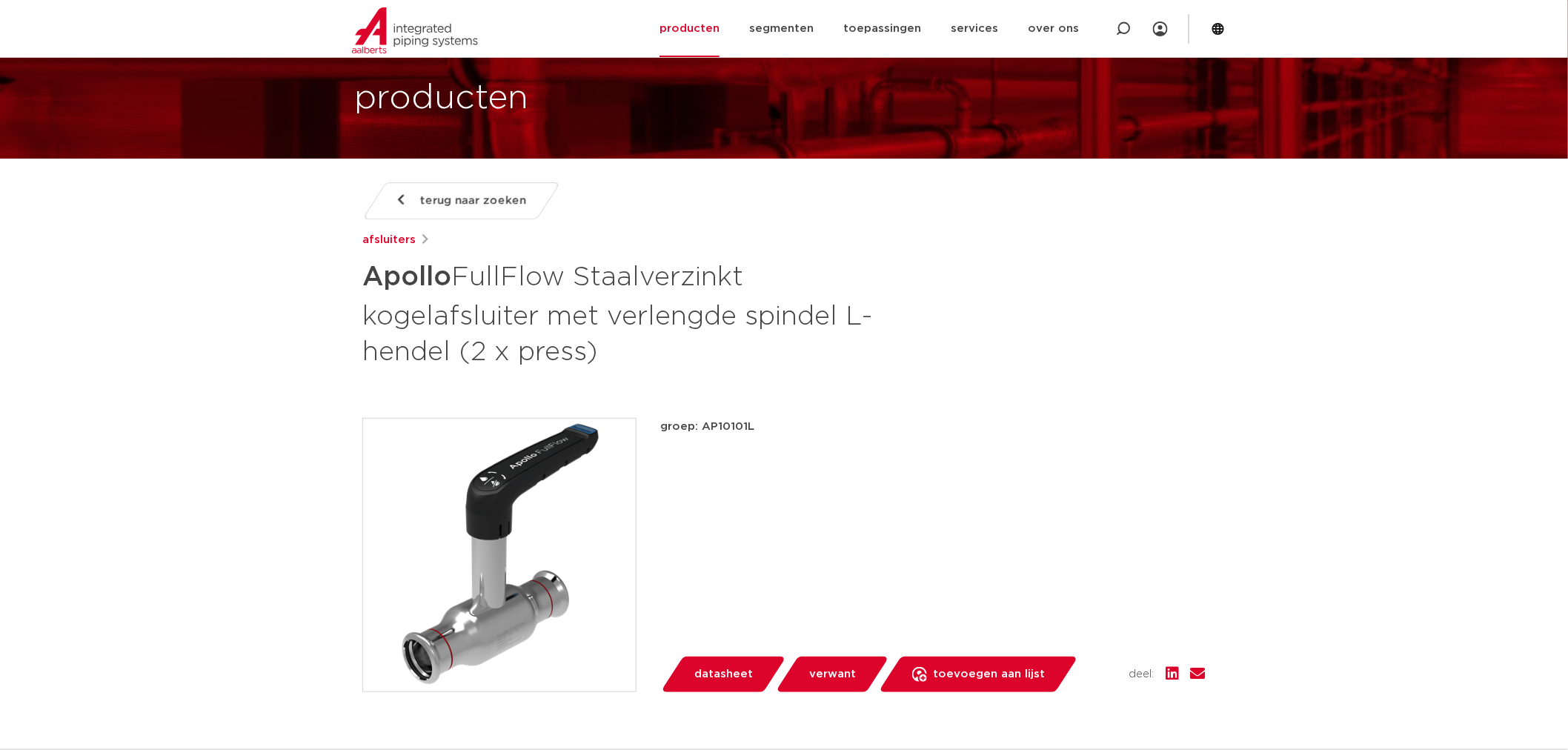 scroll, scrollTop: 247, scrollLeft: 0, axis: vertical 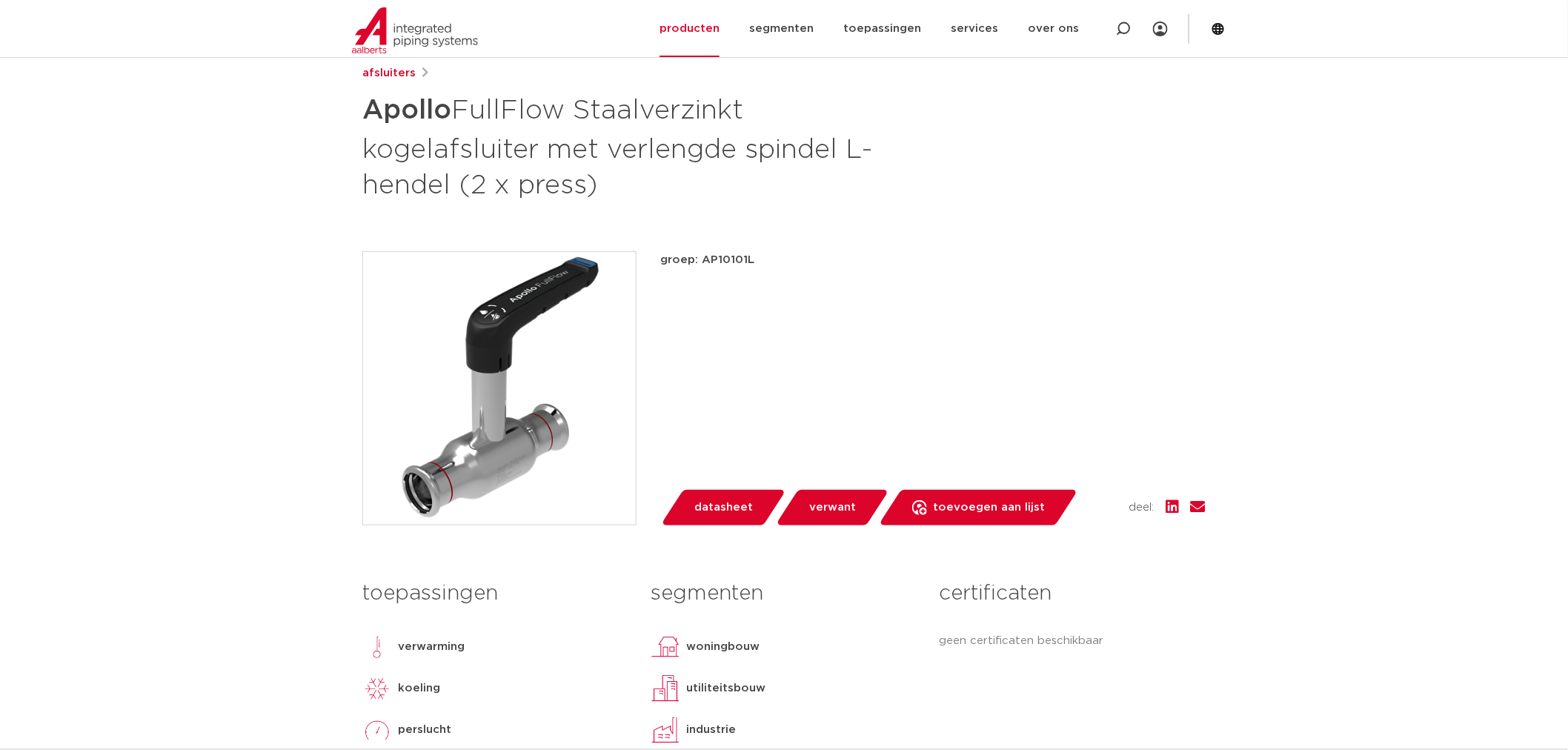 click on "groep: AP10101L
lees meer
[PERSON_NAME]
datasheet
verwant" at bounding box center [933, 388] 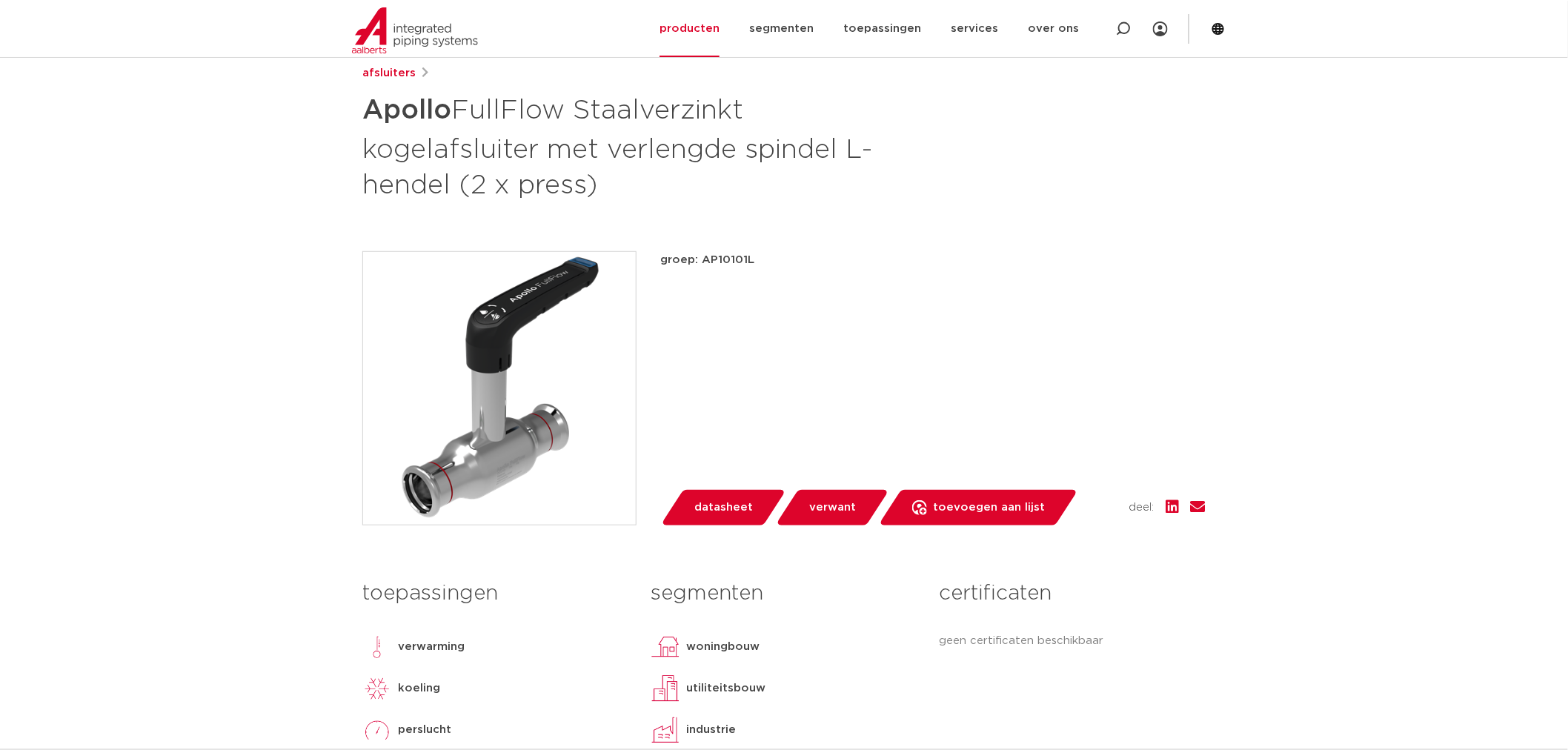 click on "groep: AP10101L
lees meer
[PERSON_NAME]
datasheet
verwant" at bounding box center (933, 388) 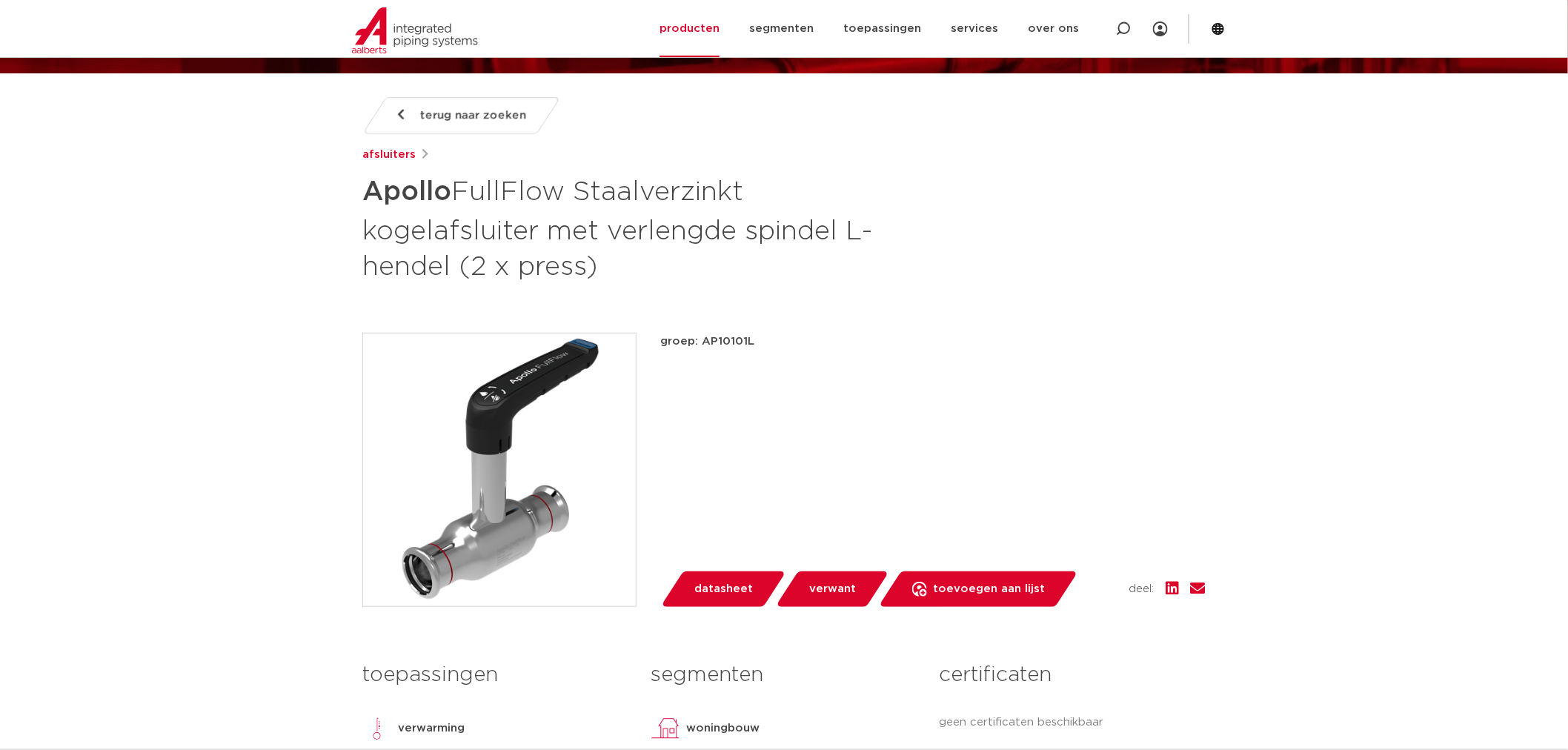 scroll, scrollTop: 165, scrollLeft: 0, axis: vertical 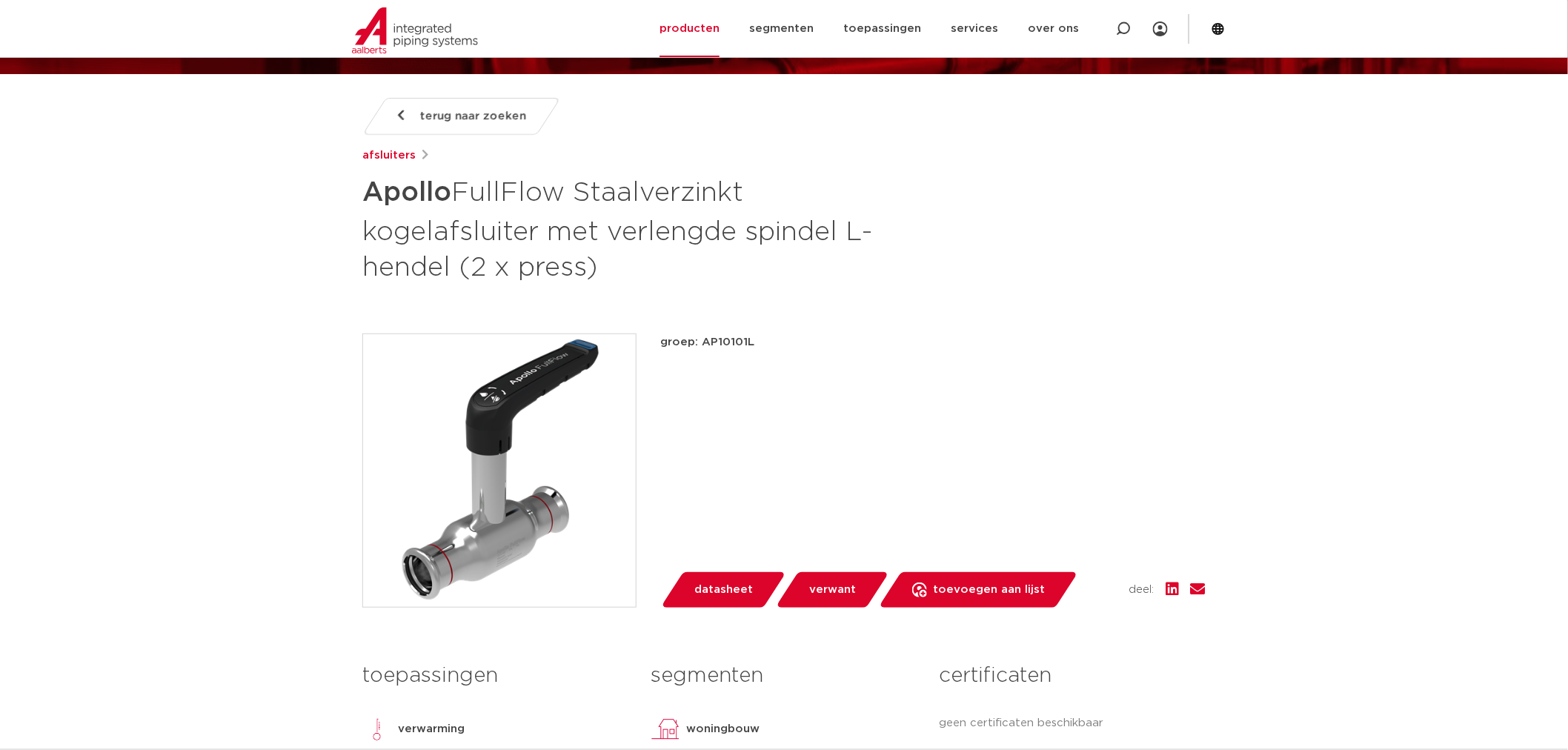 click on "groep: AP10101L
lees meer
[PERSON_NAME]
datasheet
verwant" at bounding box center [933, 471] 